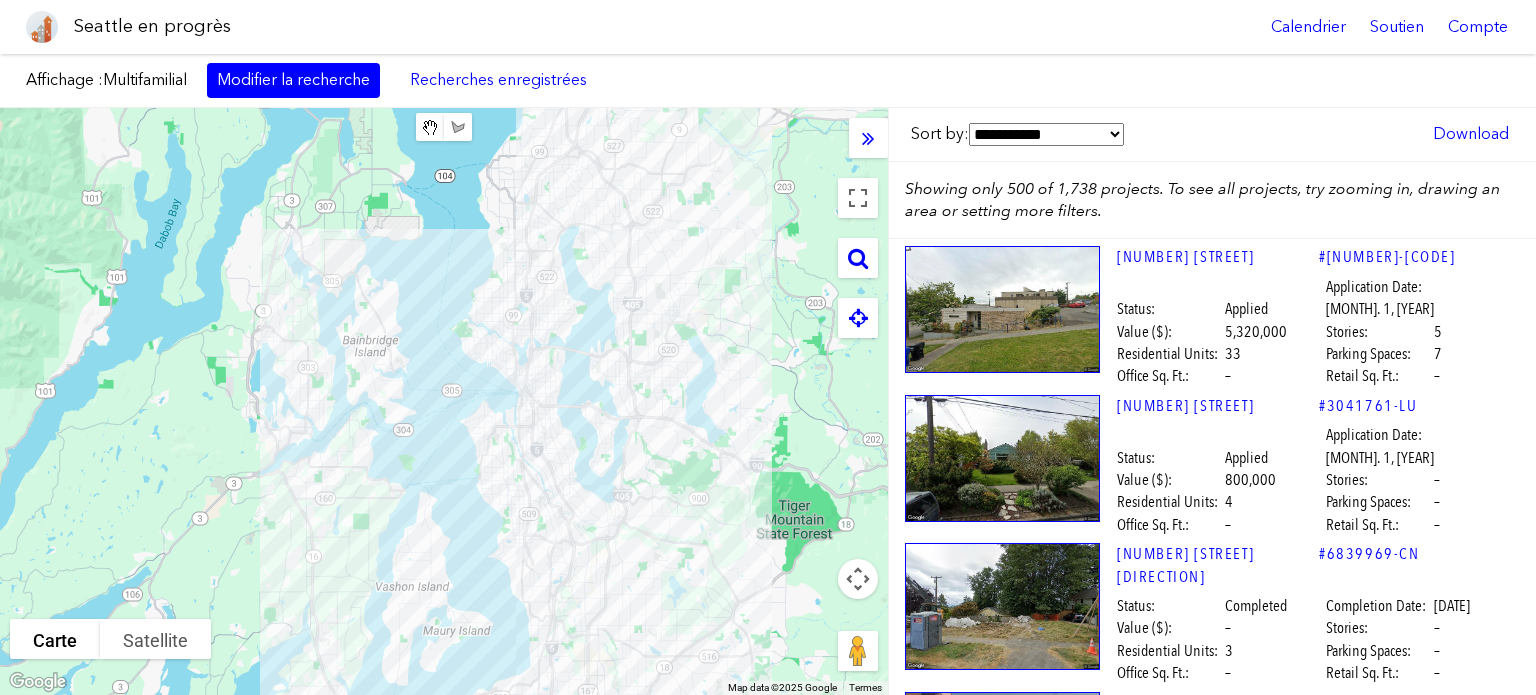 scroll, scrollTop: 0, scrollLeft: 0, axis: both 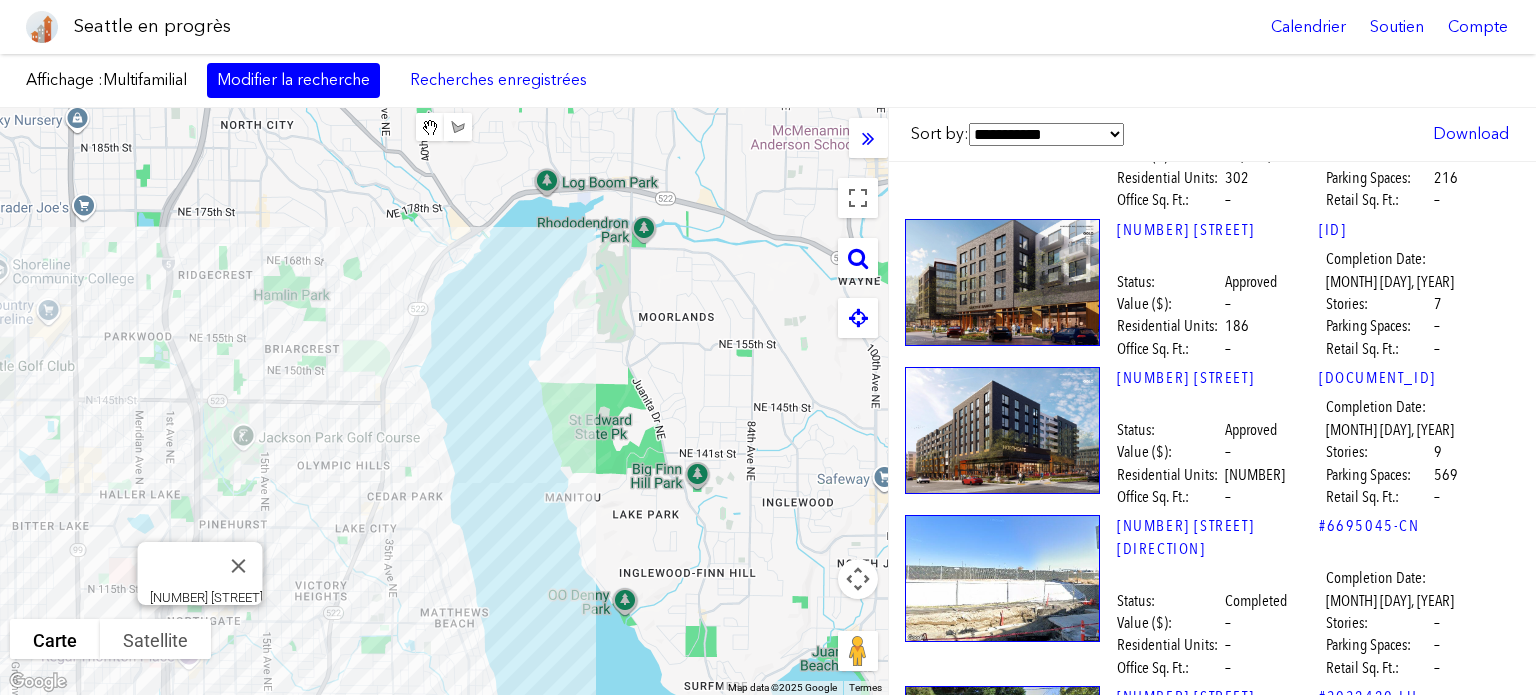 click at bounding box center (1002, 430) 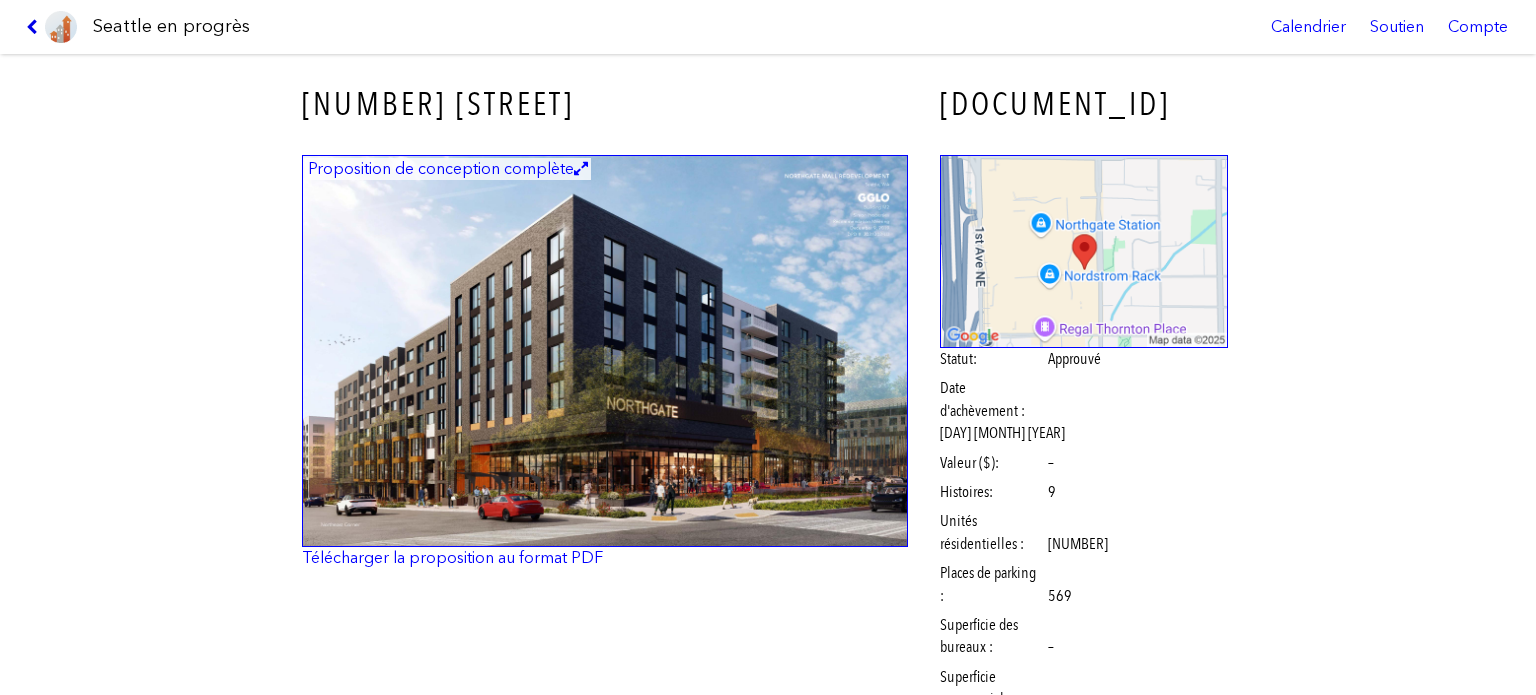 click at bounding box center [35, 27] 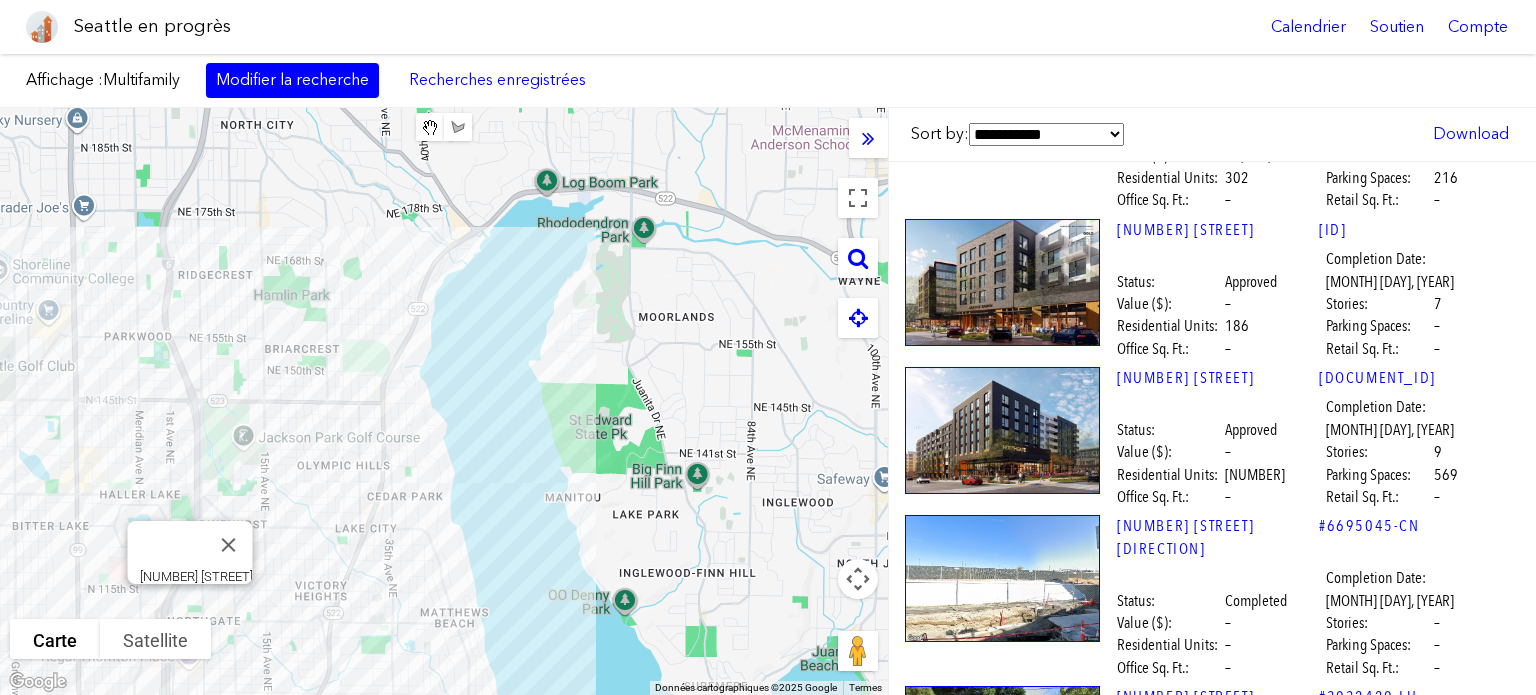 click at bounding box center [1002, 282] 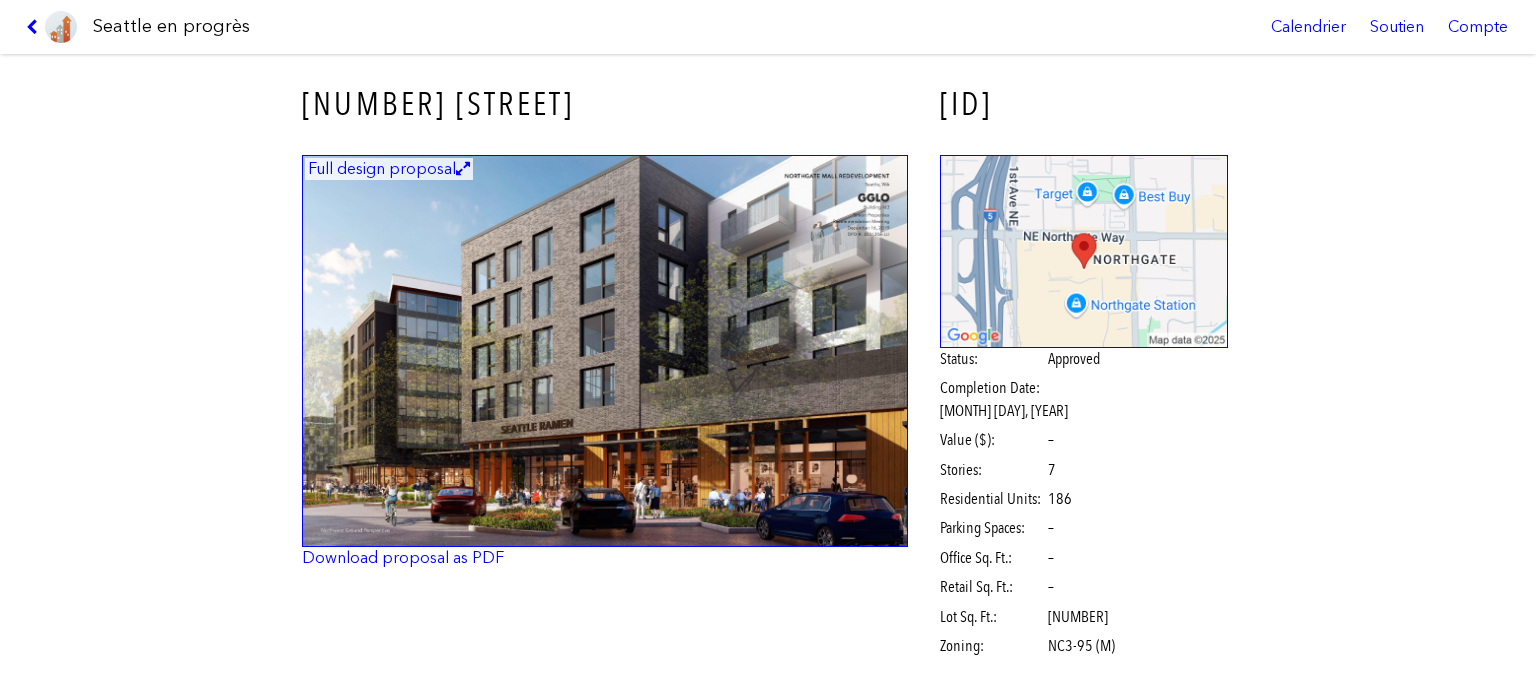 click at bounding box center (605, 351) 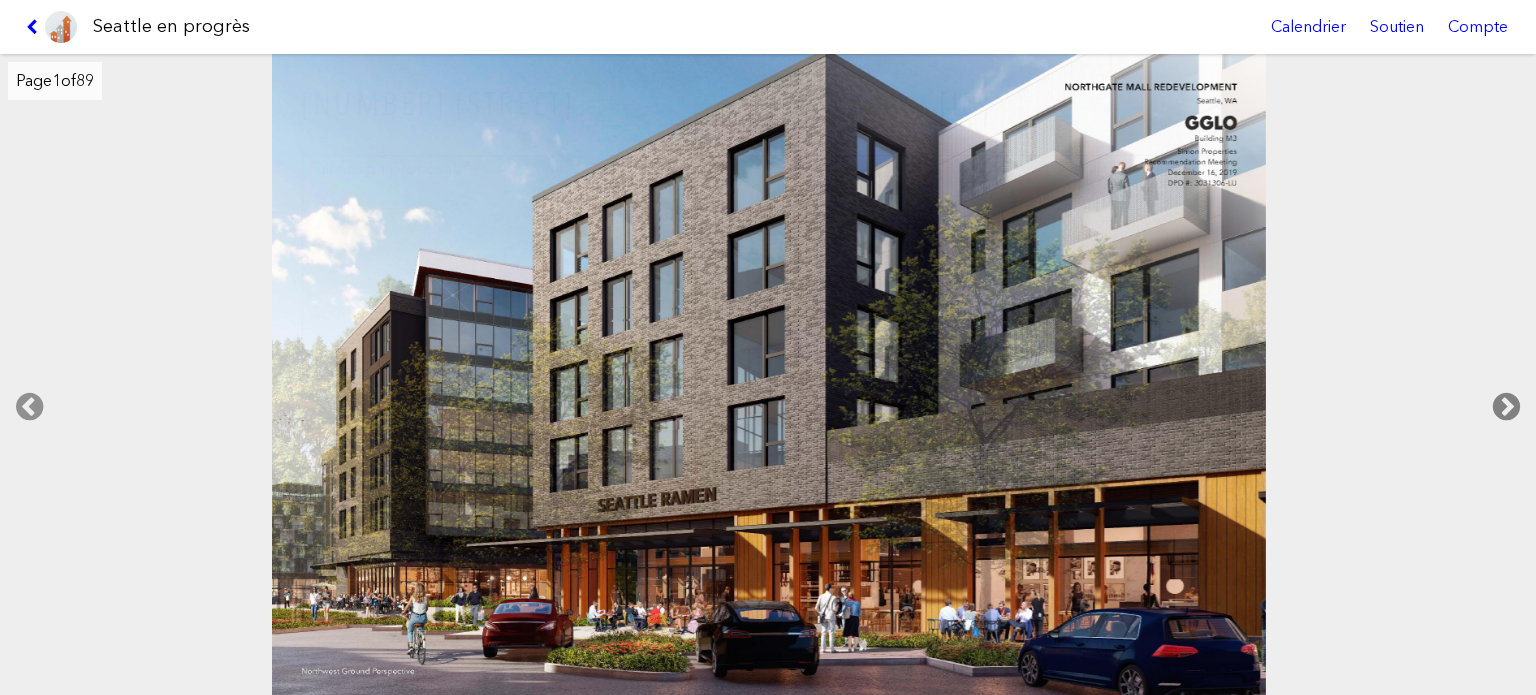 click at bounding box center [1506, 407] 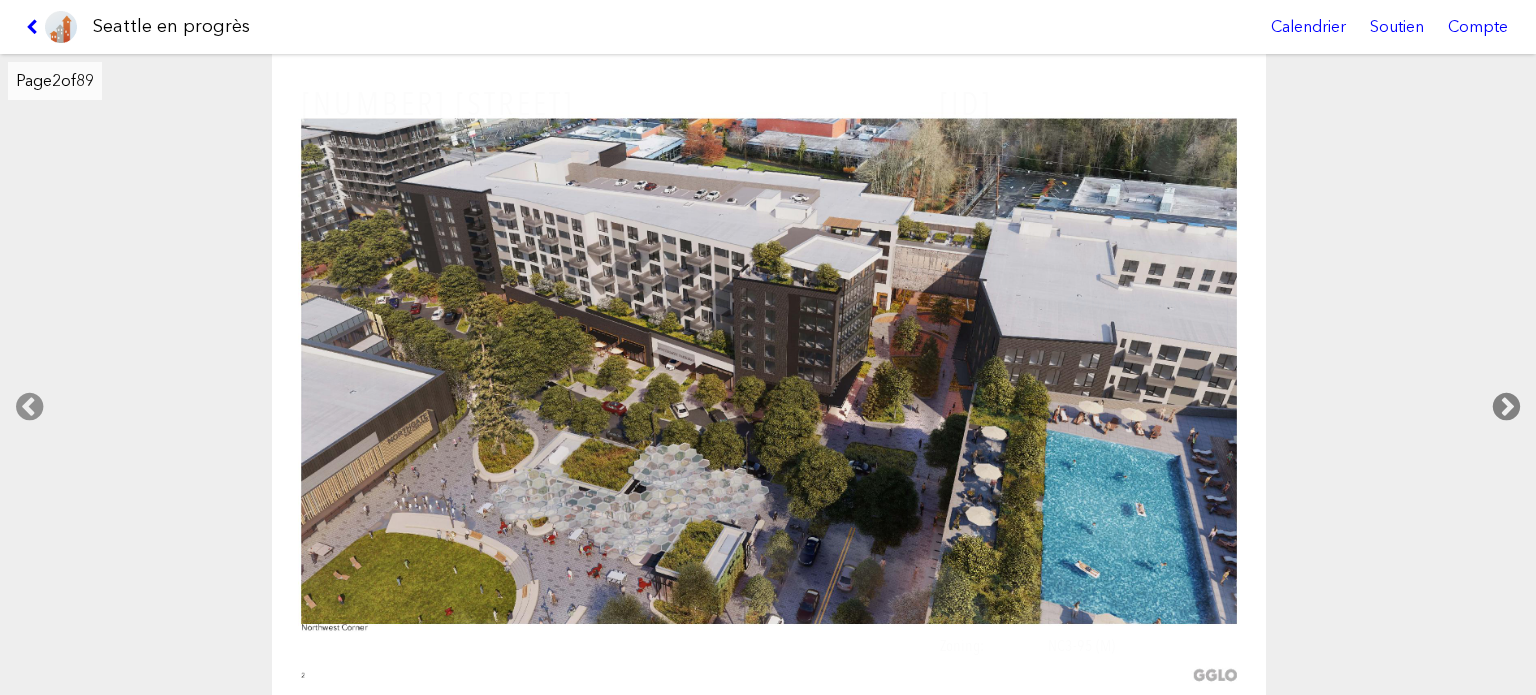 click at bounding box center [1506, 407] 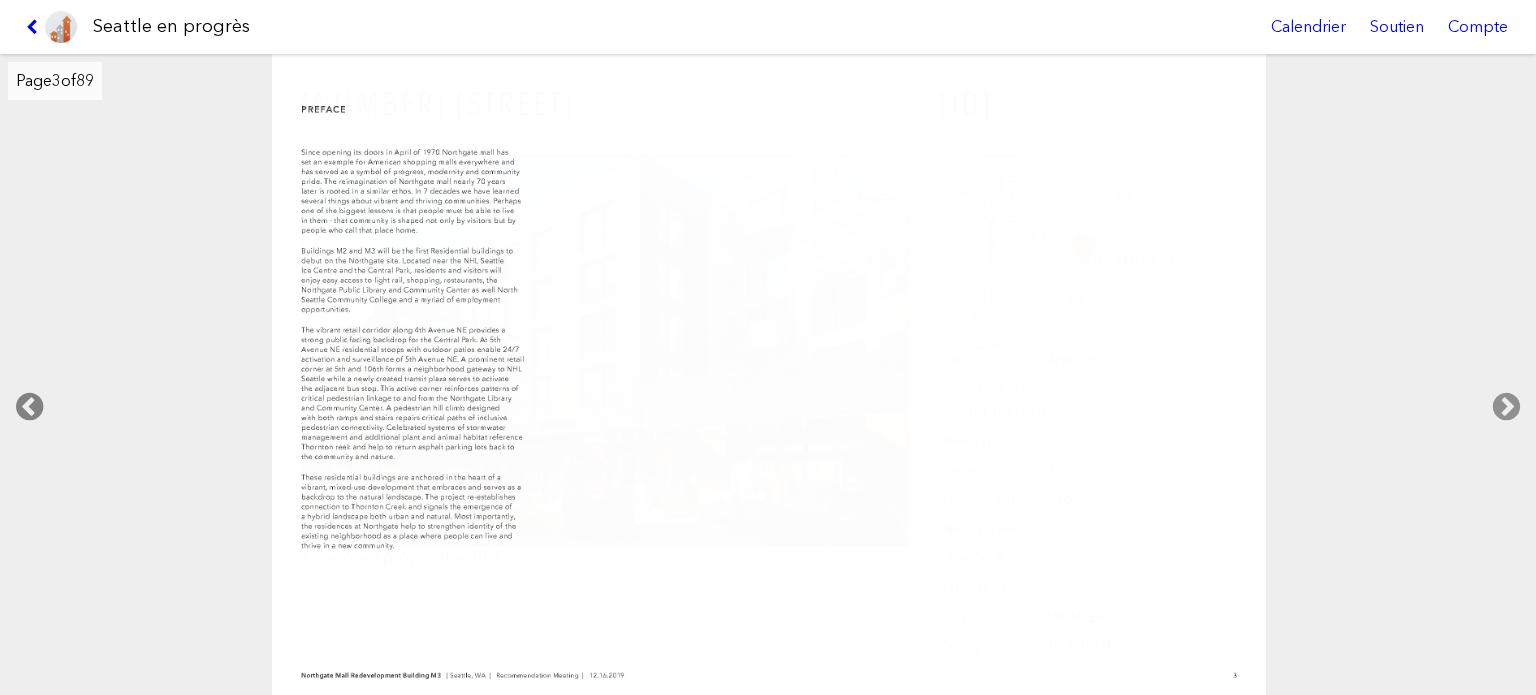 click at bounding box center [29, 407] 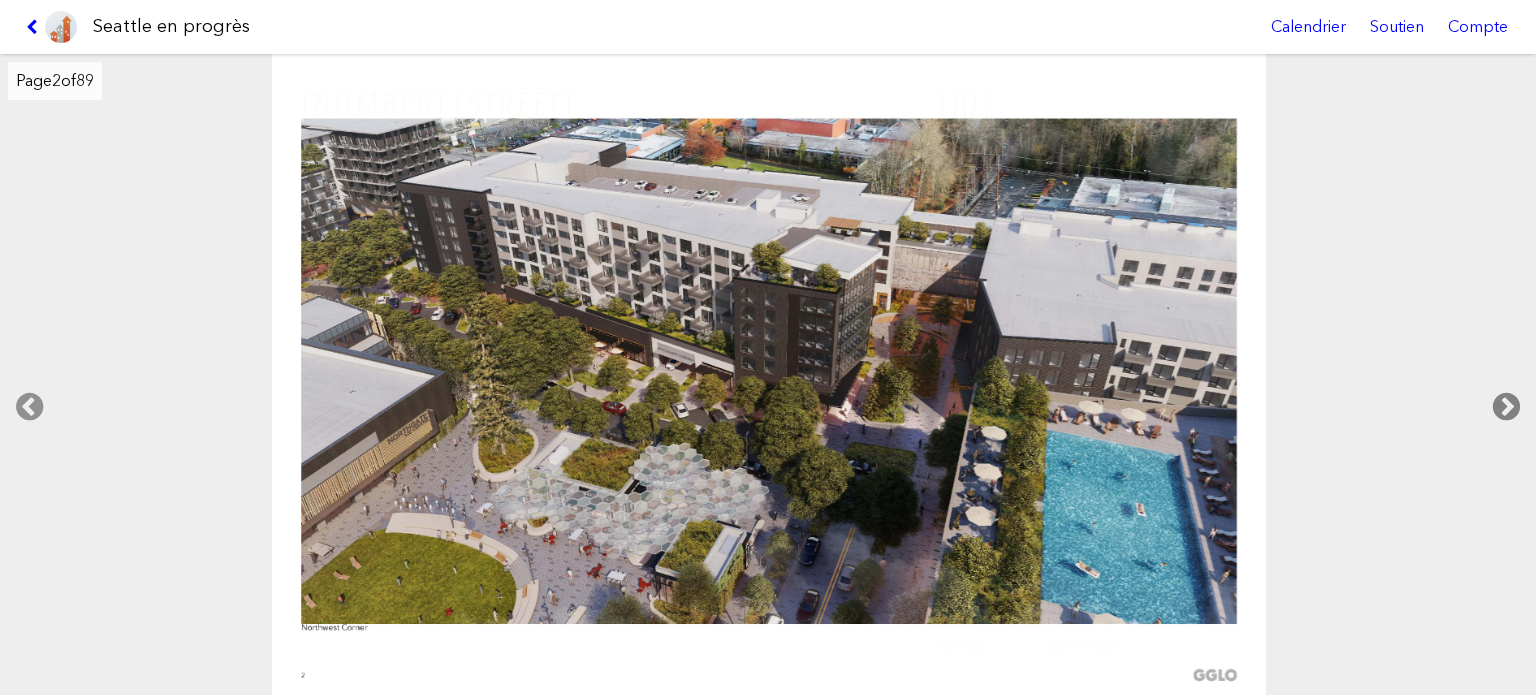 click at bounding box center [1506, 407] 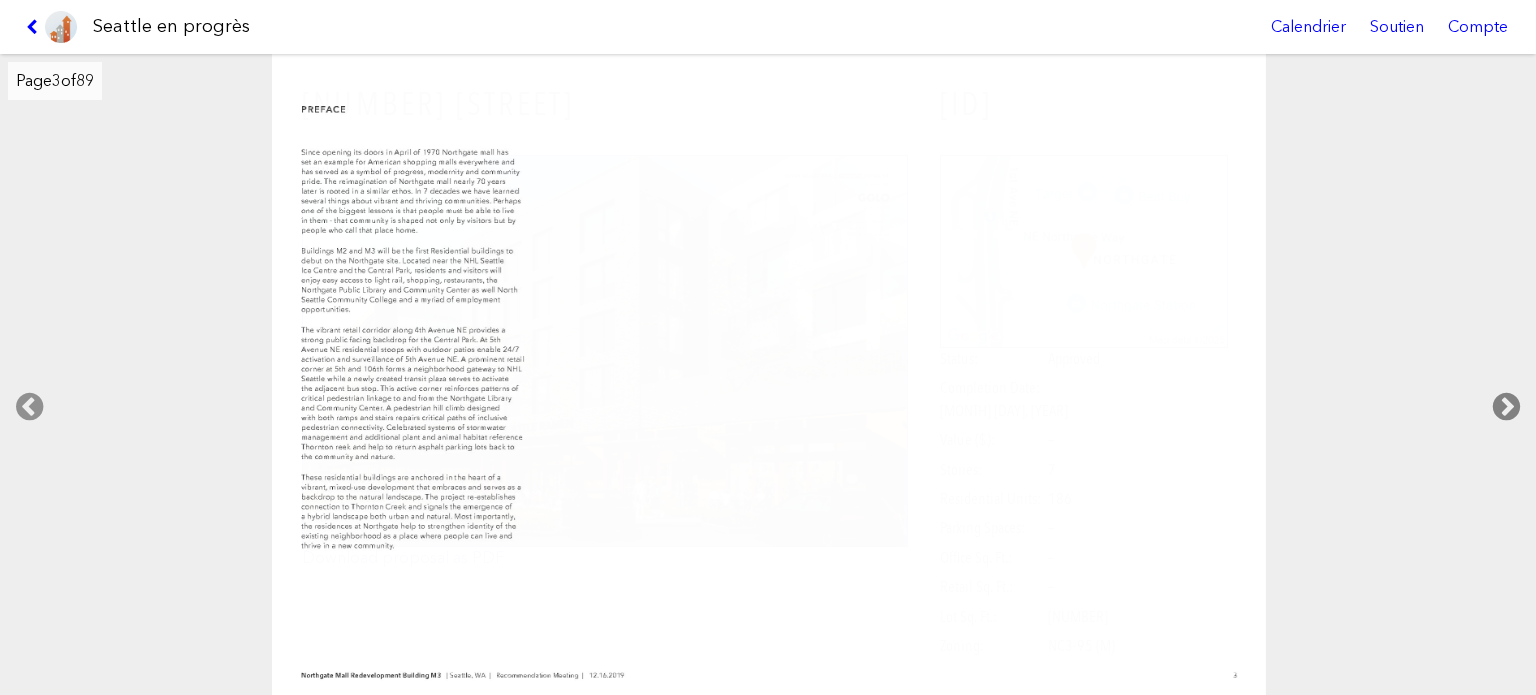 click at bounding box center (1506, 407) 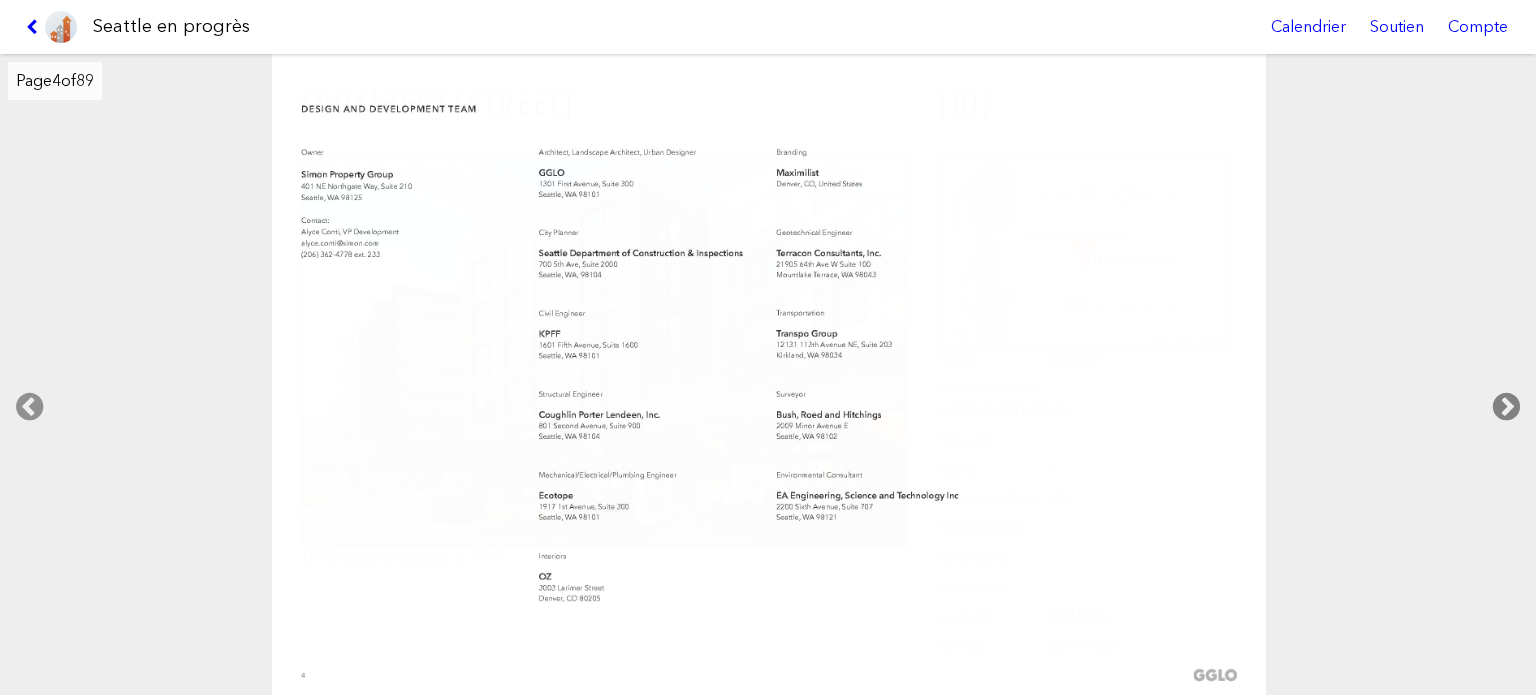 click at bounding box center [1506, 407] 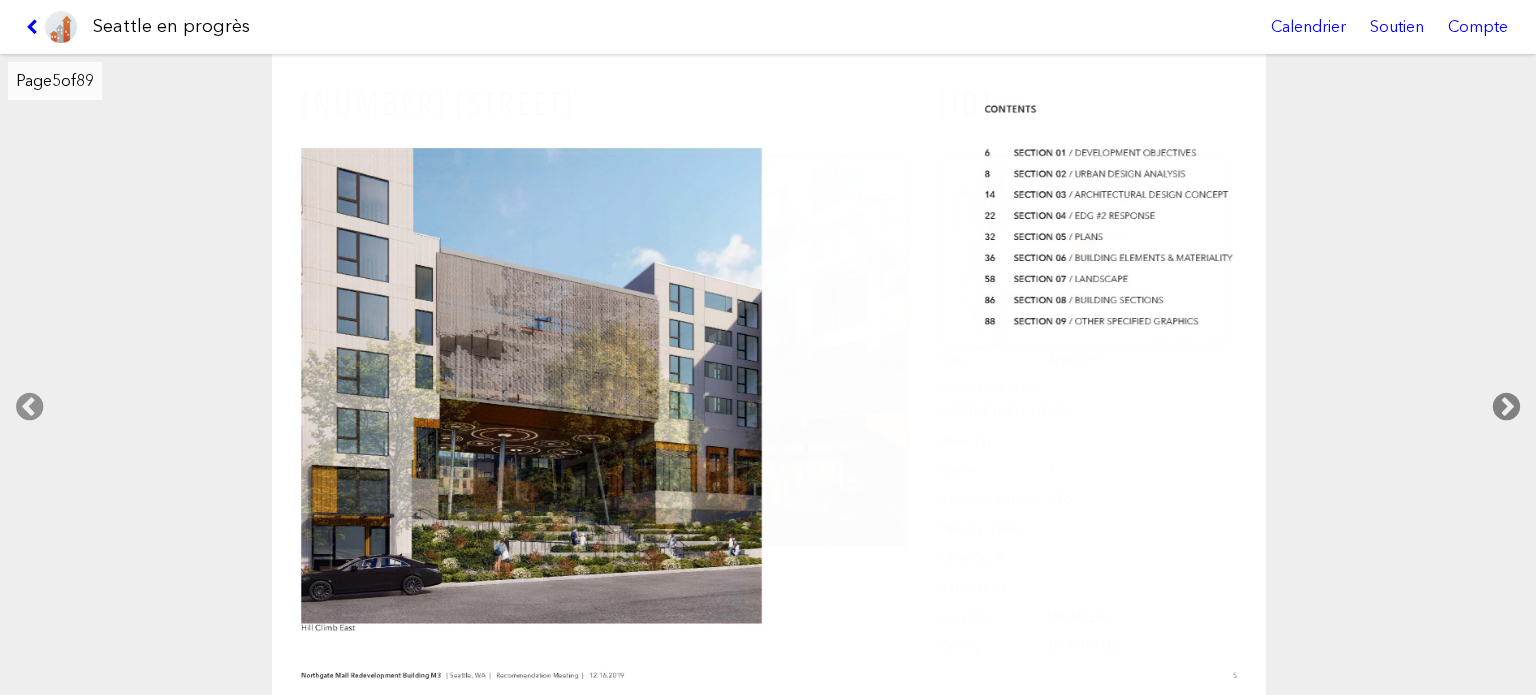 click at bounding box center [1506, 407] 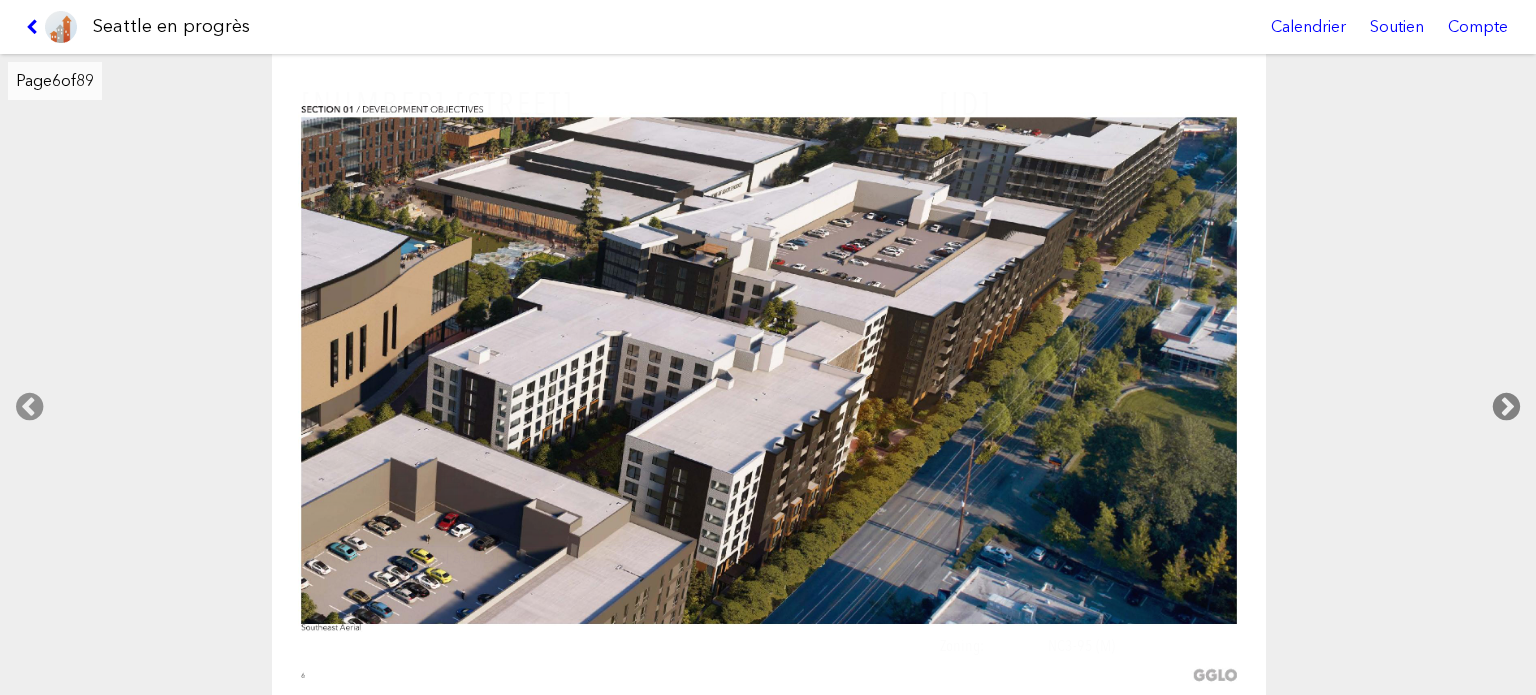 click at bounding box center [1506, 407] 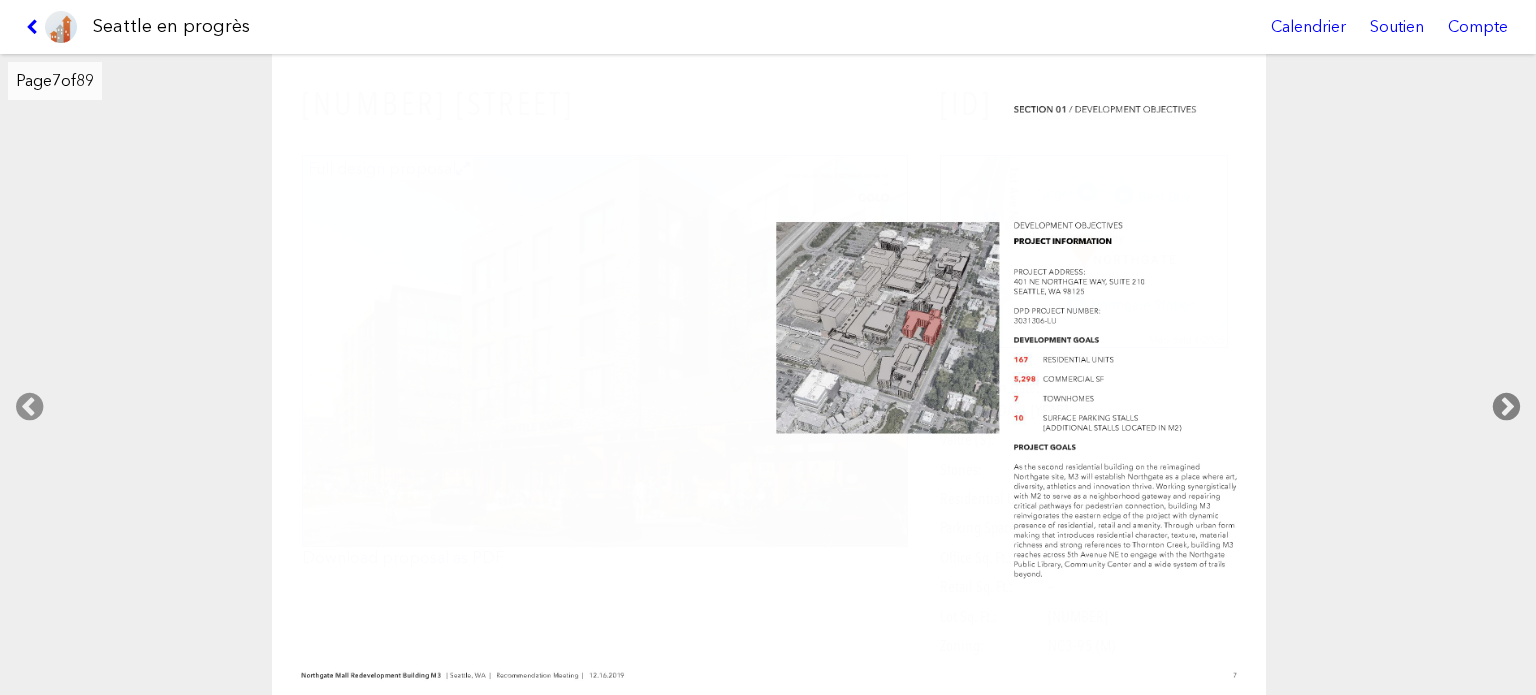 click at bounding box center (1506, 407) 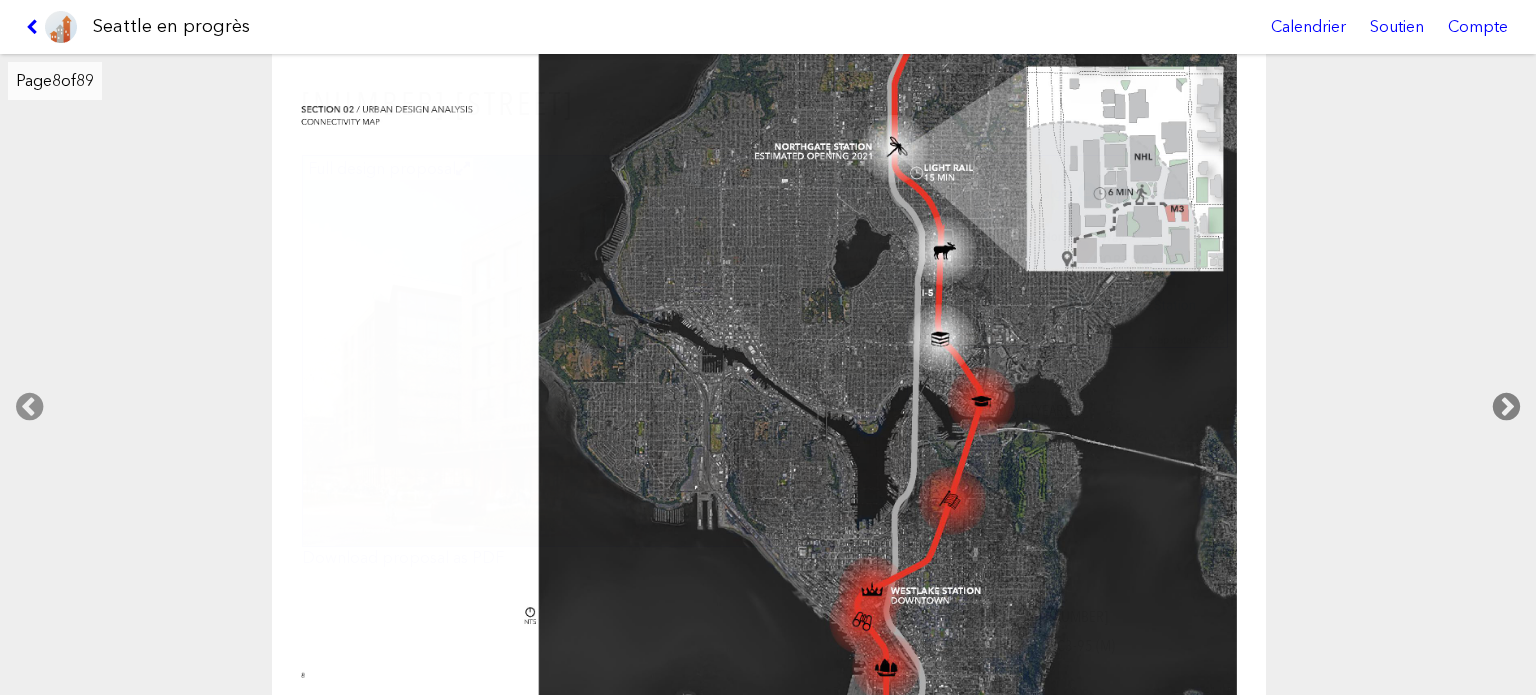 click at bounding box center [1506, 407] 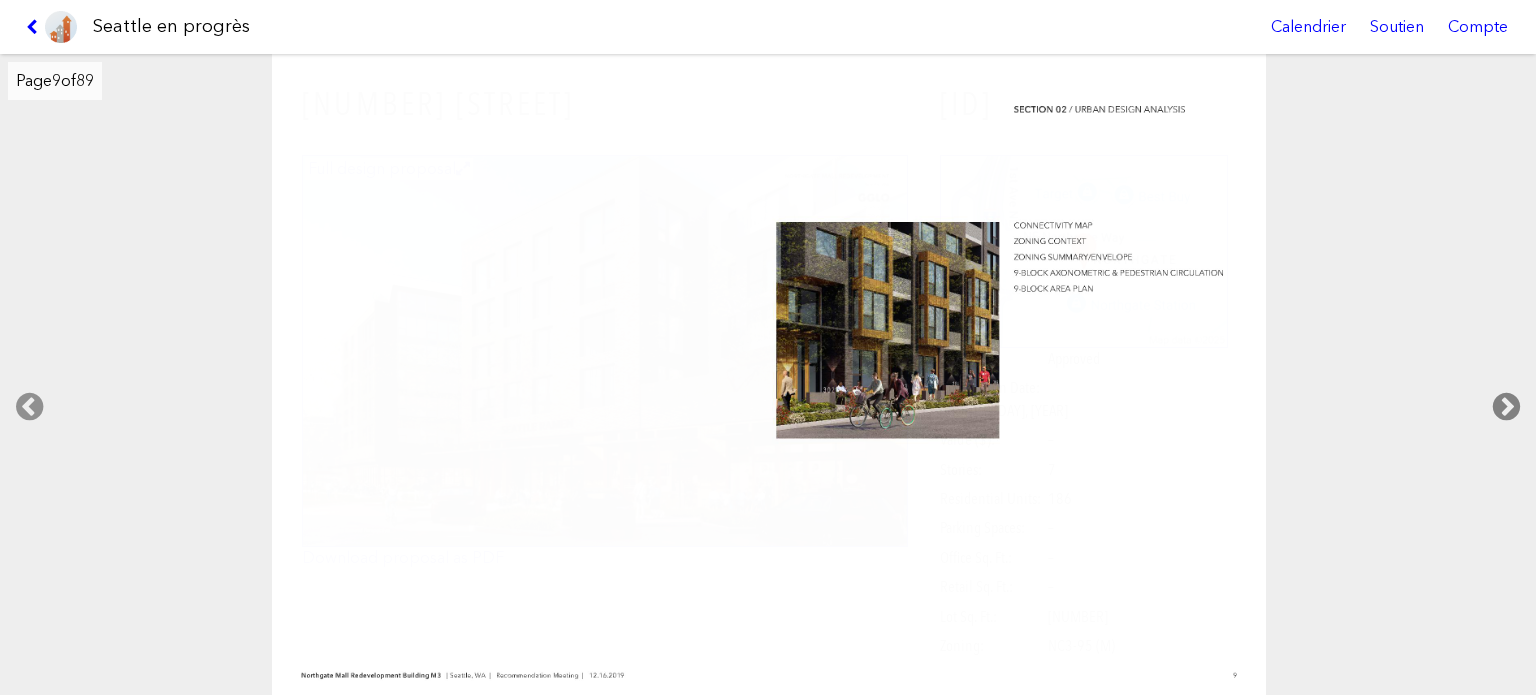 click at bounding box center [1506, 407] 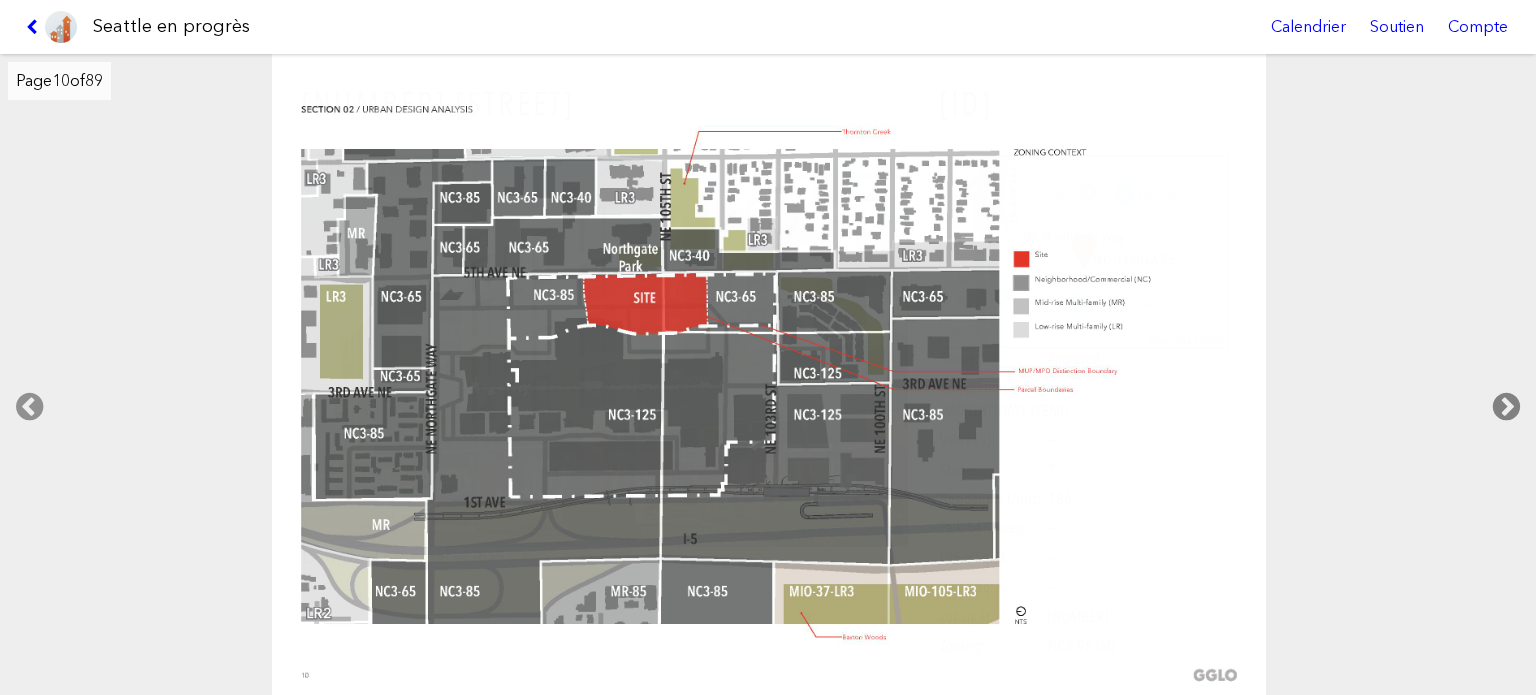 click at bounding box center [1506, 407] 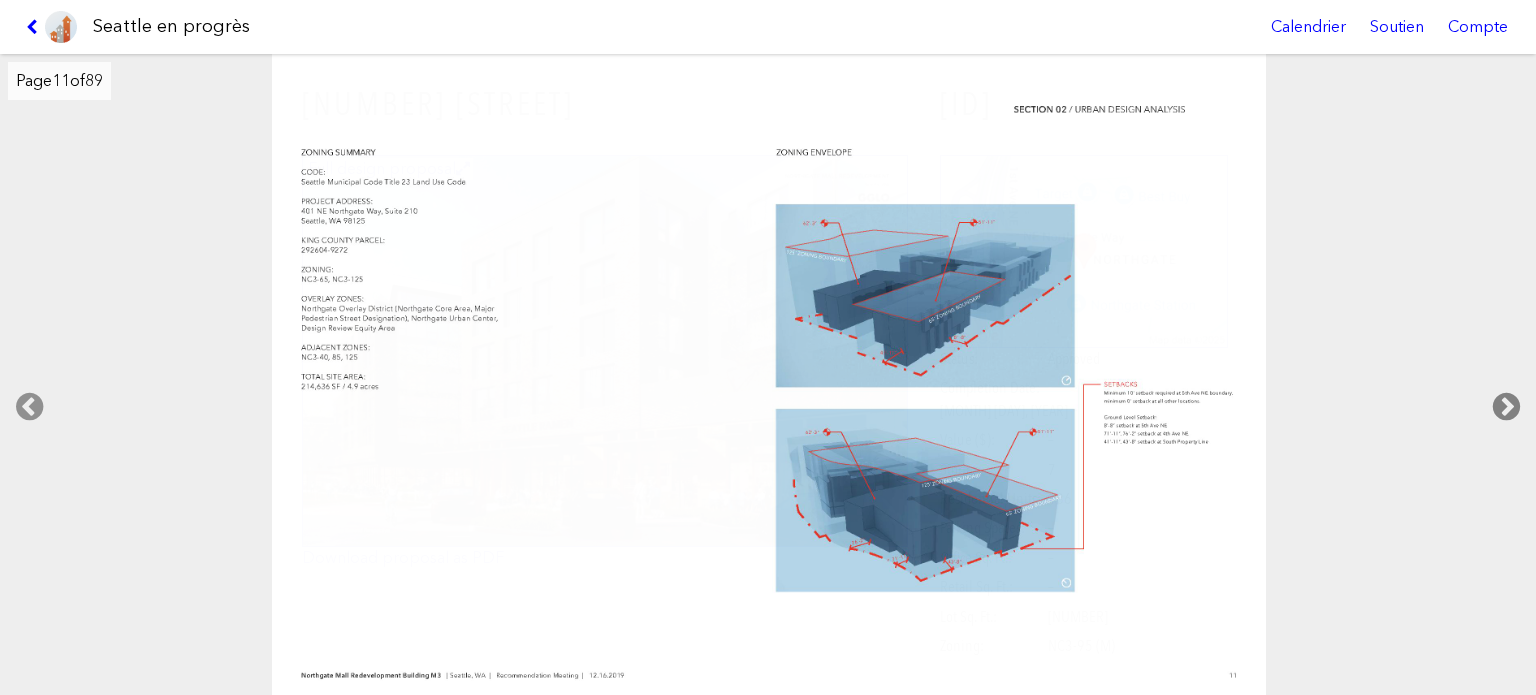 click at bounding box center (1506, 407) 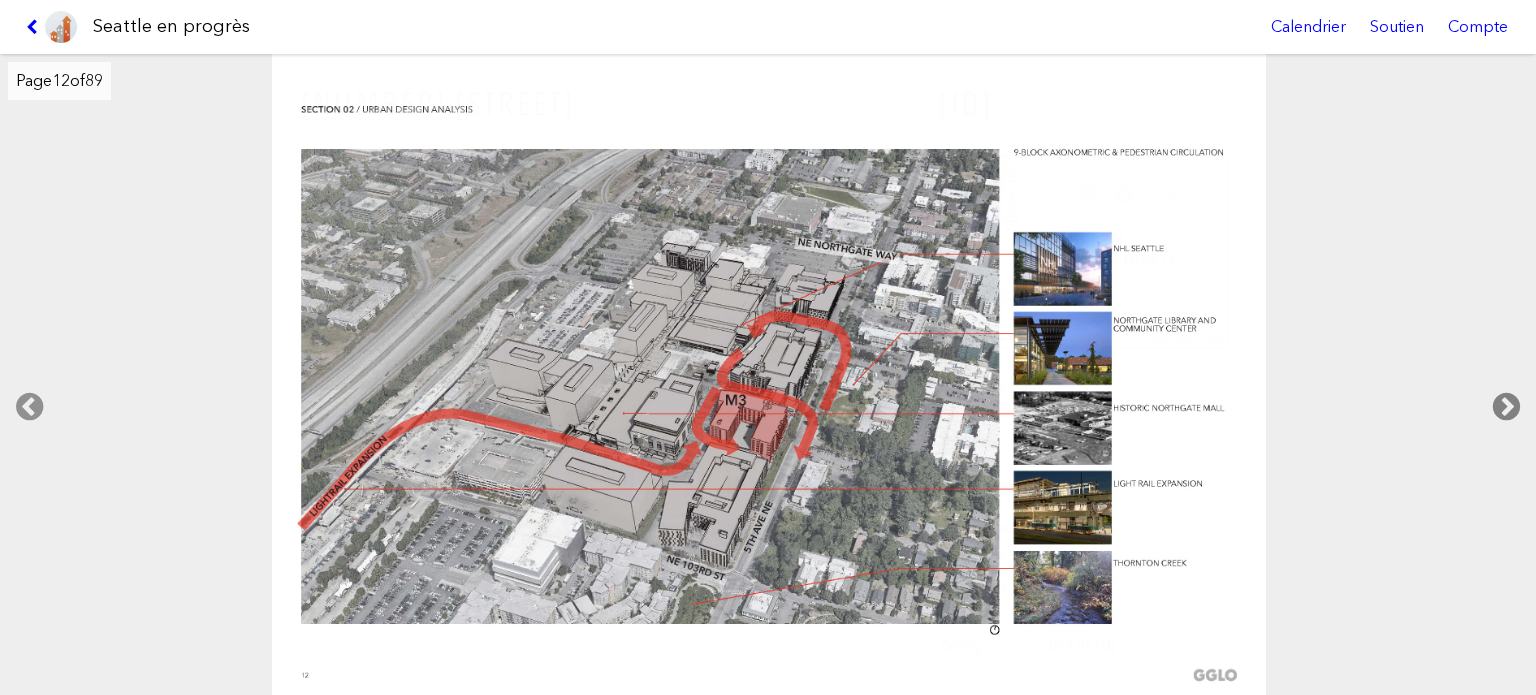 click at bounding box center (1506, 407) 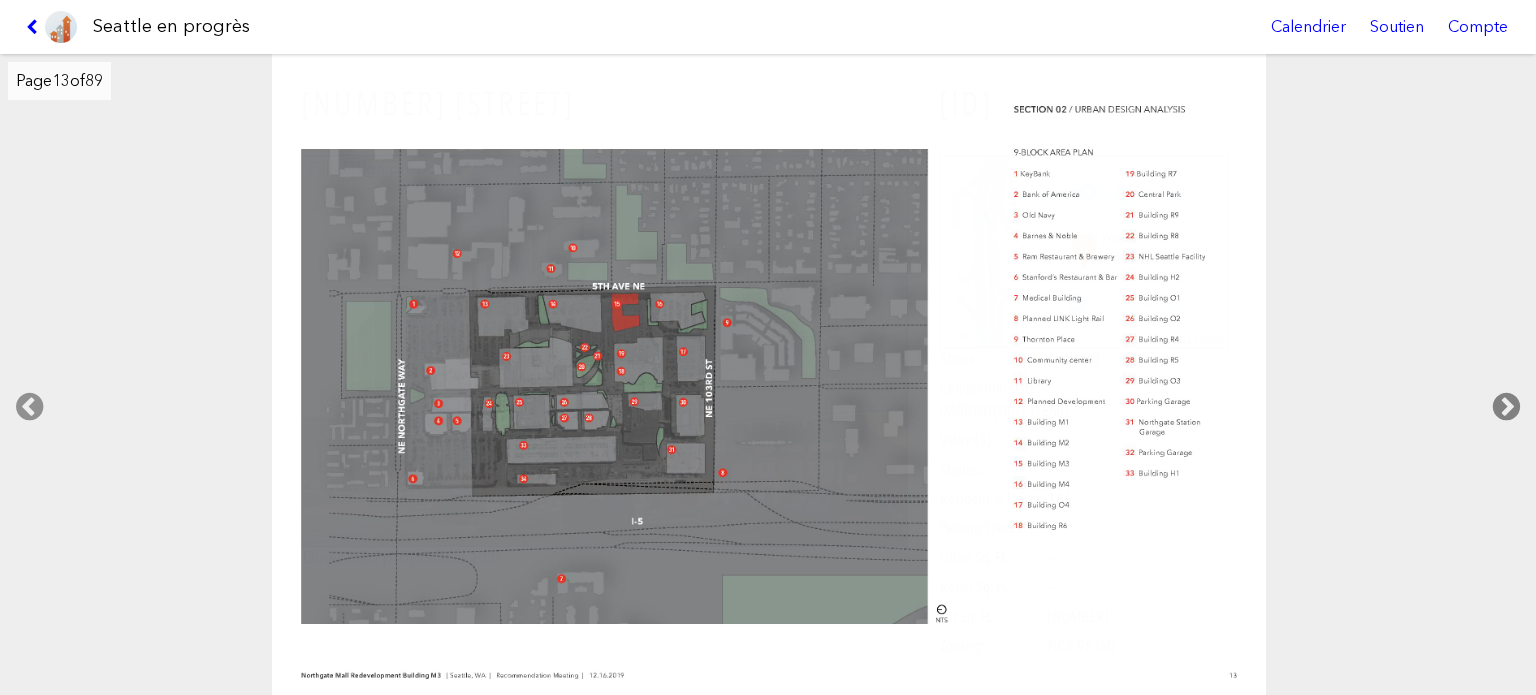 click at bounding box center [1506, 407] 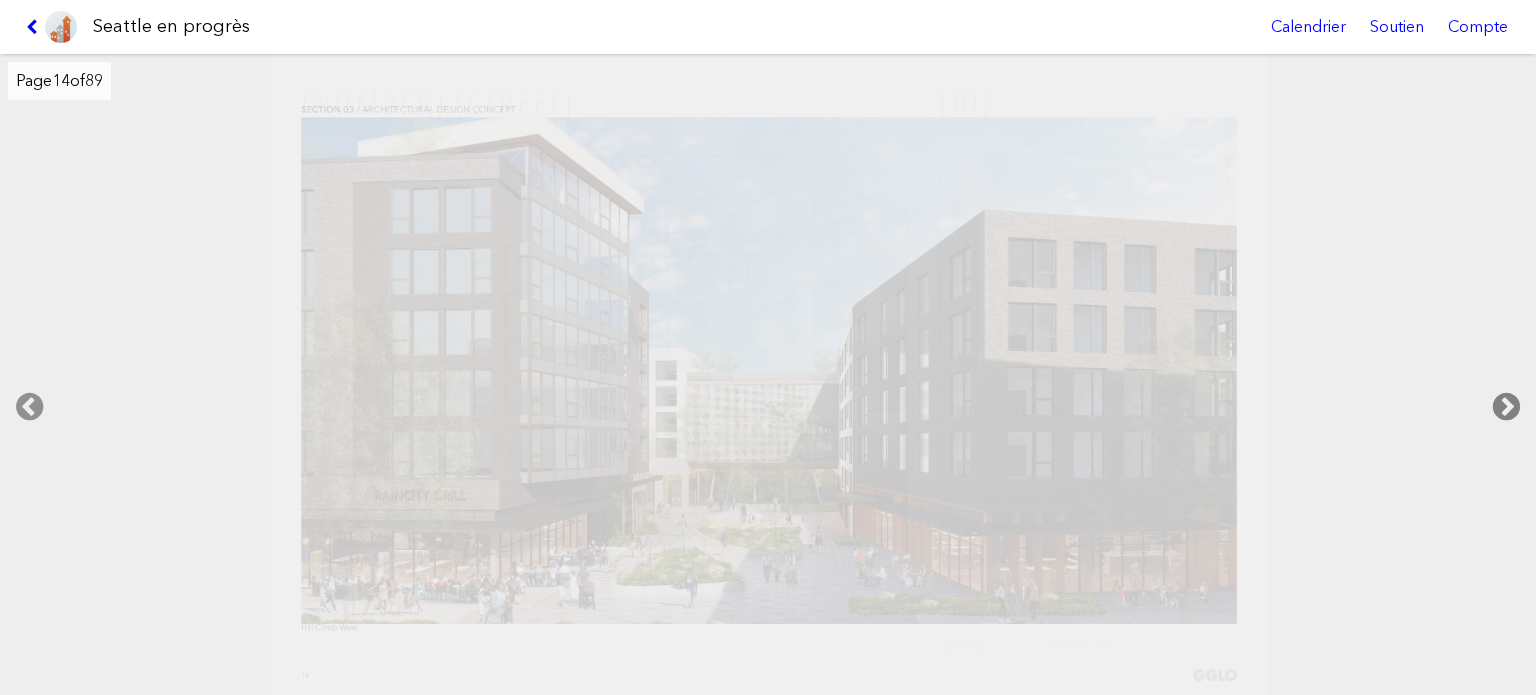 click at bounding box center (1506, 407) 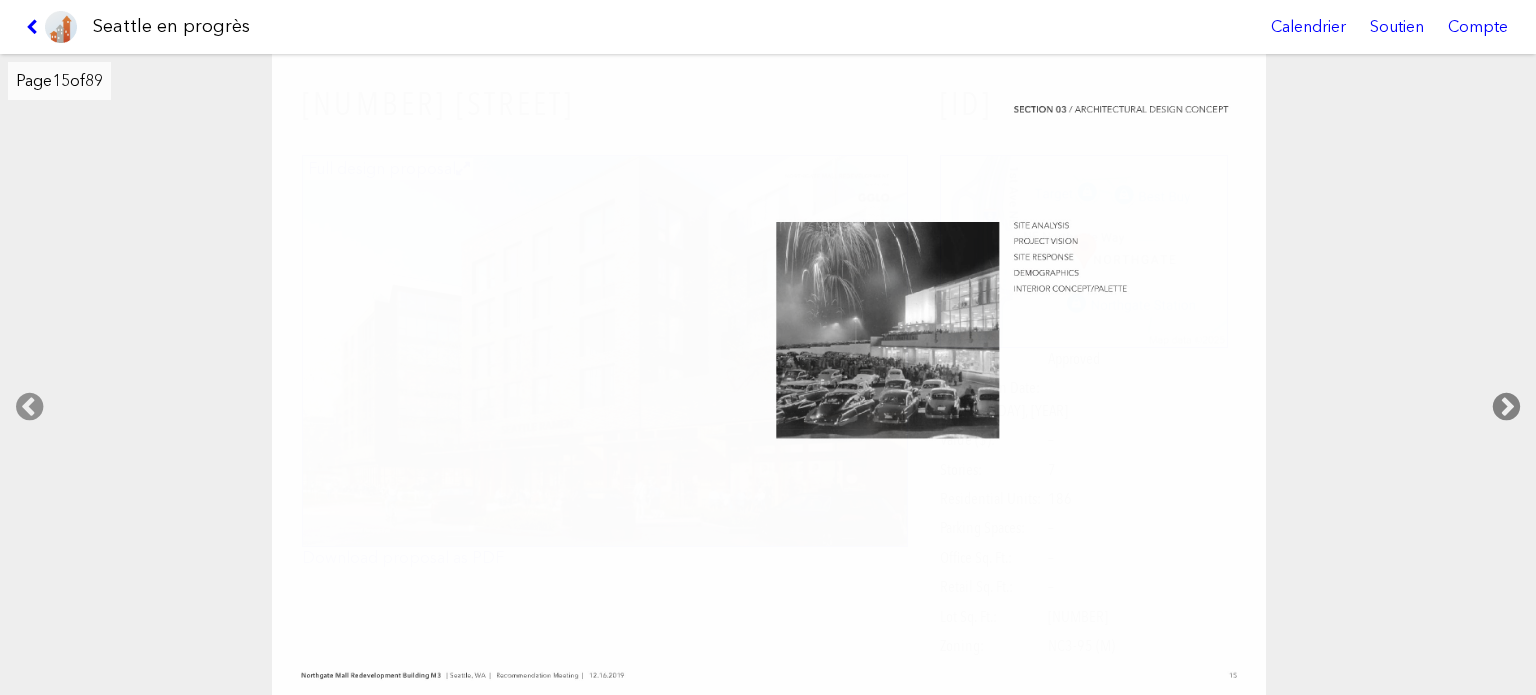 click at bounding box center (1506, 407) 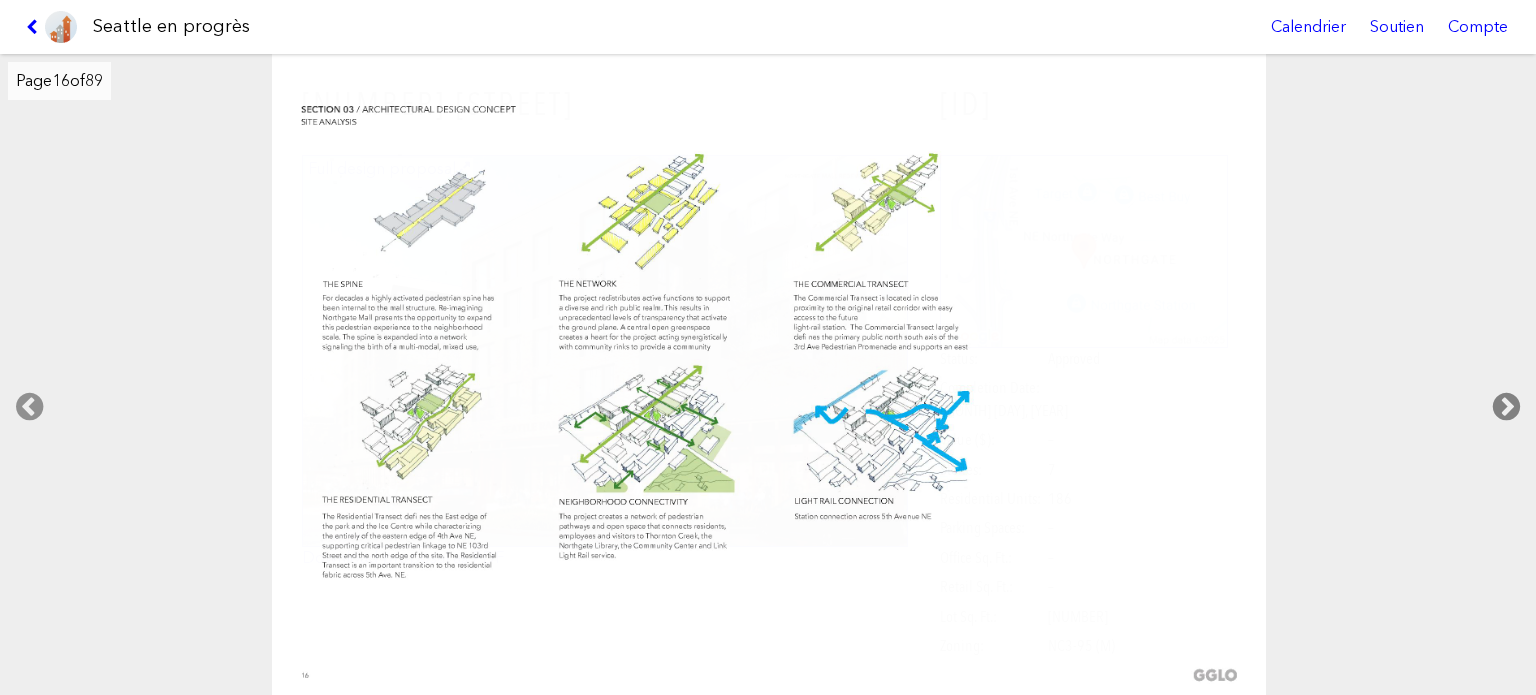 click at bounding box center [1506, 407] 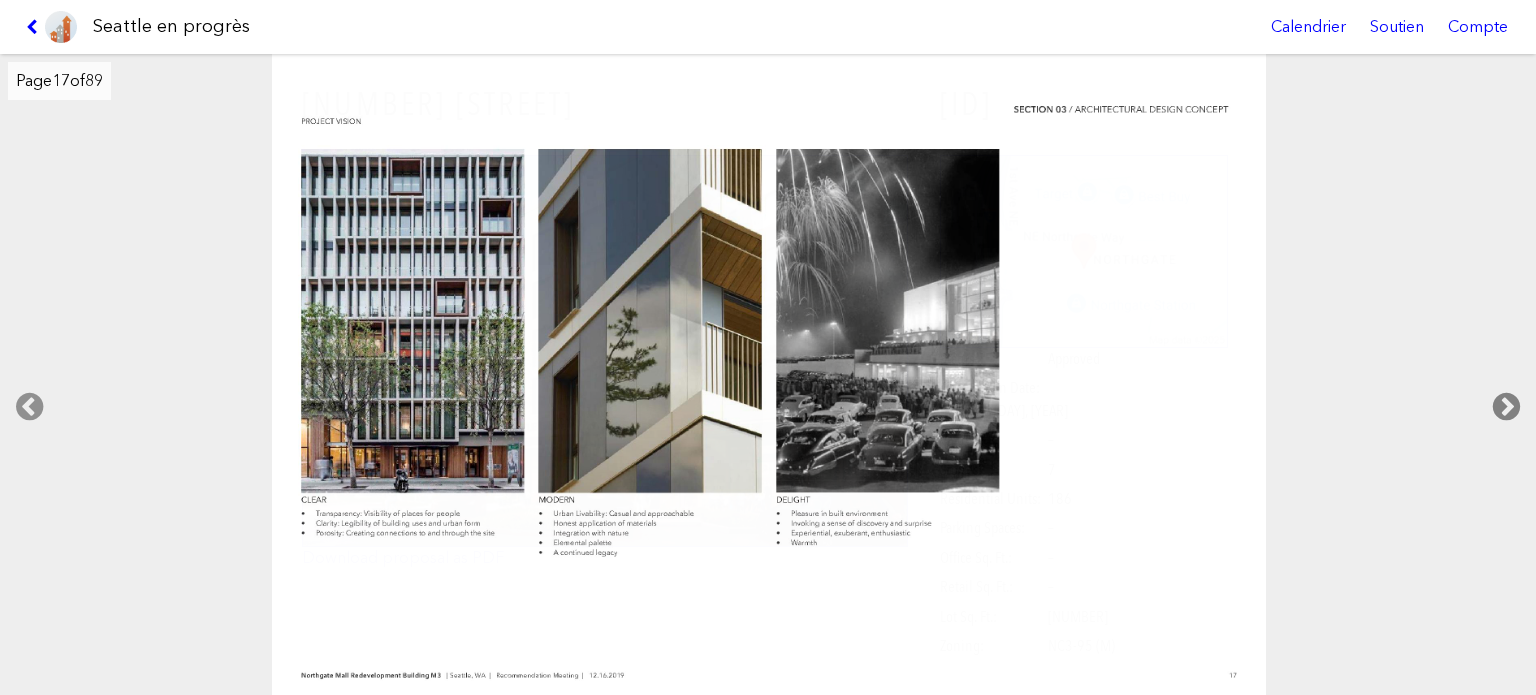 click at bounding box center (1506, 407) 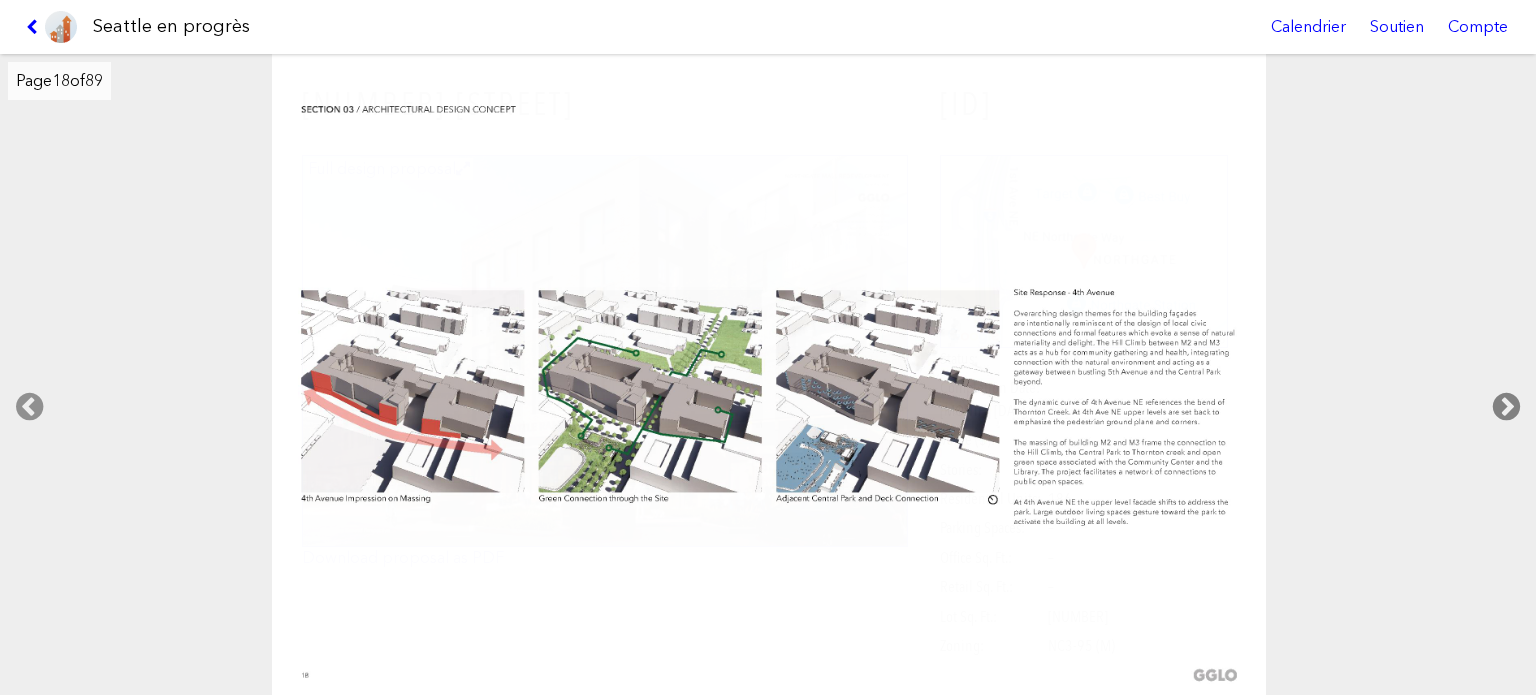 click at bounding box center [1506, 407] 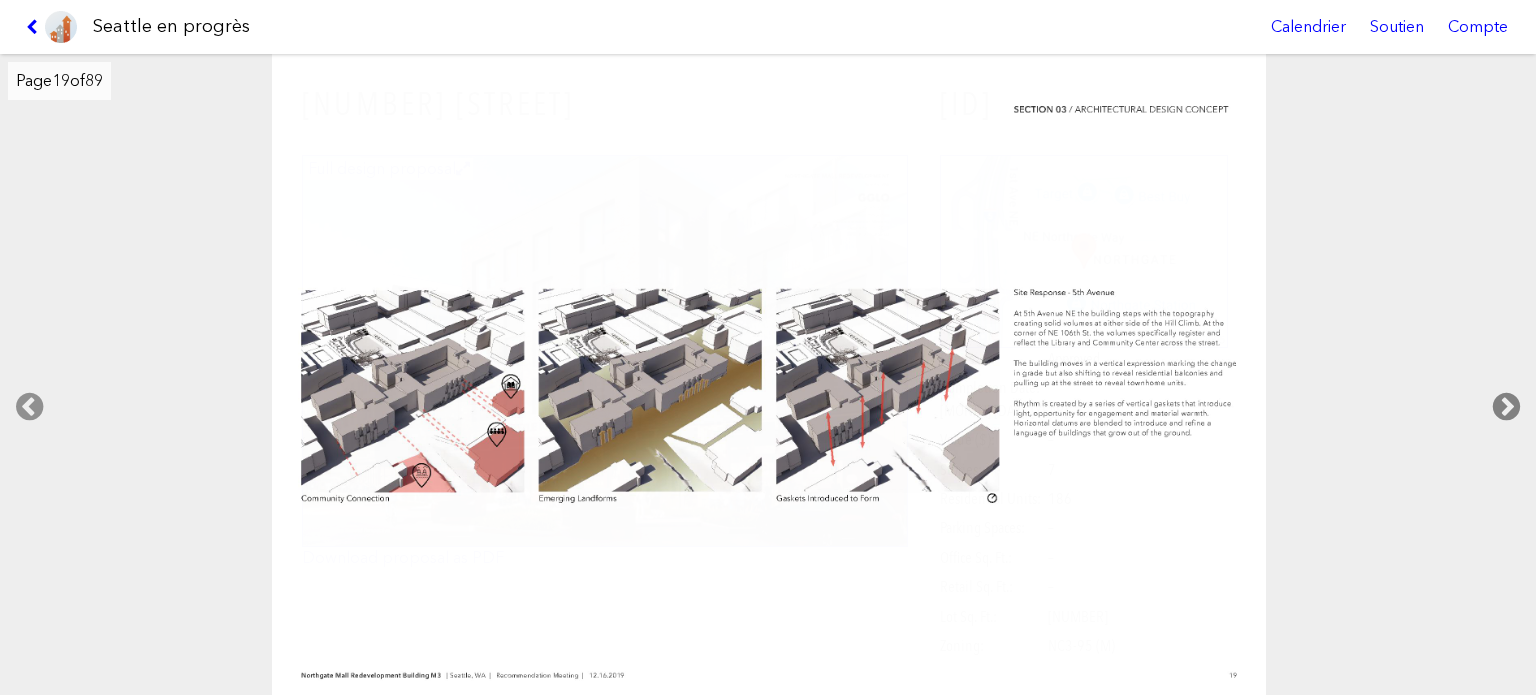 click at bounding box center (1506, 407) 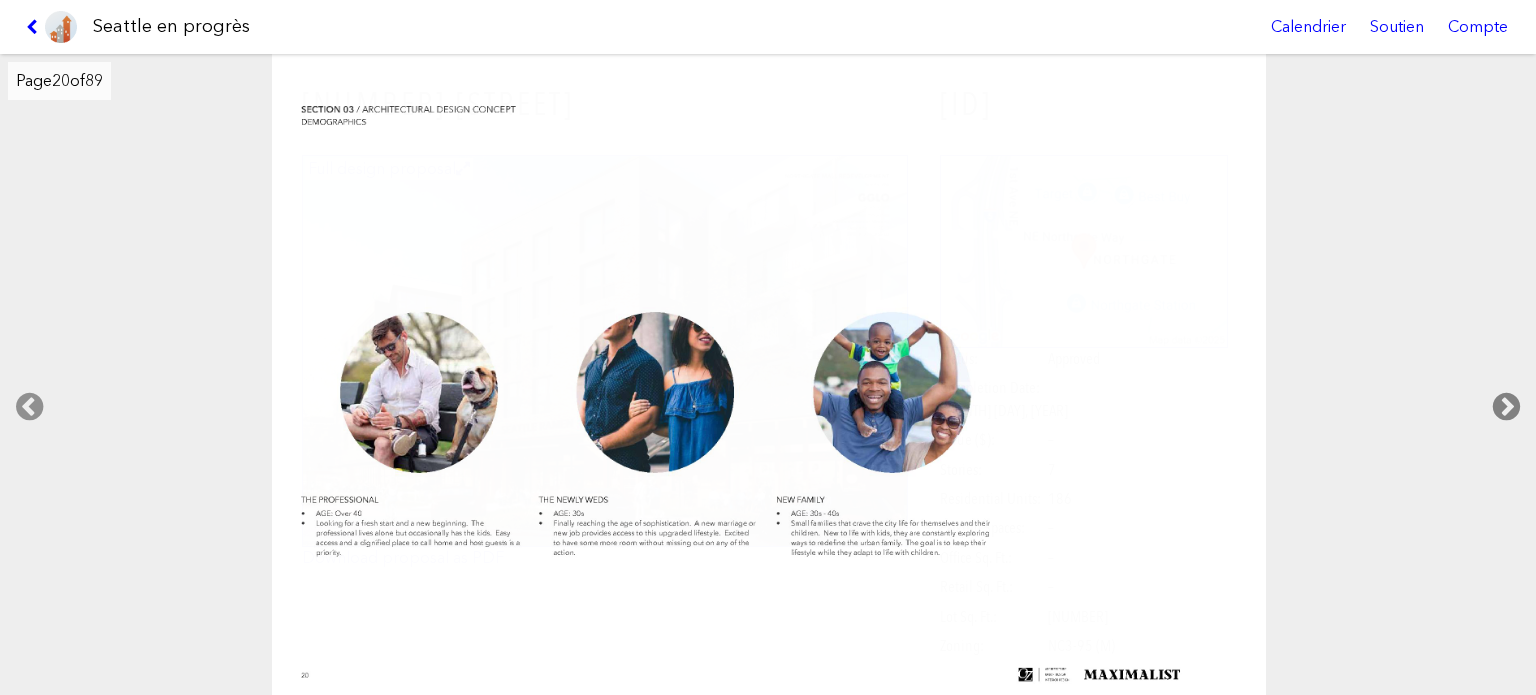 click at bounding box center [1506, 407] 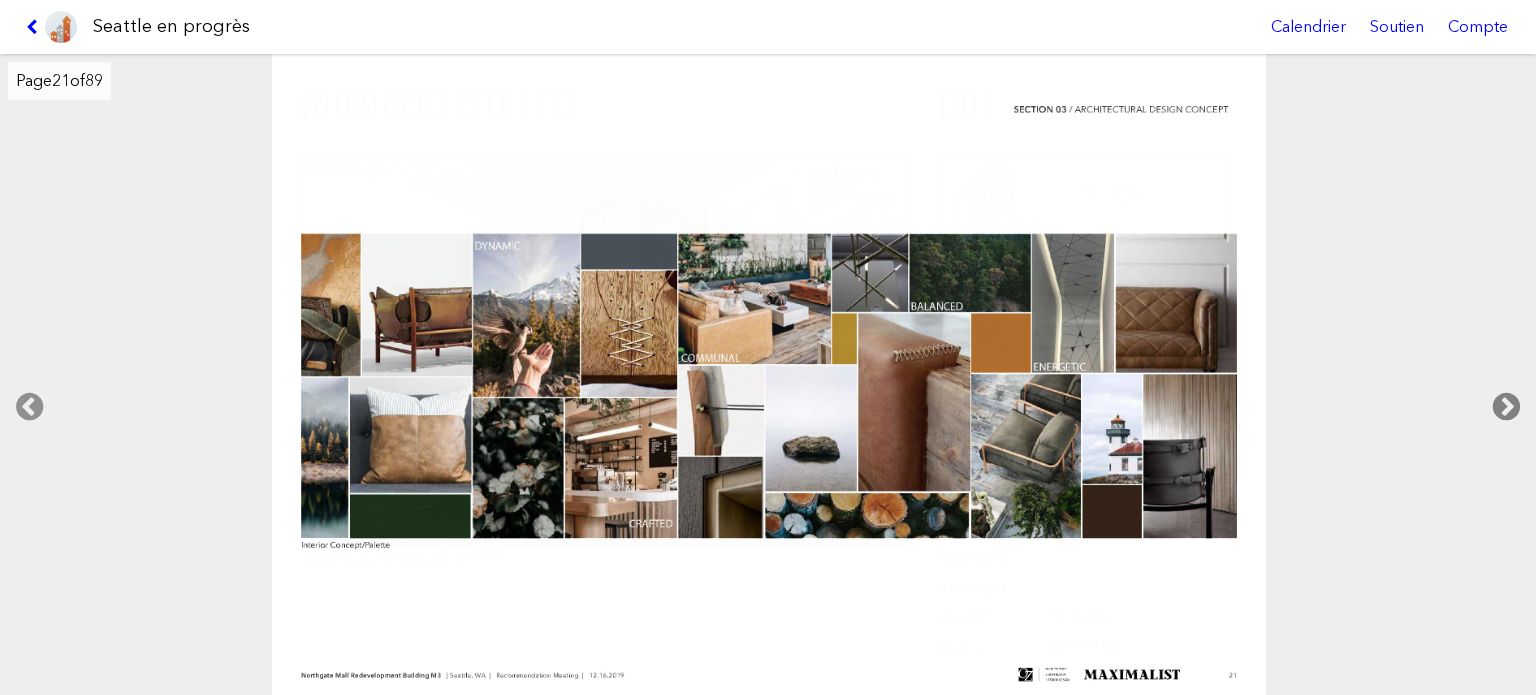 click at bounding box center [1506, 407] 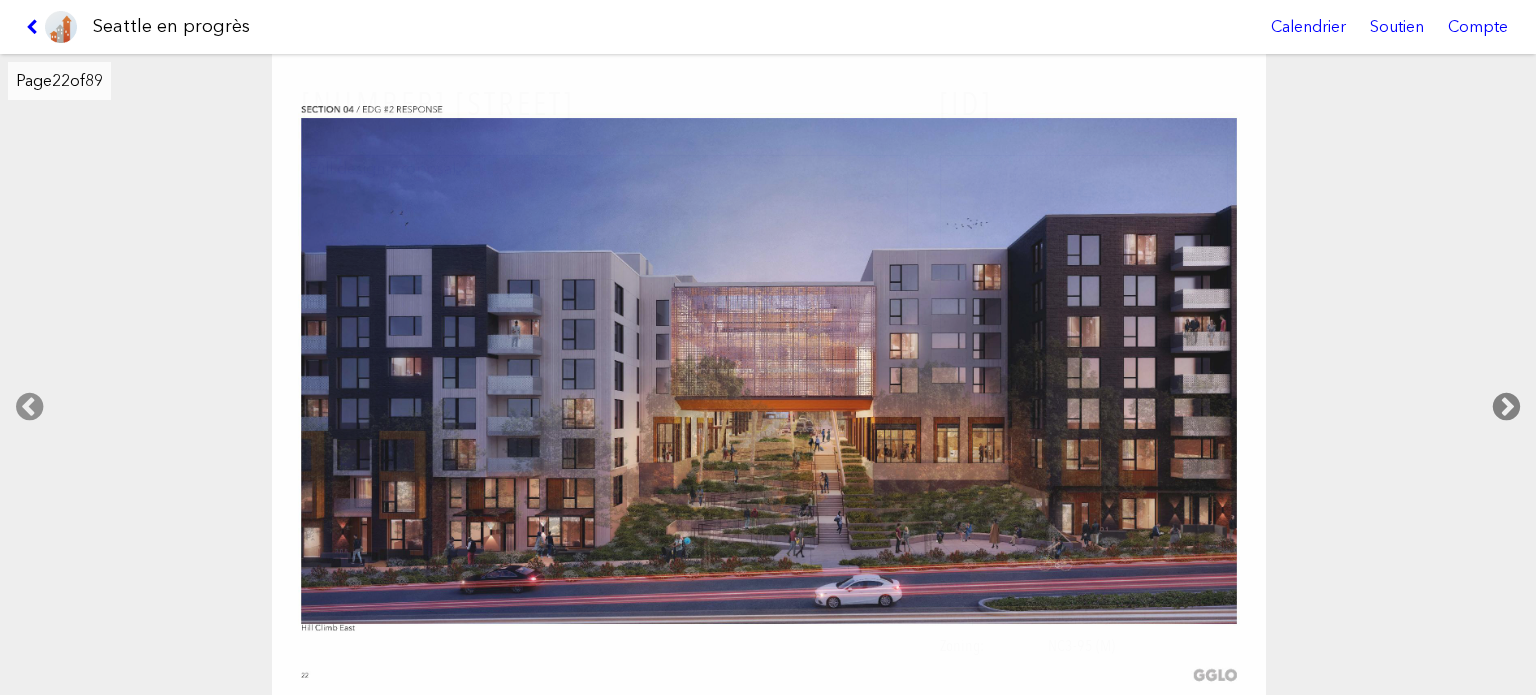 click at bounding box center (1506, 407) 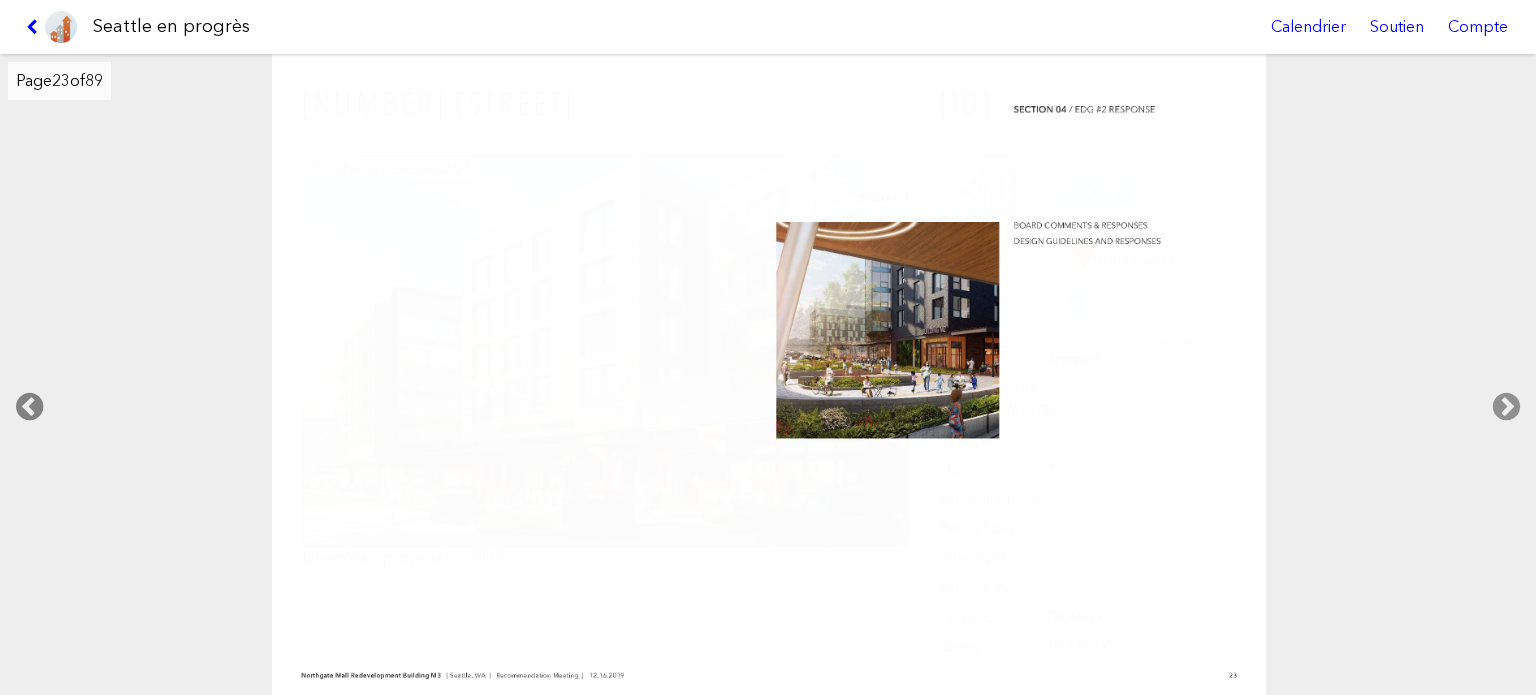 click at bounding box center [29, 407] 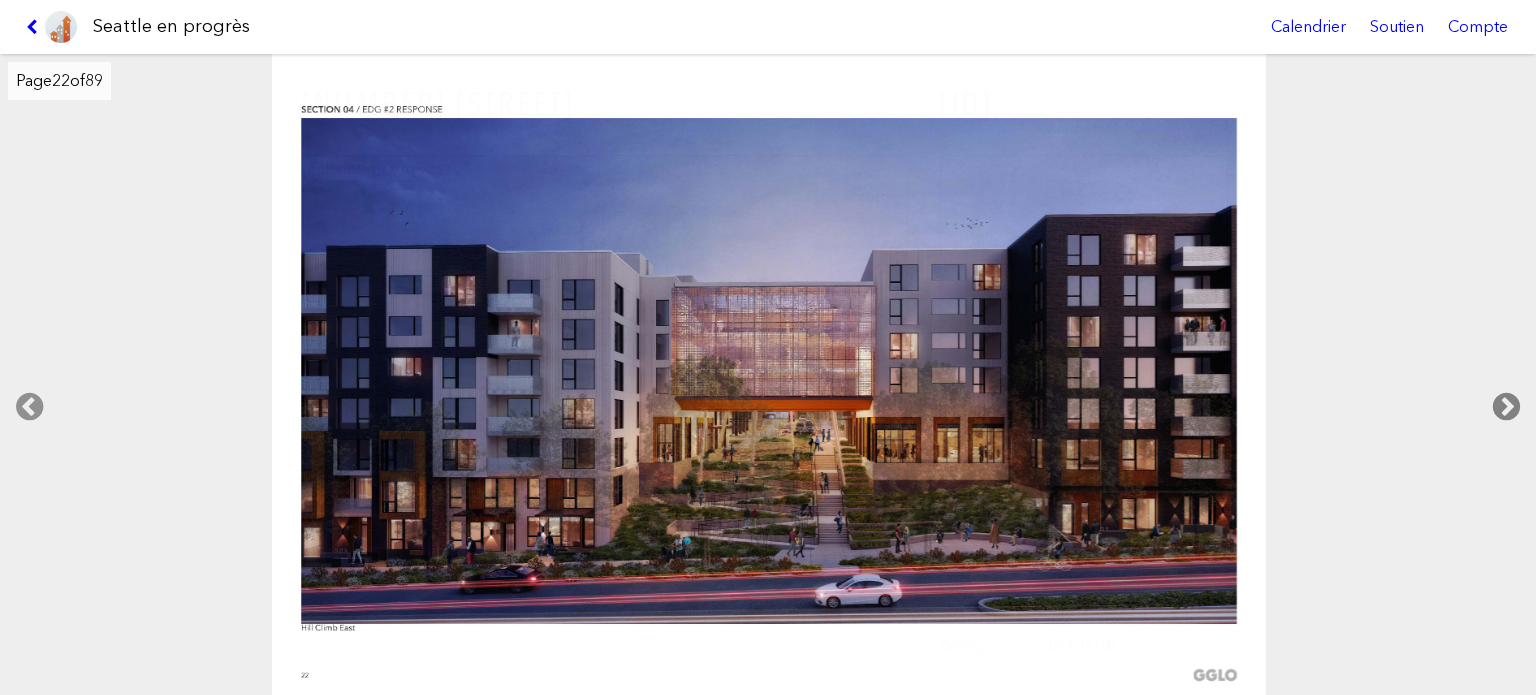 click at bounding box center [1506, 407] 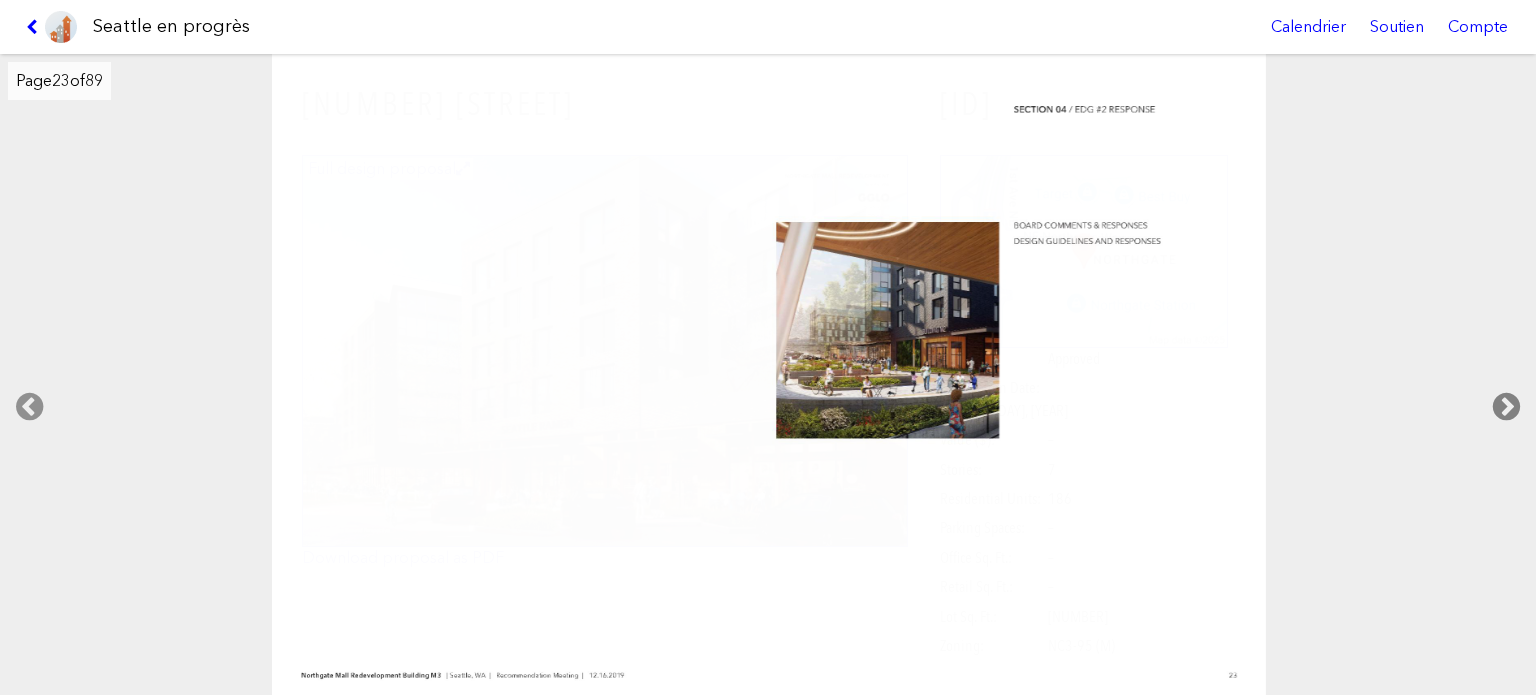 click at bounding box center [1506, 407] 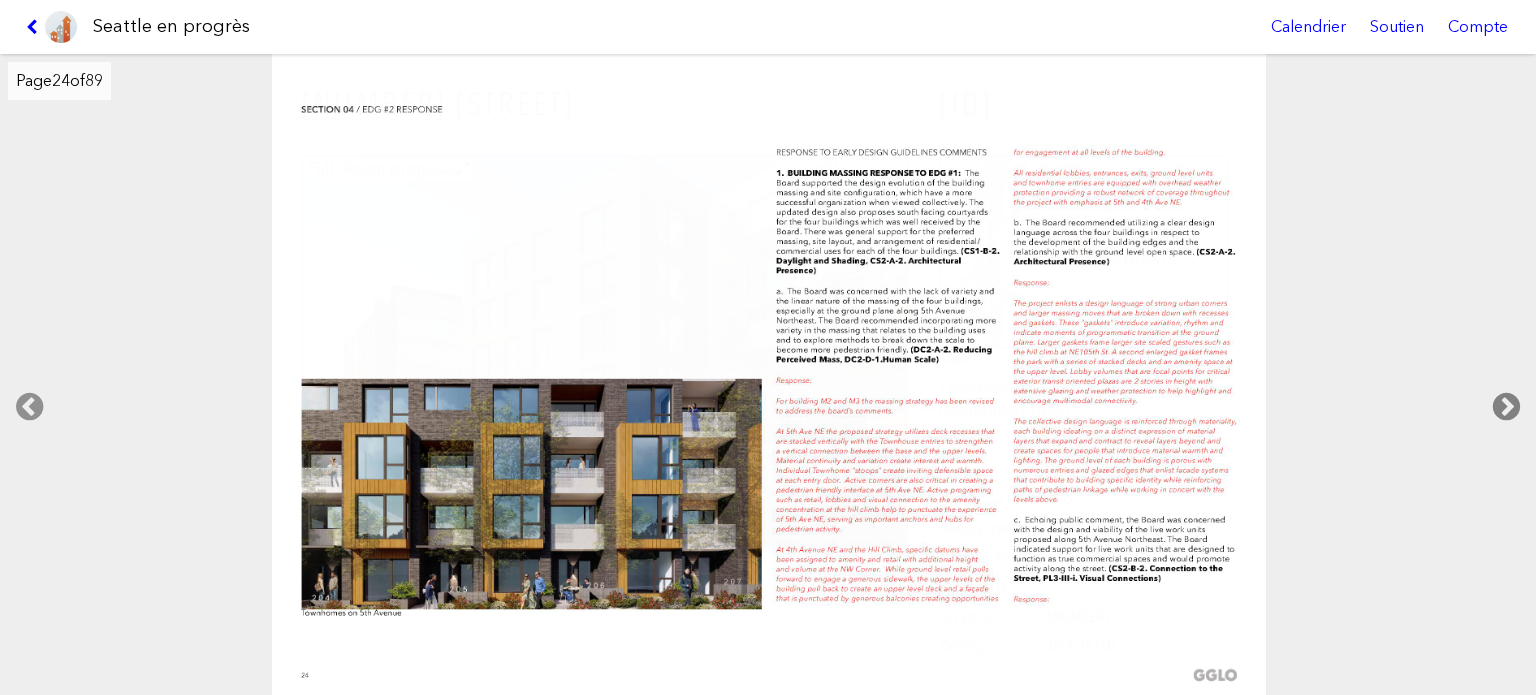 click at bounding box center (1506, 407) 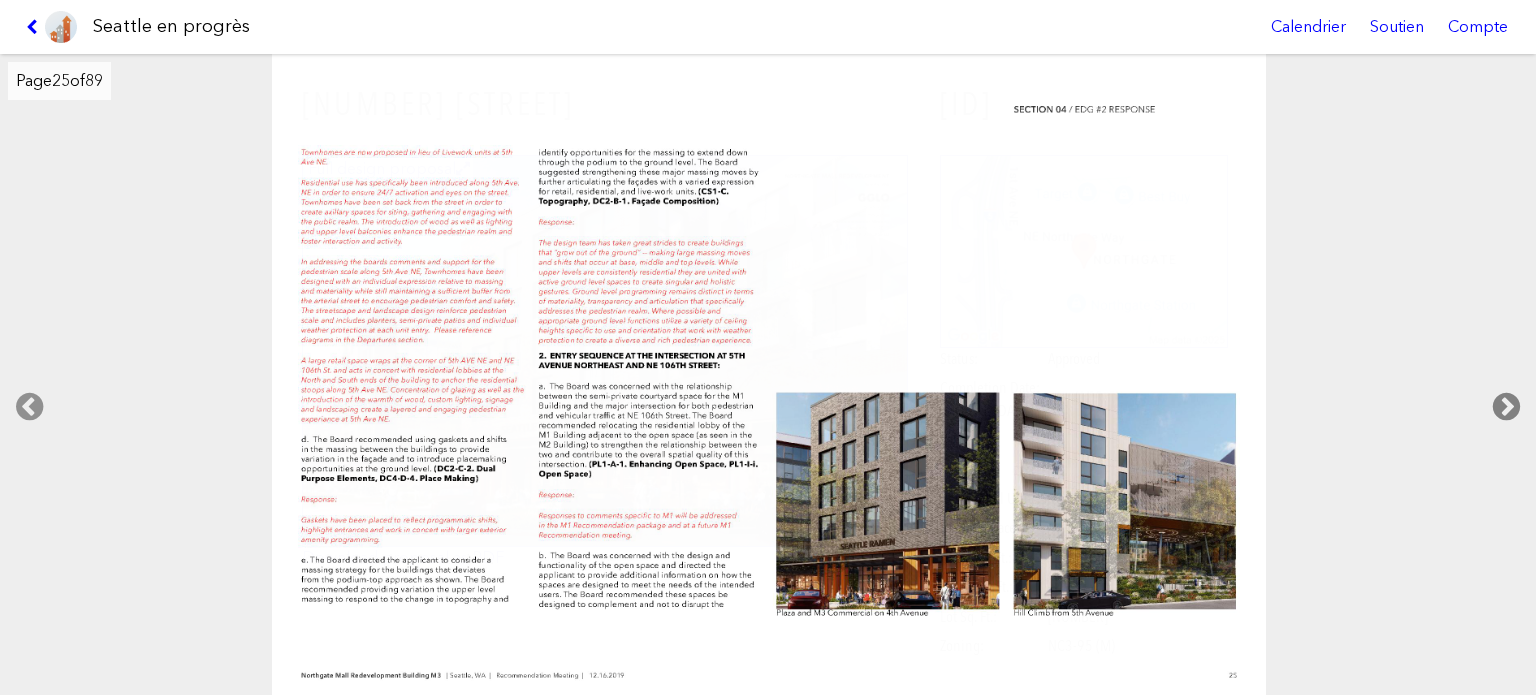 click at bounding box center (1506, 407) 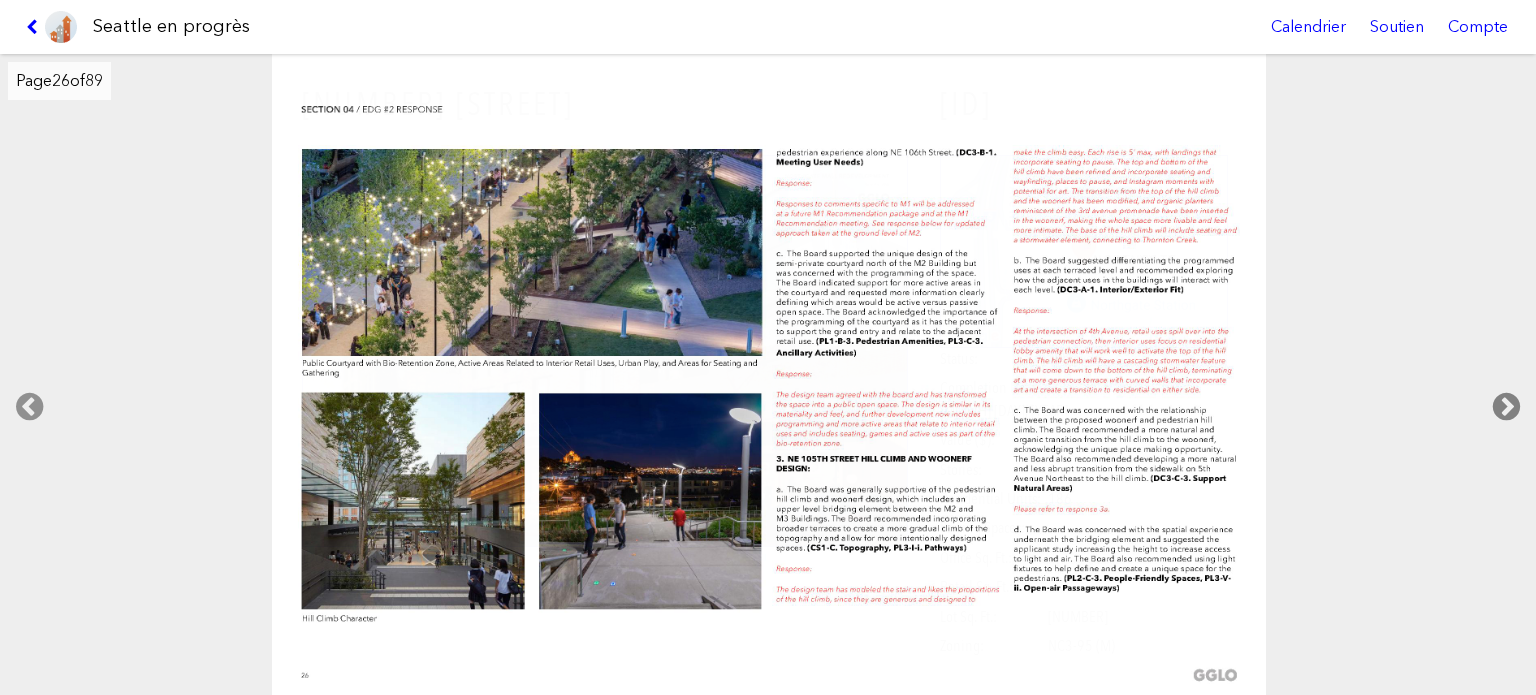 click at bounding box center (1506, 407) 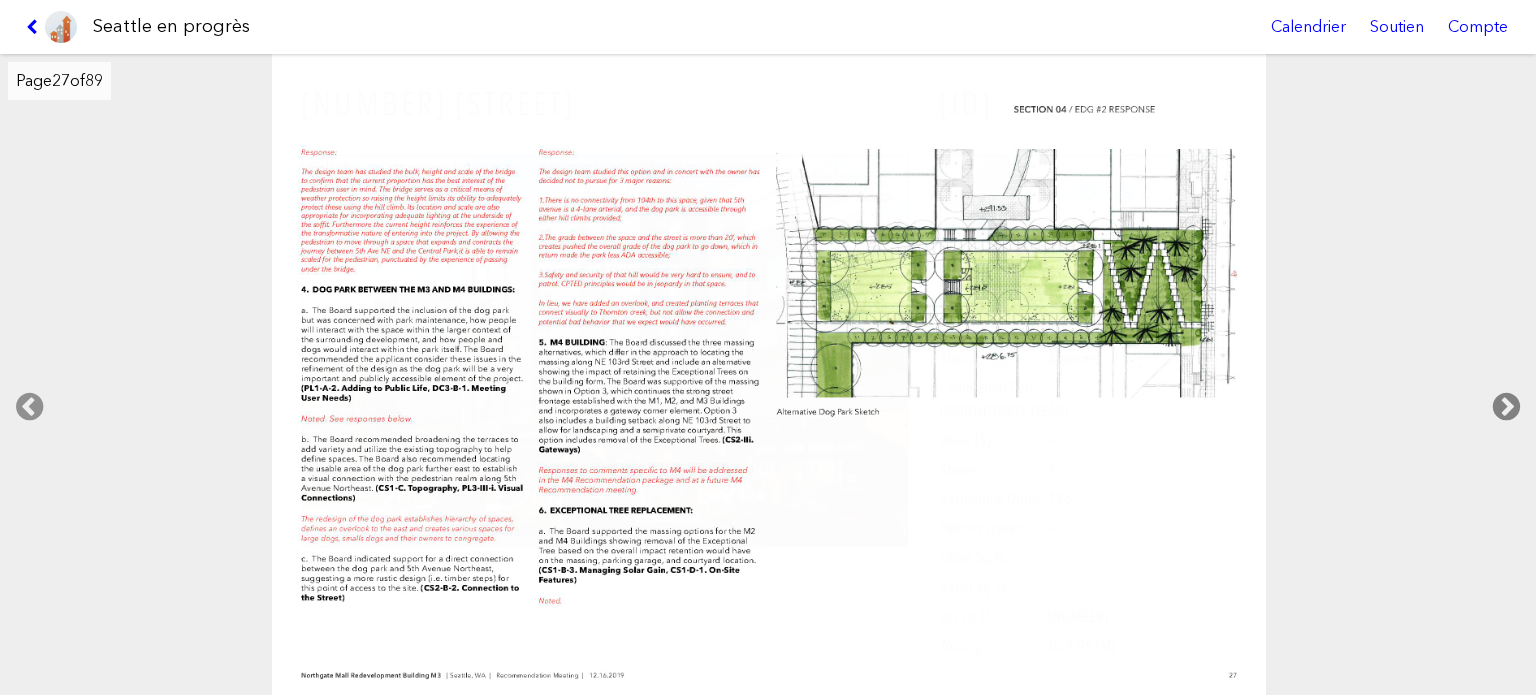 click at bounding box center [1506, 407] 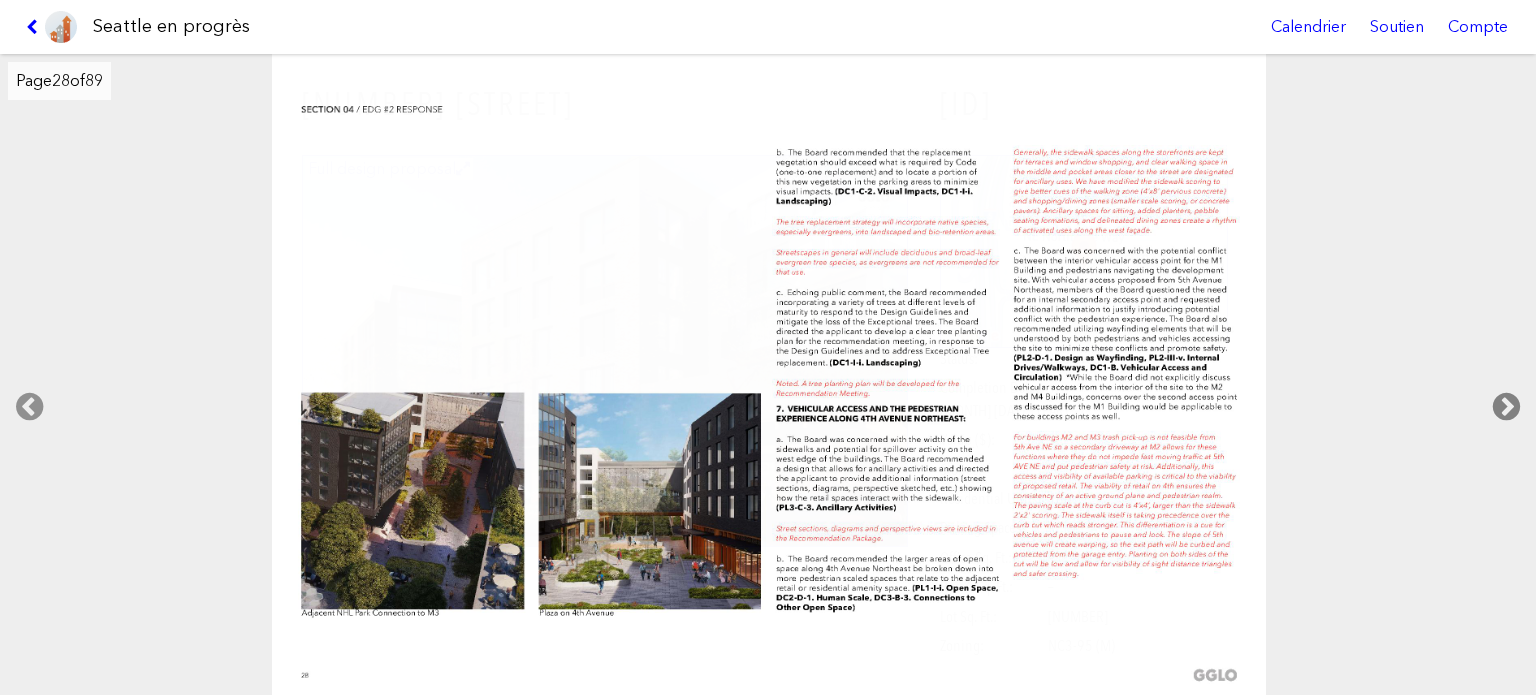 click at bounding box center [1506, 407] 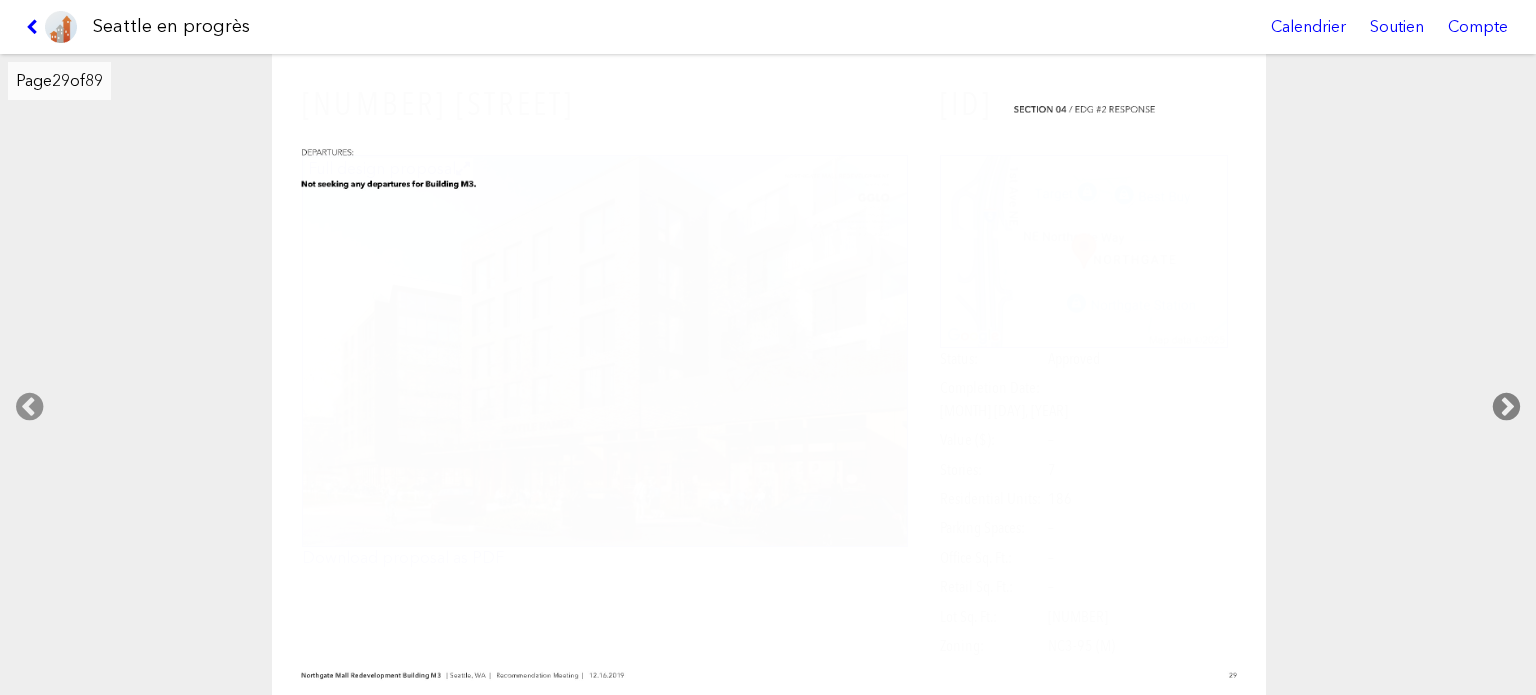 click at bounding box center (1506, 407) 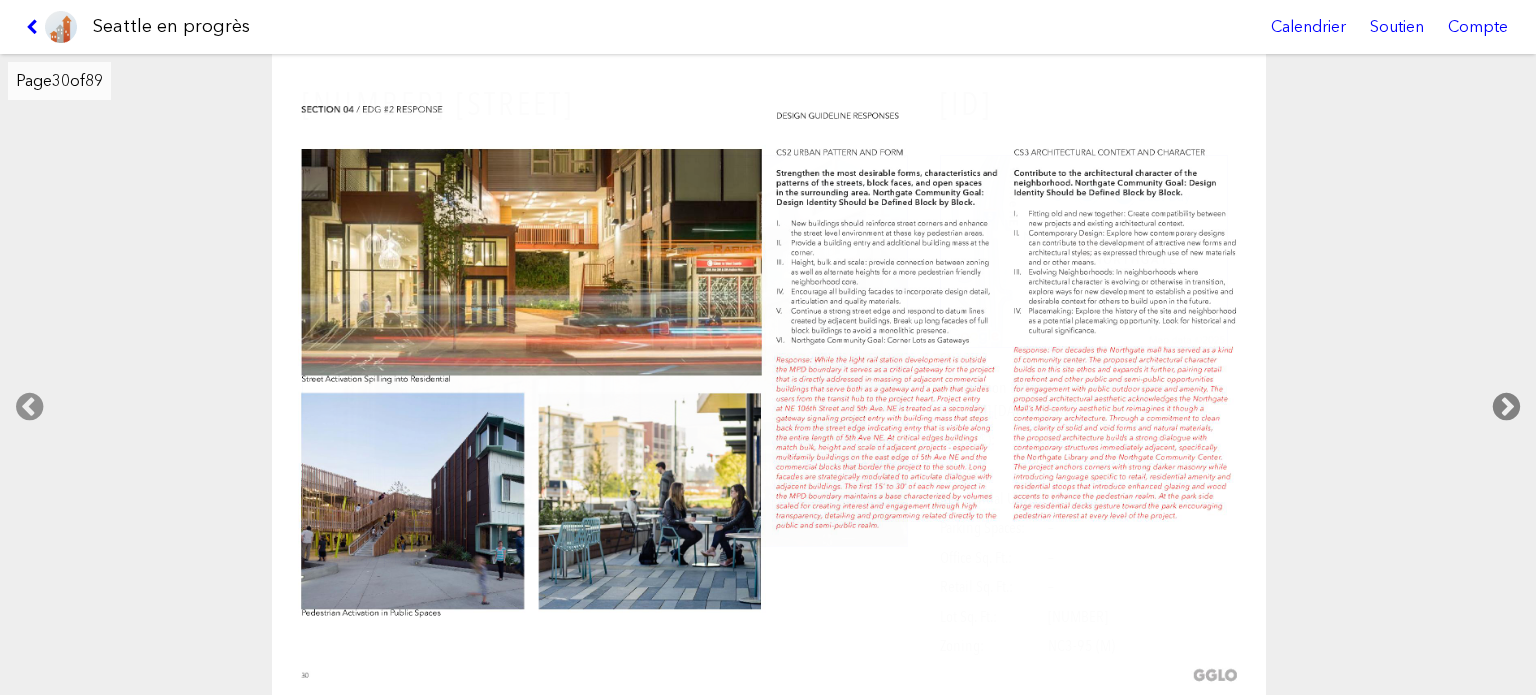 click at bounding box center [1506, 407] 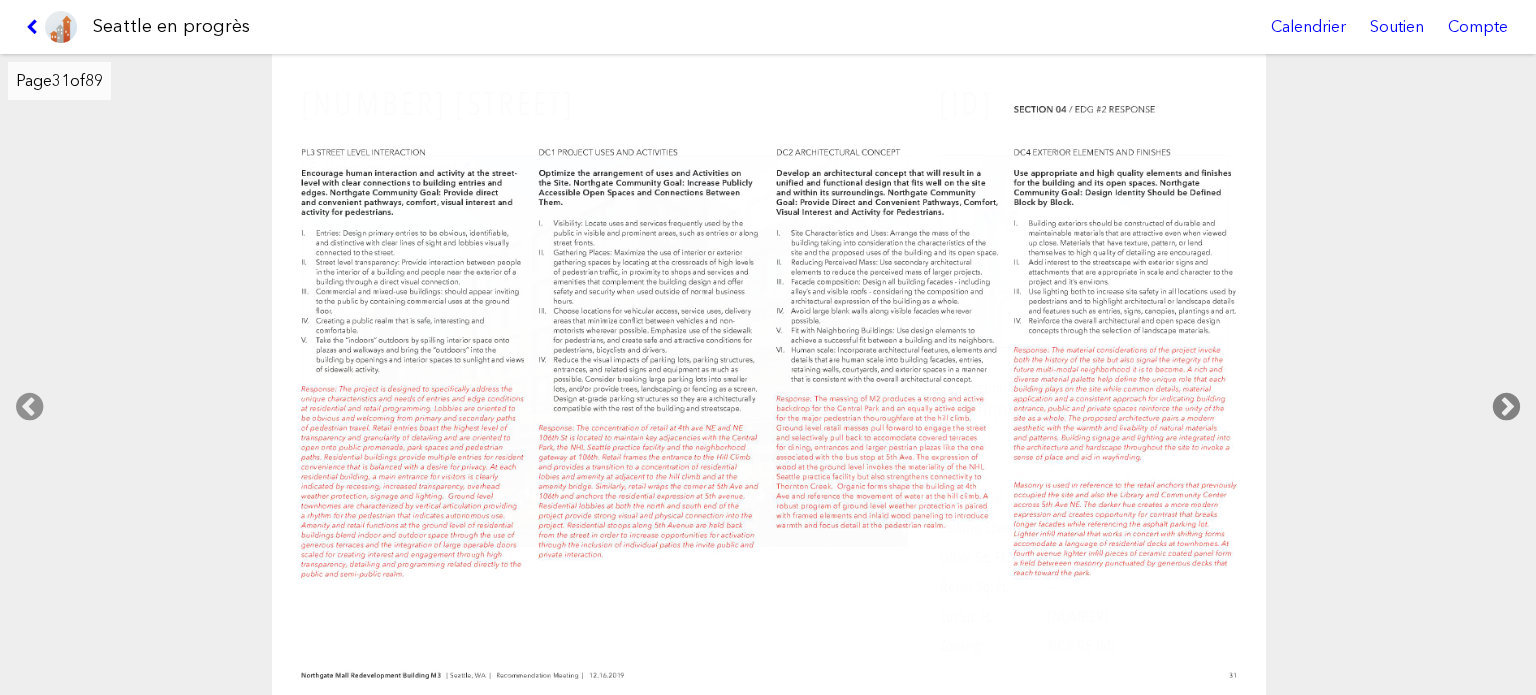 click at bounding box center (1506, 407) 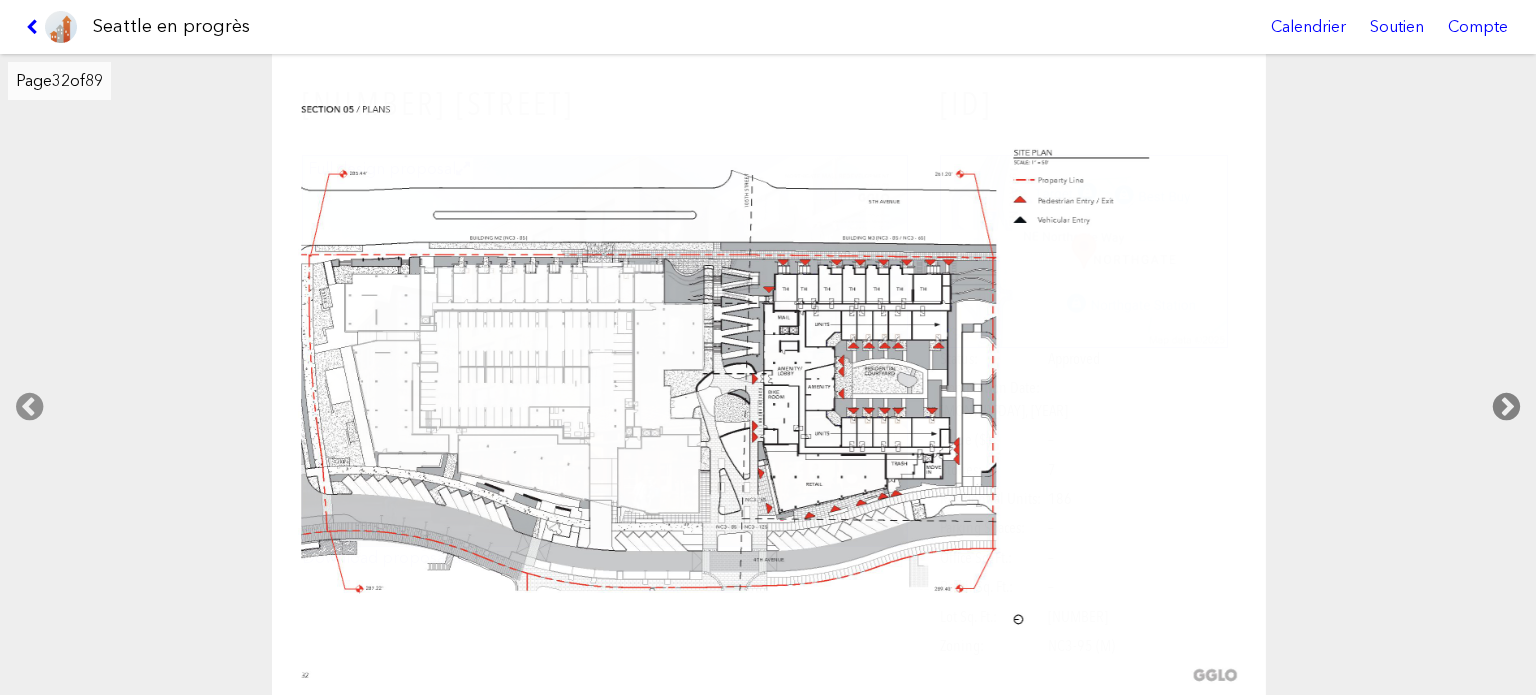 click at bounding box center [1506, 407] 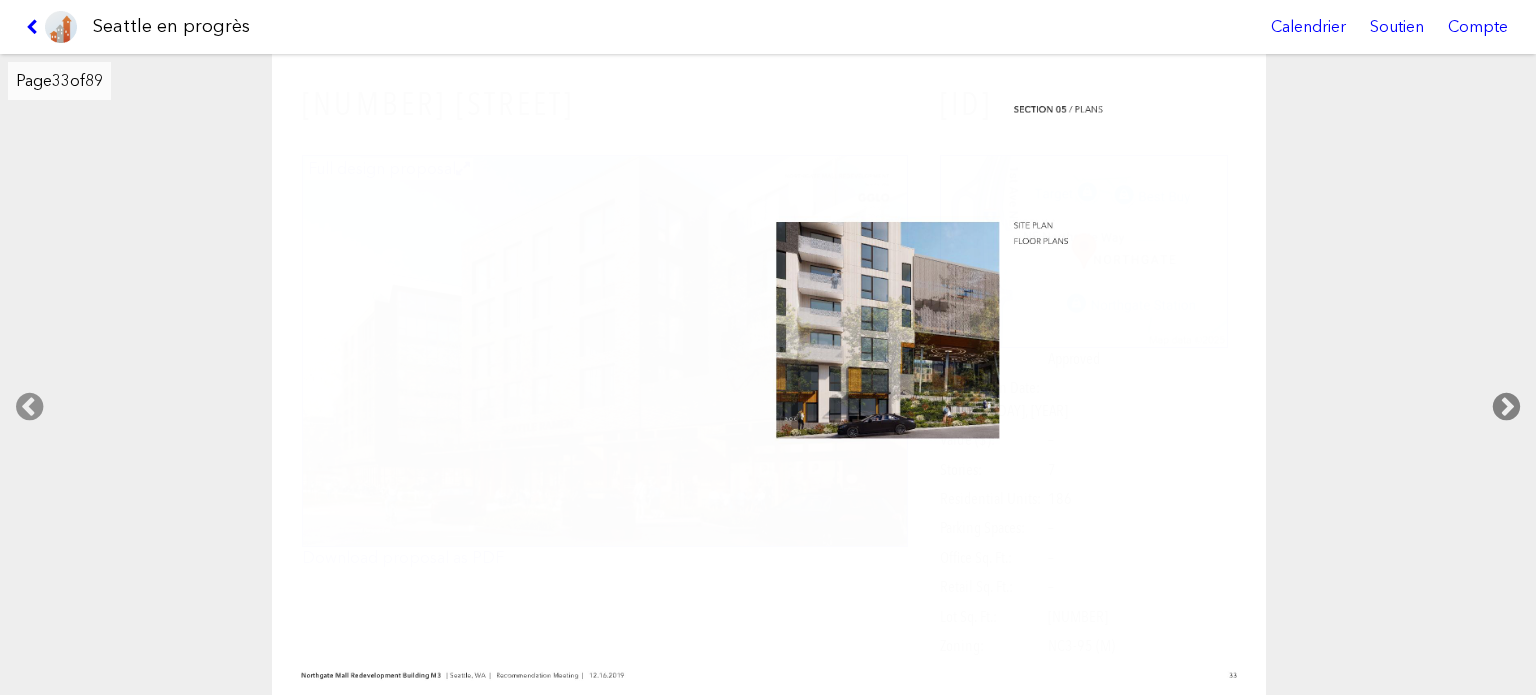 click at bounding box center (1506, 407) 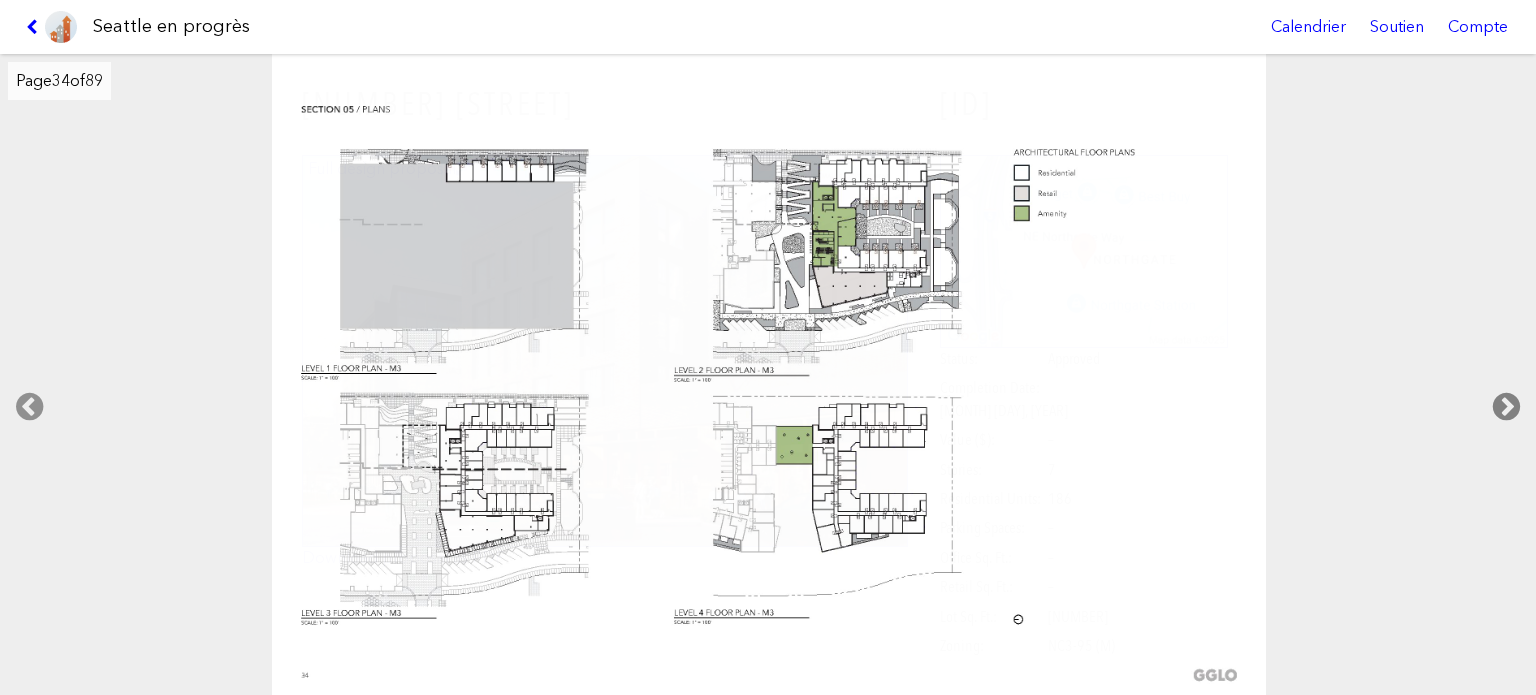 click at bounding box center [1506, 407] 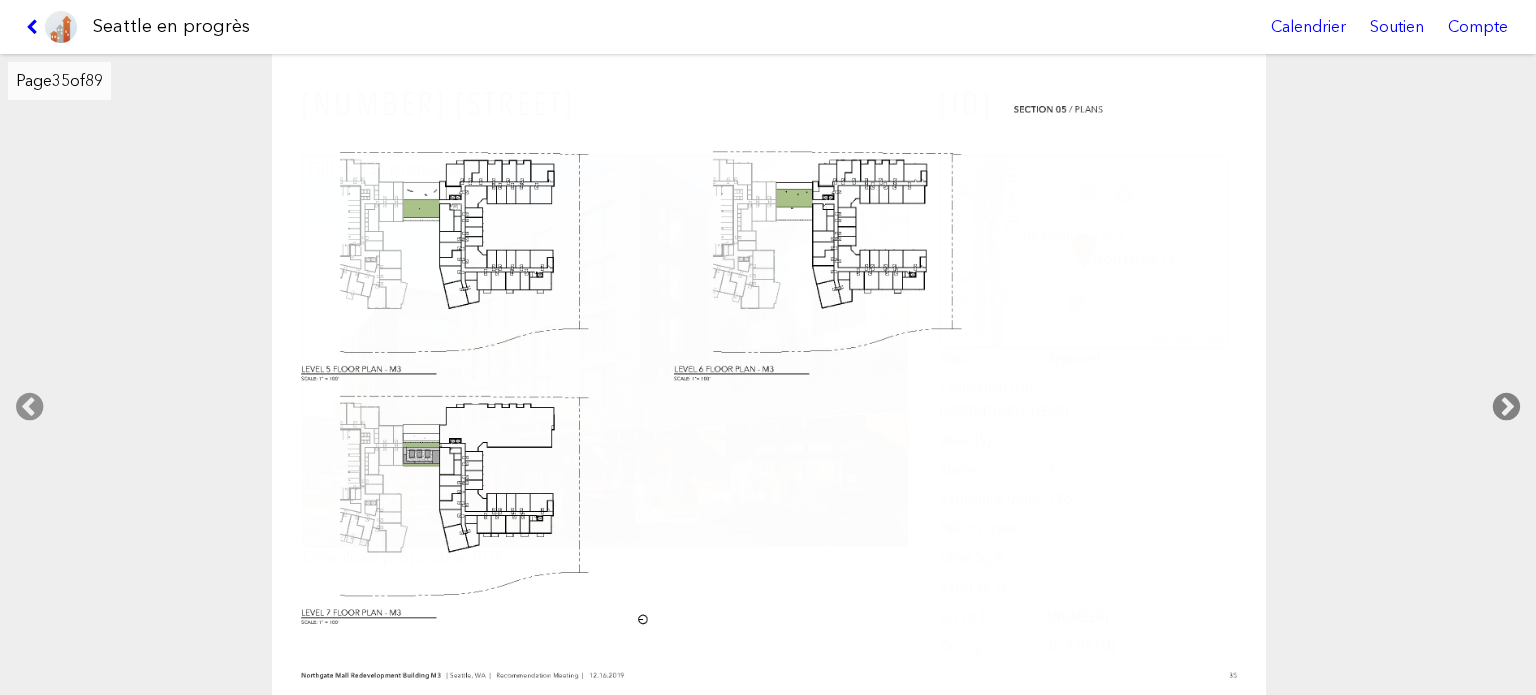 click at bounding box center [1506, 407] 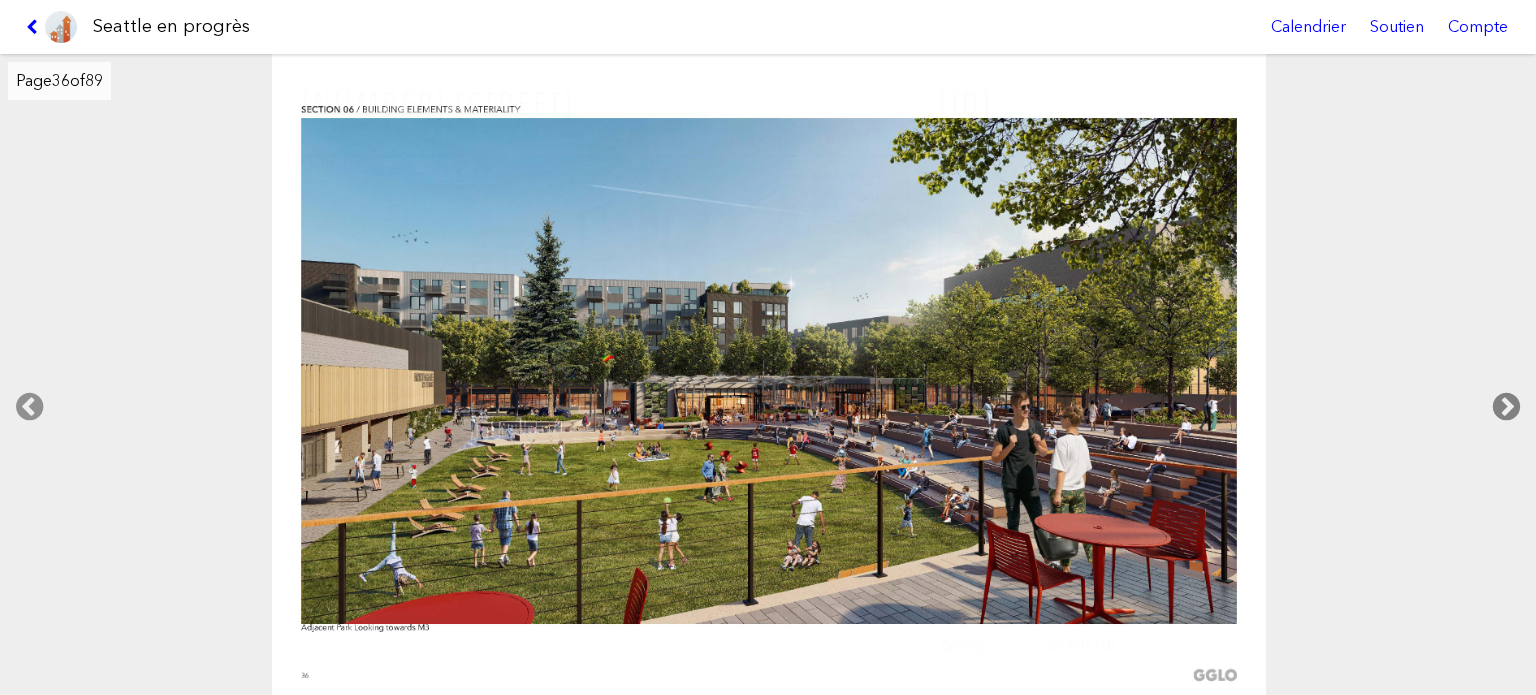 click at bounding box center (1506, 407) 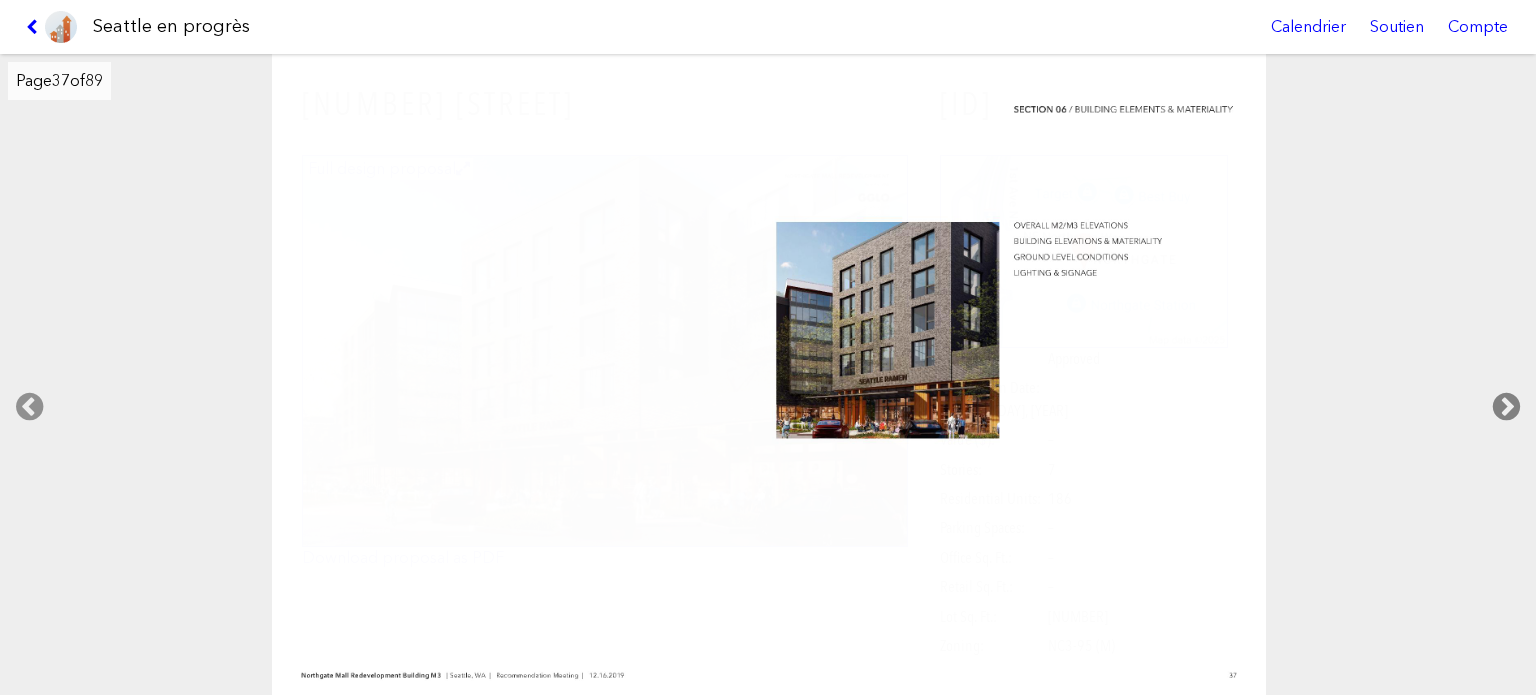 click at bounding box center (1506, 407) 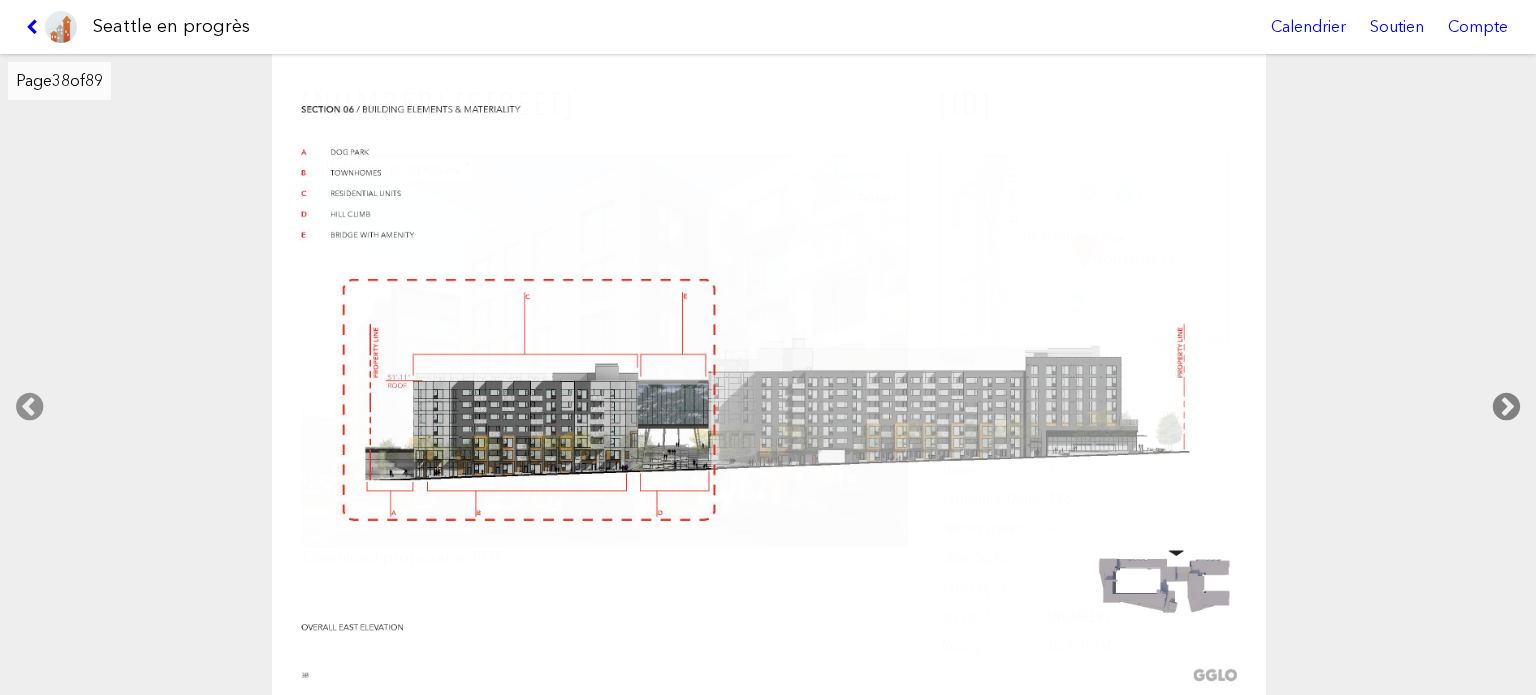 click at bounding box center [1506, 407] 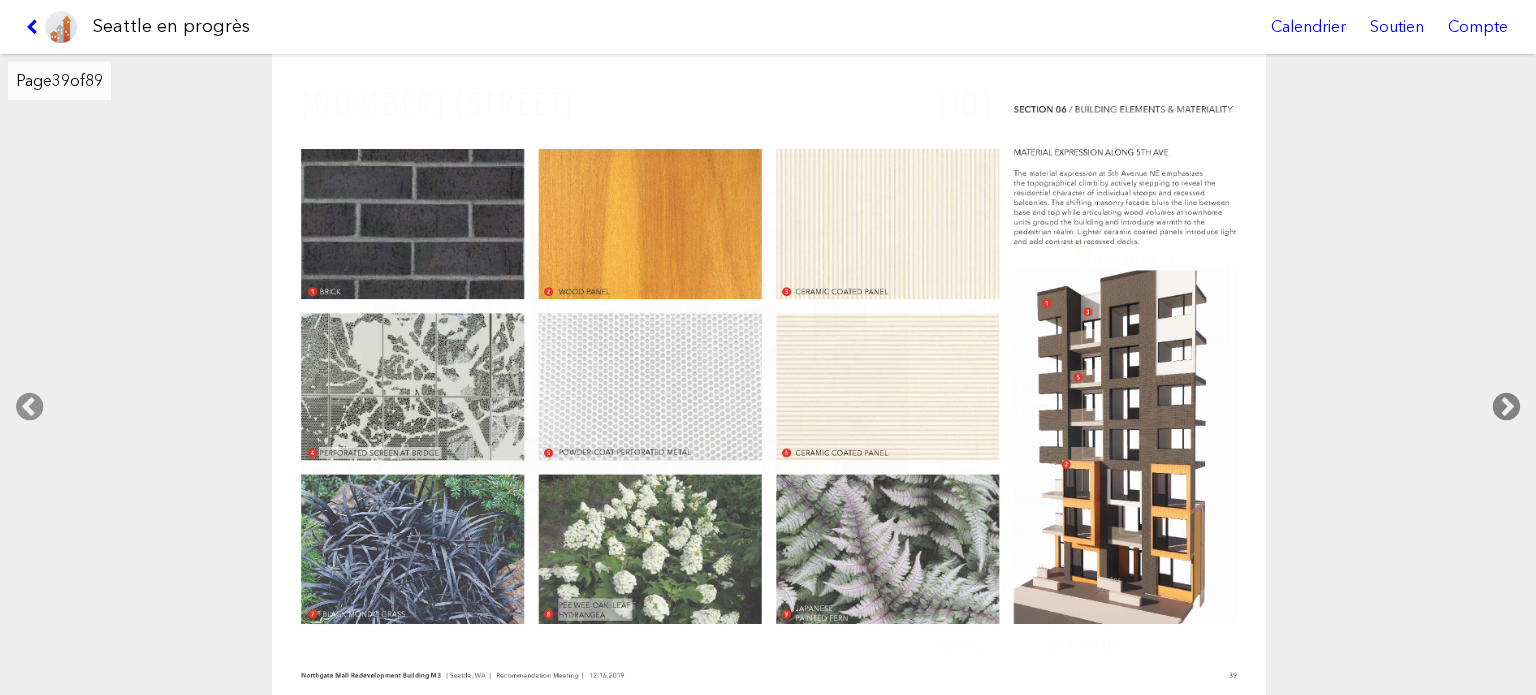 click at bounding box center [1506, 407] 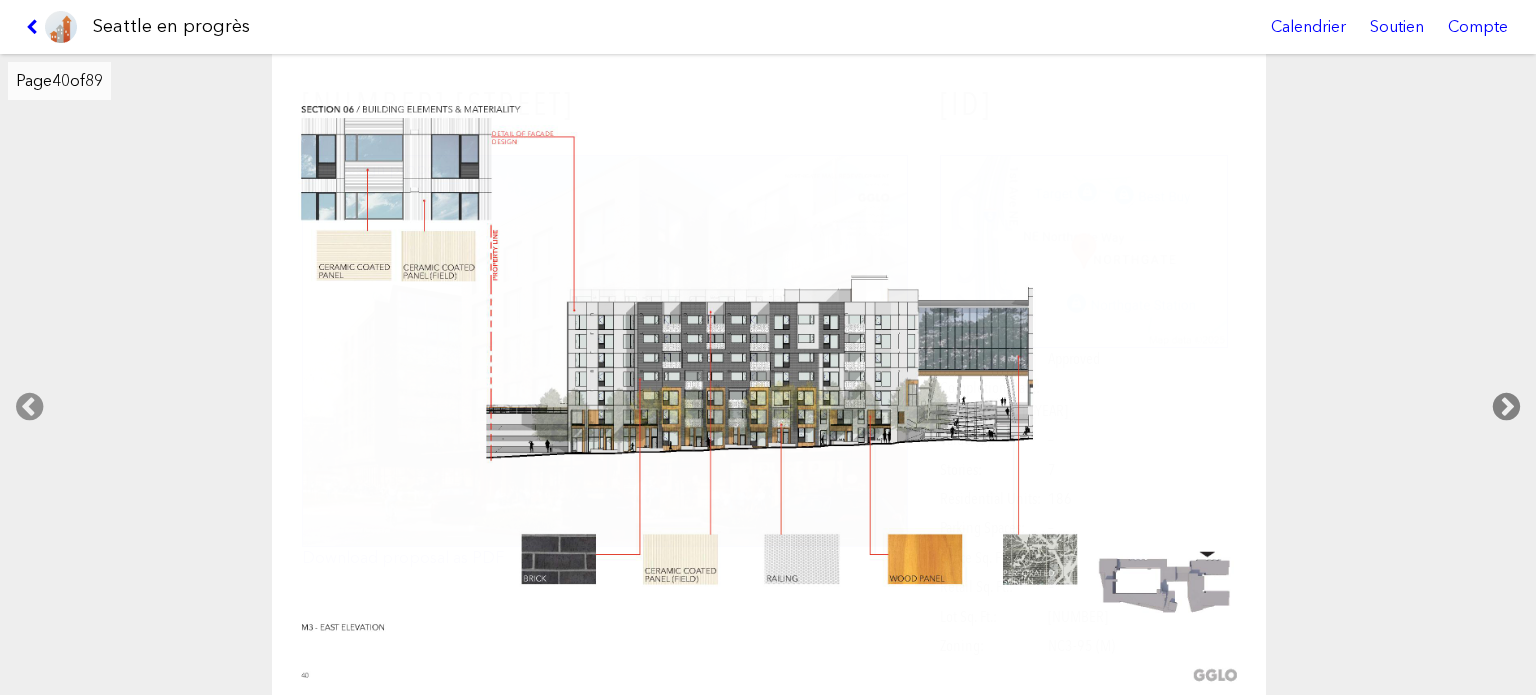 click at bounding box center (1506, 407) 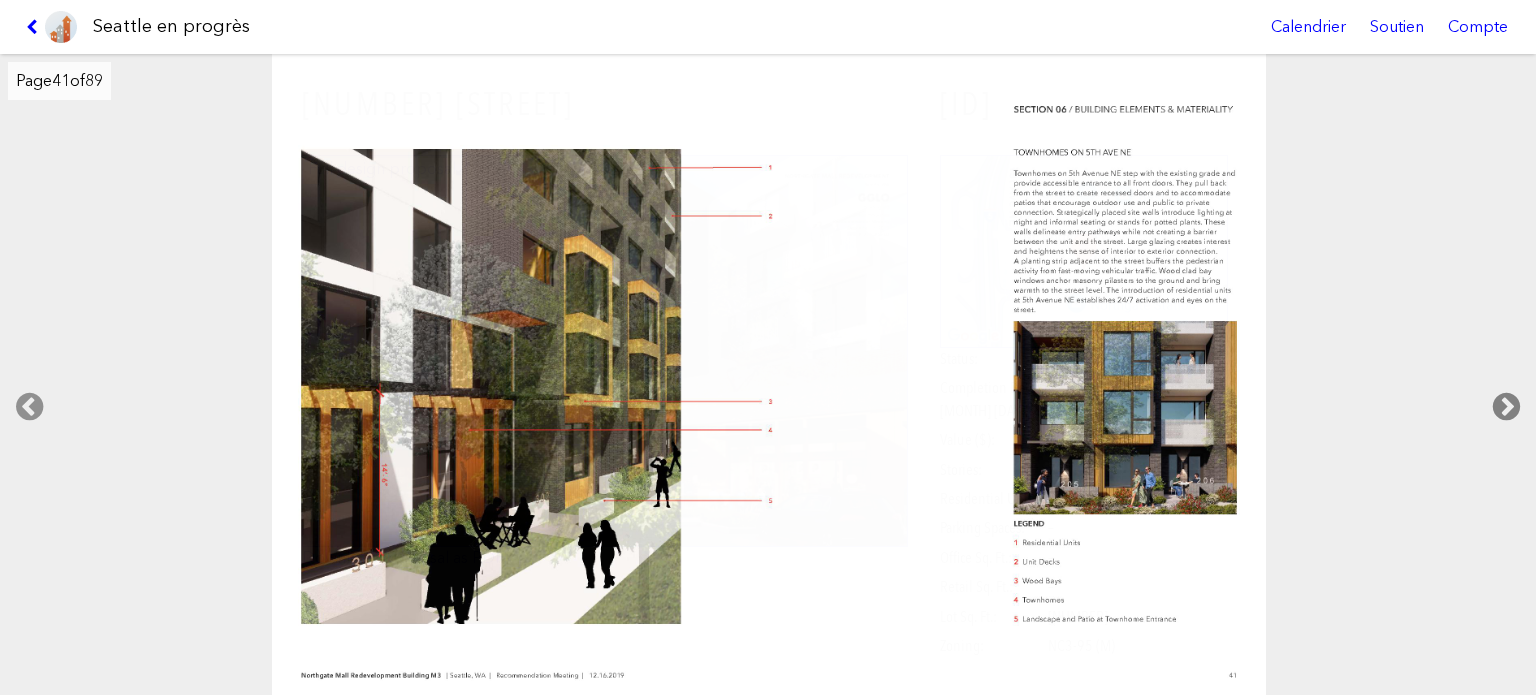 click at bounding box center [1506, 407] 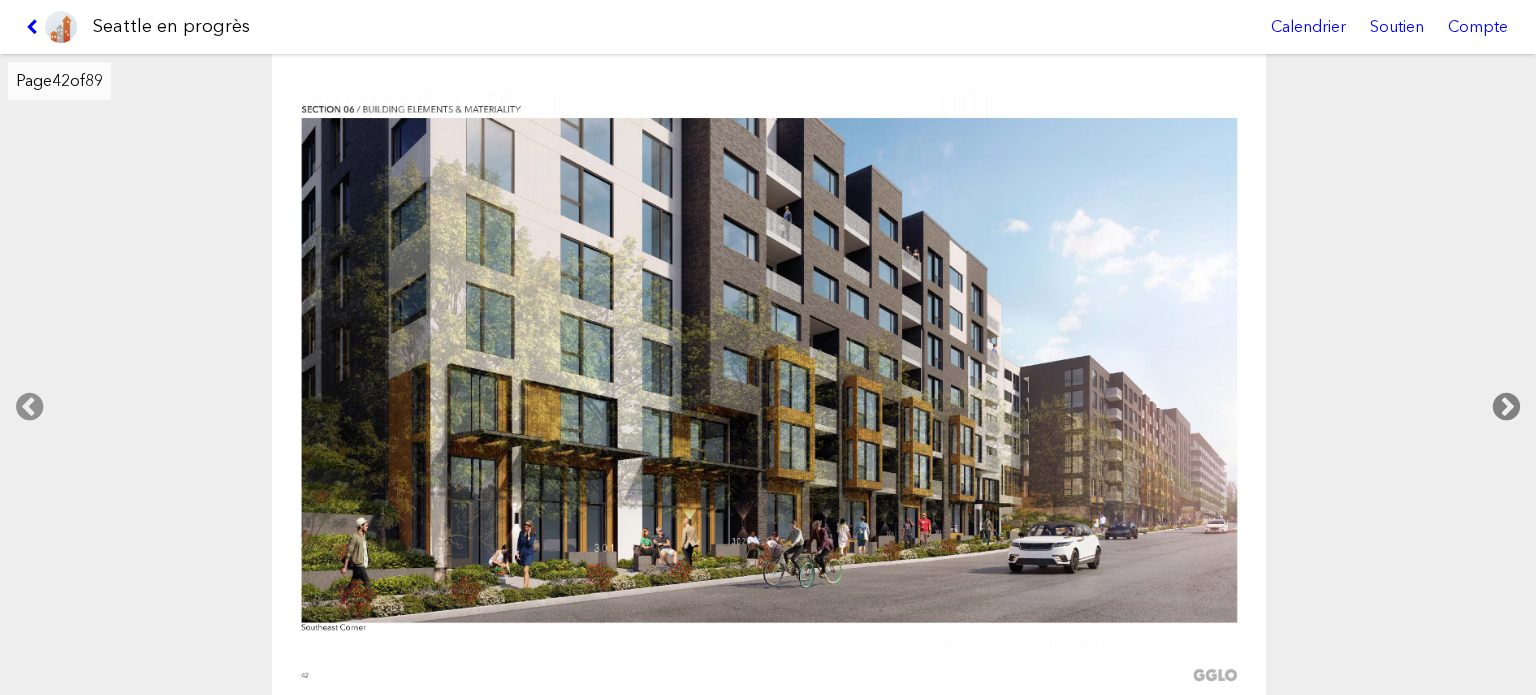 click at bounding box center (1506, 407) 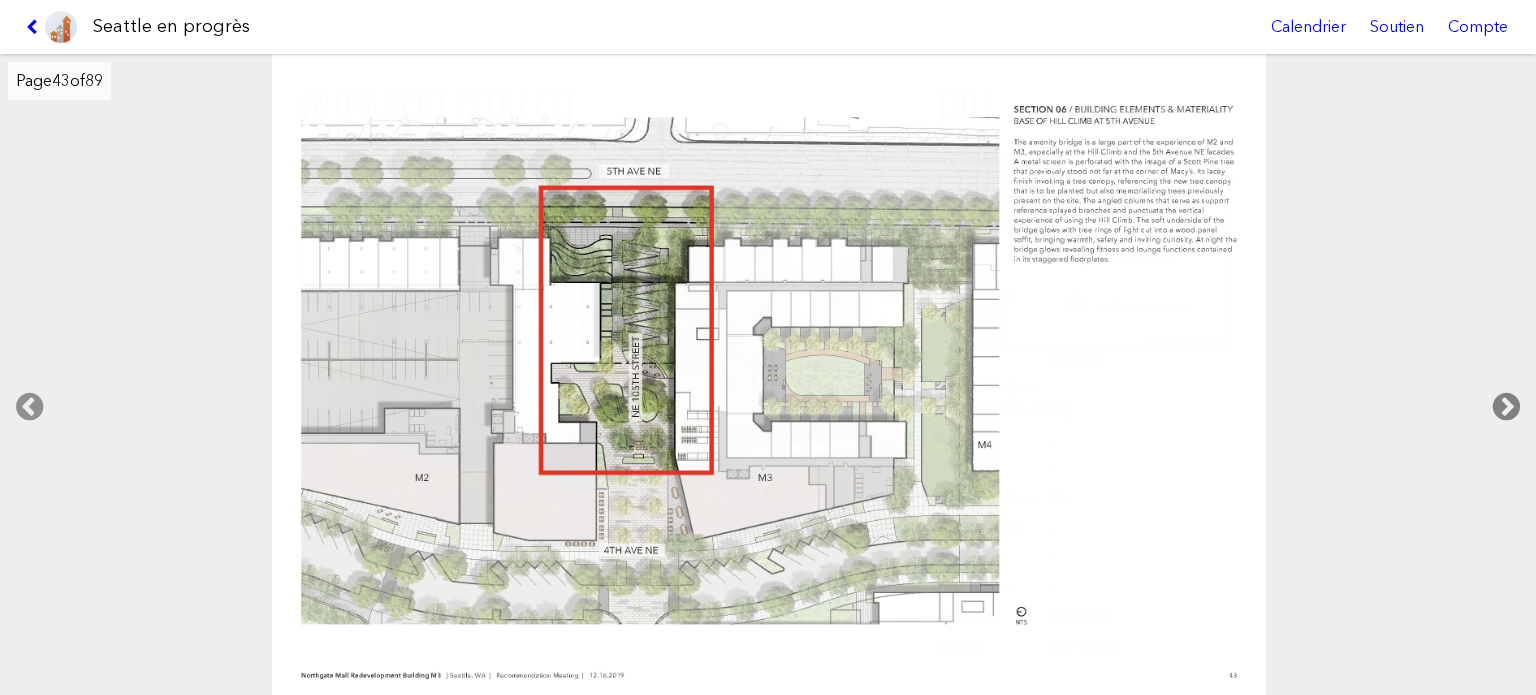 click at bounding box center (1506, 407) 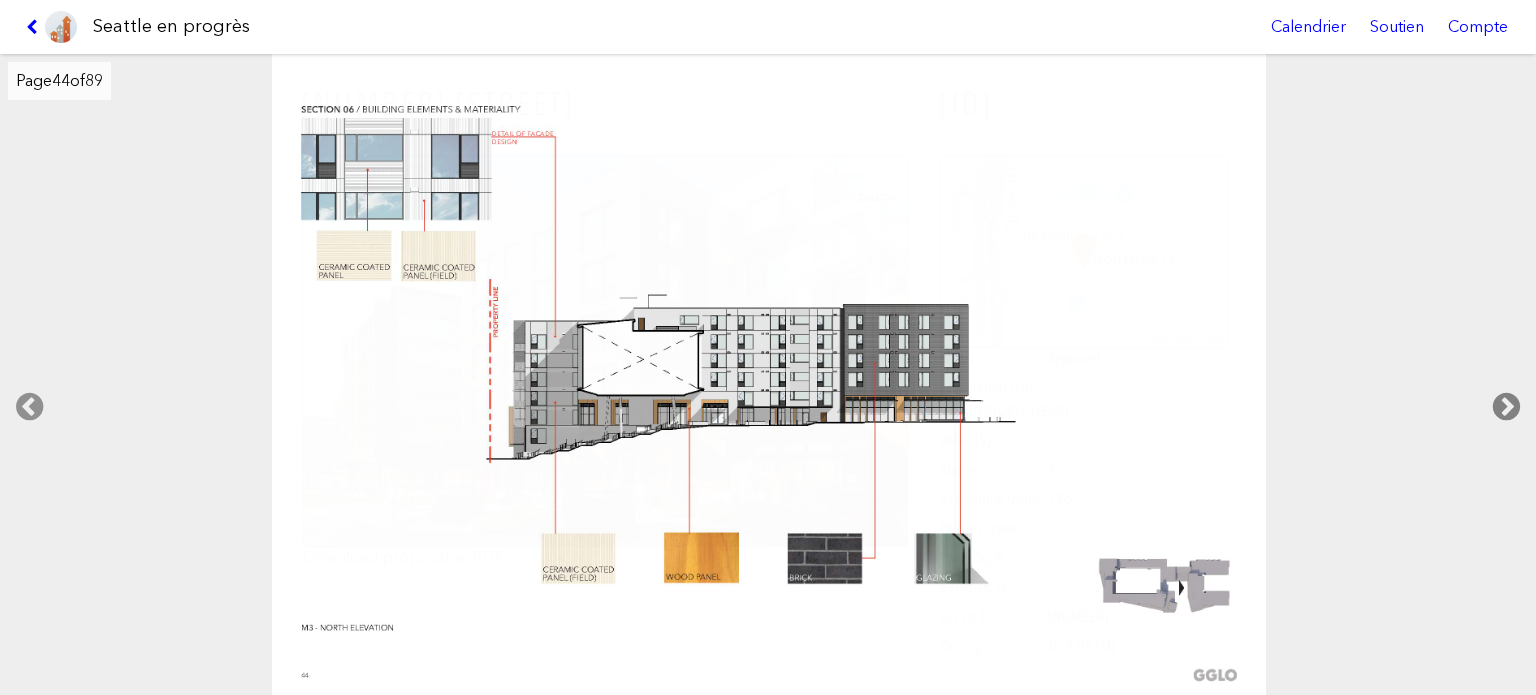 click at bounding box center (1506, 407) 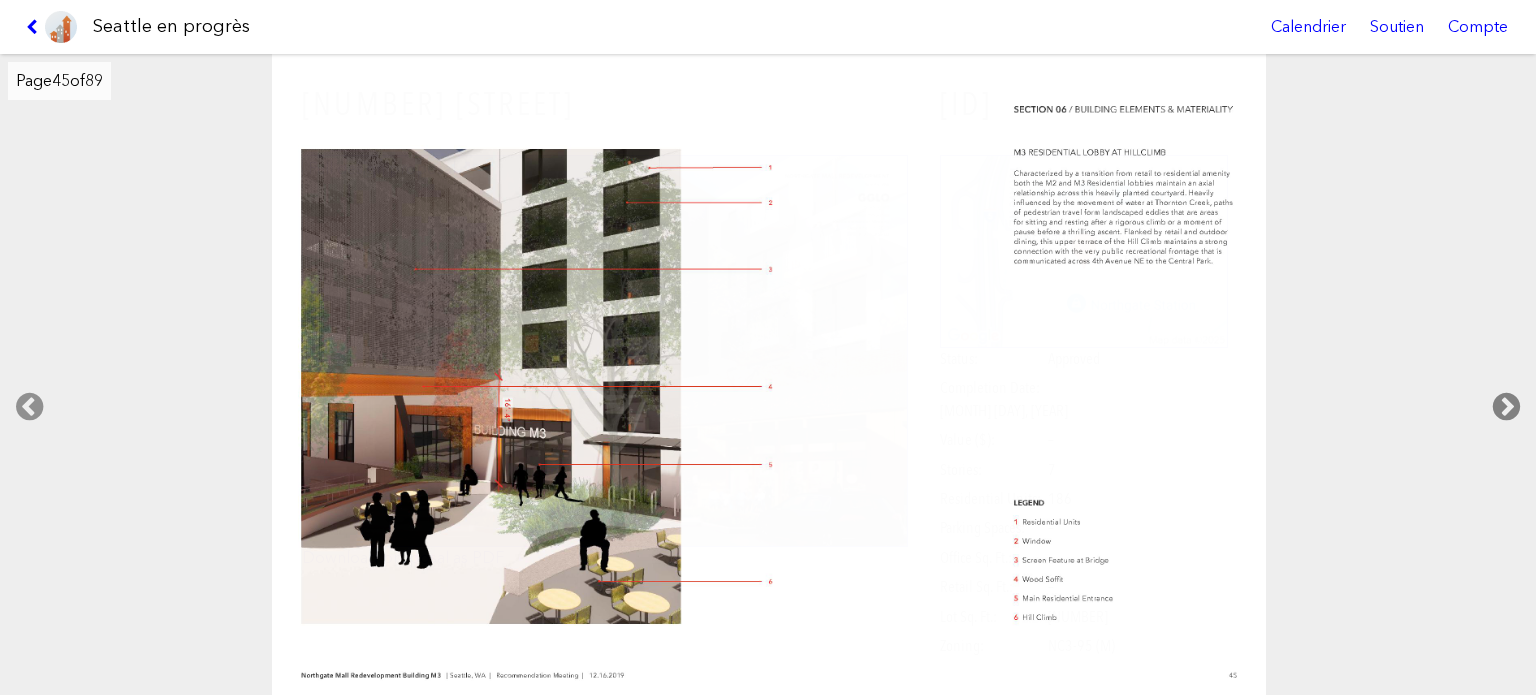 click at bounding box center [1506, 407] 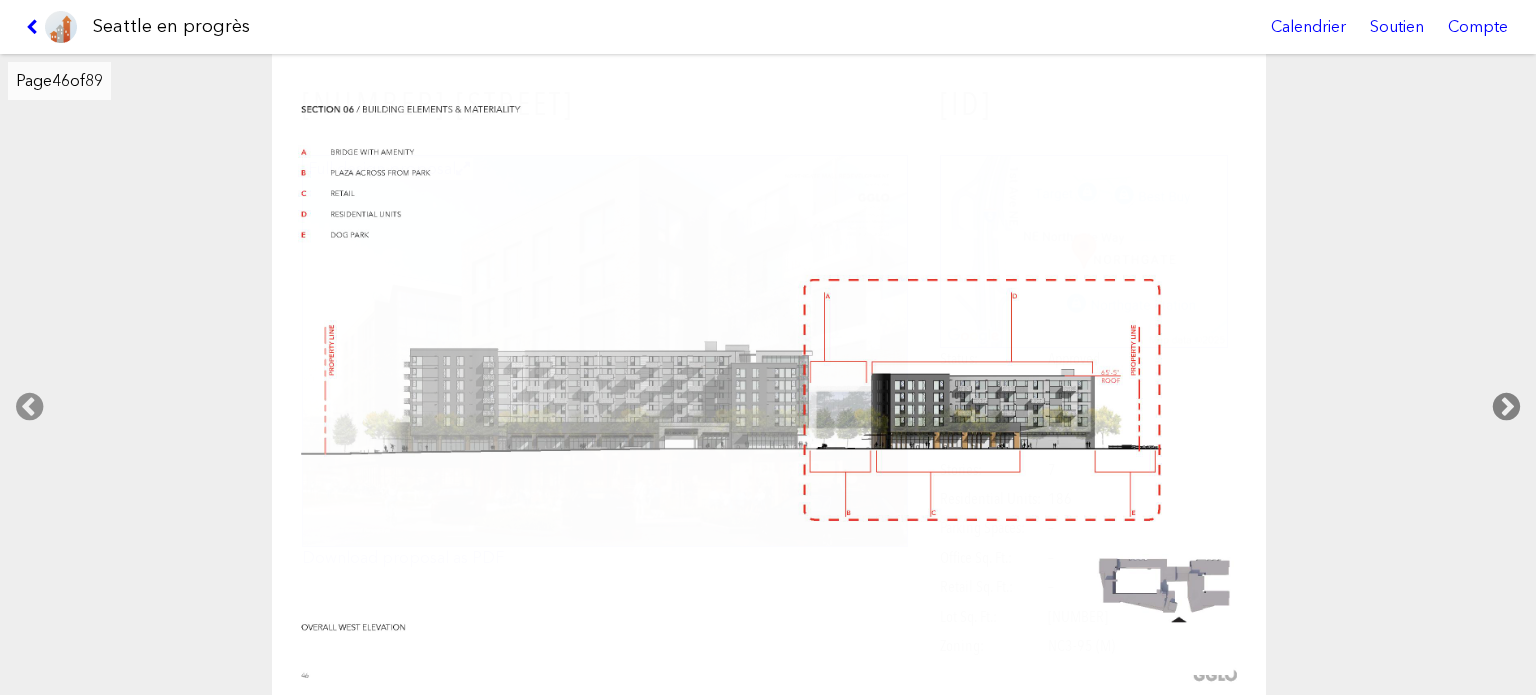 click at bounding box center (1506, 407) 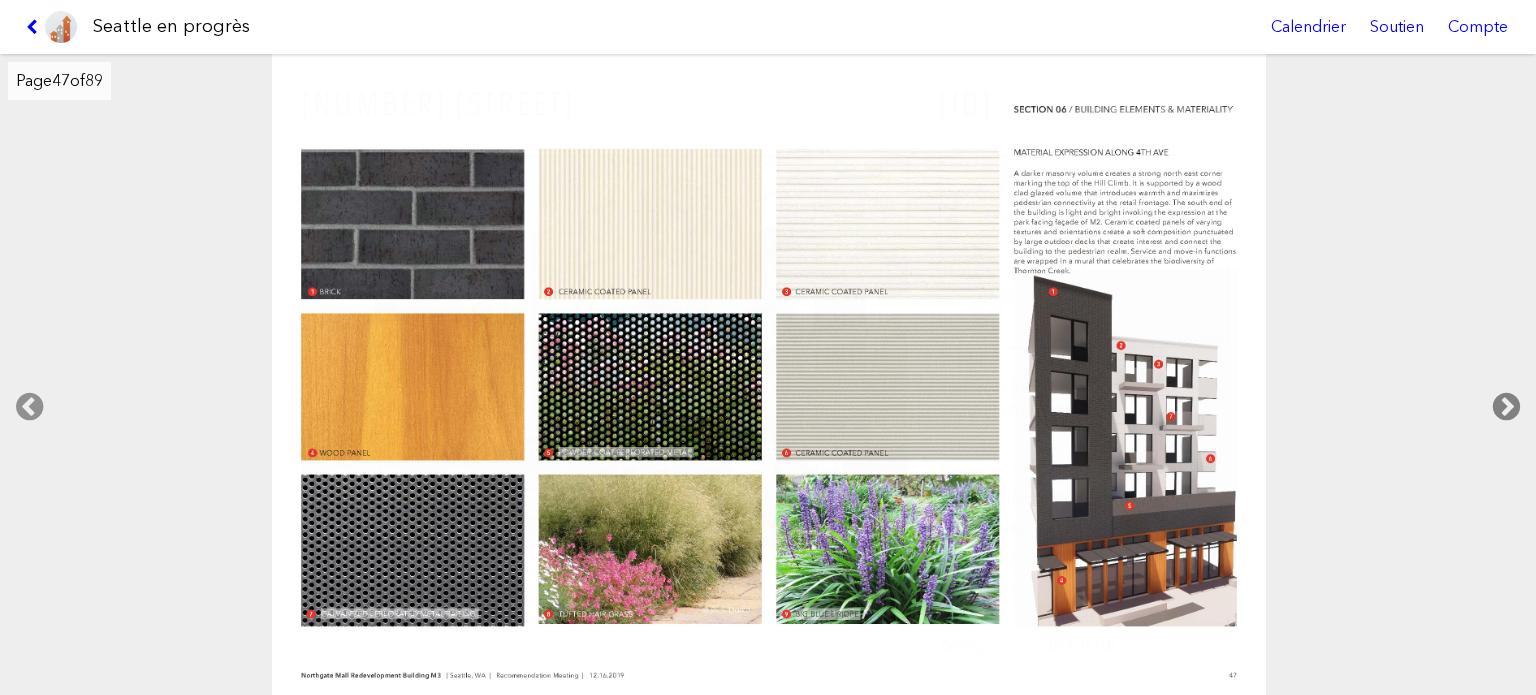 click at bounding box center (1506, 407) 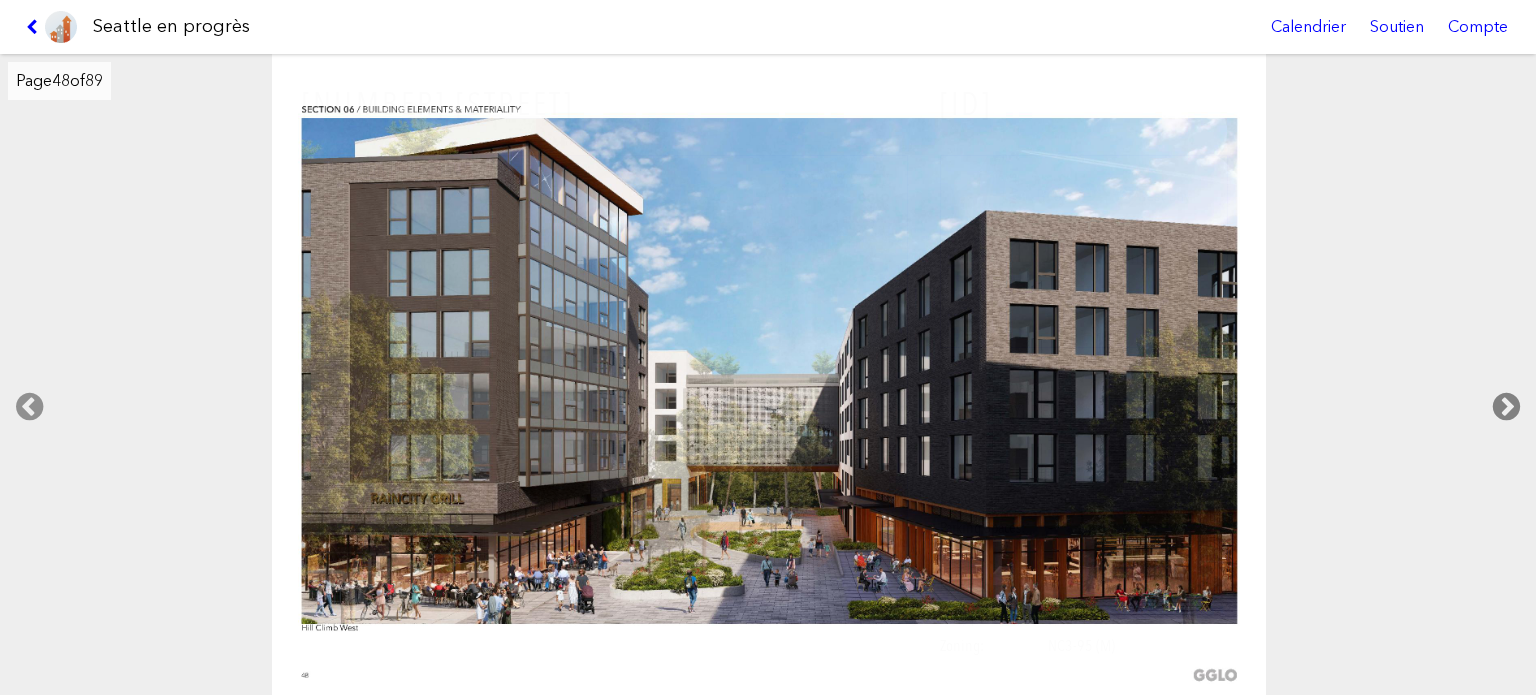 click at bounding box center (1506, 407) 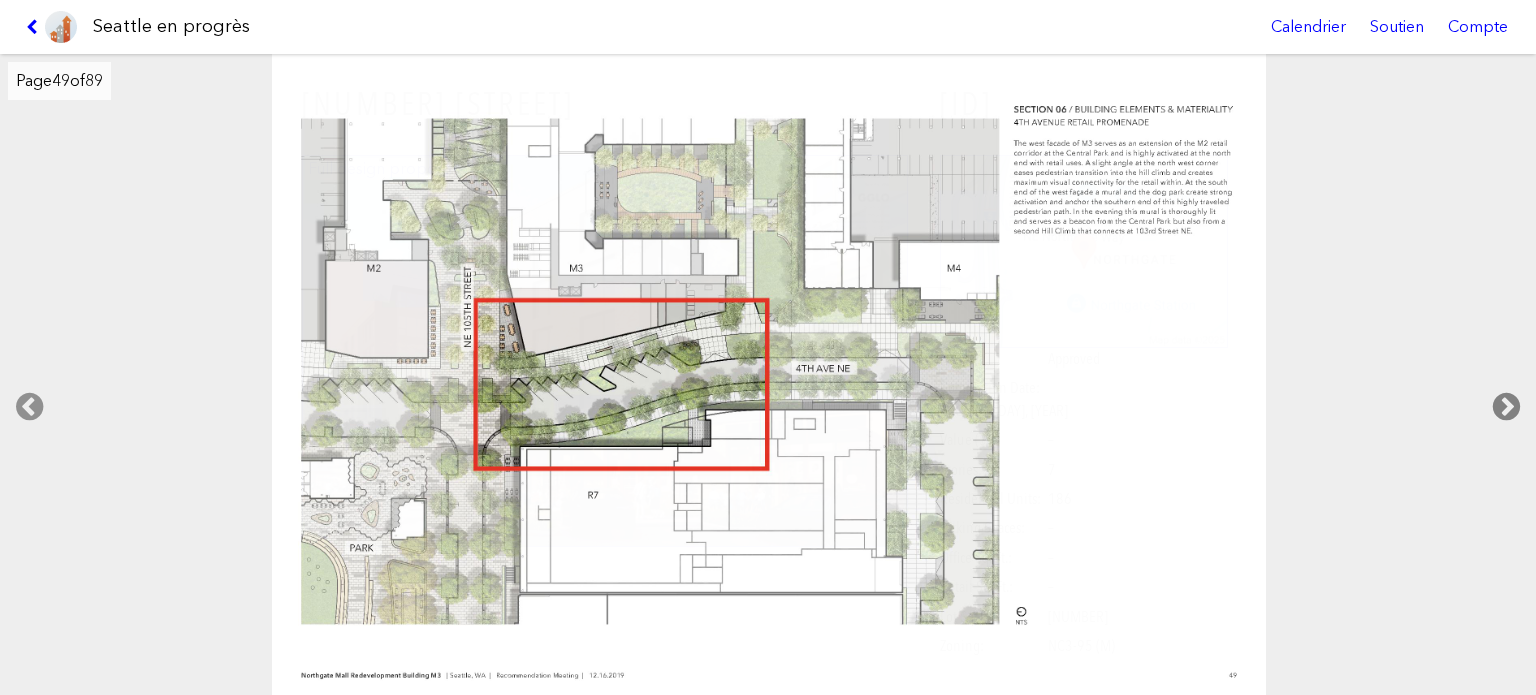 click at bounding box center [1506, 407] 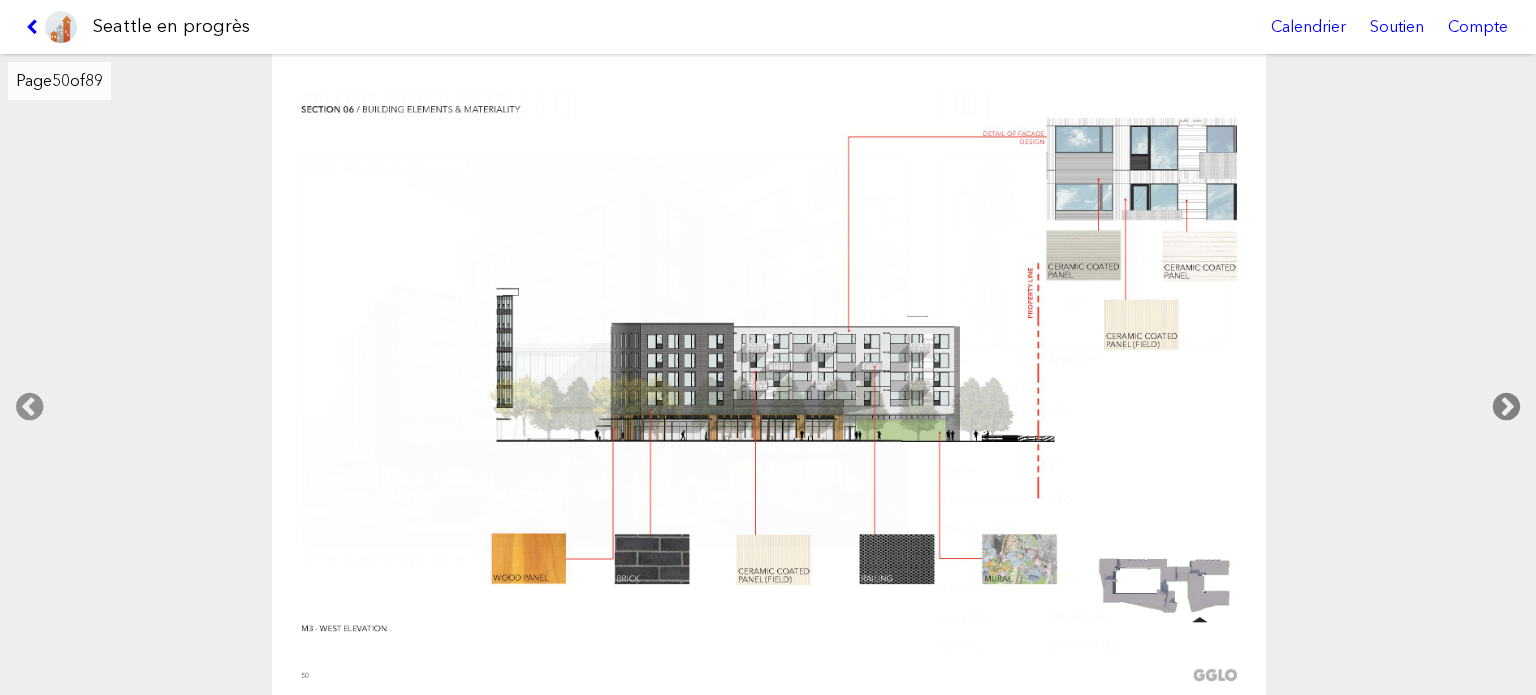click at bounding box center (1506, 407) 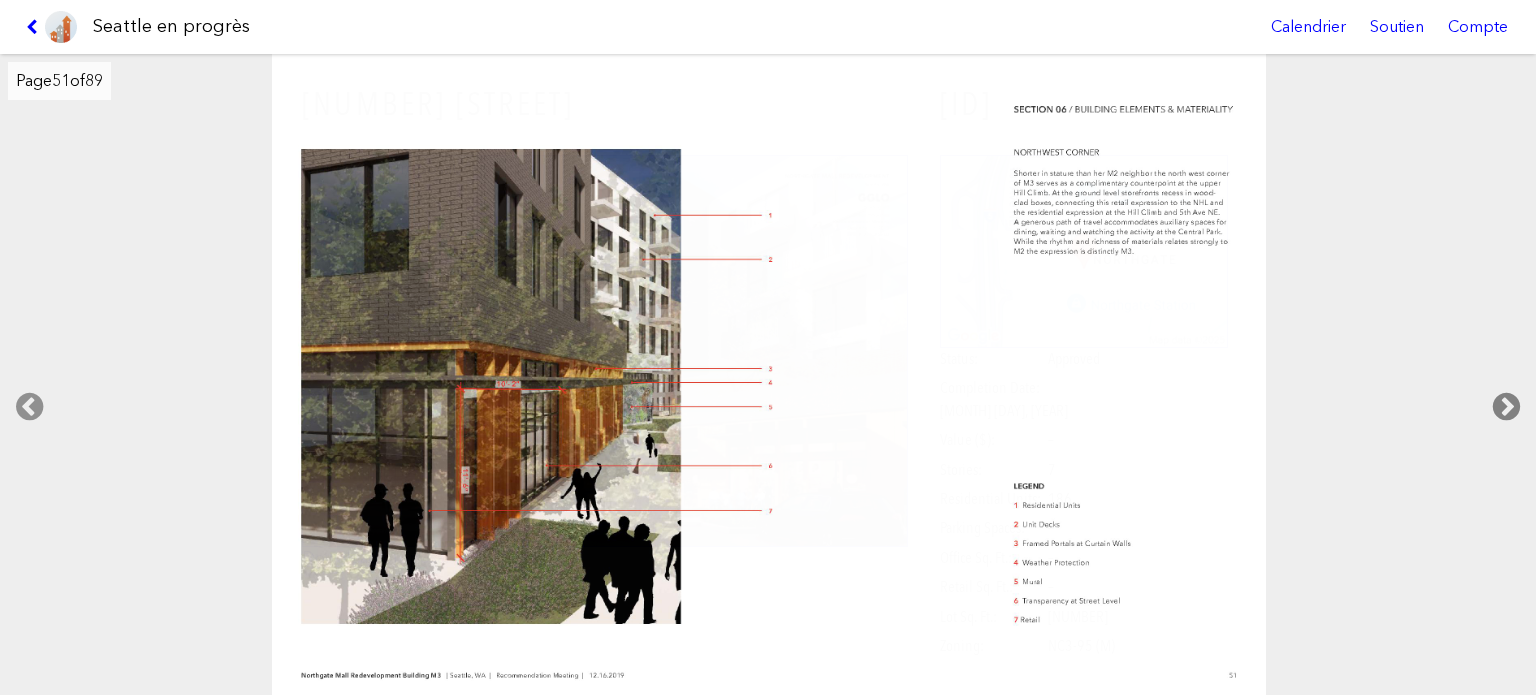 click at bounding box center [1506, 407] 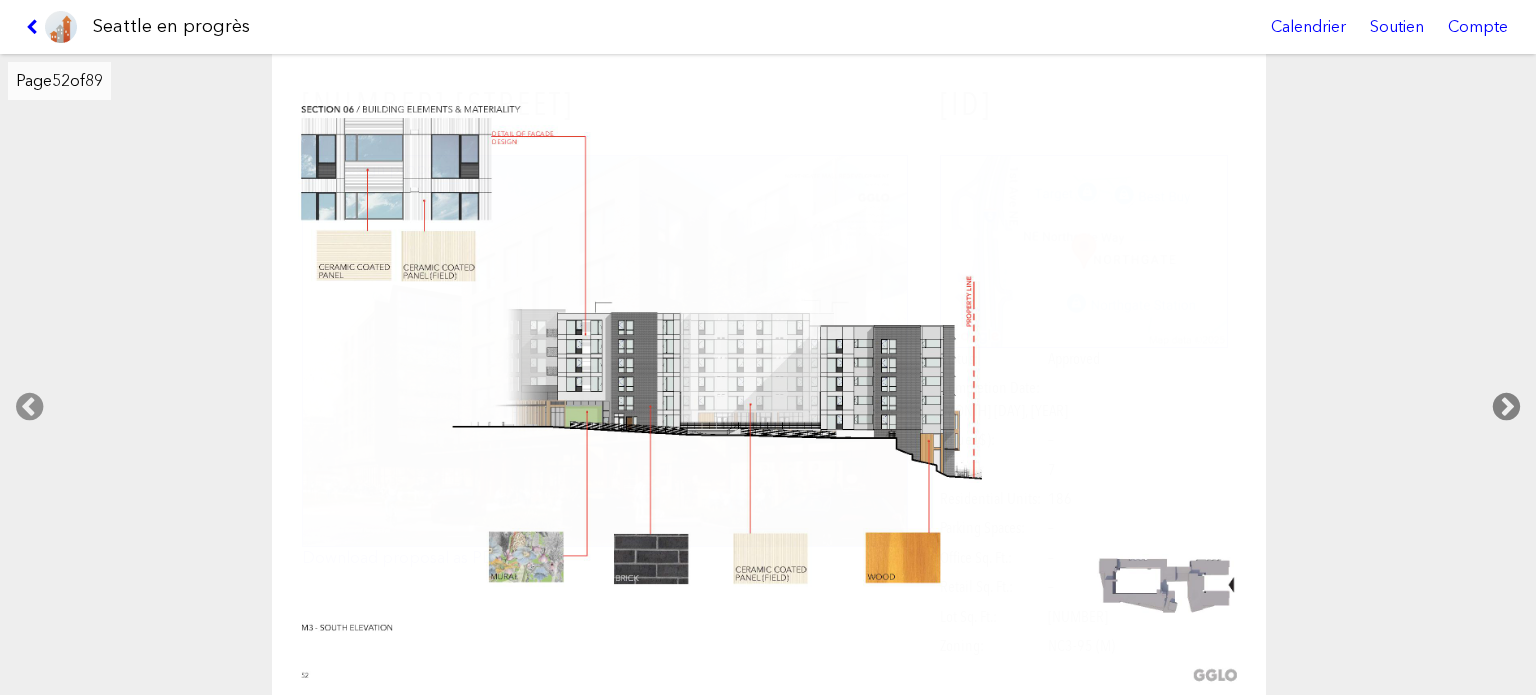 click at bounding box center [1506, 407] 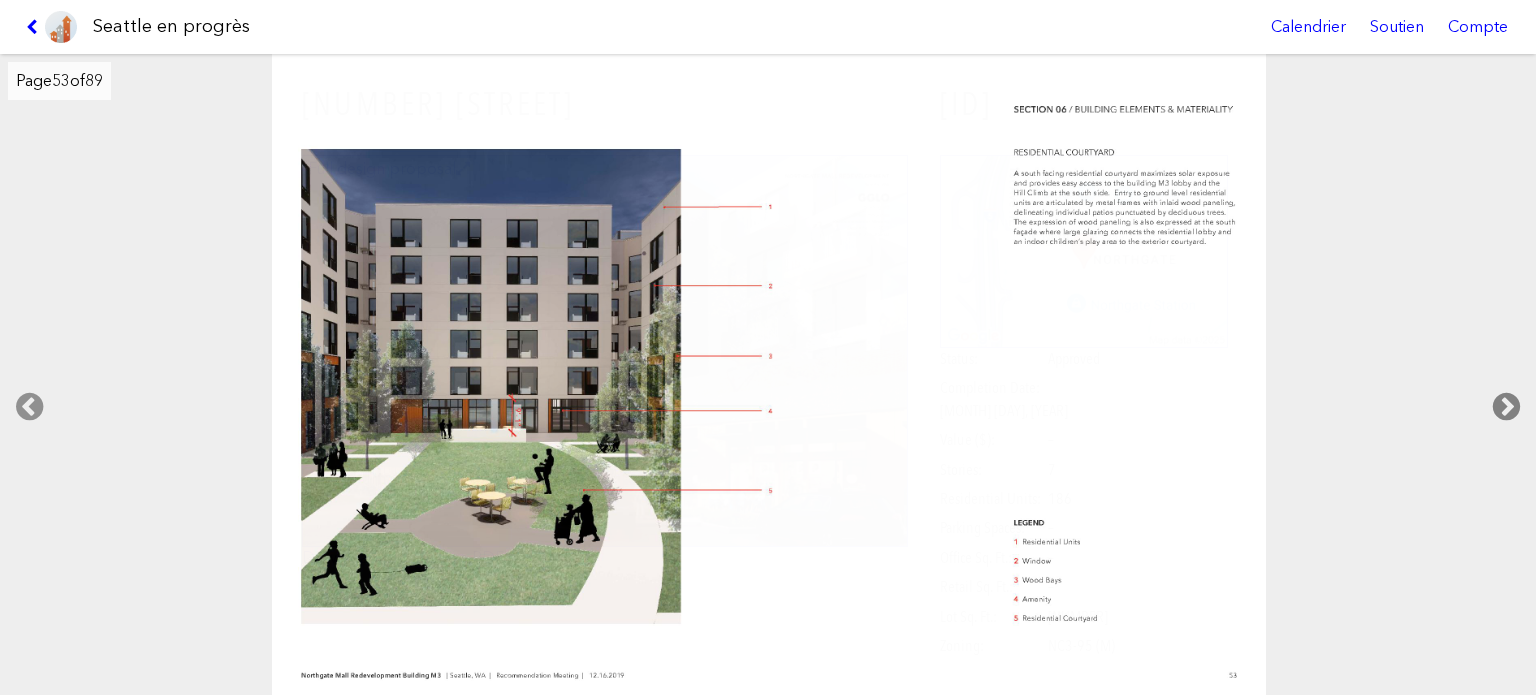 click at bounding box center (1506, 407) 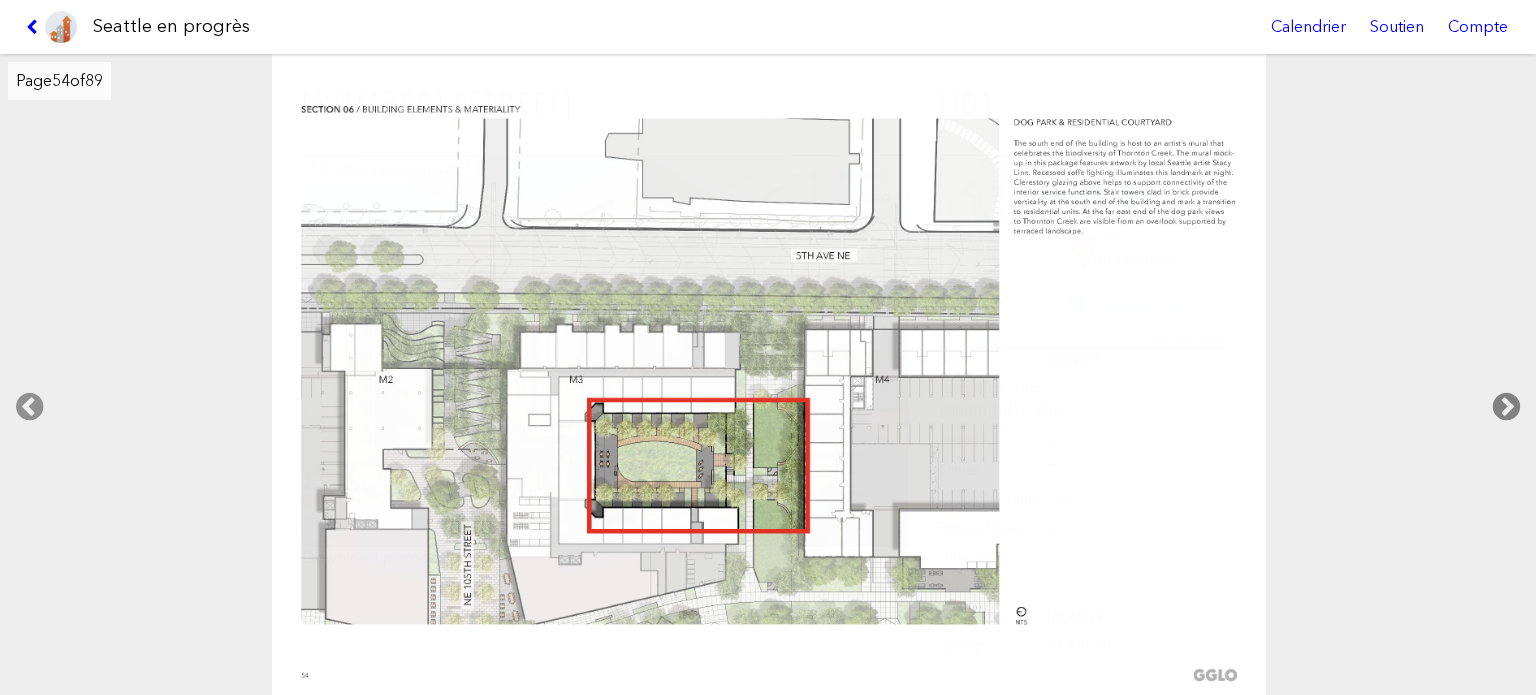 click at bounding box center [1506, 407] 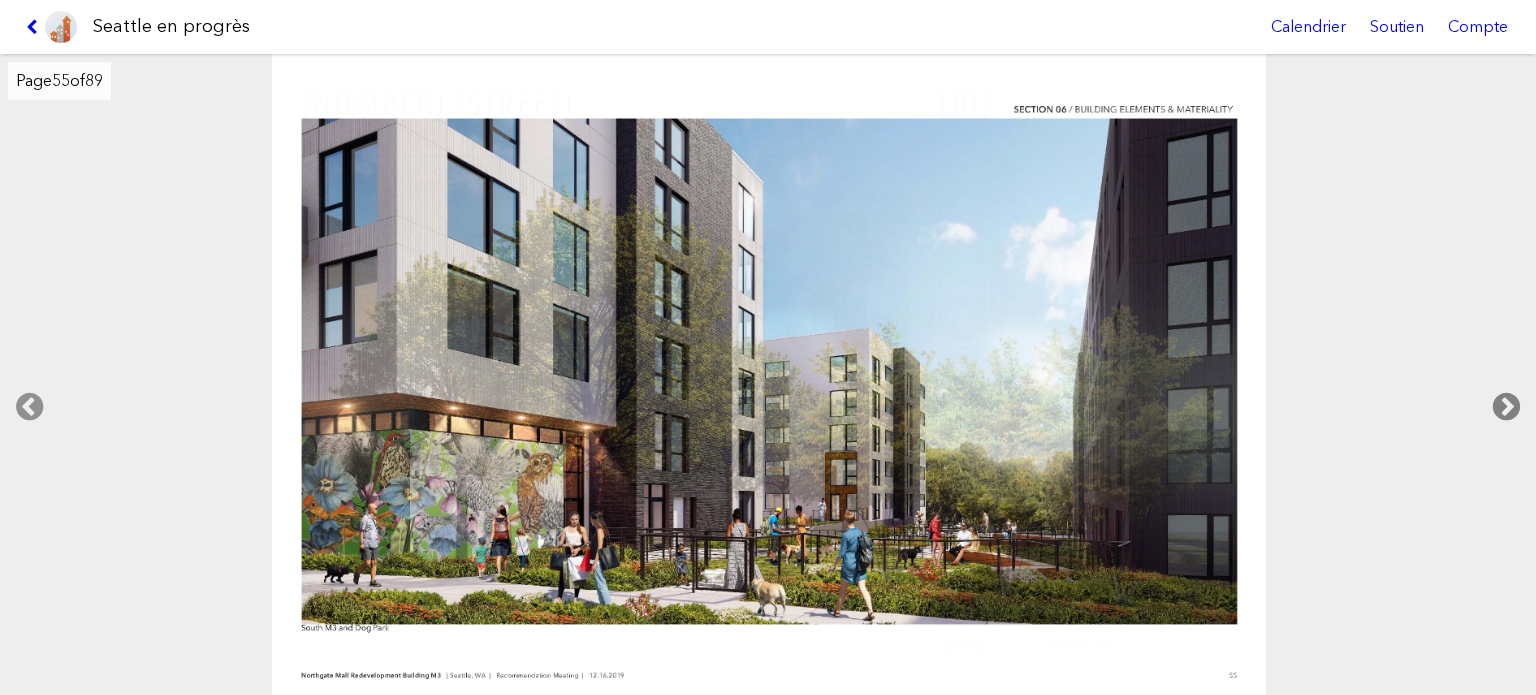 click at bounding box center [1506, 407] 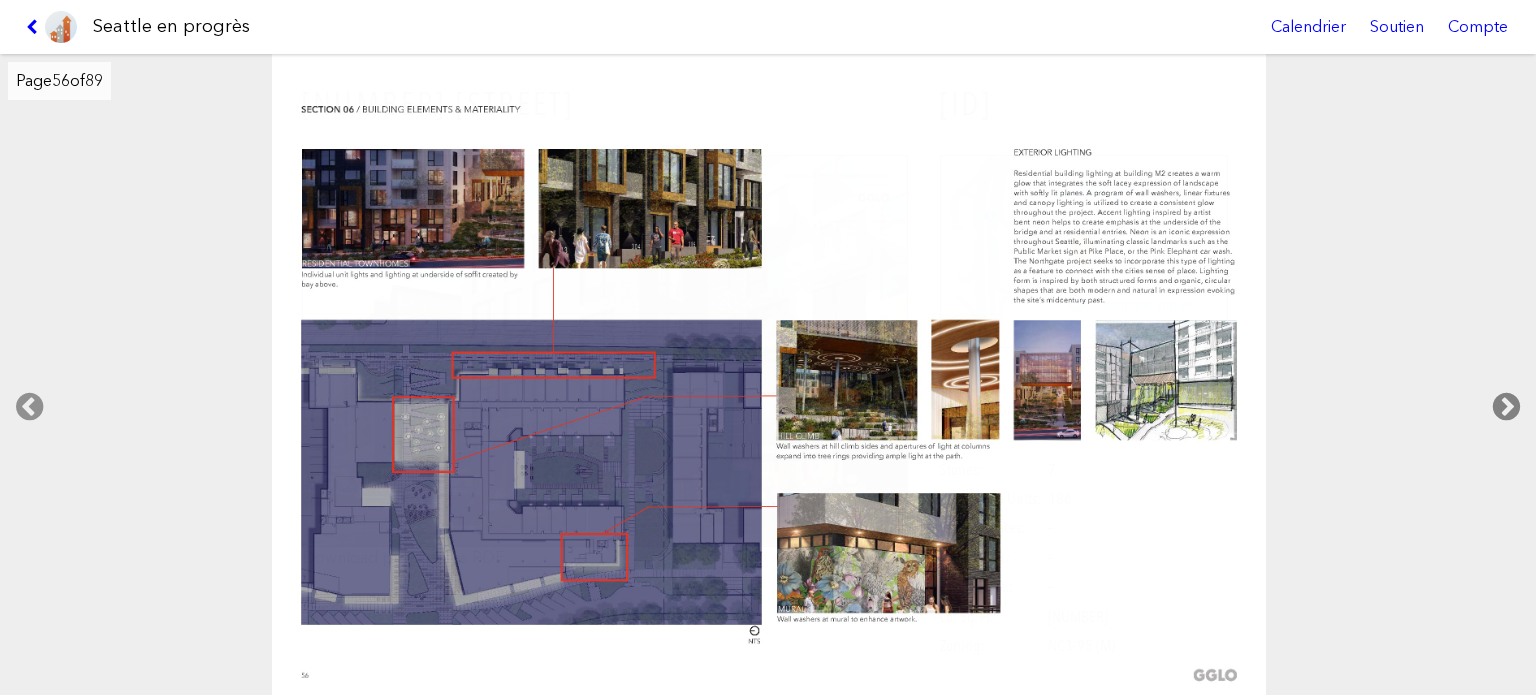 click at bounding box center (1506, 407) 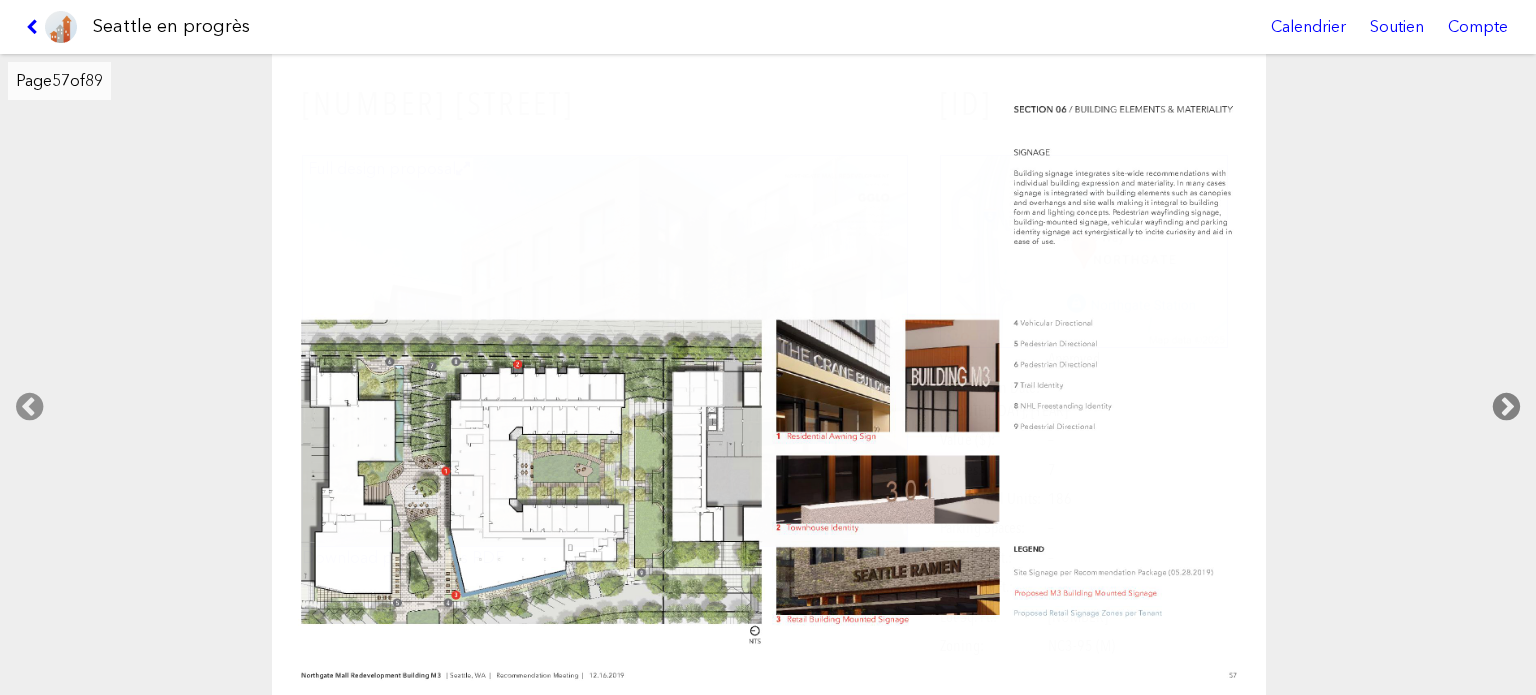 click at bounding box center (1506, 407) 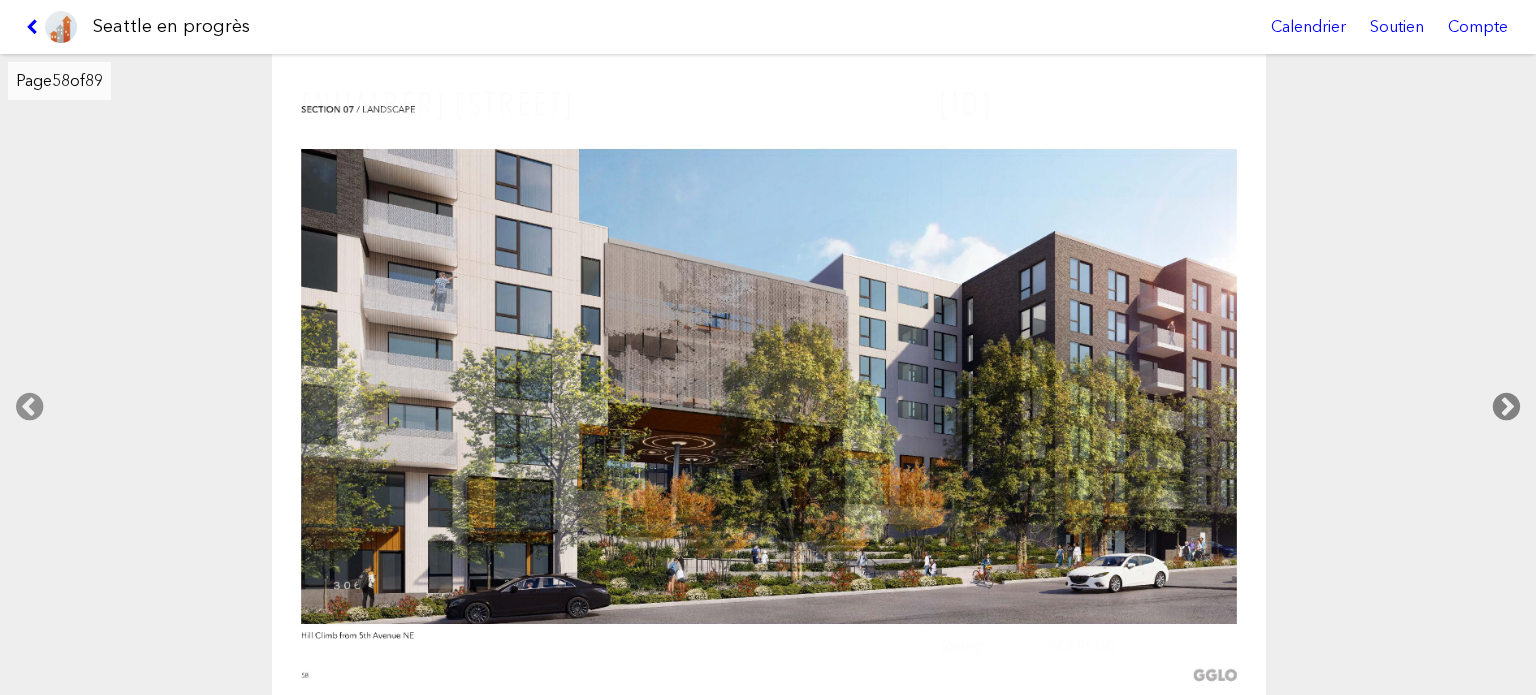 click at bounding box center (1506, 407) 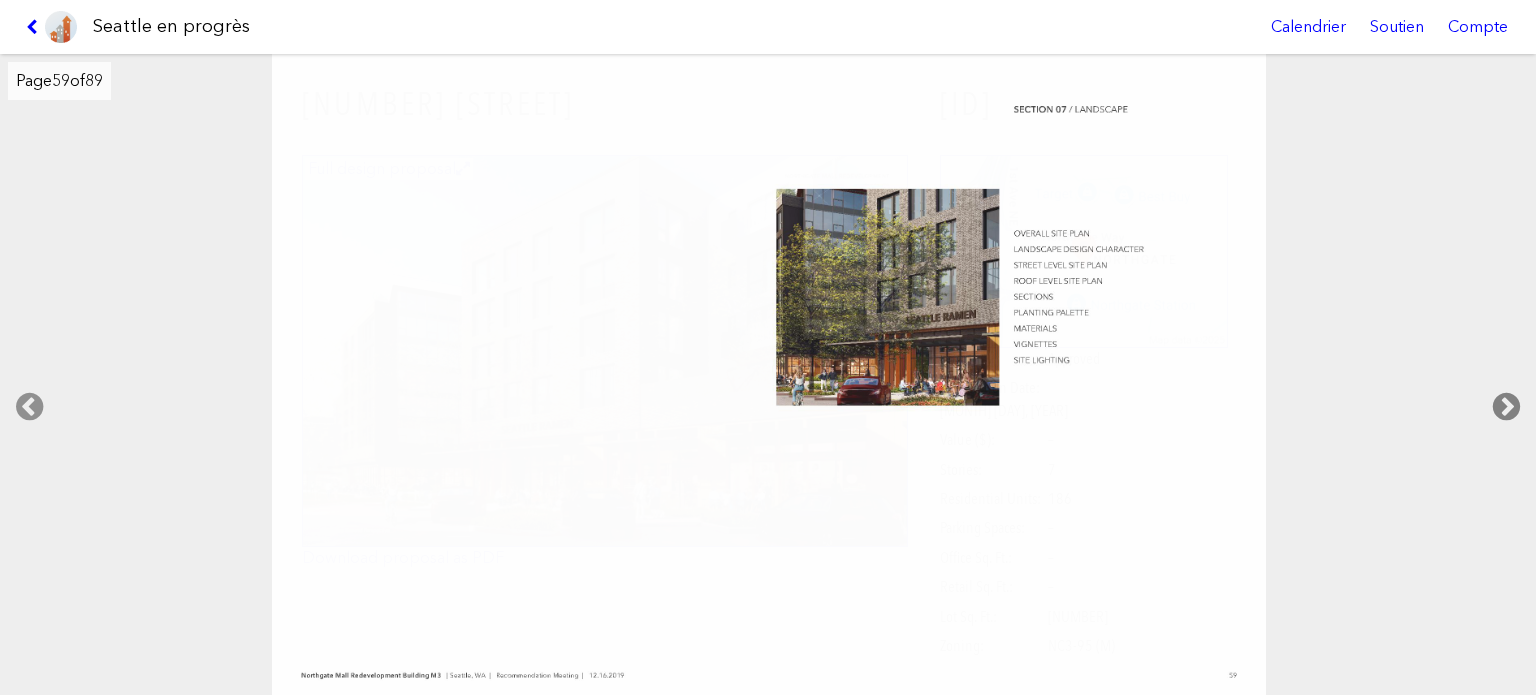 click at bounding box center [1506, 407] 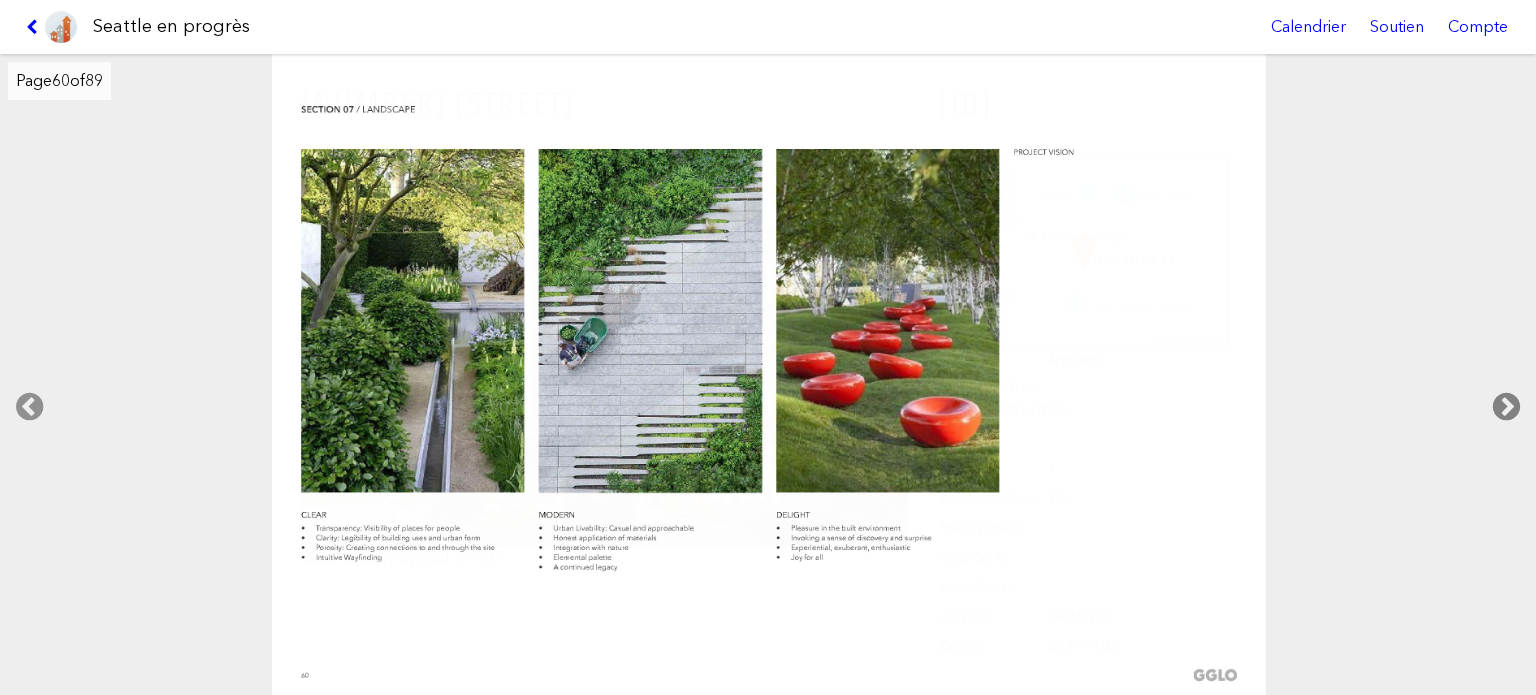 click at bounding box center [1506, 407] 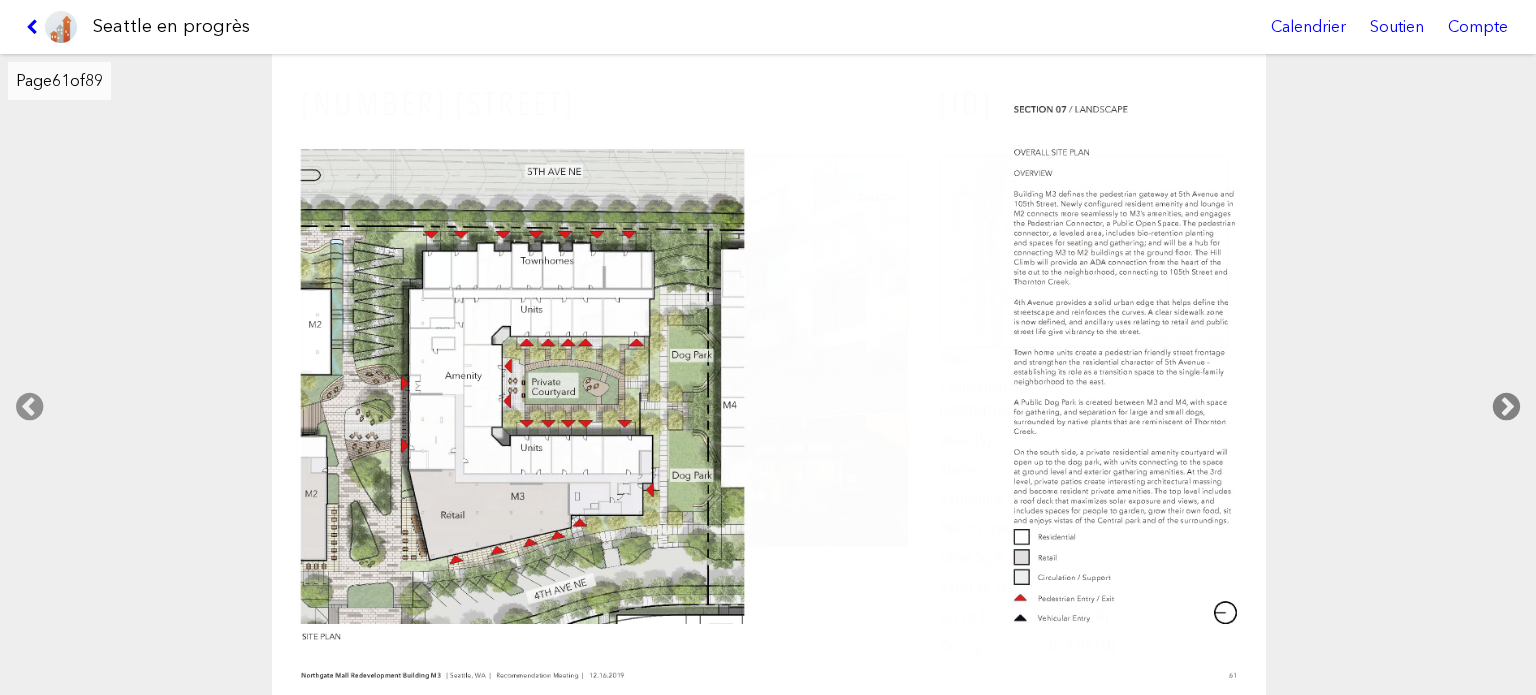 click at bounding box center (1506, 407) 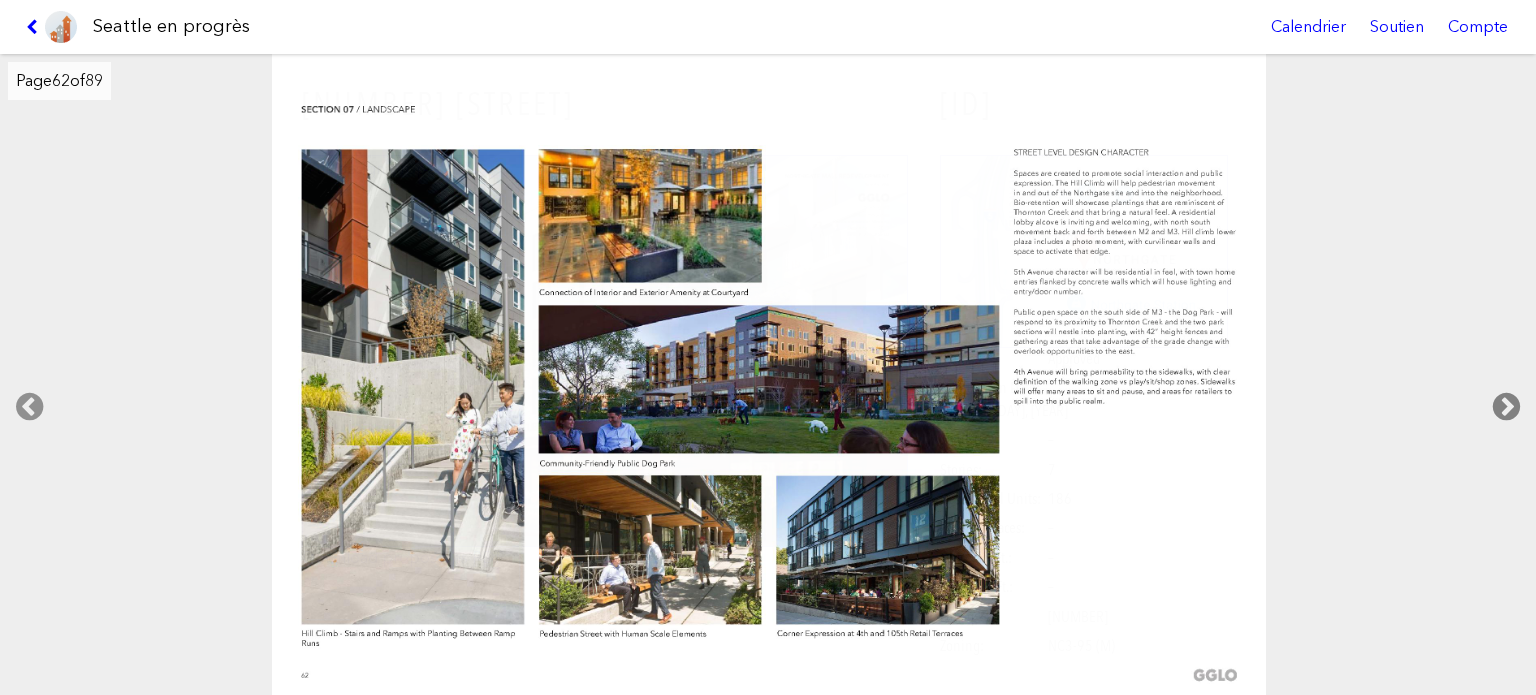 click at bounding box center [1506, 407] 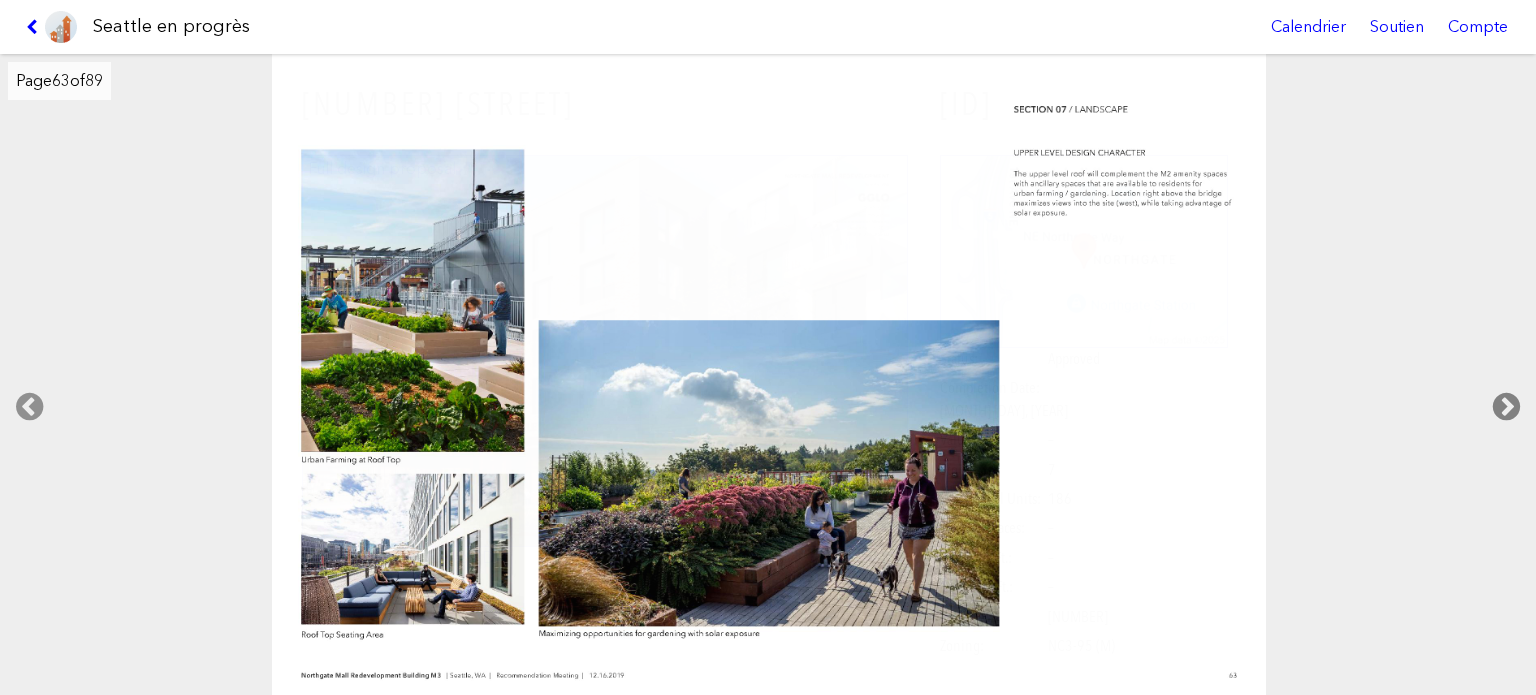 click at bounding box center [1506, 407] 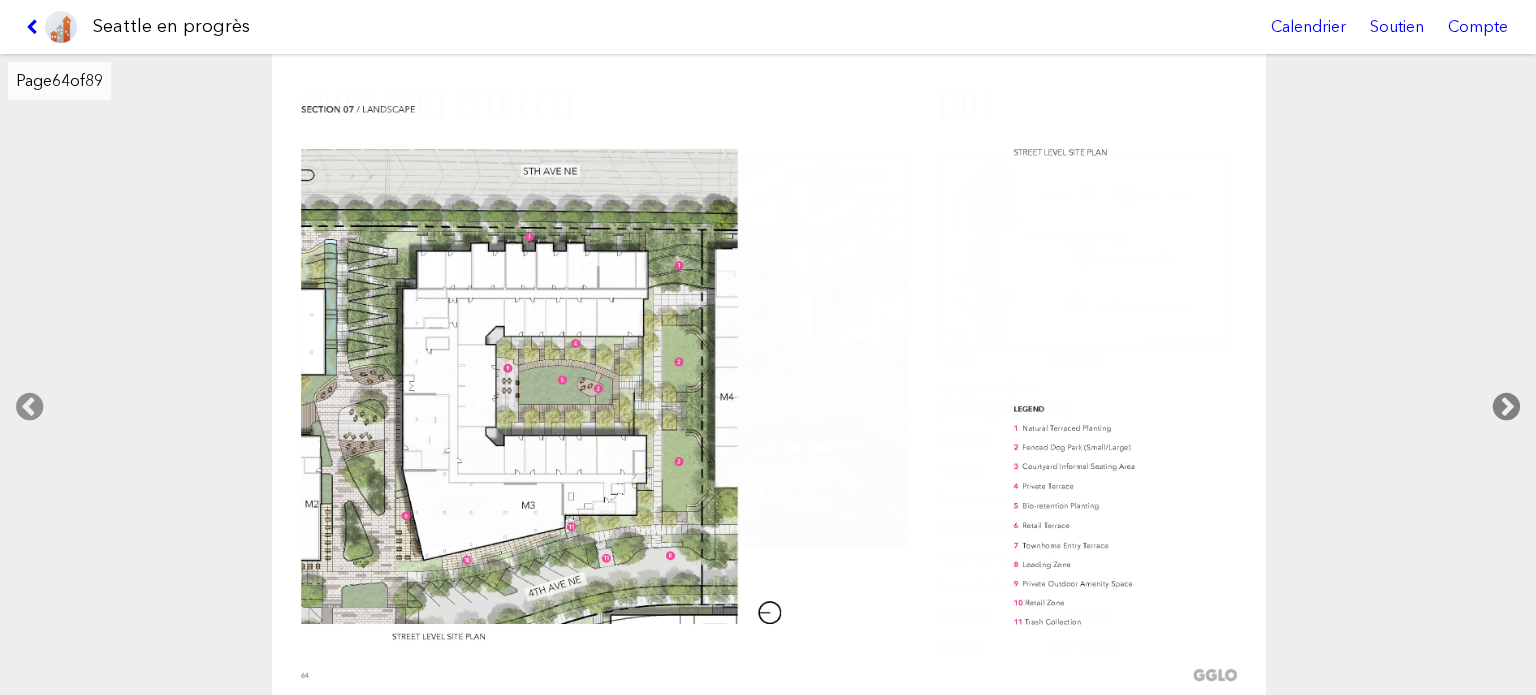 click at bounding box center [1506, 407] 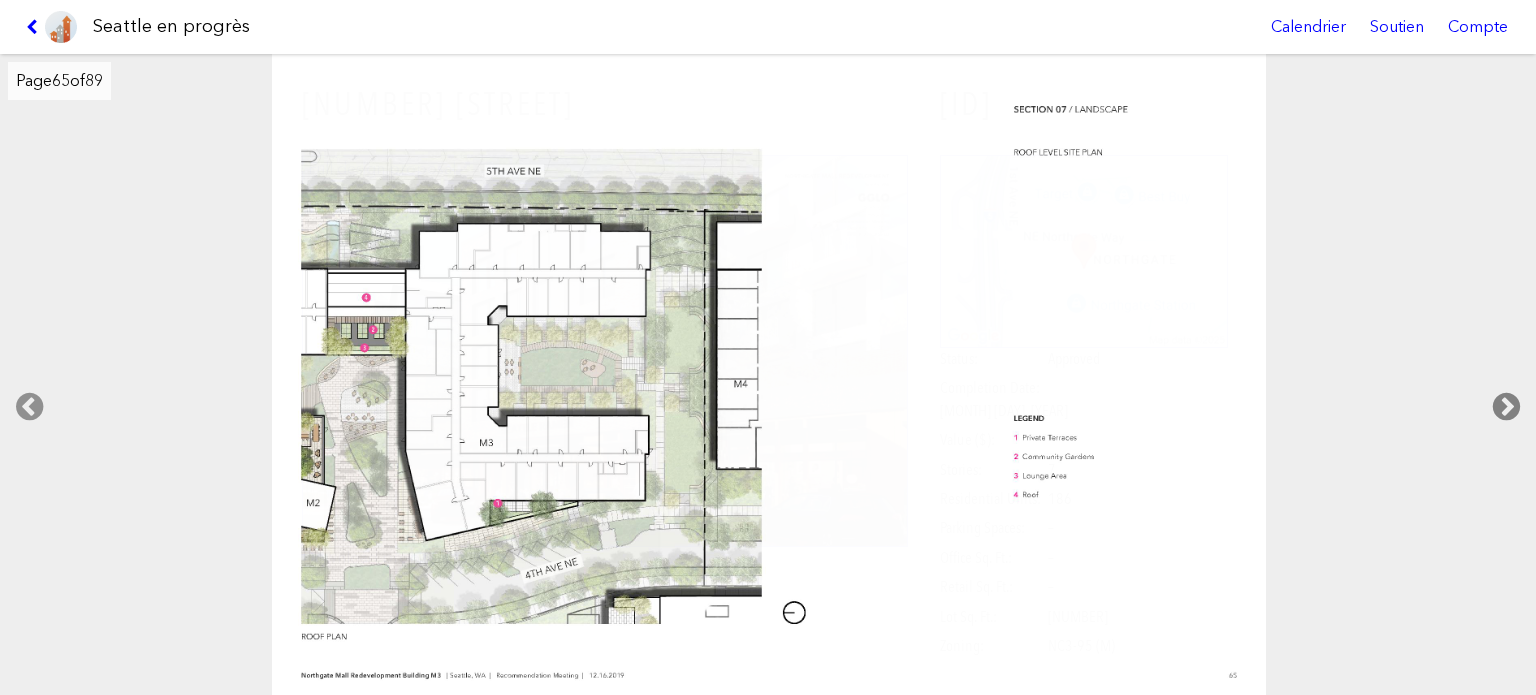 click at bounding box center (1506, 407) 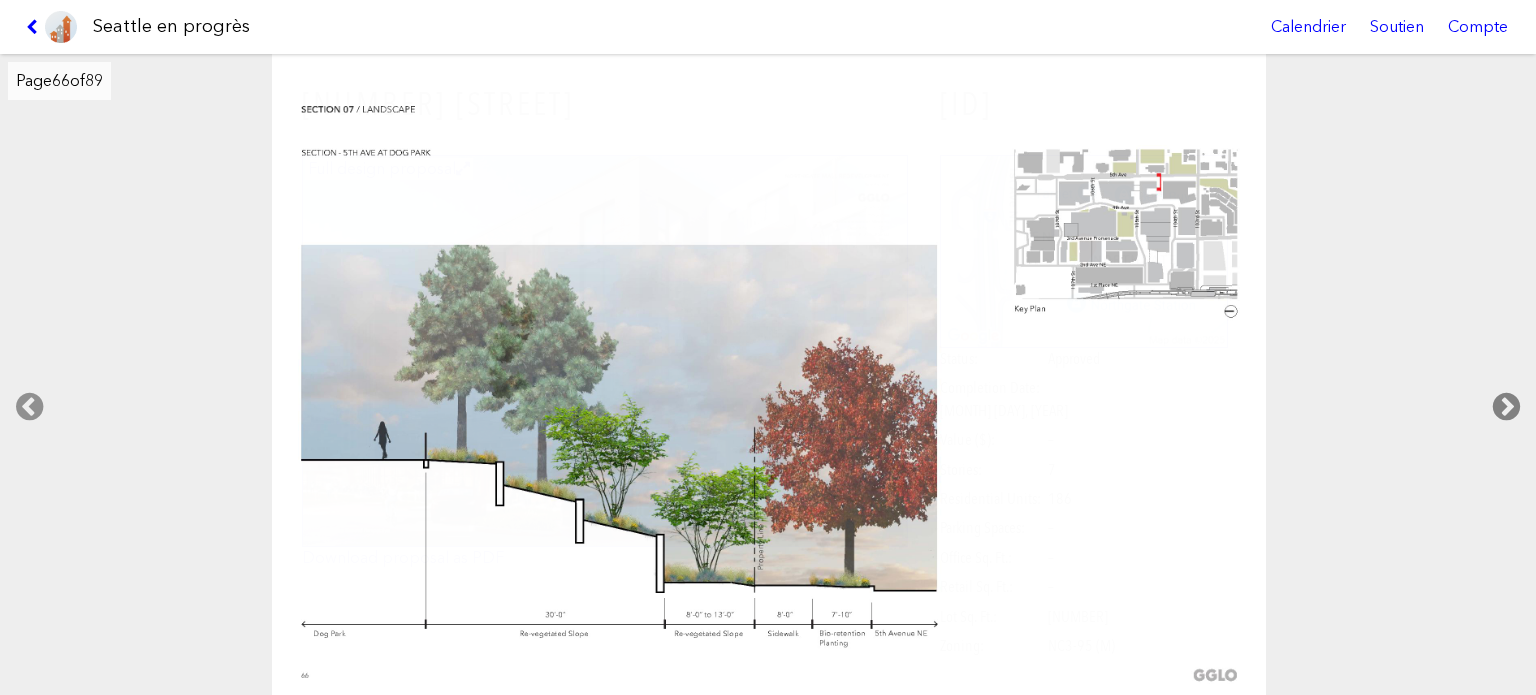 click at bounding box center (1506, 407) 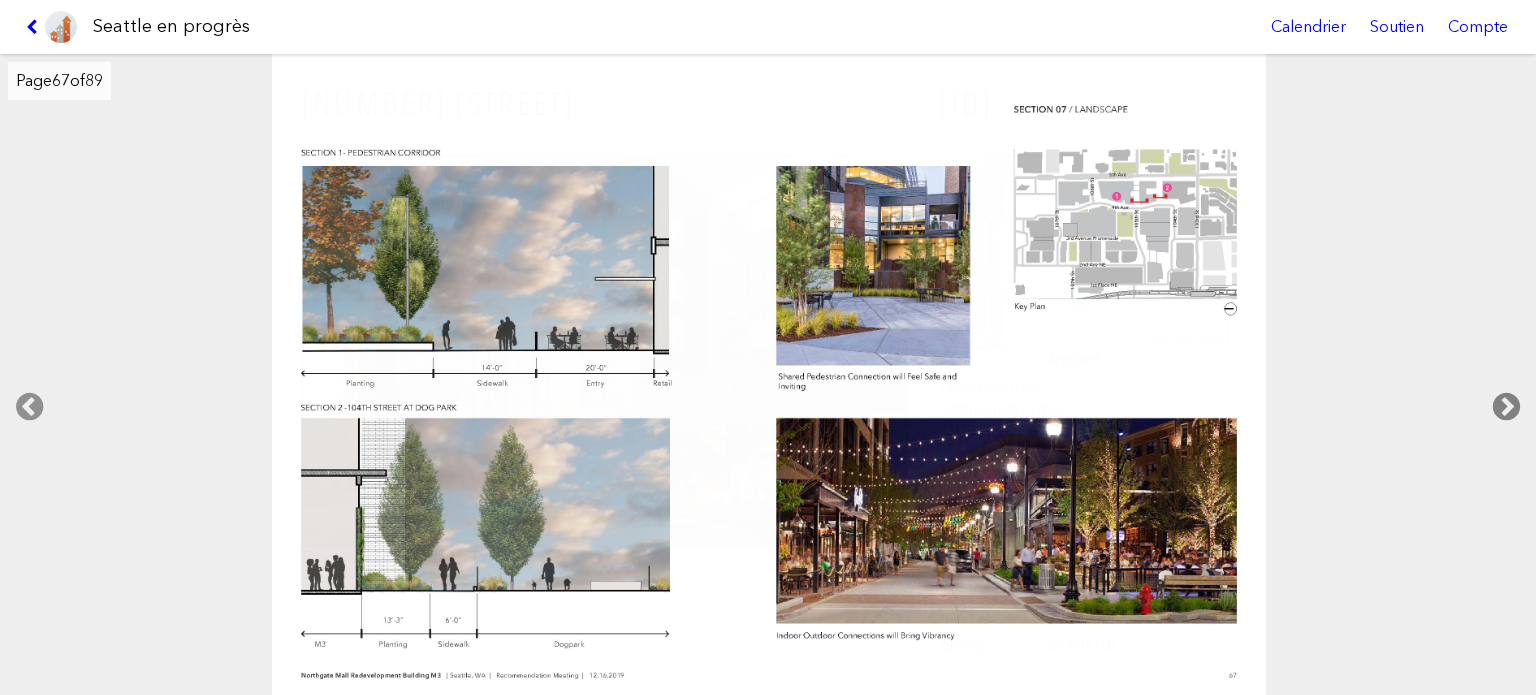 click at bounding box center [1506, 407] 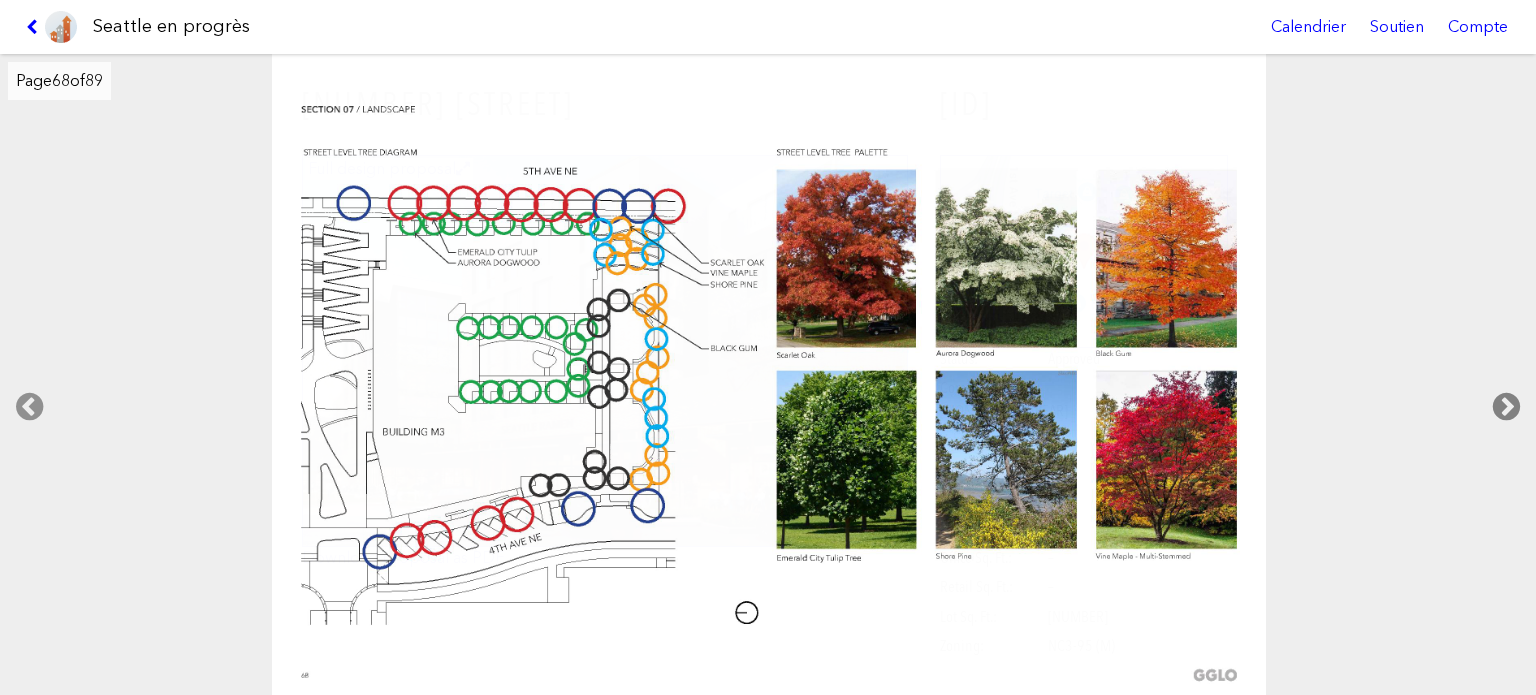 click at bounding box center [1506, 407] 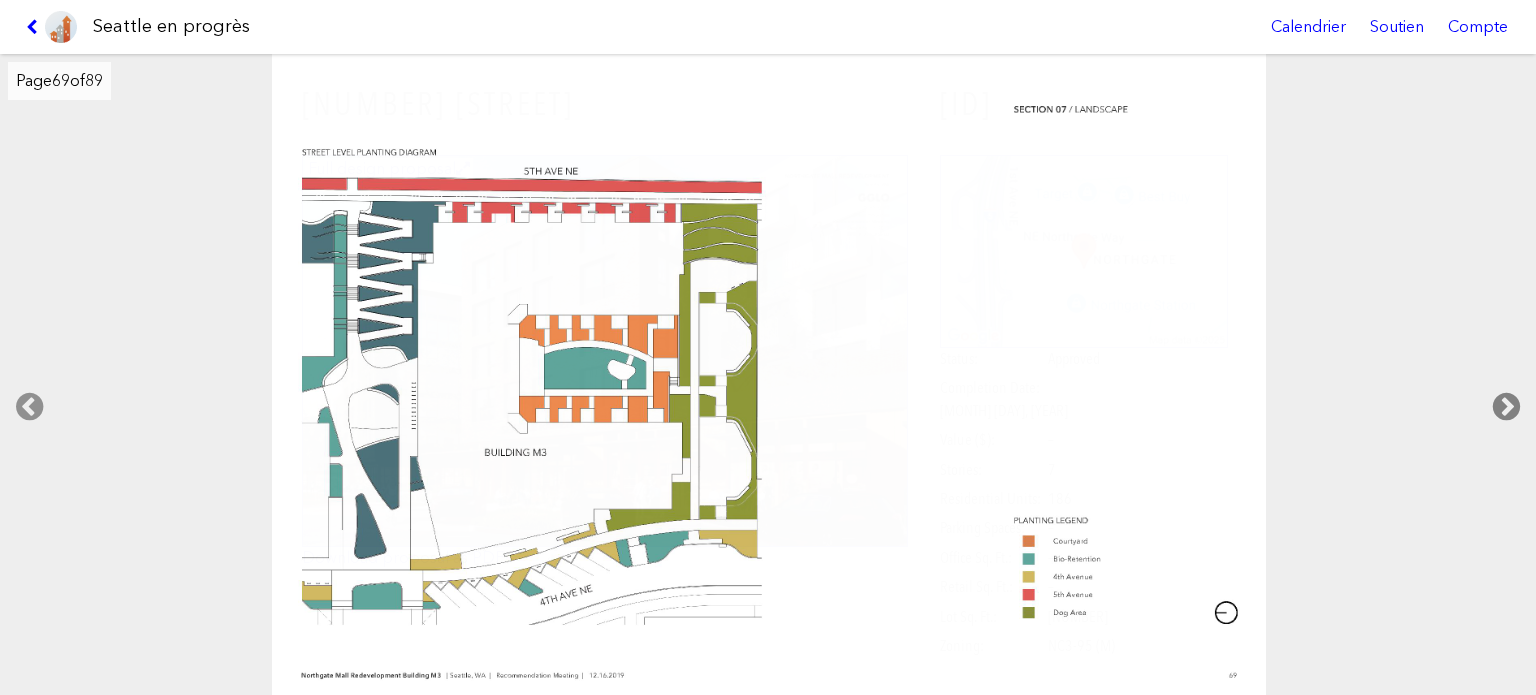 click at bounding box center [1506, 407] 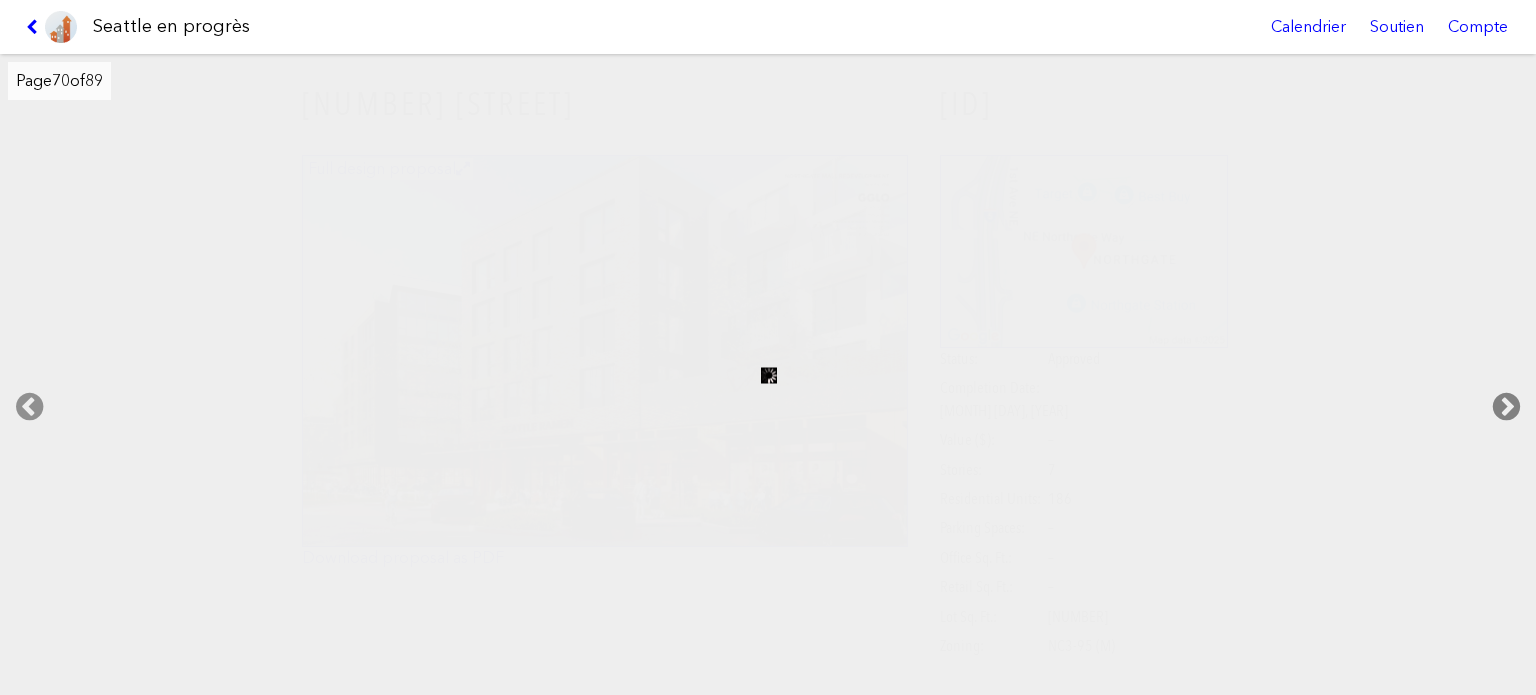 click at bounding box center [1506, 407] 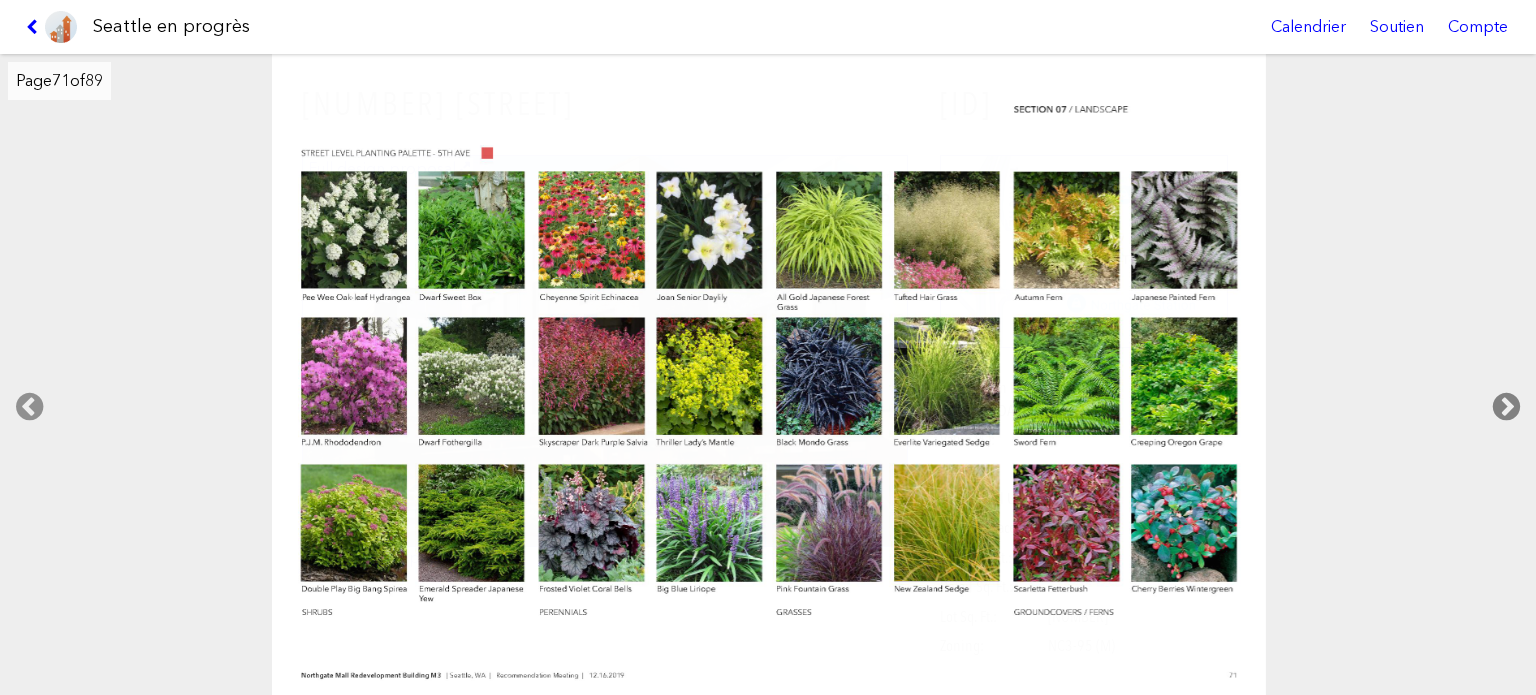 click at bounding box center [1506, 407] 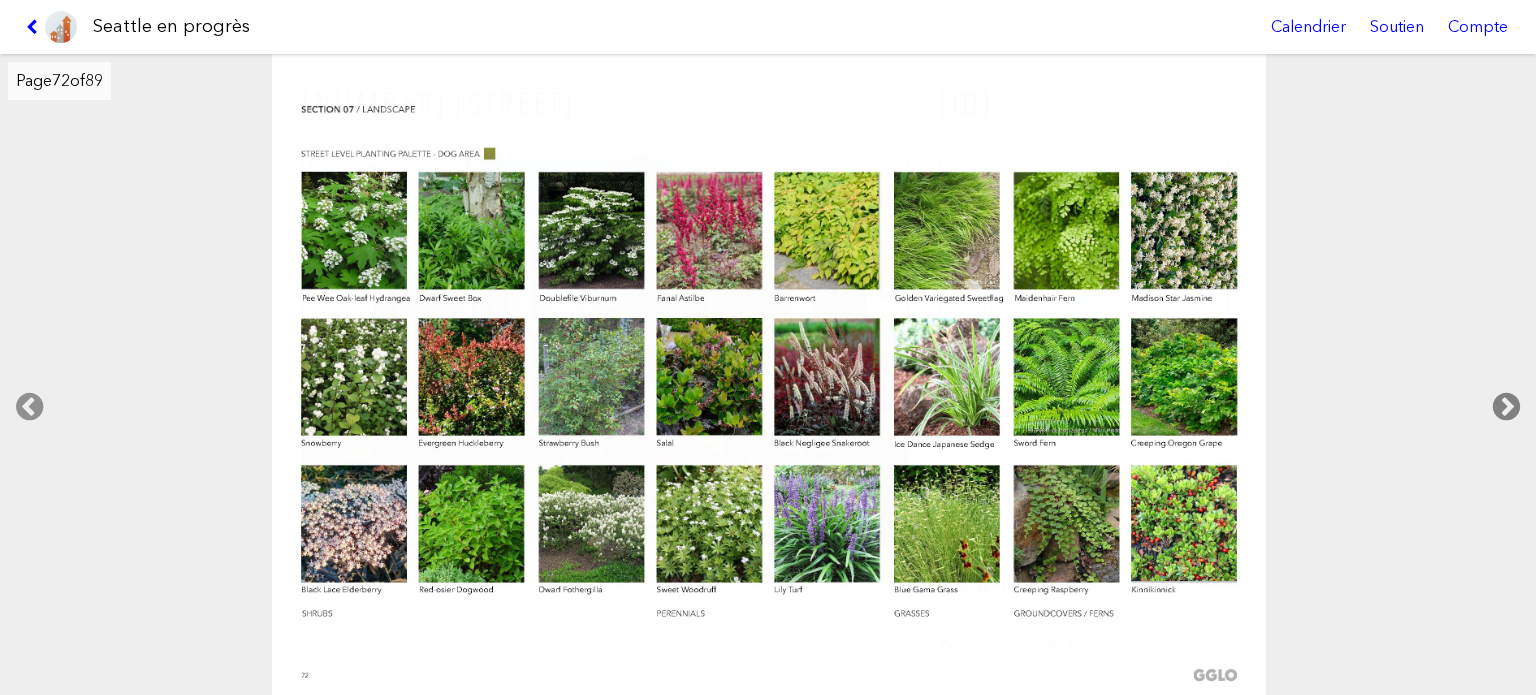 click at bounding box center [1506, 407] 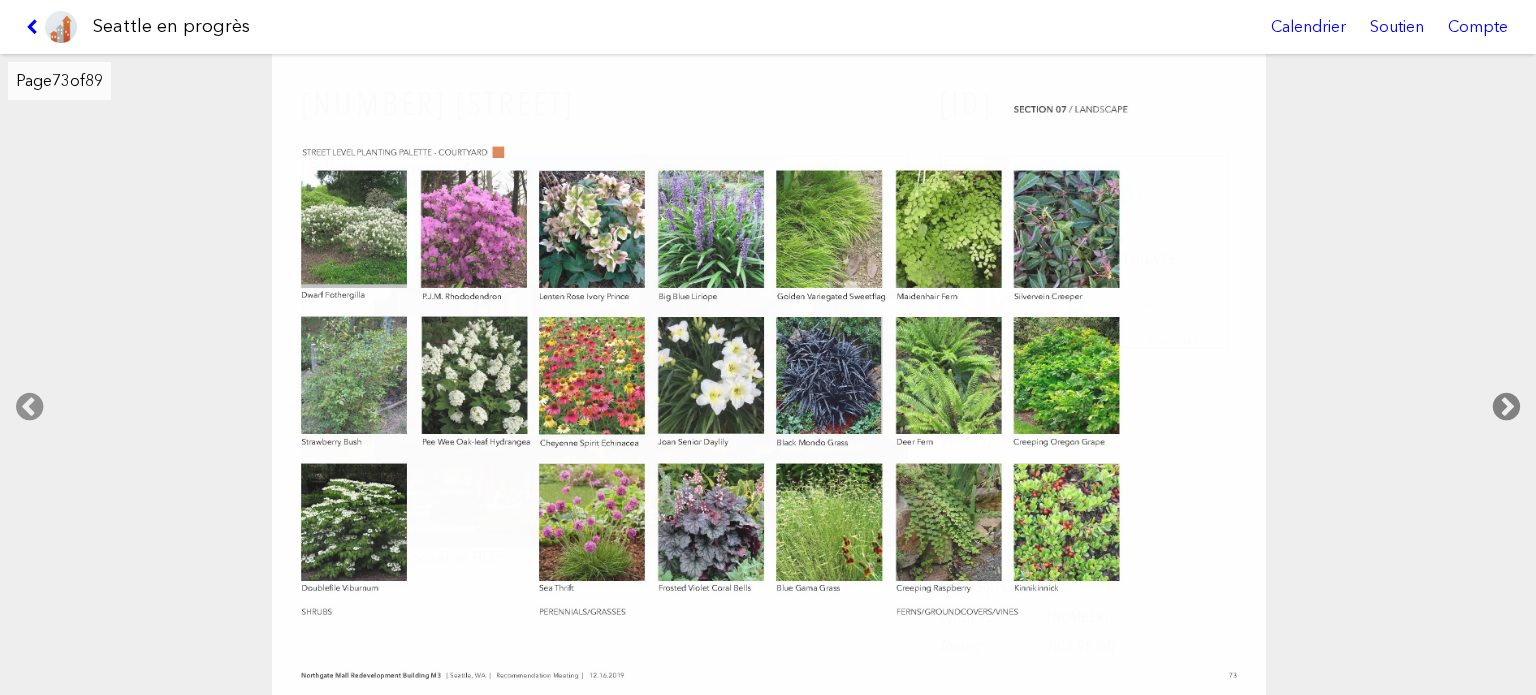 click at bounding box center (1506, 407) 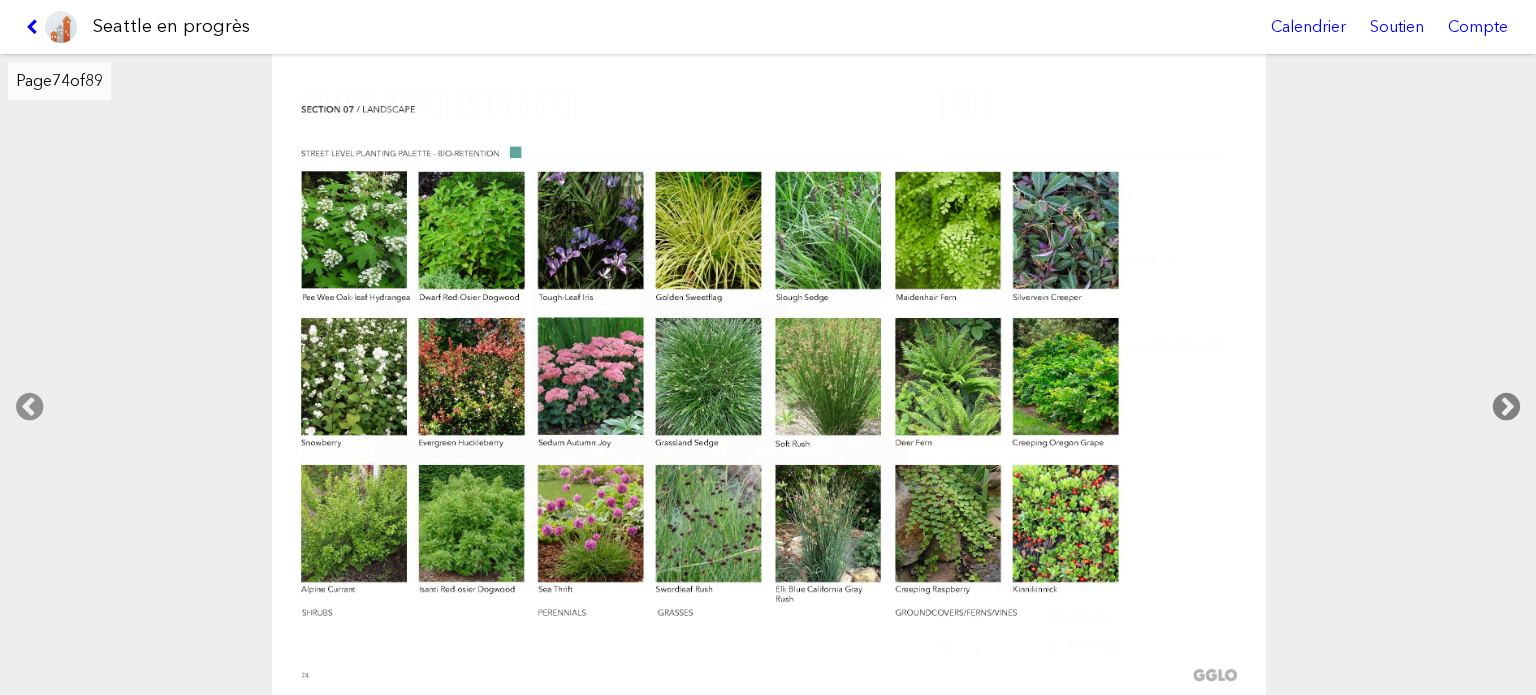 click at bounding box center (1506, 407) 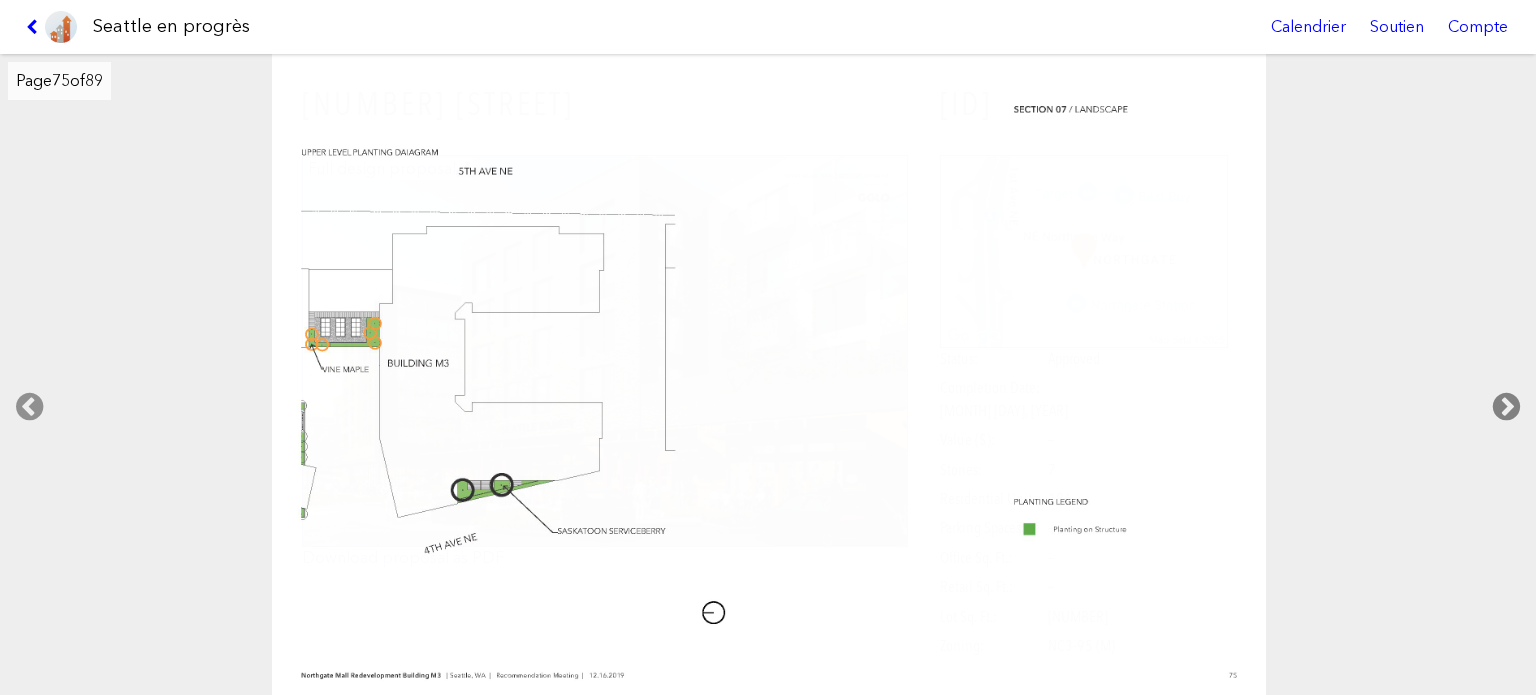 click at bounding box center [1506, 407] 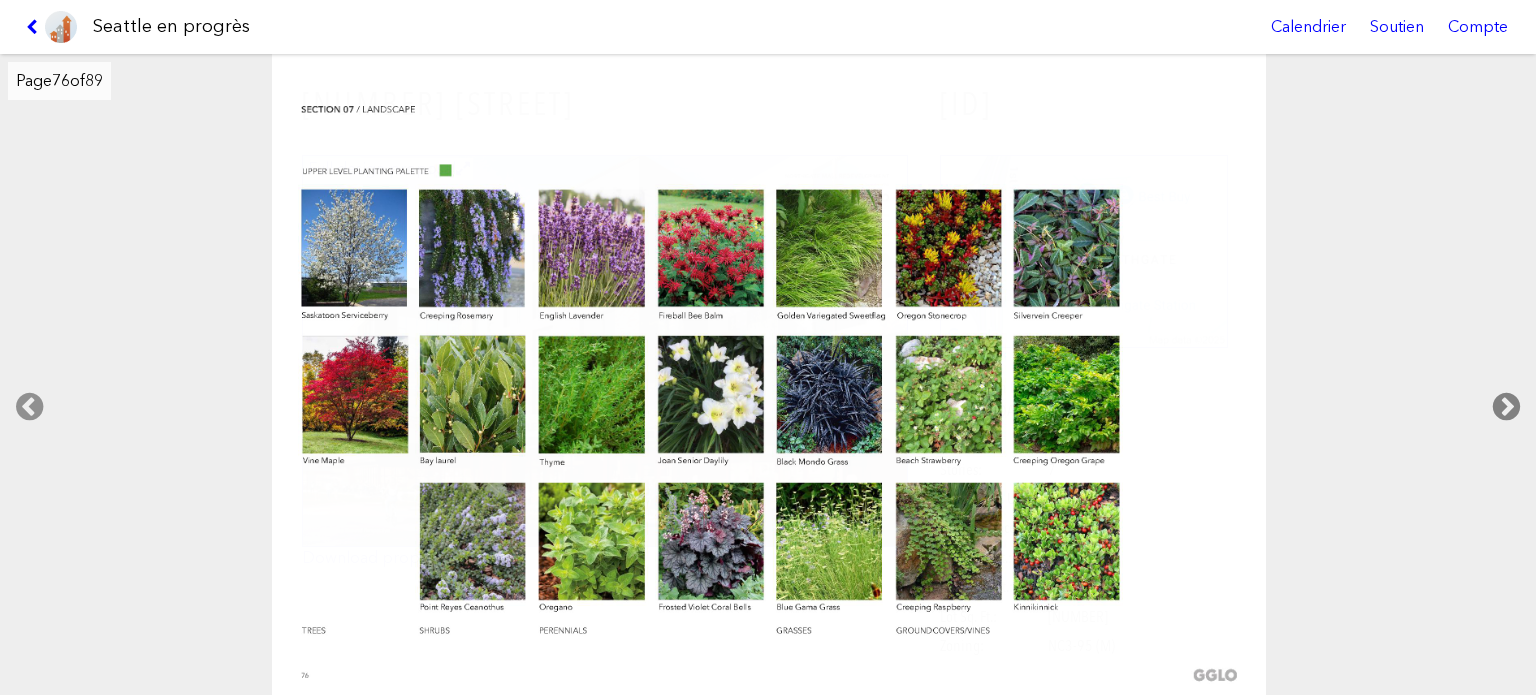 click at bounding box center (1506, 407) 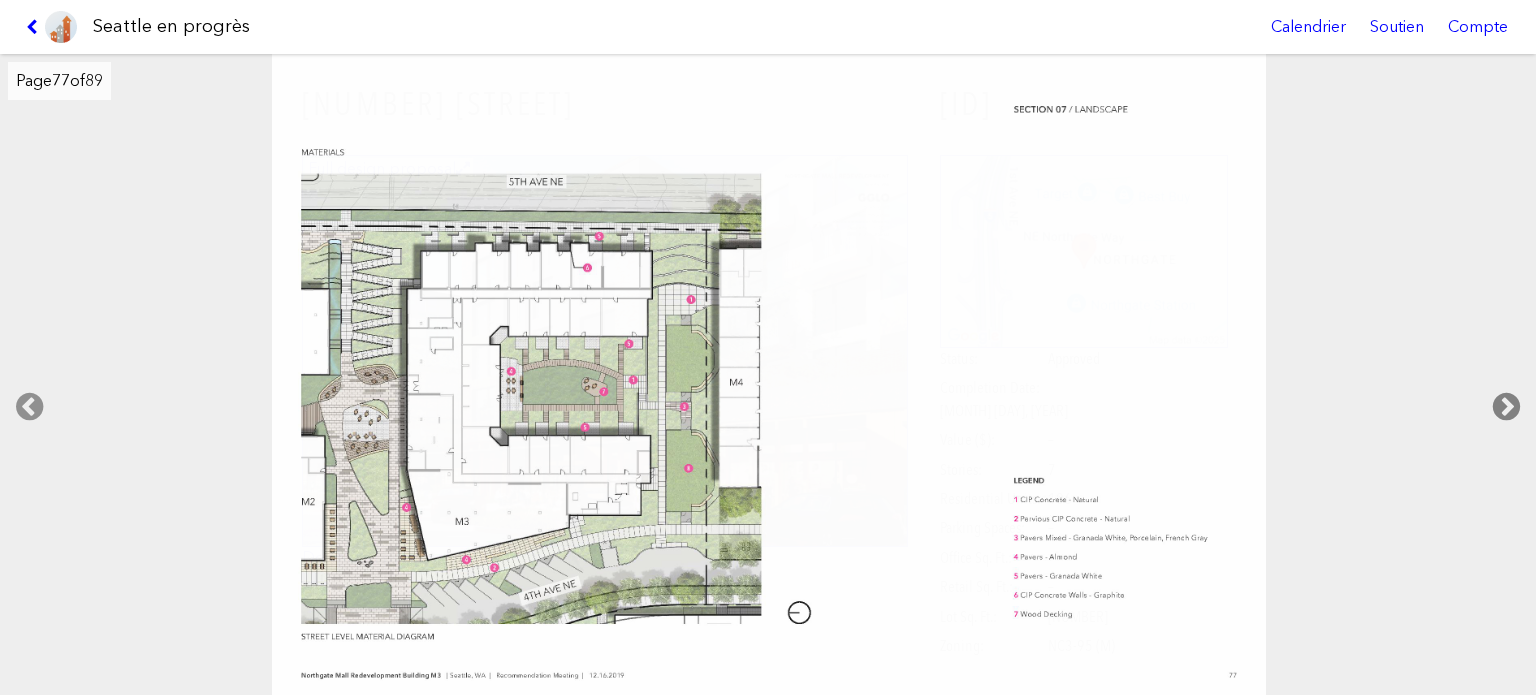 click at bounding box center [1506, 407] 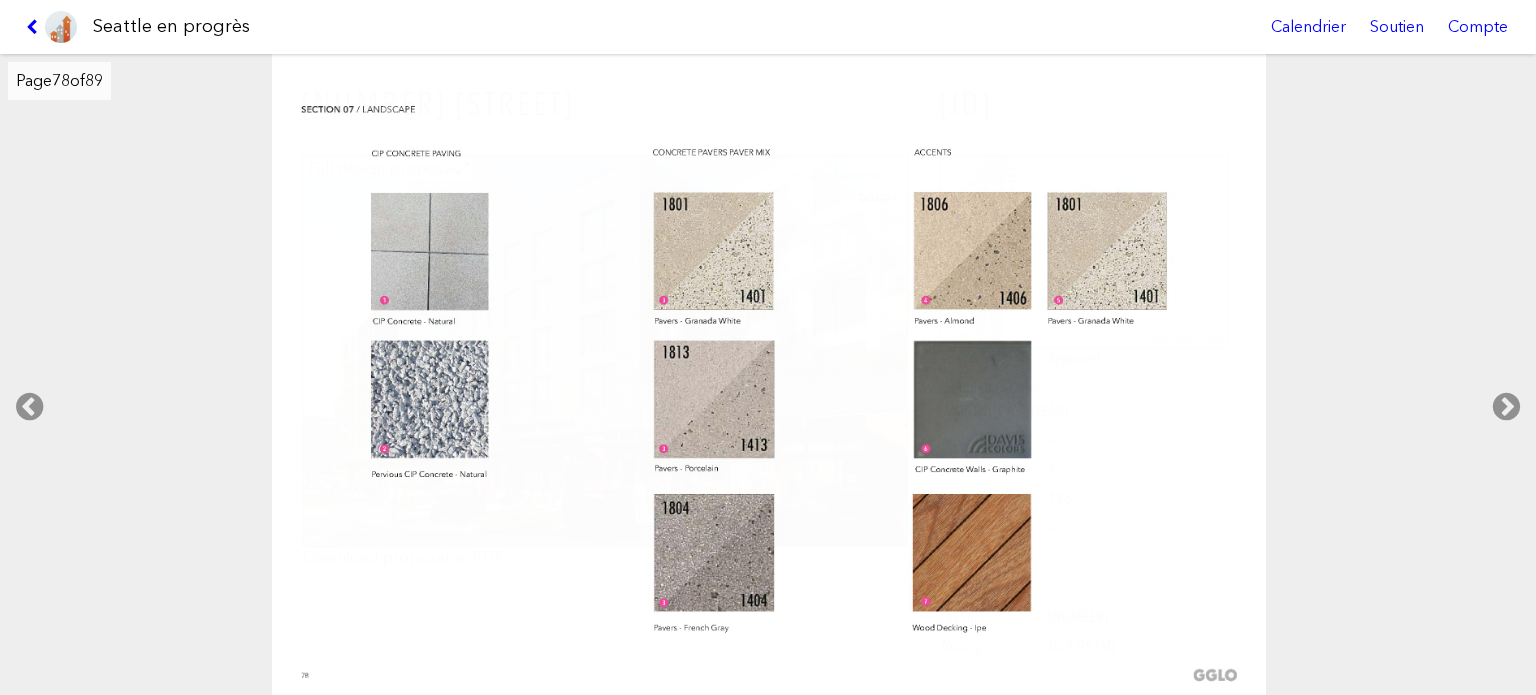 click at bounding box center [51, 27] 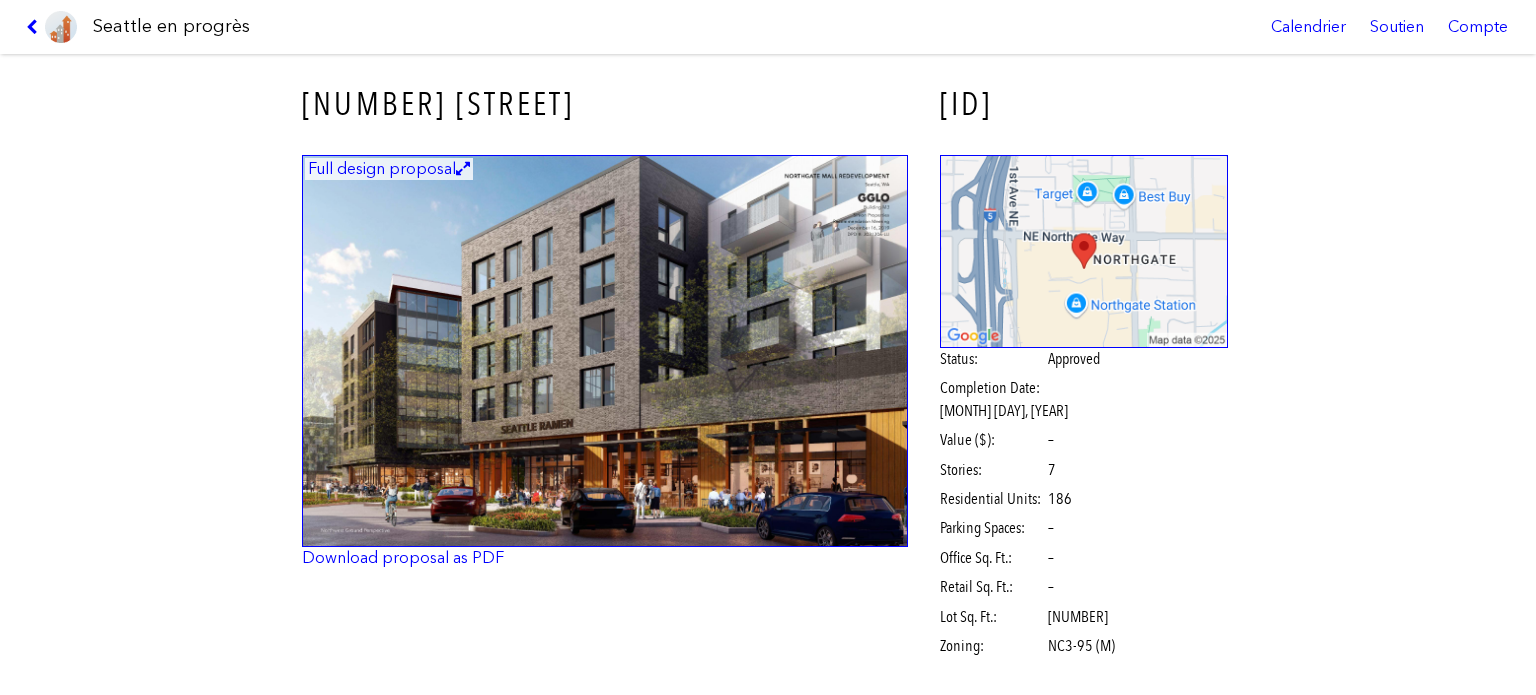 click at bounding box center [51, 27] 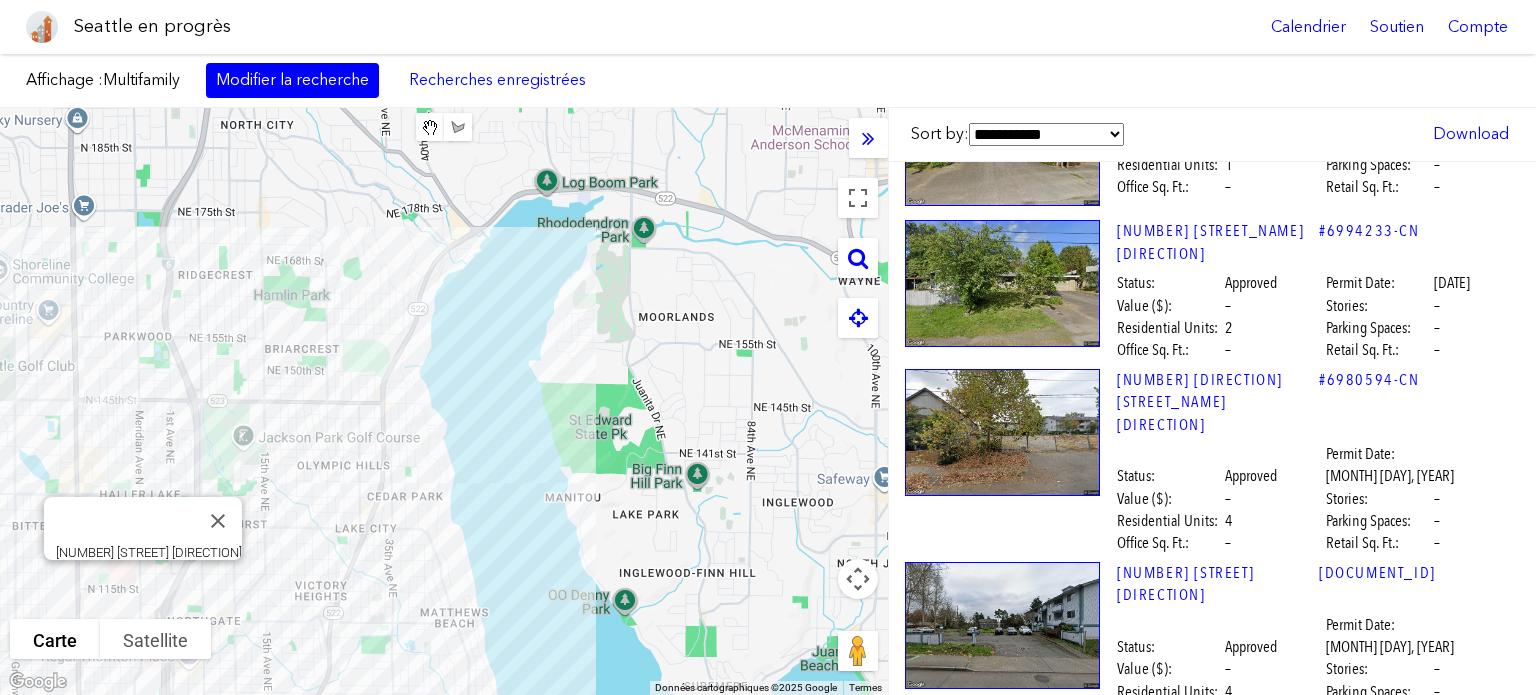 scroll, scrollTop: 3000, scrollLeft: 0, axis: vertical 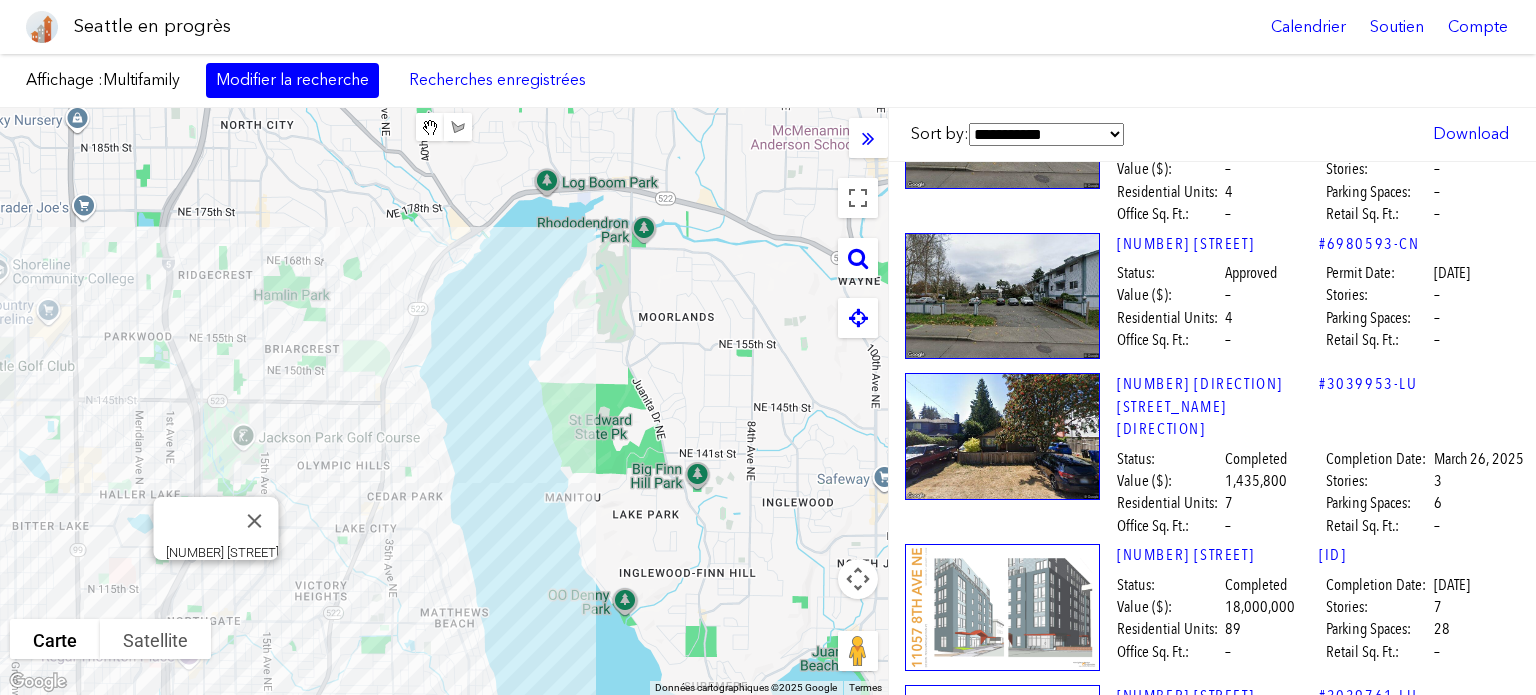 click at bounding box center (1002, 607) 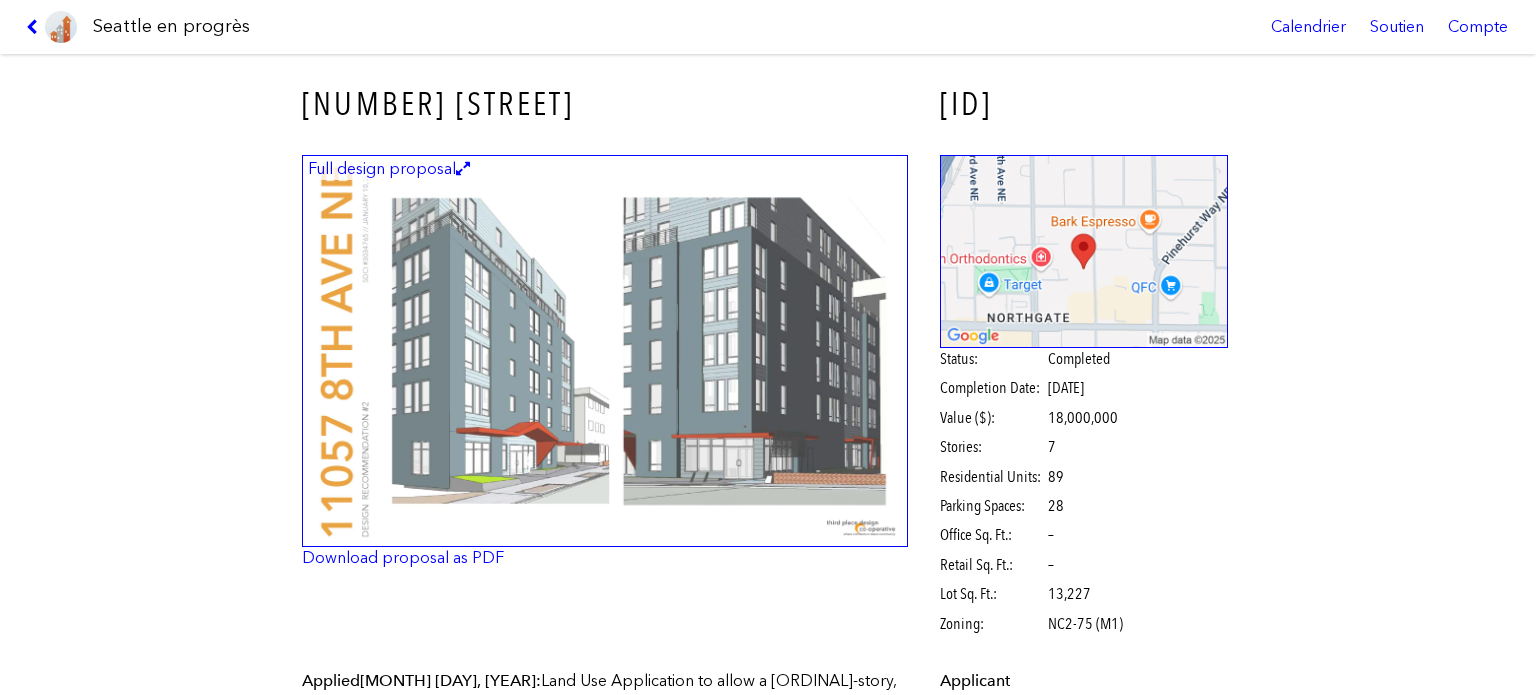click at bounding box center (605, 351) 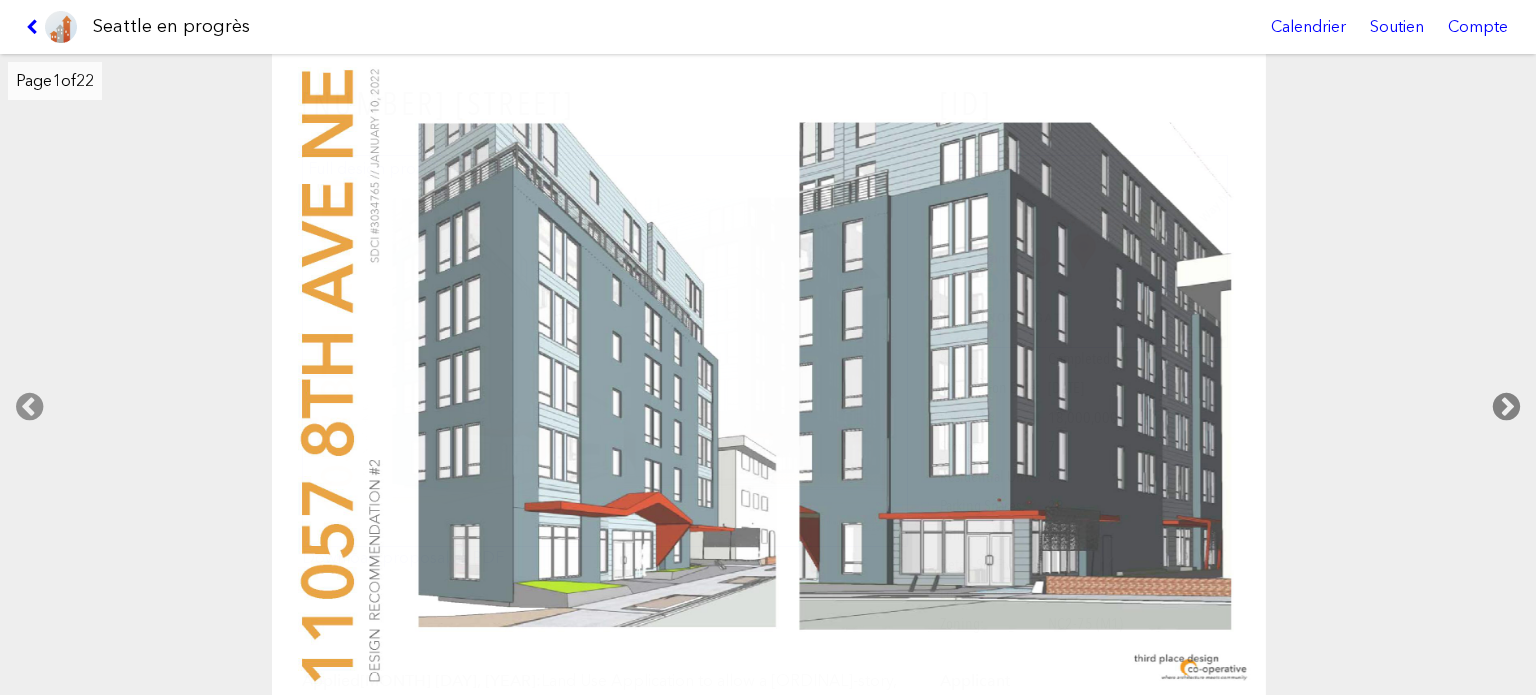 click at bounding box center [1506, 407] 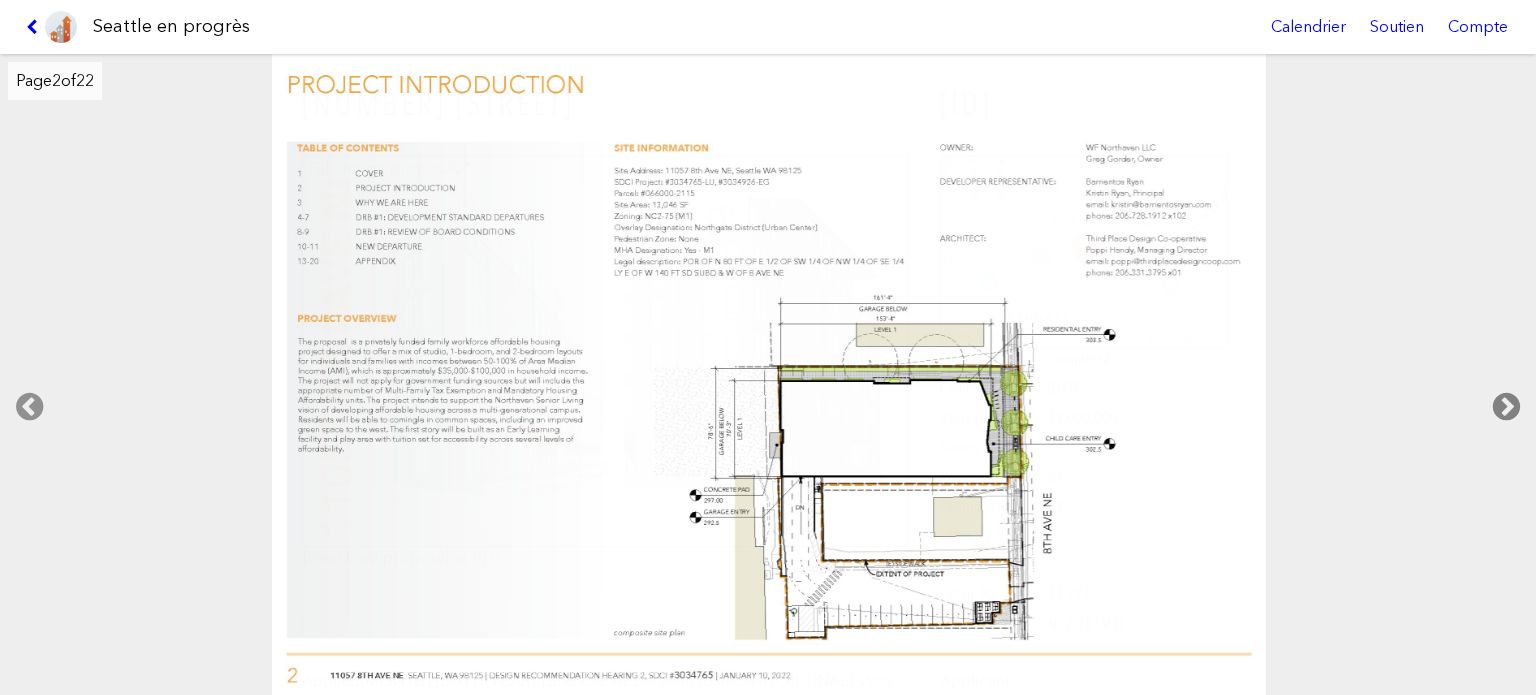 scroll, scrollTop: 4407, scrollLeft: 0, axis: vertical 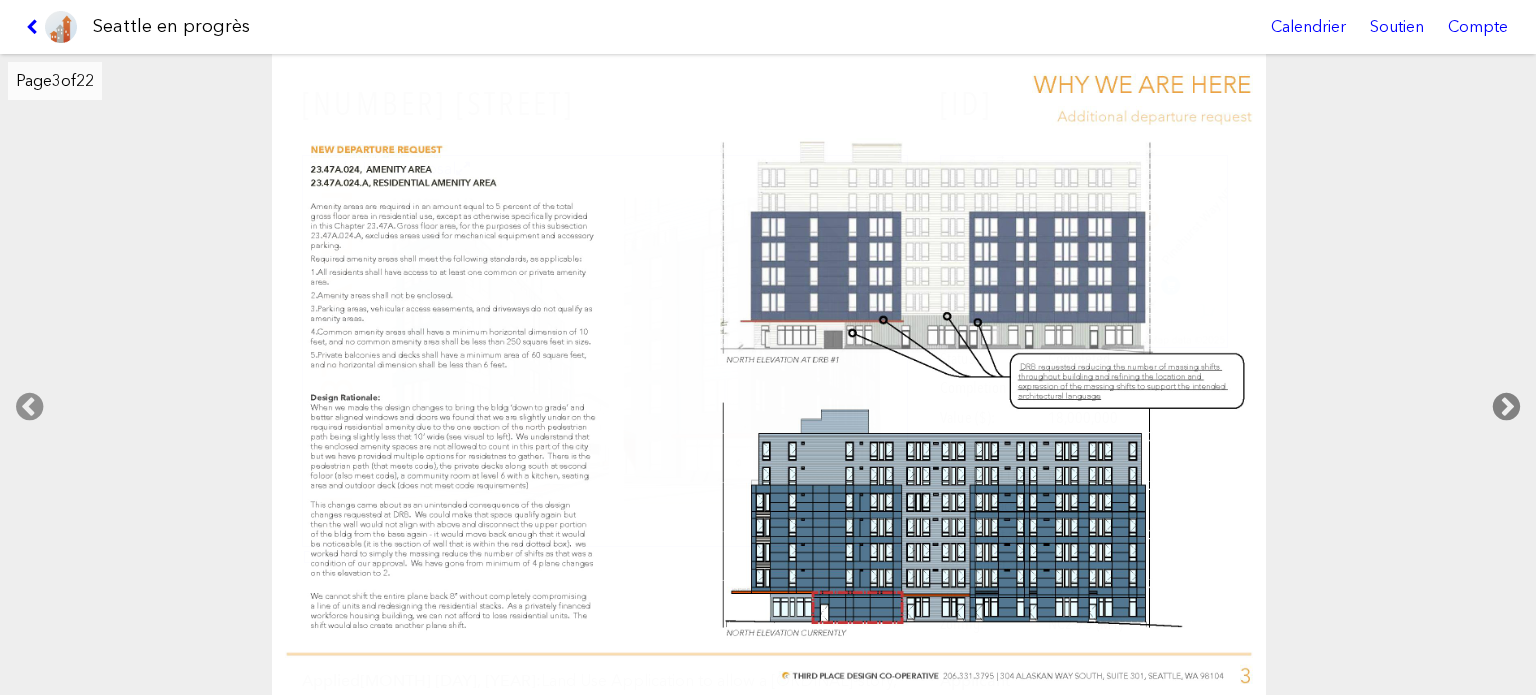 click at bounding box center (1506, 407) 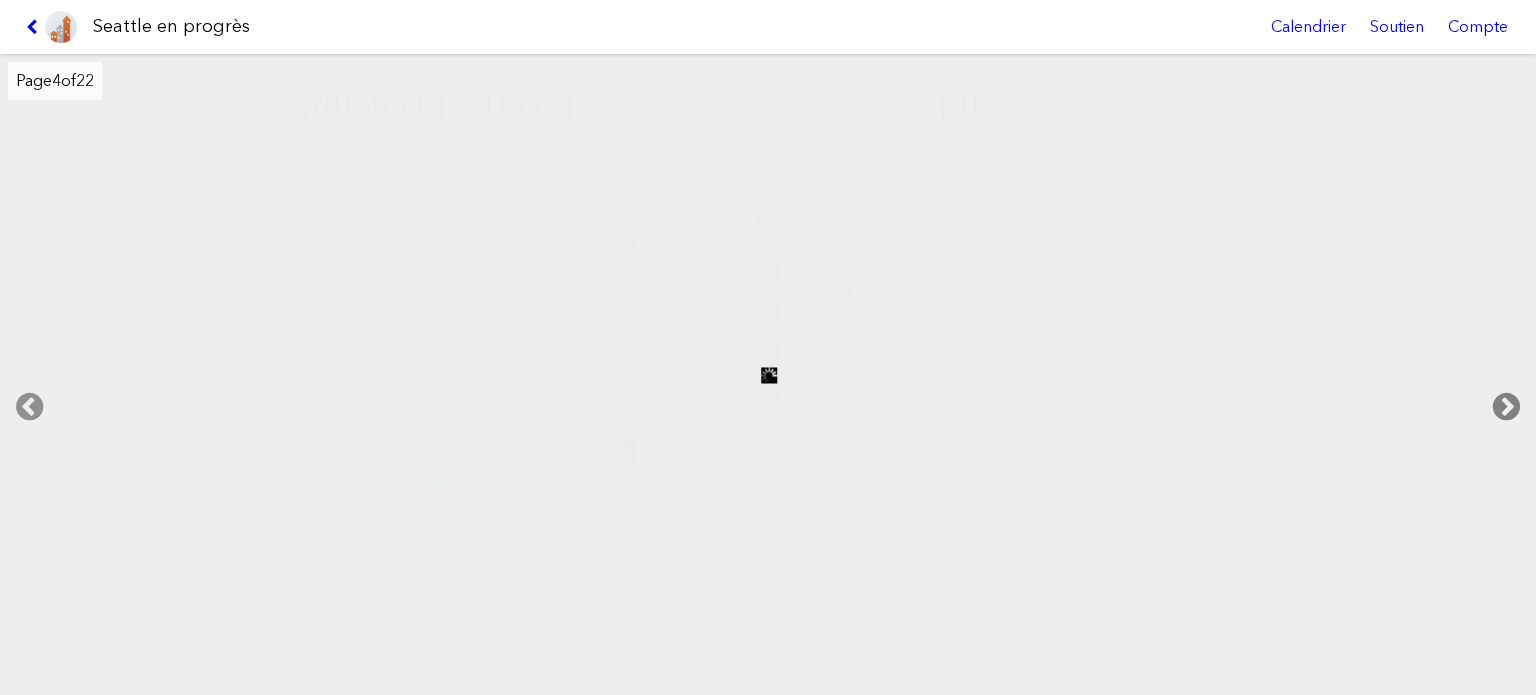 click at bounding box center (1506, 407) 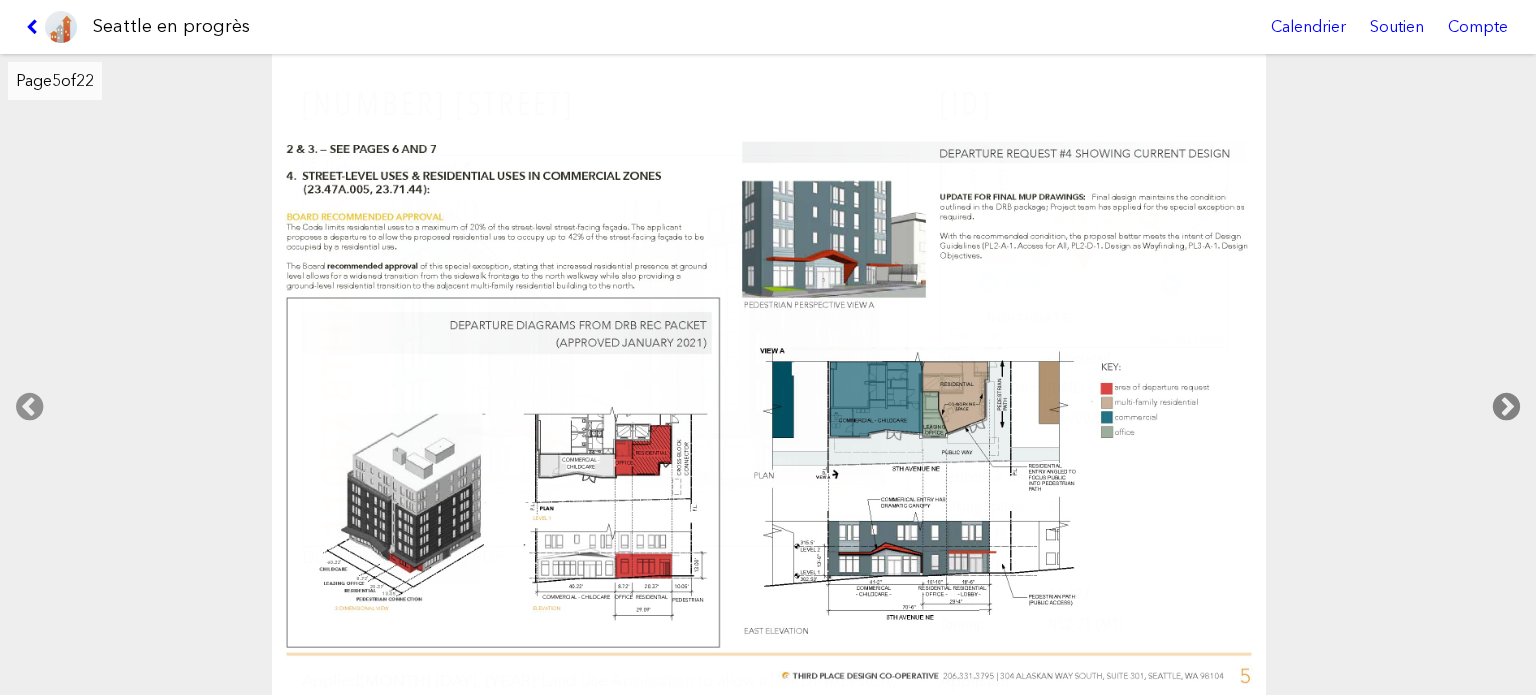 click at bounding box center [1506, 407] 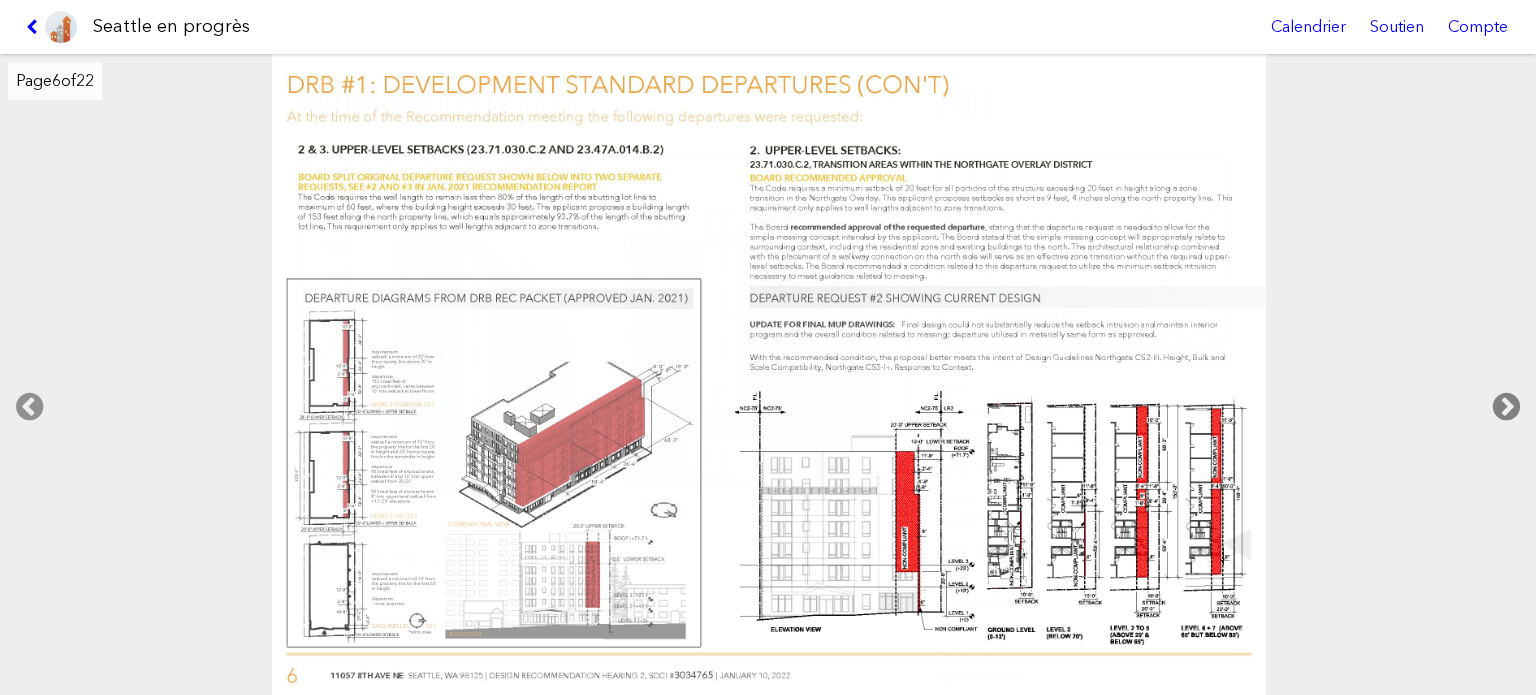 click at bounding box center [1506, 407] 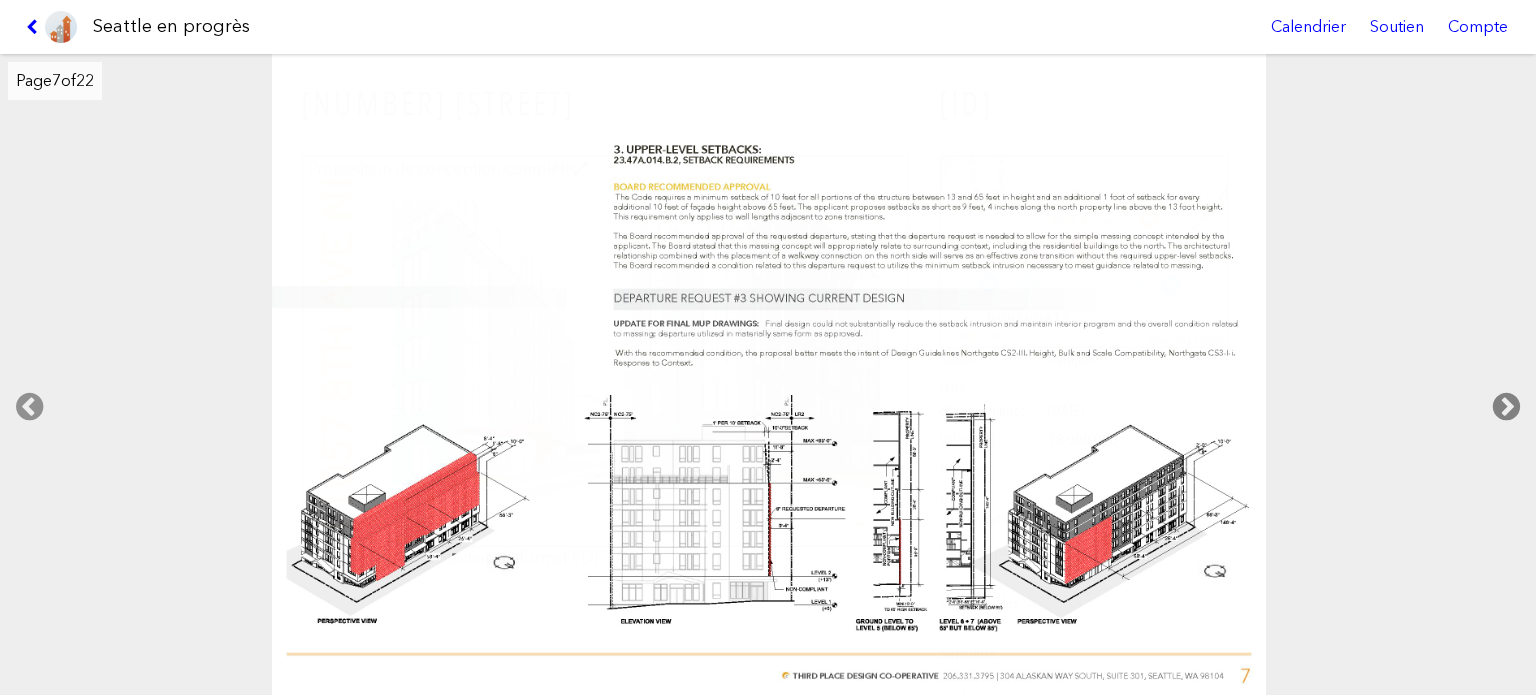 click at bounding box center [1506, 407] 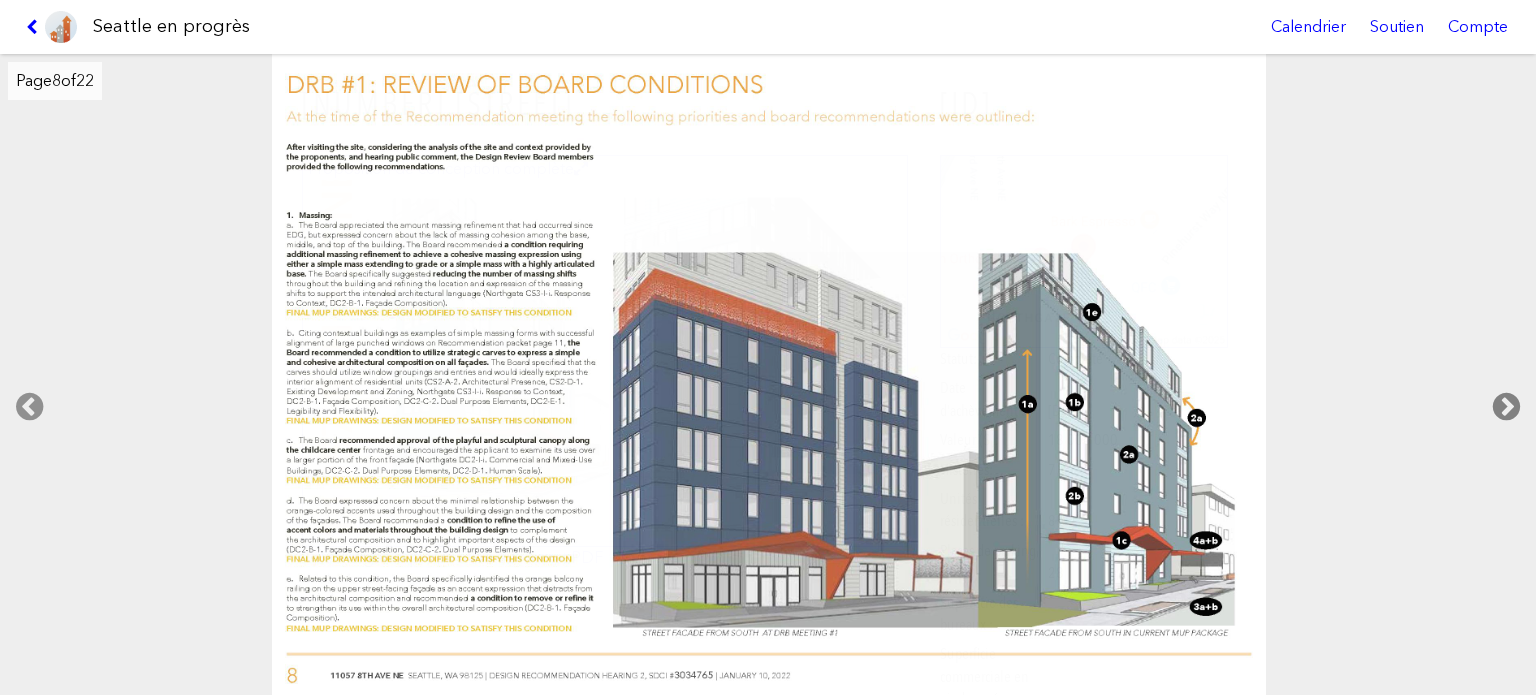 click at bounding box center [1506, 407] 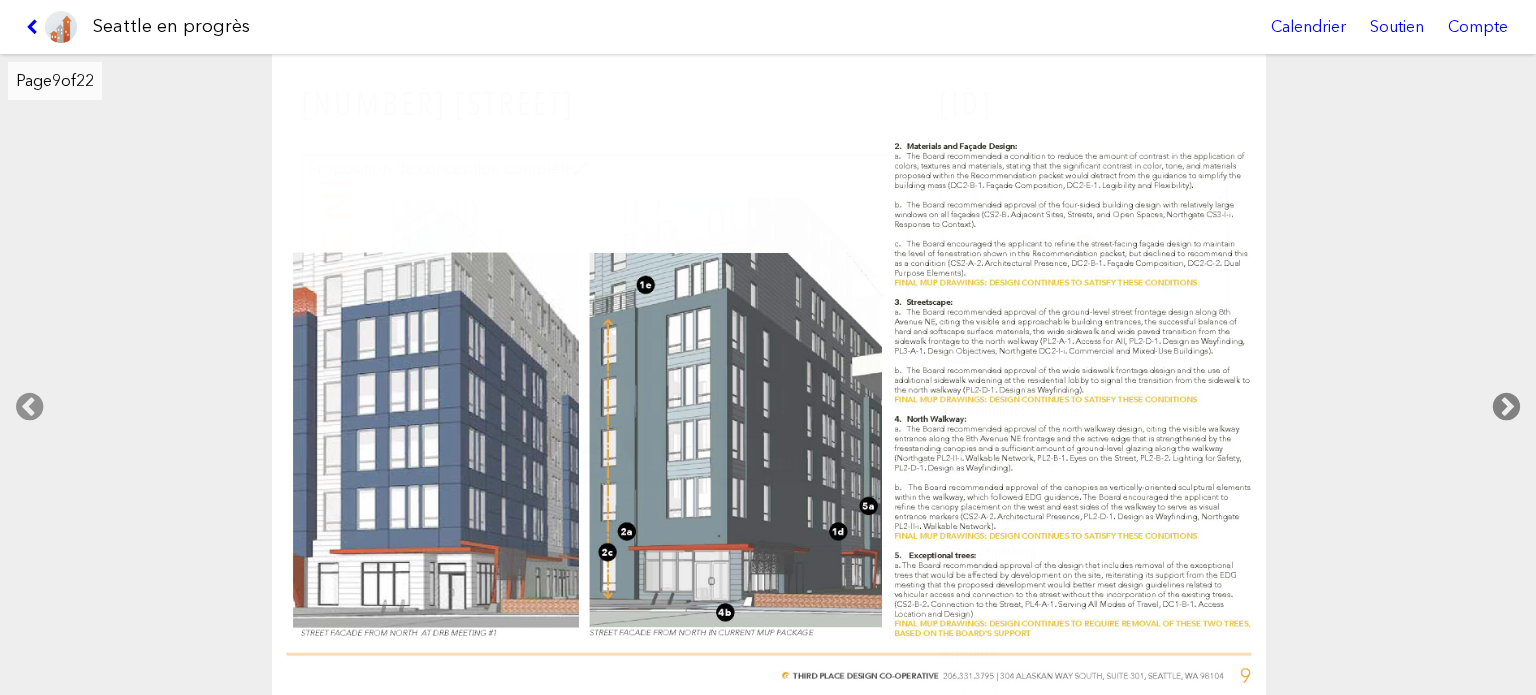 click at bounding box center [1506, 407] 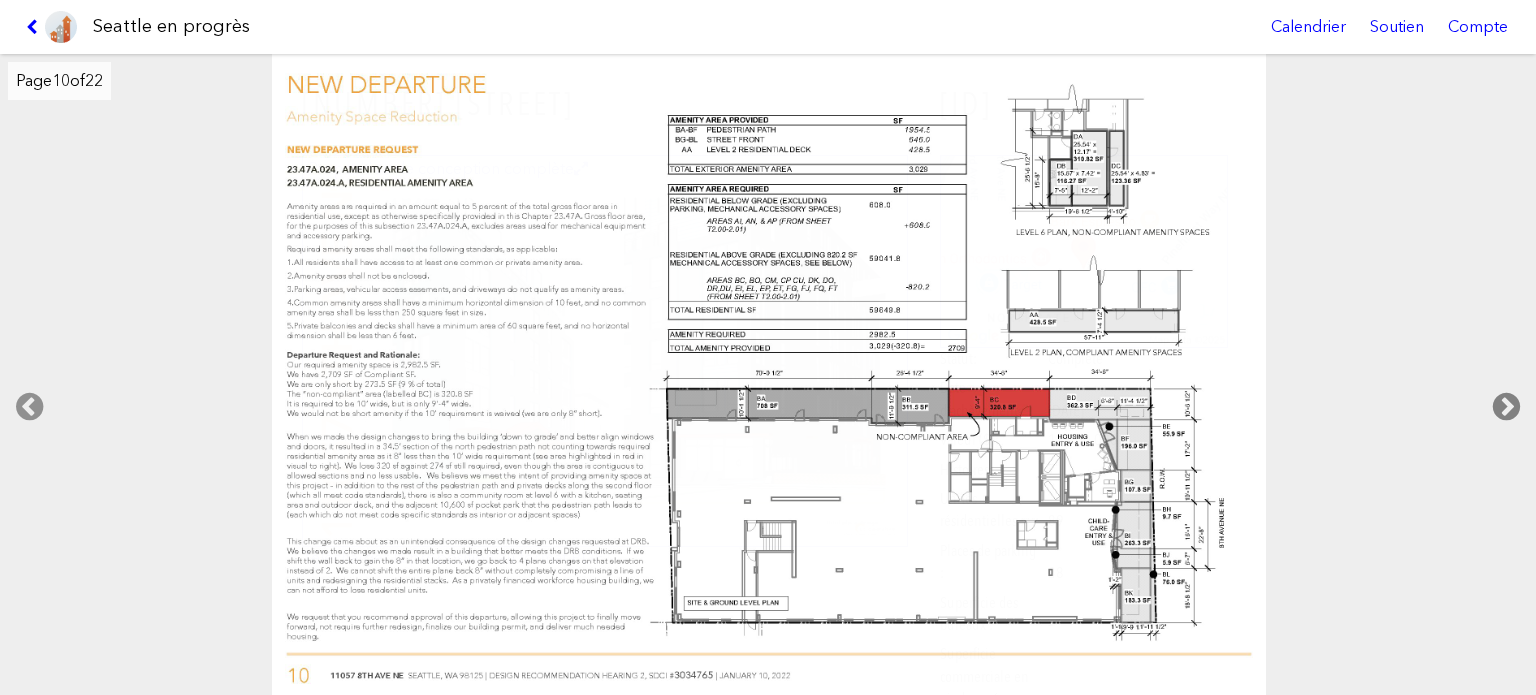 click at bounding box center [1506, 407] 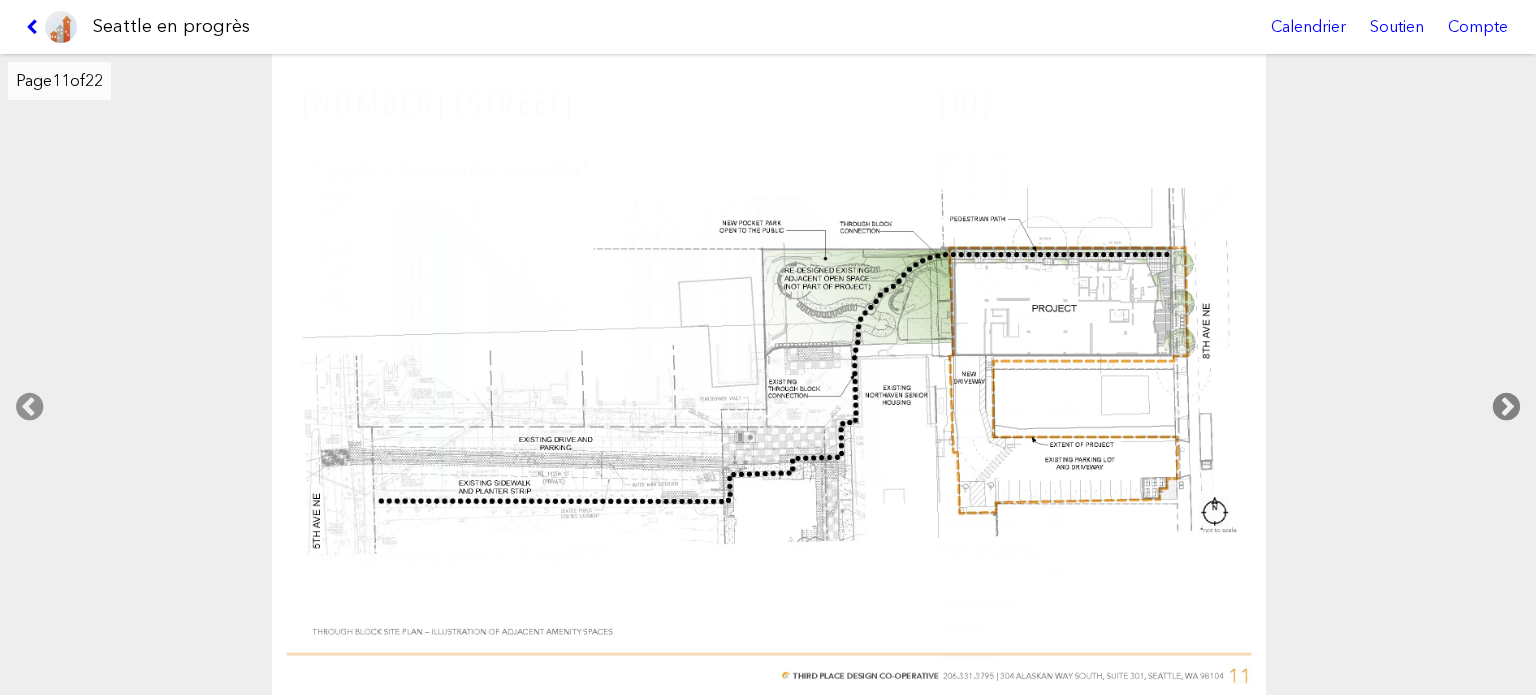 click at bounding box center [1506, 407] 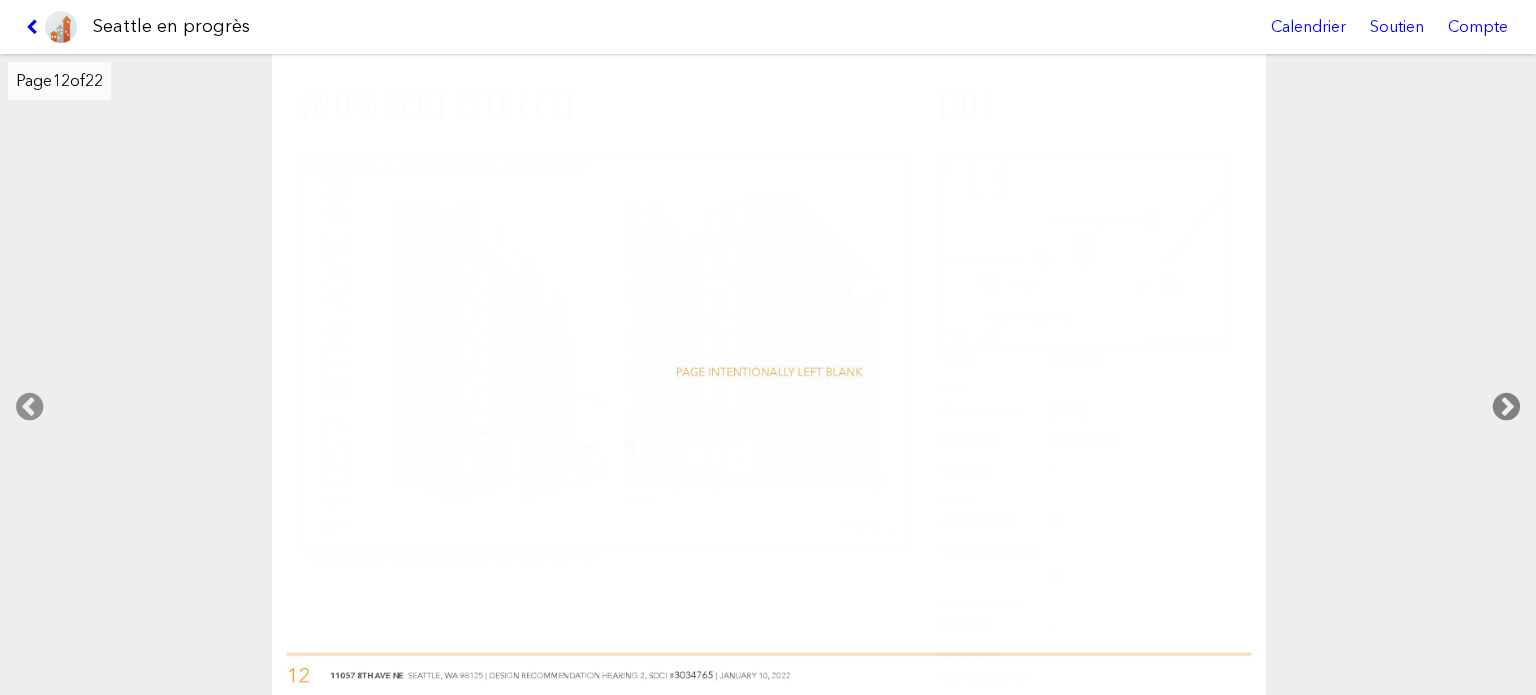 click at bounding box center (1506, 407) 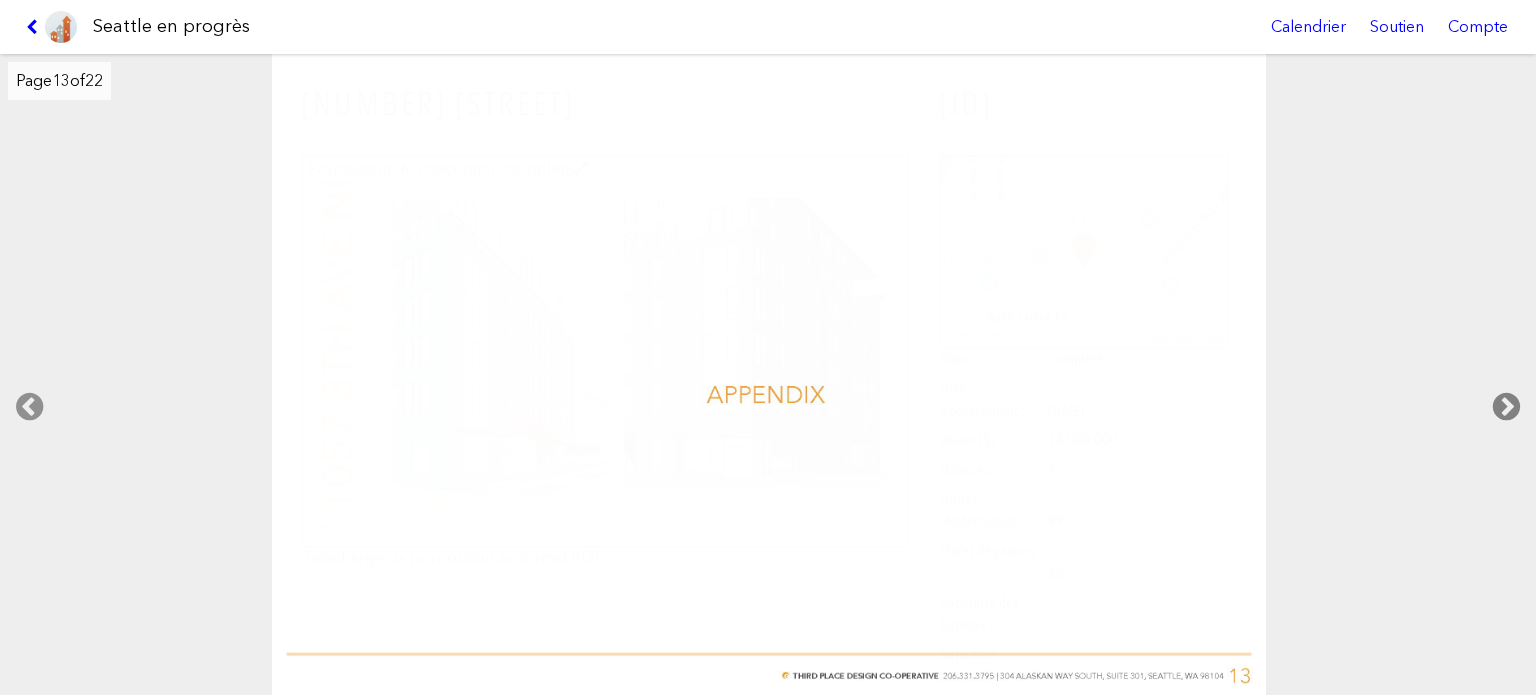click at bounding box center (1506, 407) 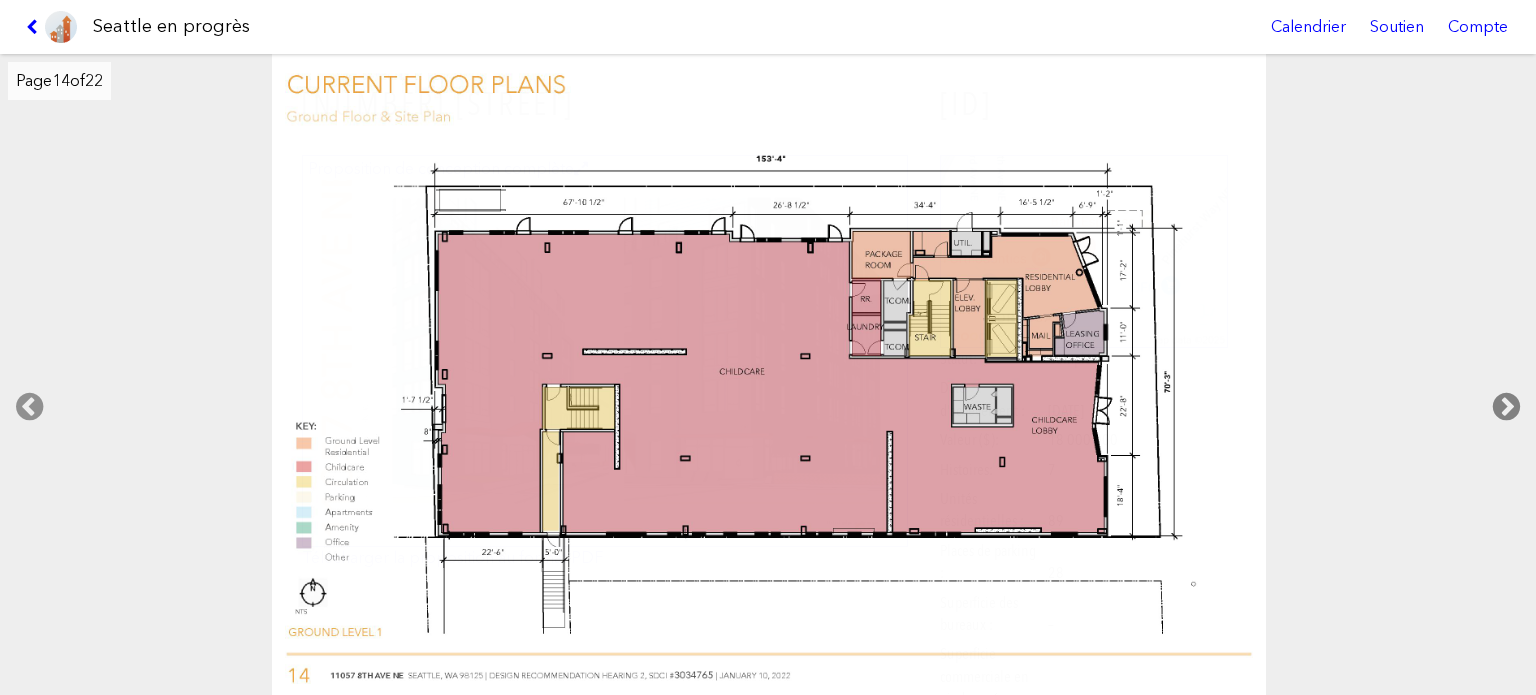 click at bounding box center [1506, 407] 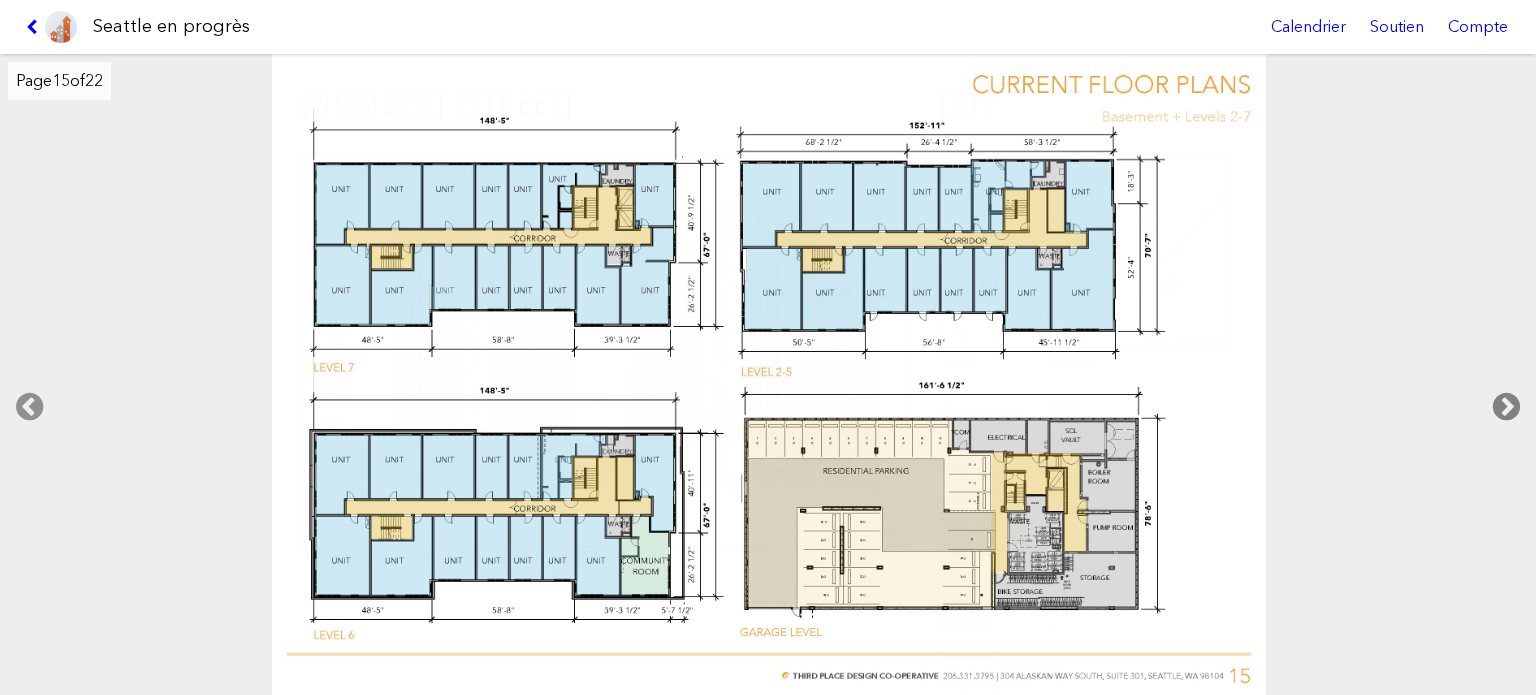 click at bounding box center [1506, 407] 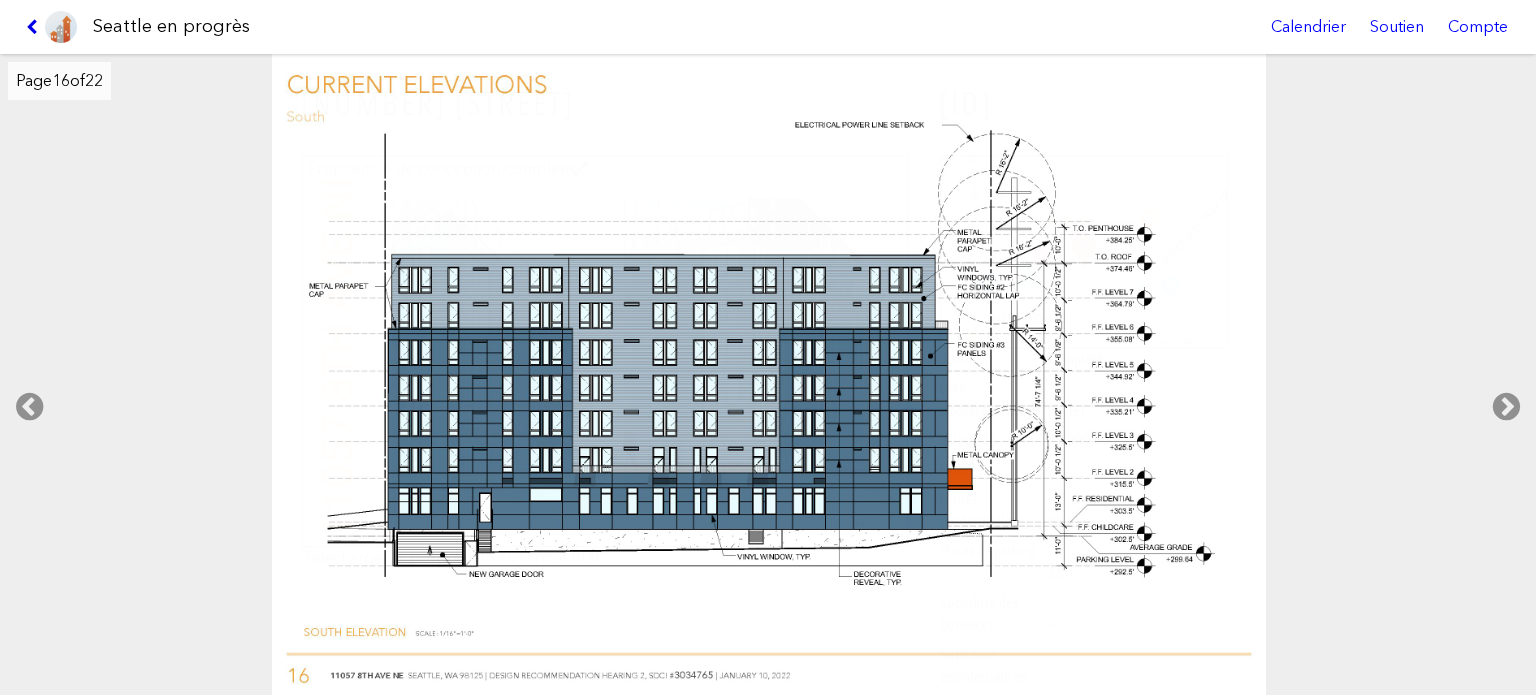 click at bounding box center (35, 27) 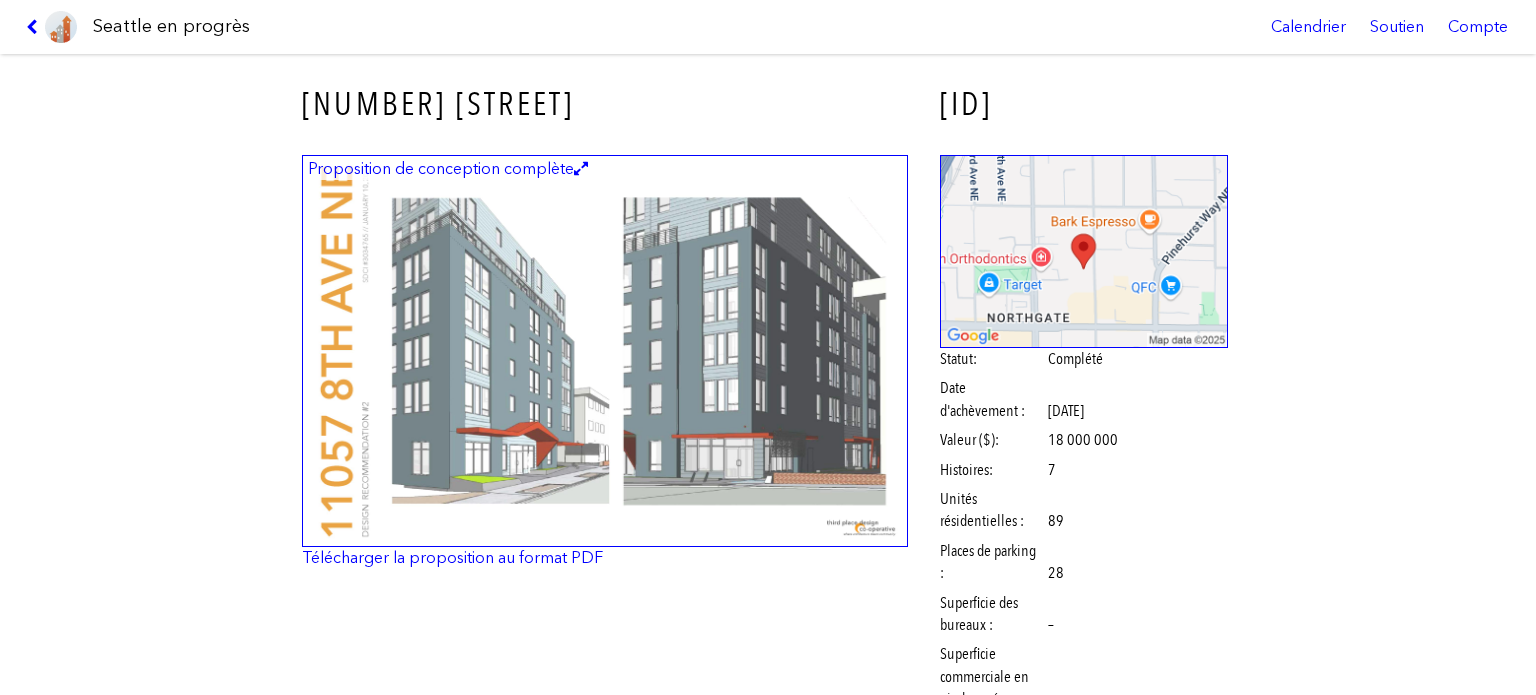 click at bounding box center [51, 27] 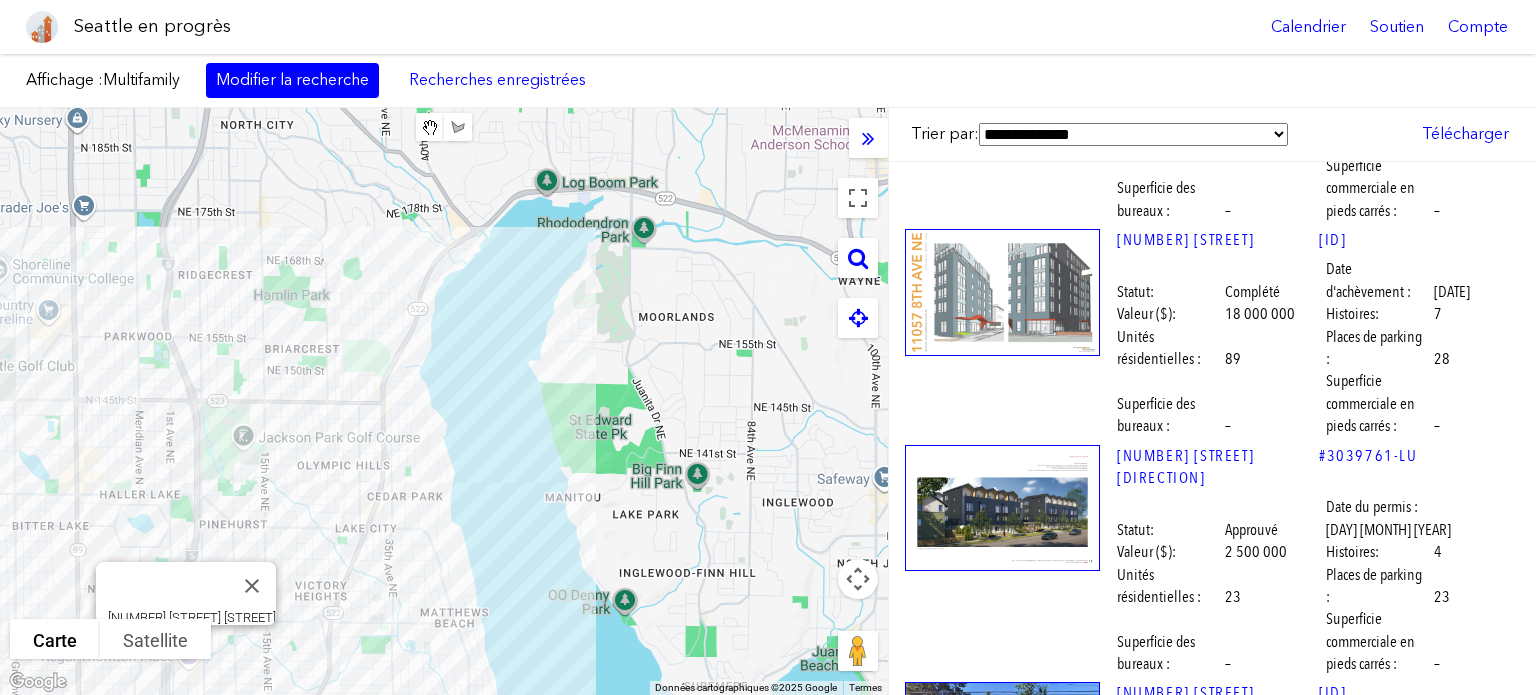 scroll, scrollTop: 5207, scrollLeft: 0, axis: vertical 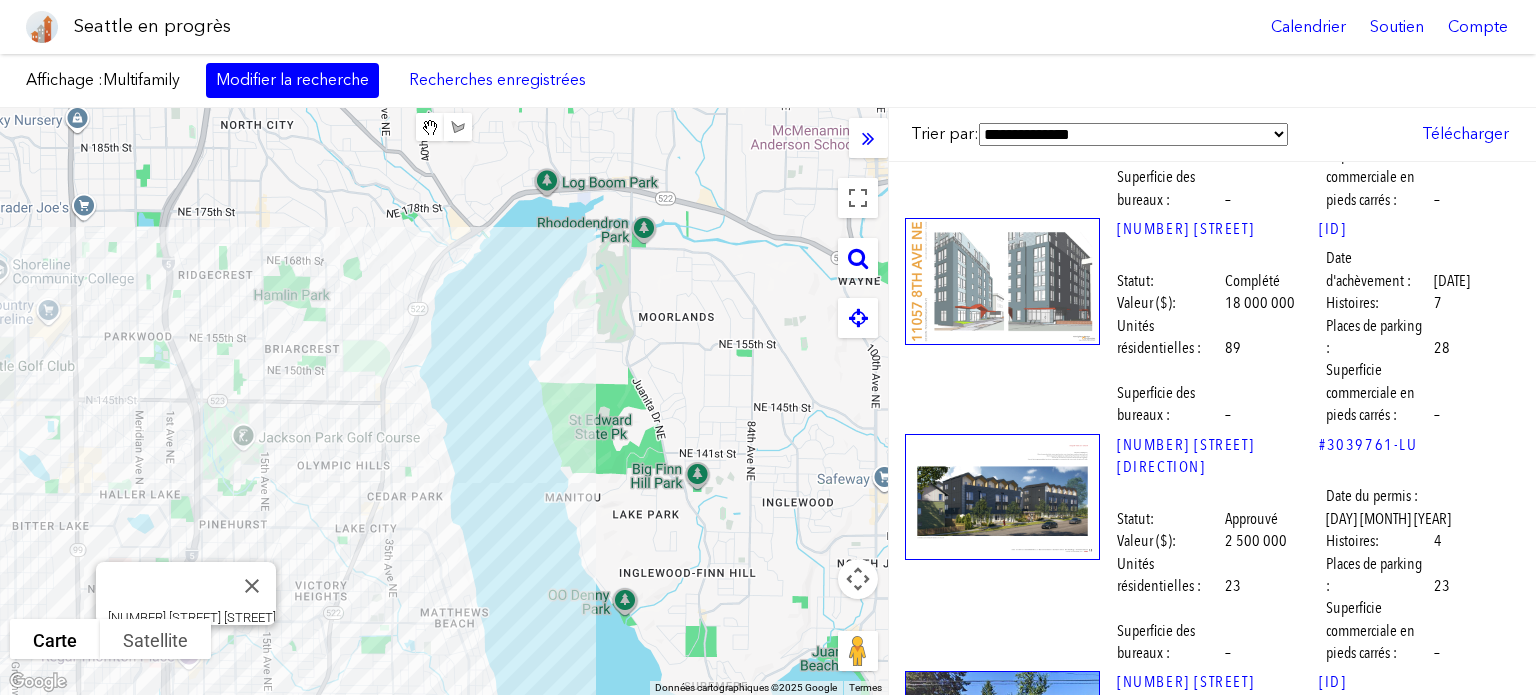 click at bounding box center (1002, 1182) 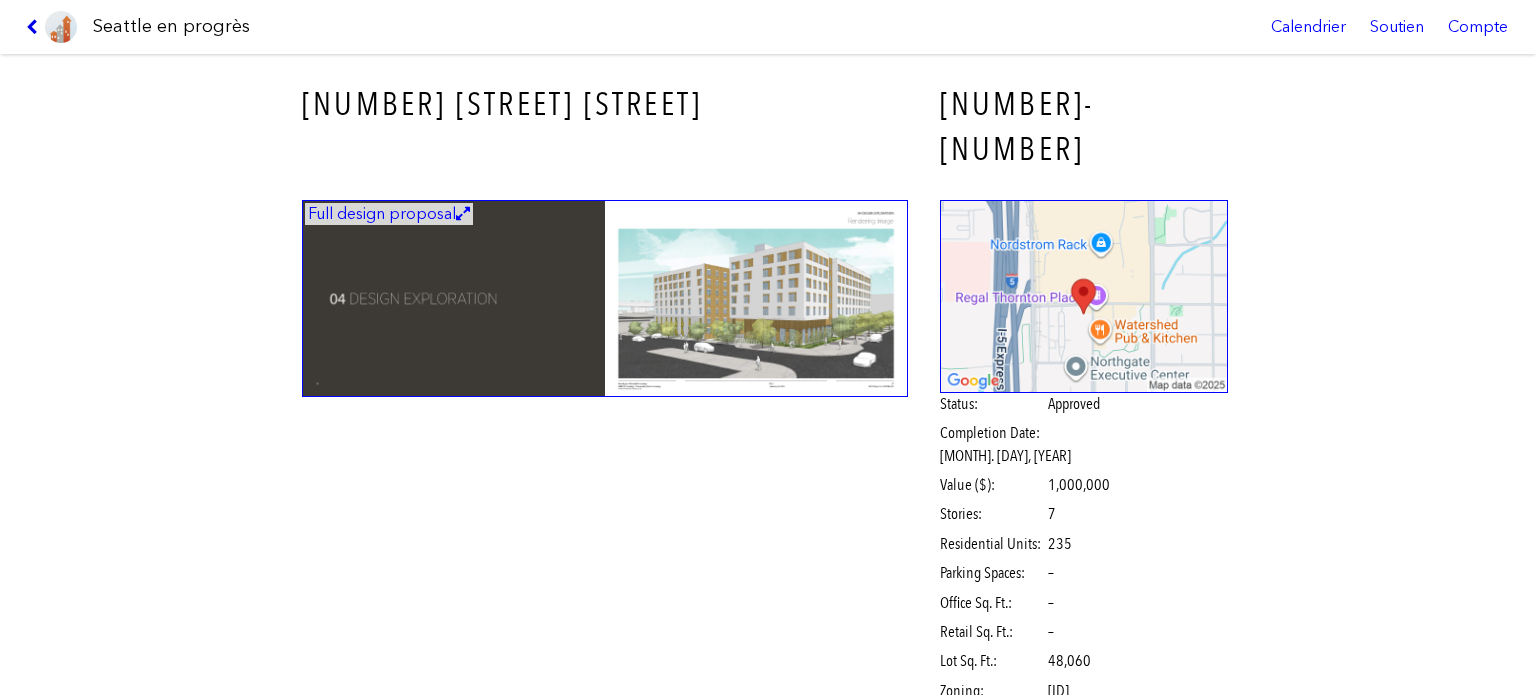 click at bounding box center [35, 27] 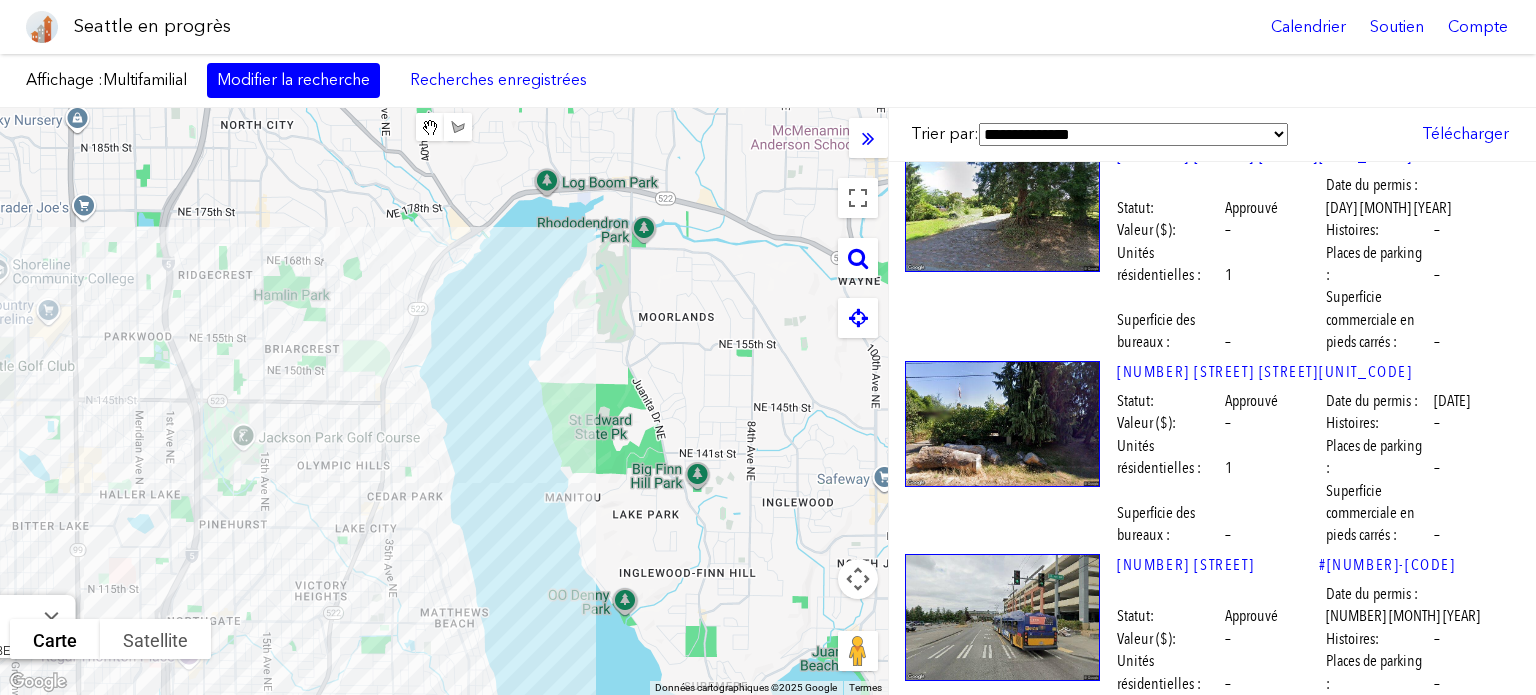 scroll, scrollTop: 11207, scrollLeft: 0, axis: vertical 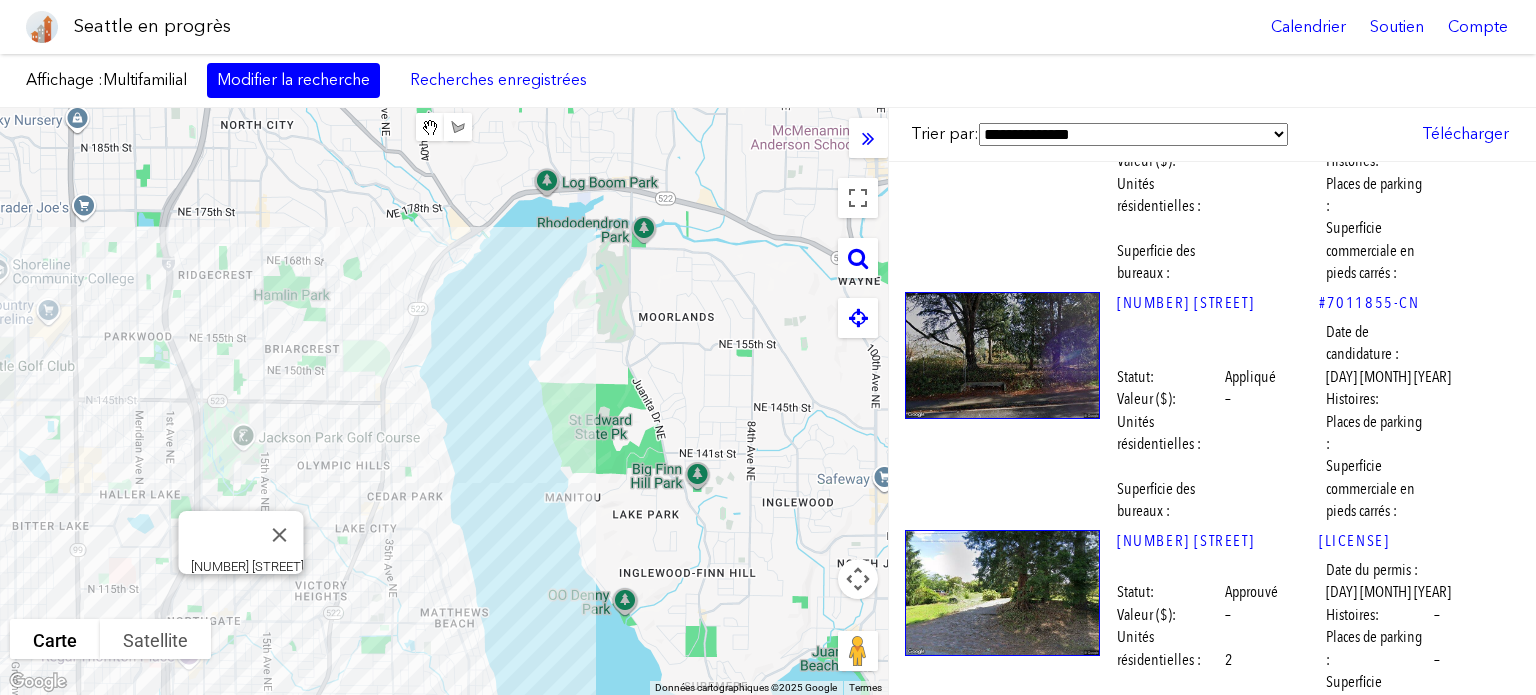 click at bounding box center [1002, 1381] 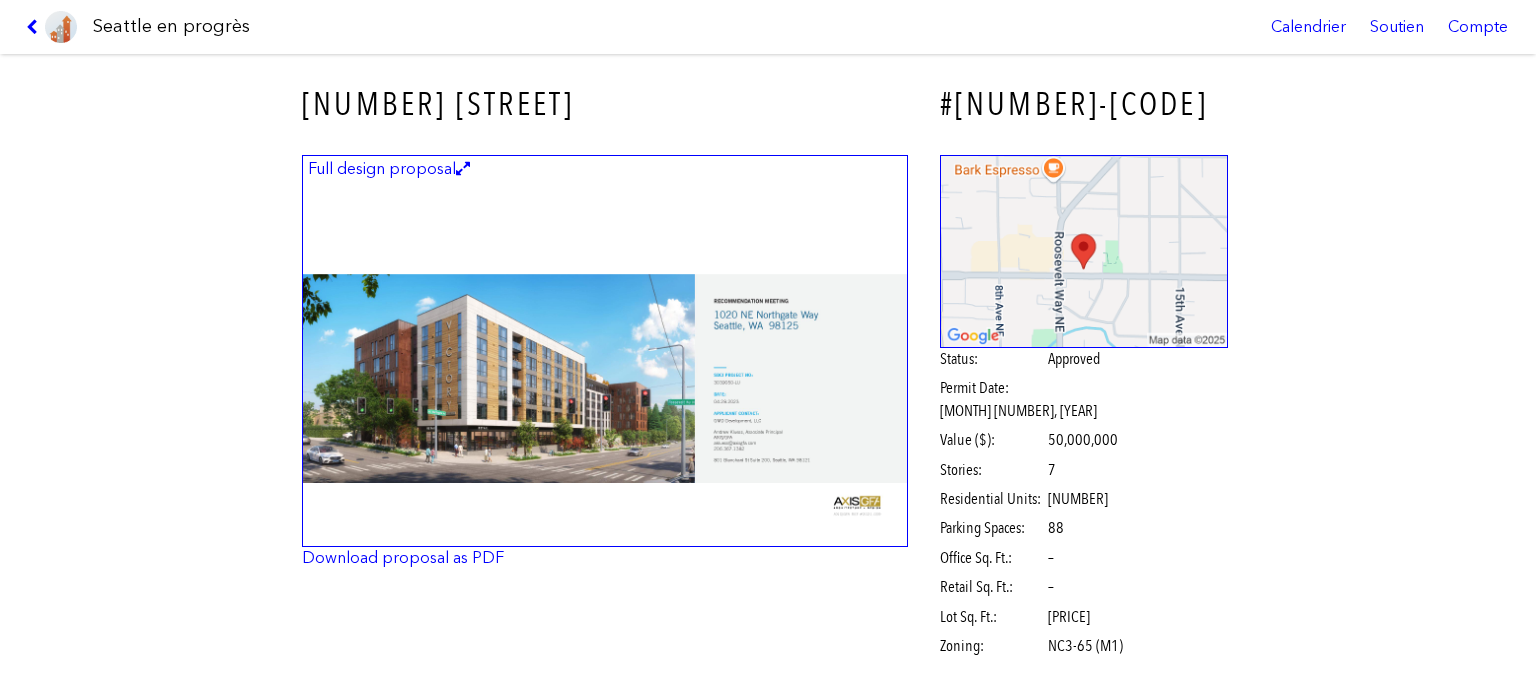 click at bounding box center (605, 351) 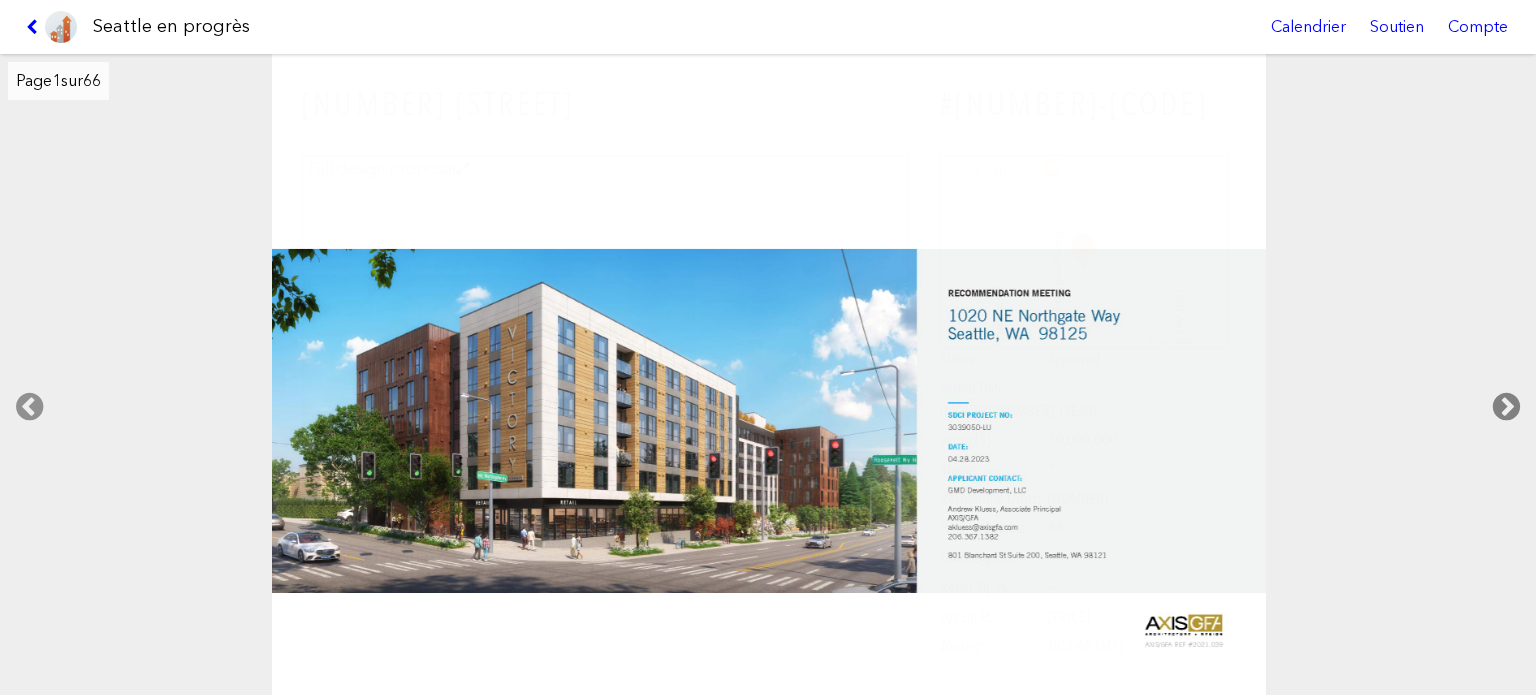 click at bounding box center [1506, 407] 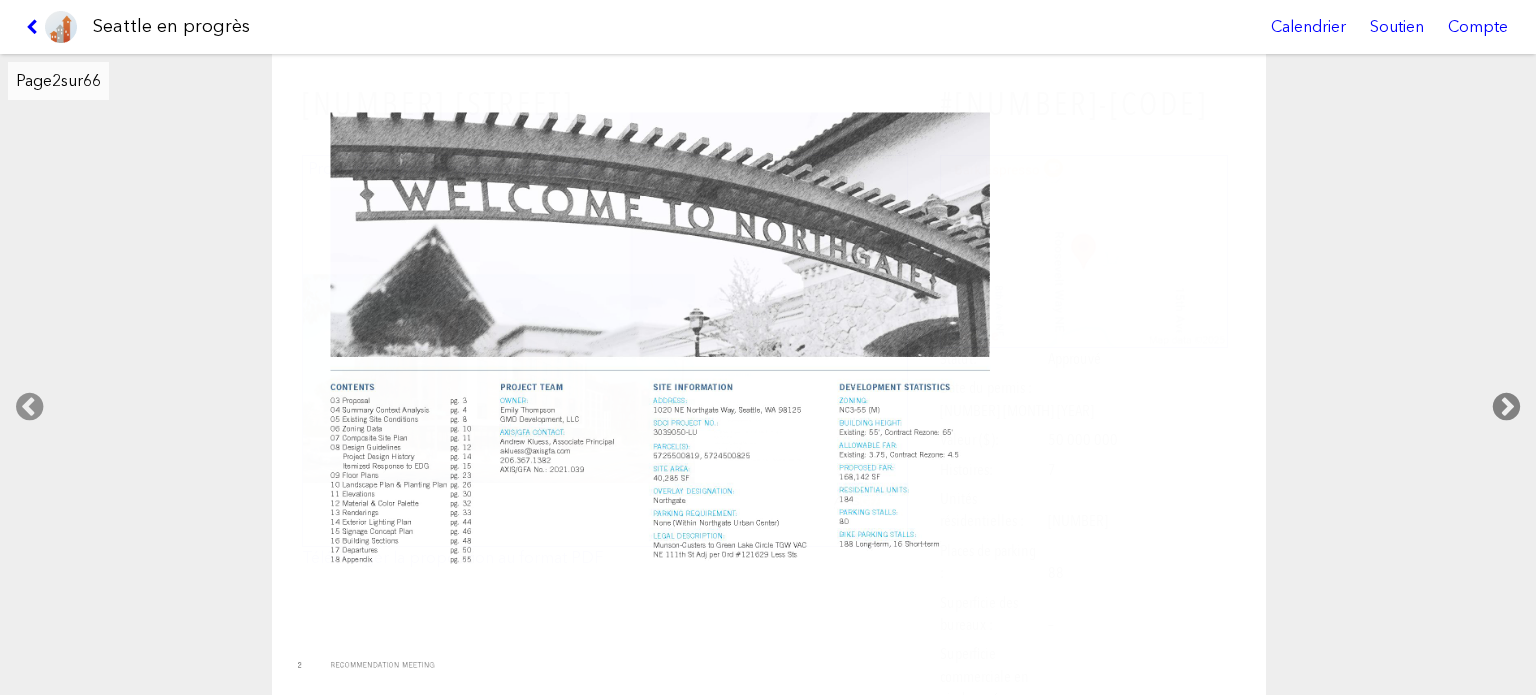click at bounding box center (1506, 407) 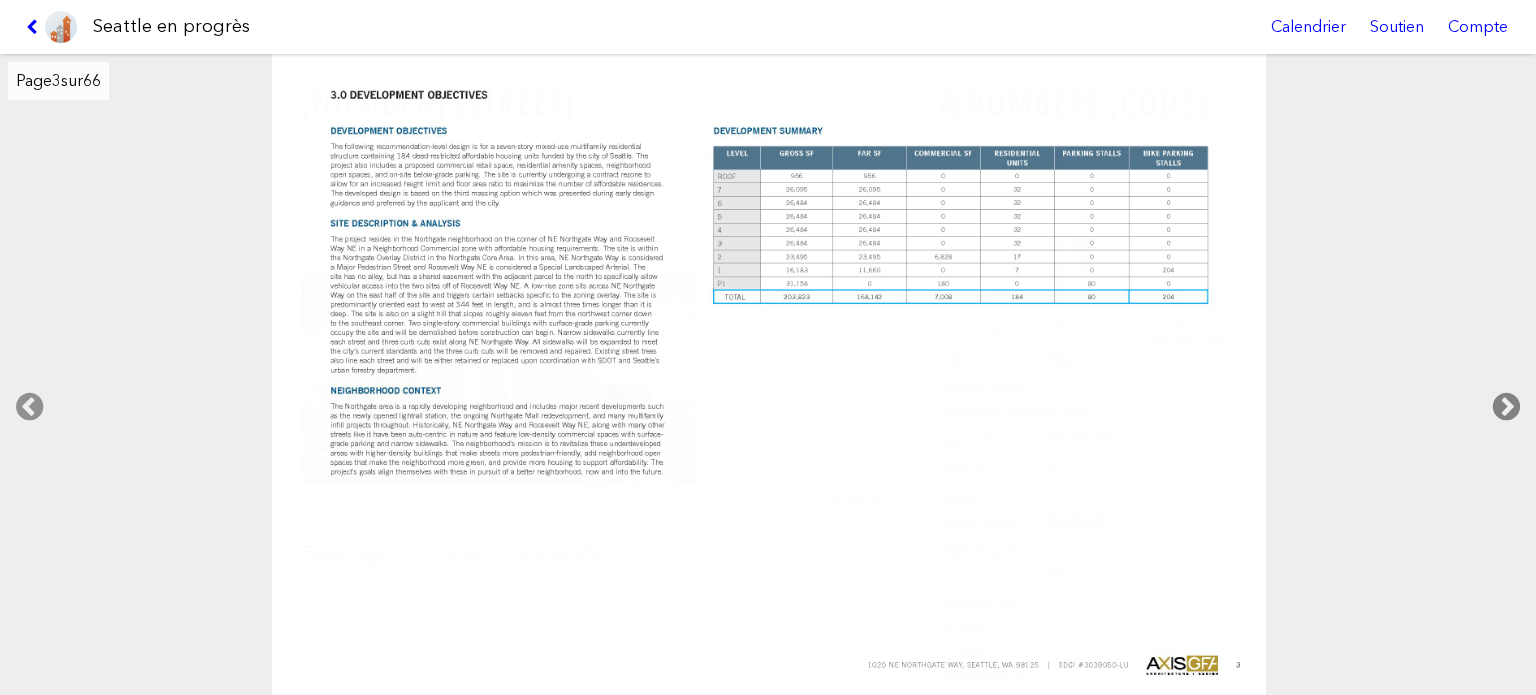 click at bounding box center [1506, 407] 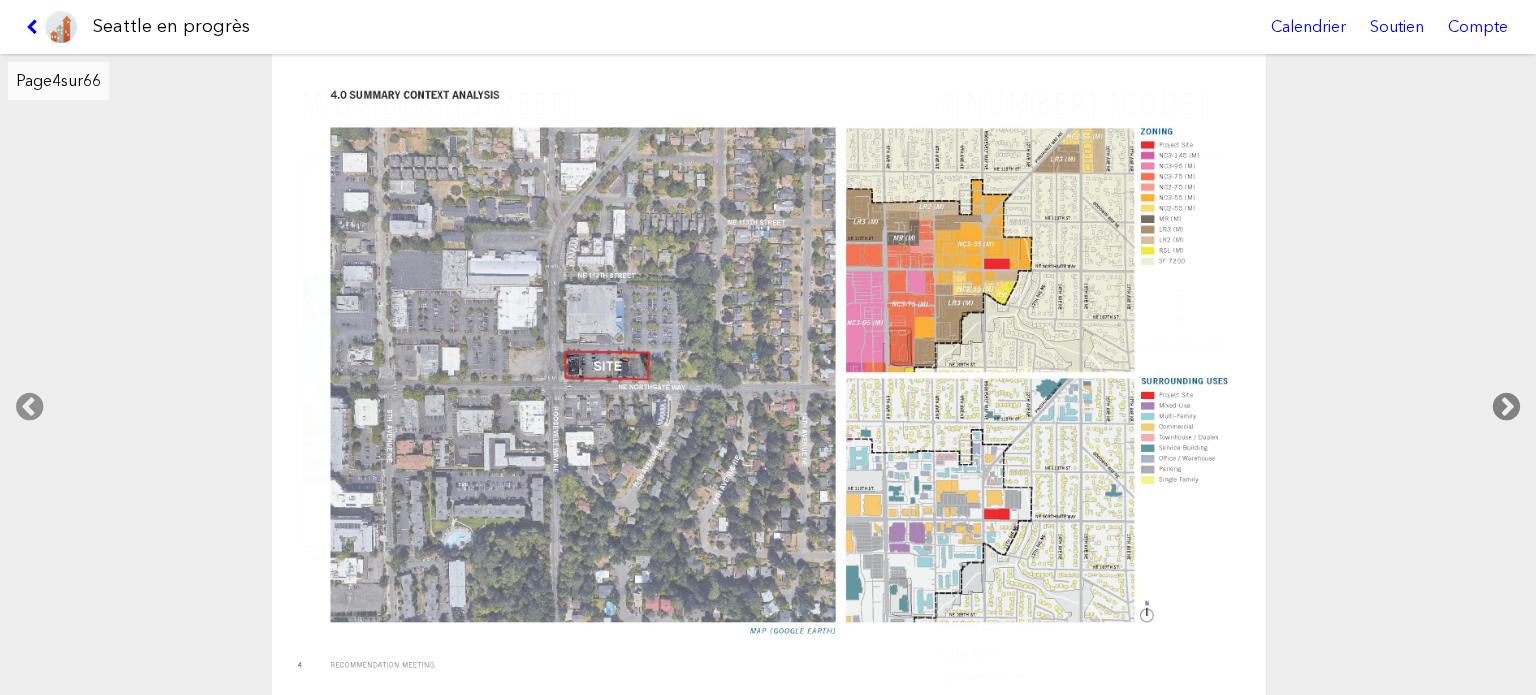 click at bounding box center (1506, 407) 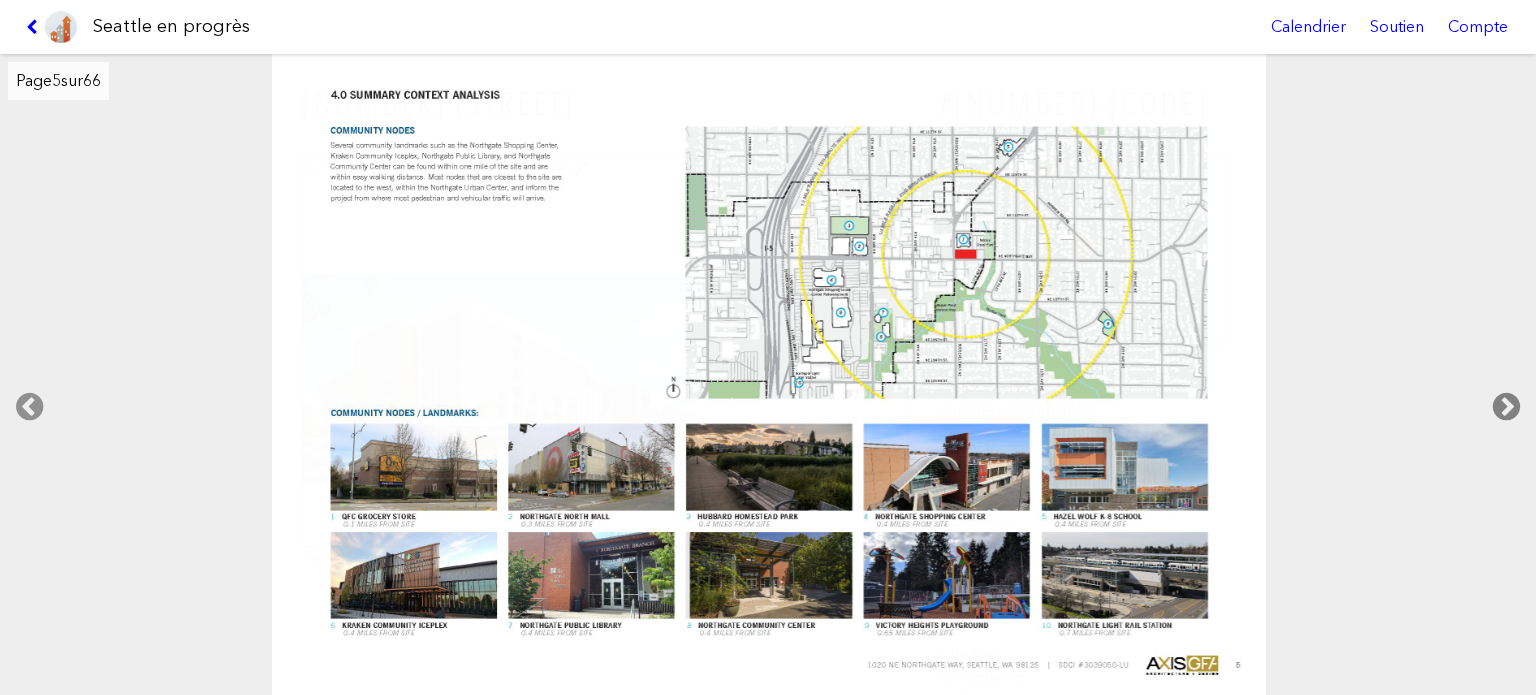 click at bounding box center (1506, 407) 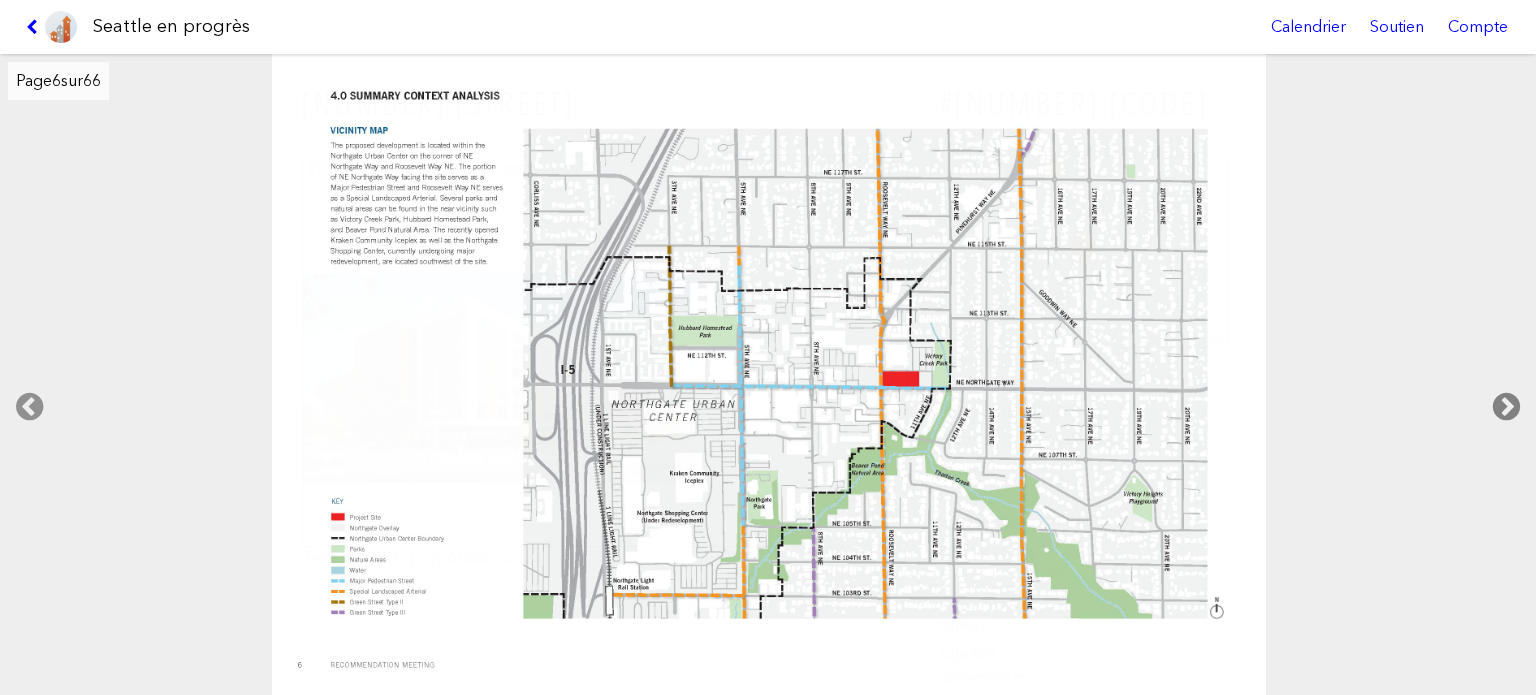 click at bounding box center [1506, 407] 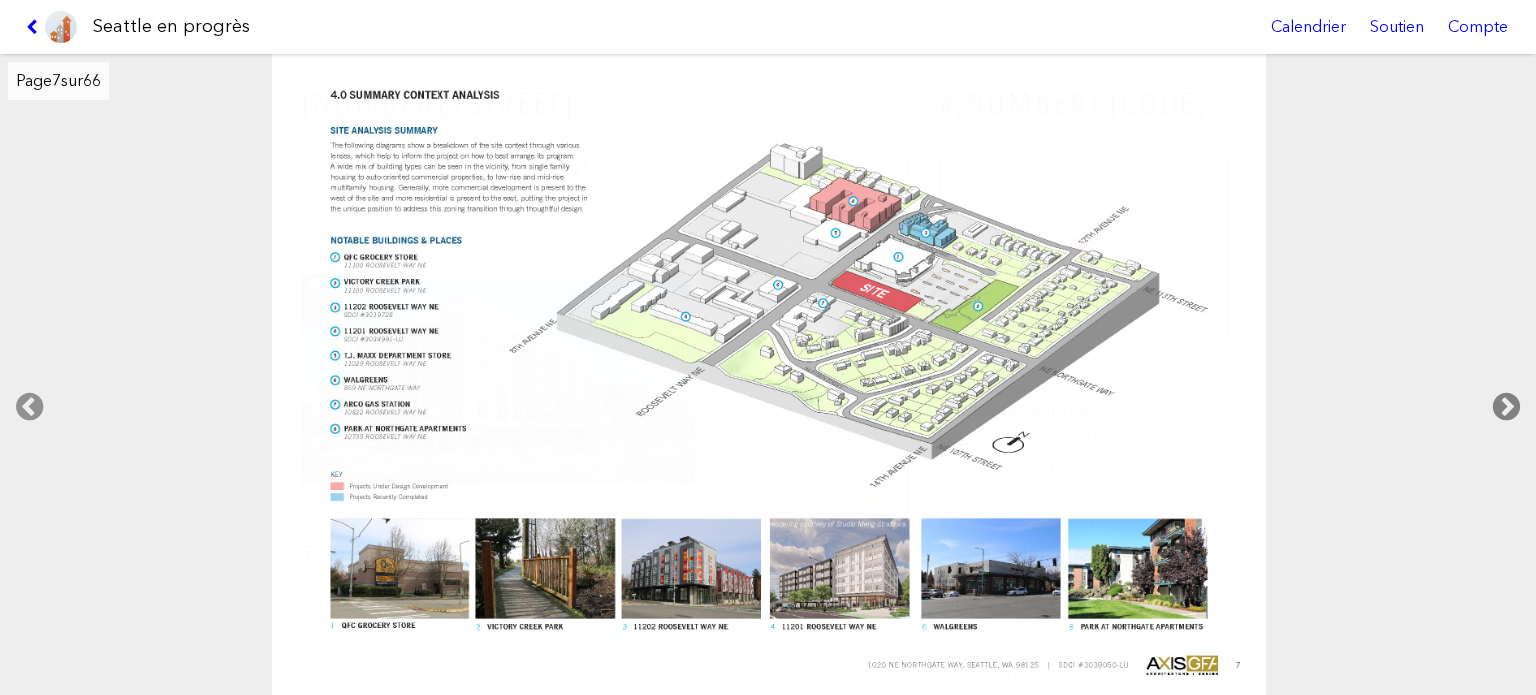 click at bounding box center [1506, 407] 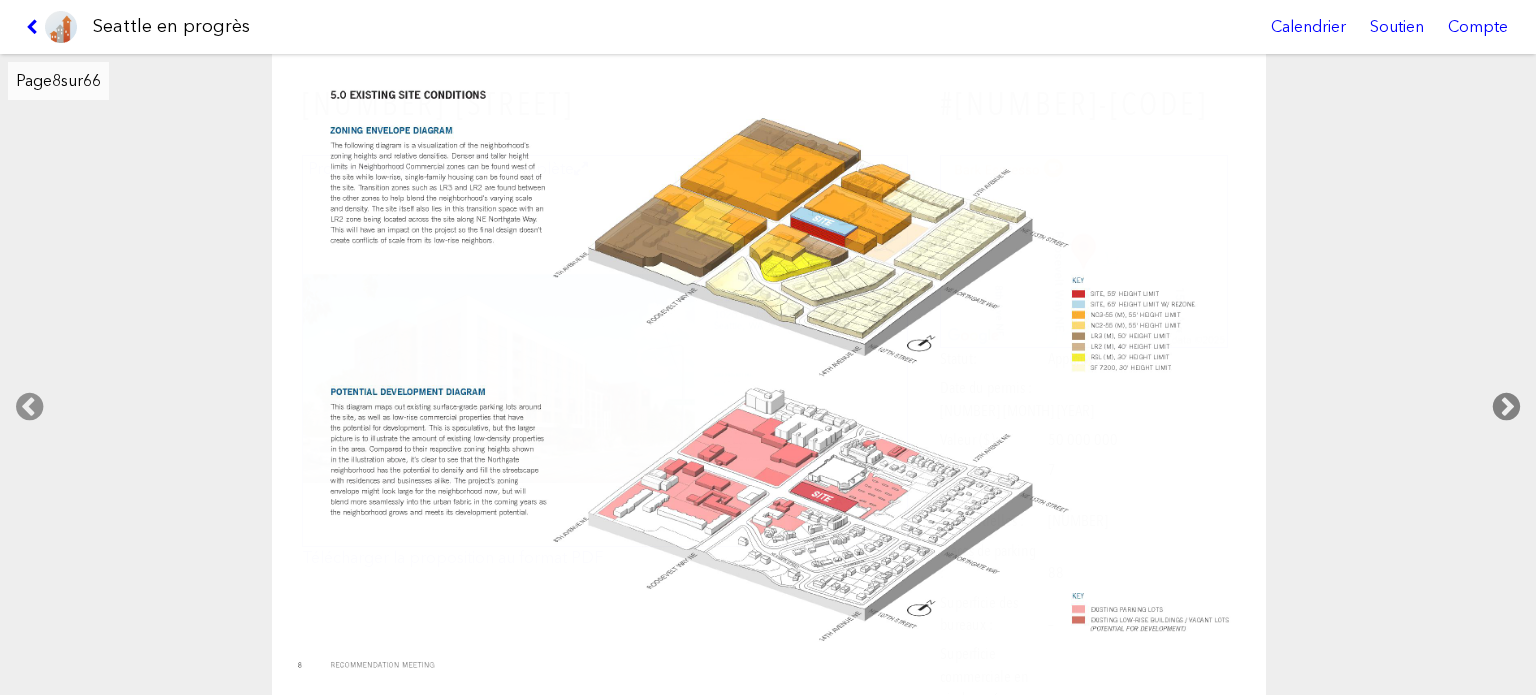 click at bounding box center (1506, 407) 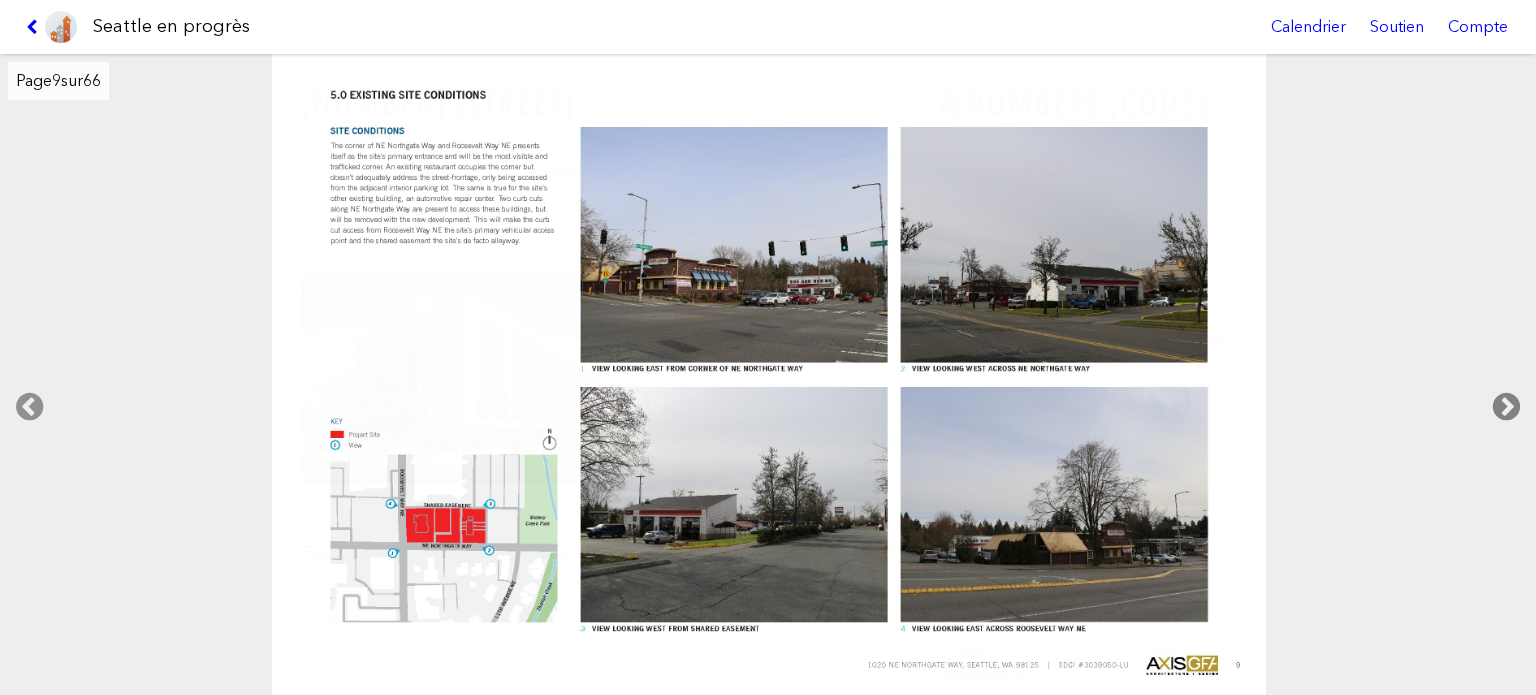 click at bounding box center (1506, 407) 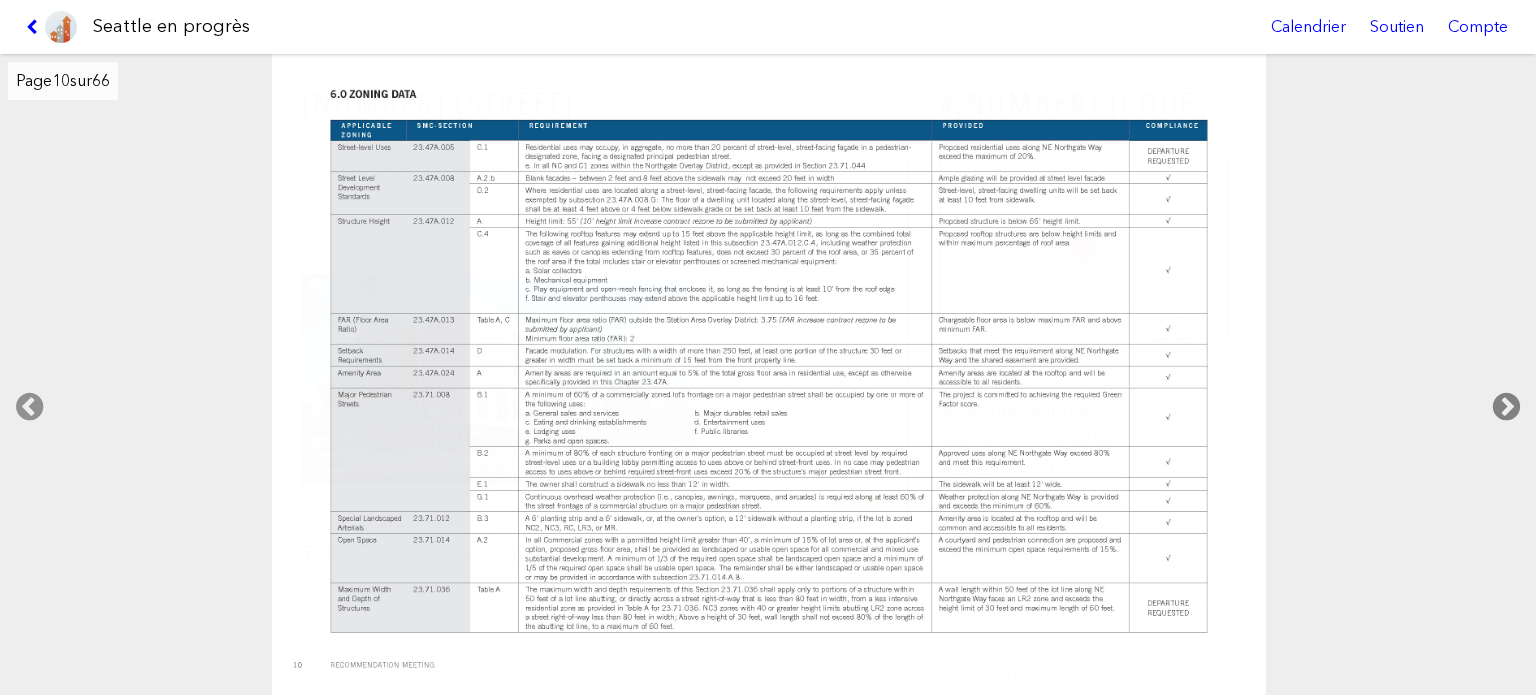 click at bounding box center [1506, 407] 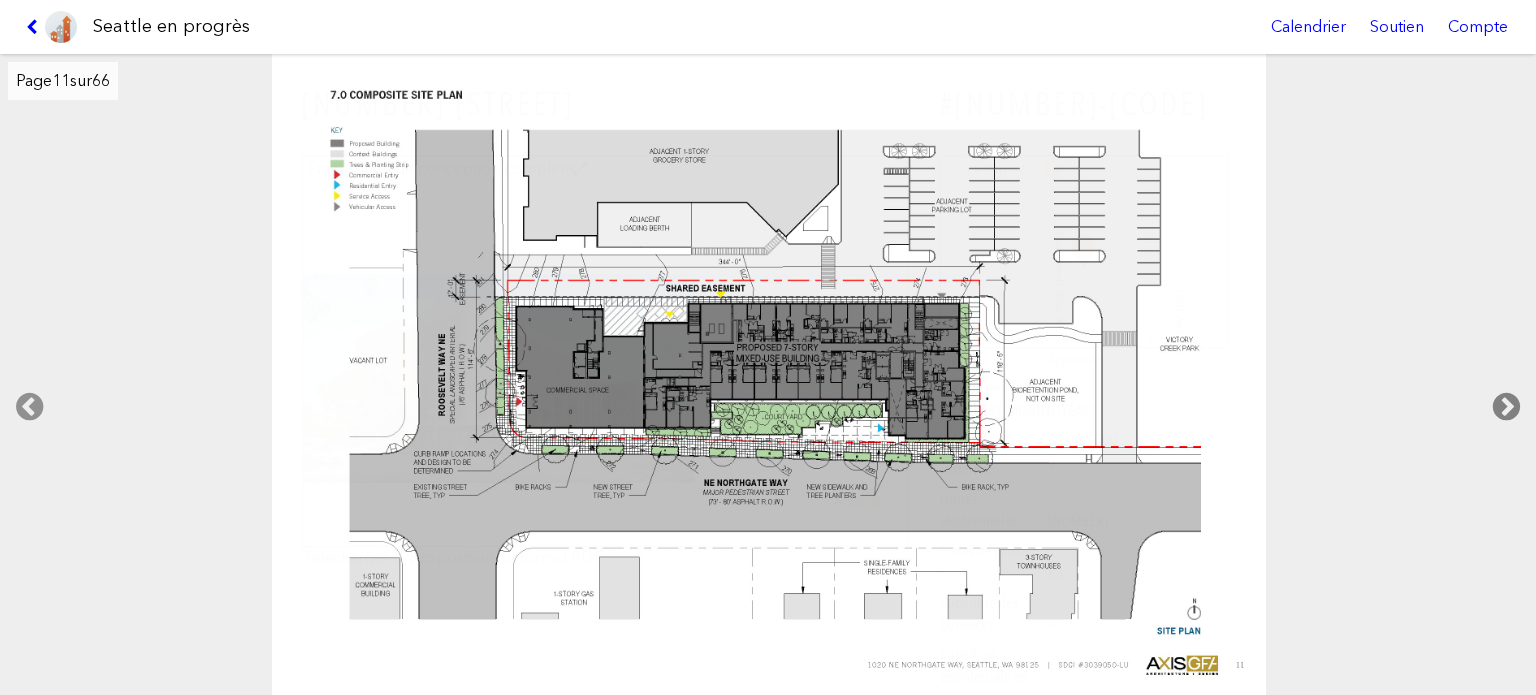 click at bounding box center [1506, 407] 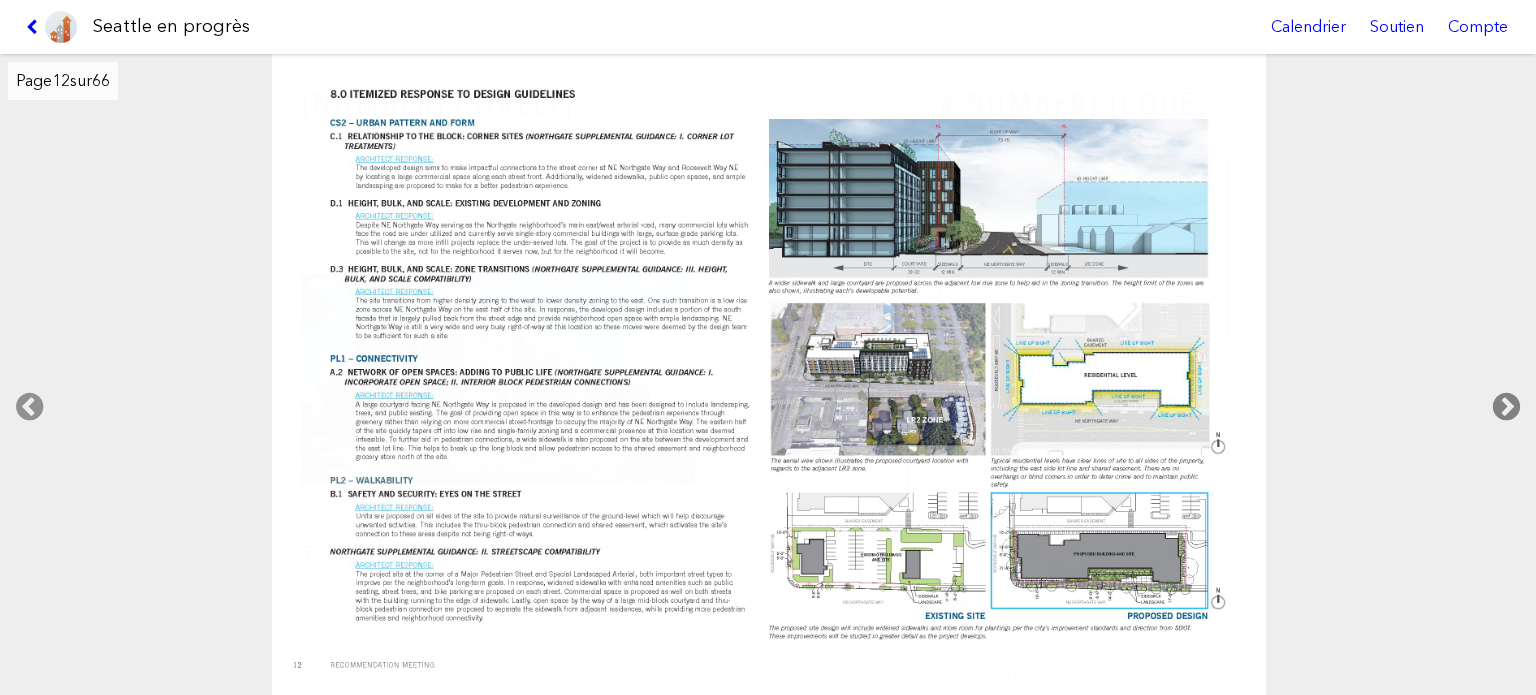 click at bounding box center [1506, 407] 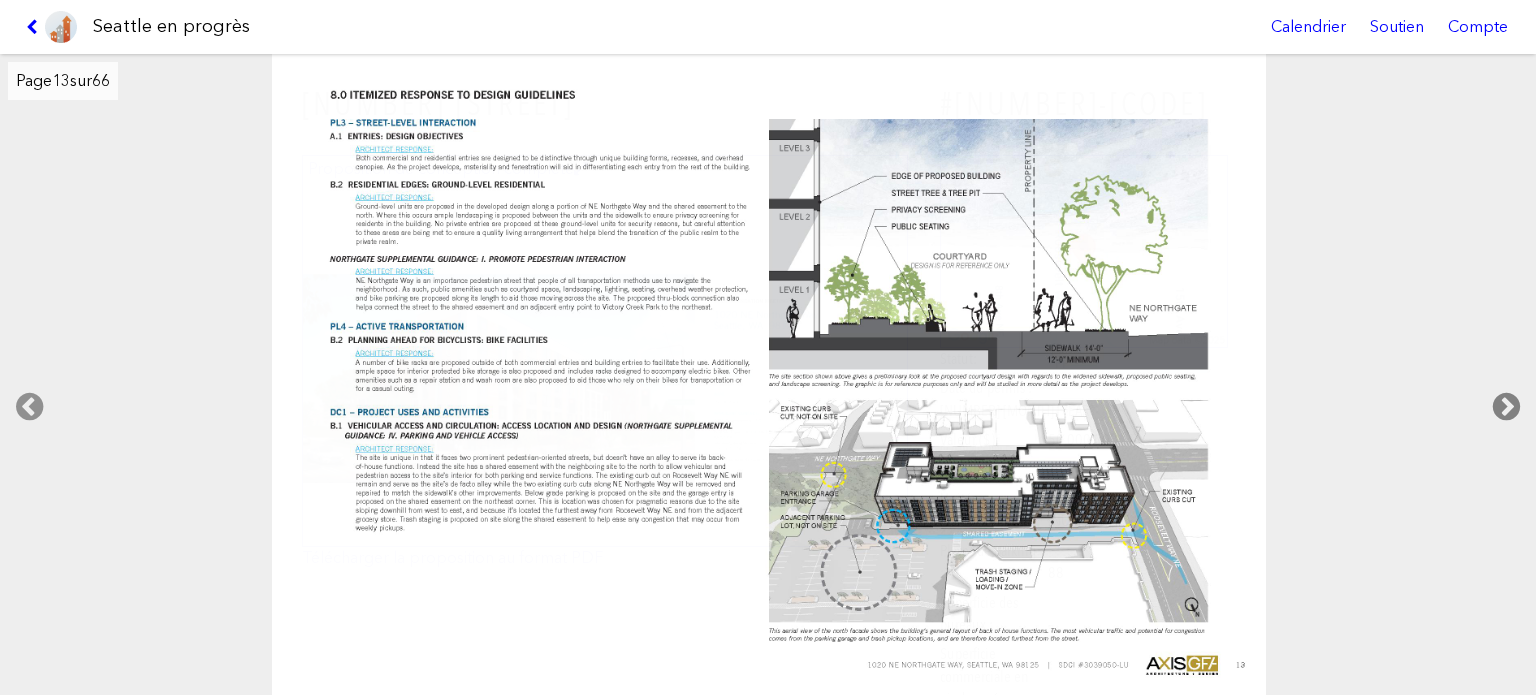 click at bounding box center (1506, 407) 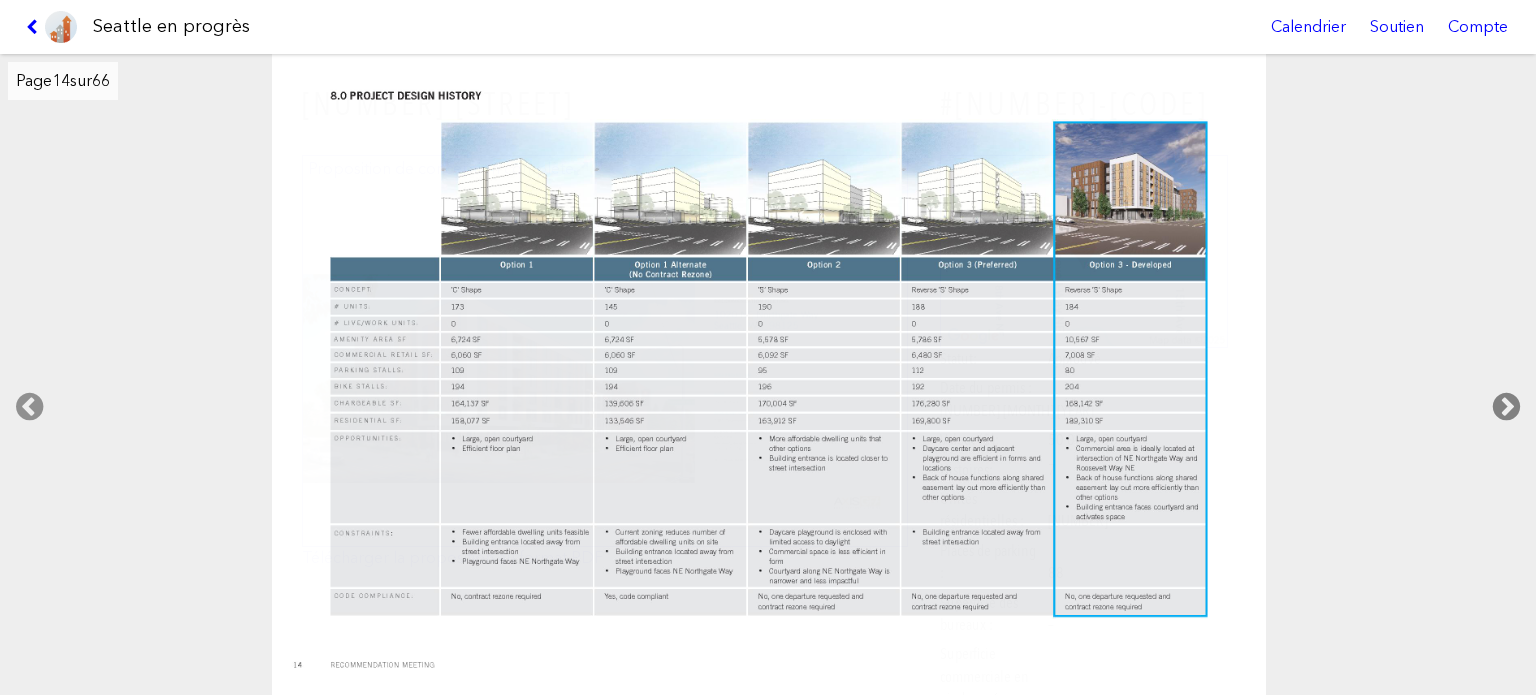 click at bounding box center (1506, 407) 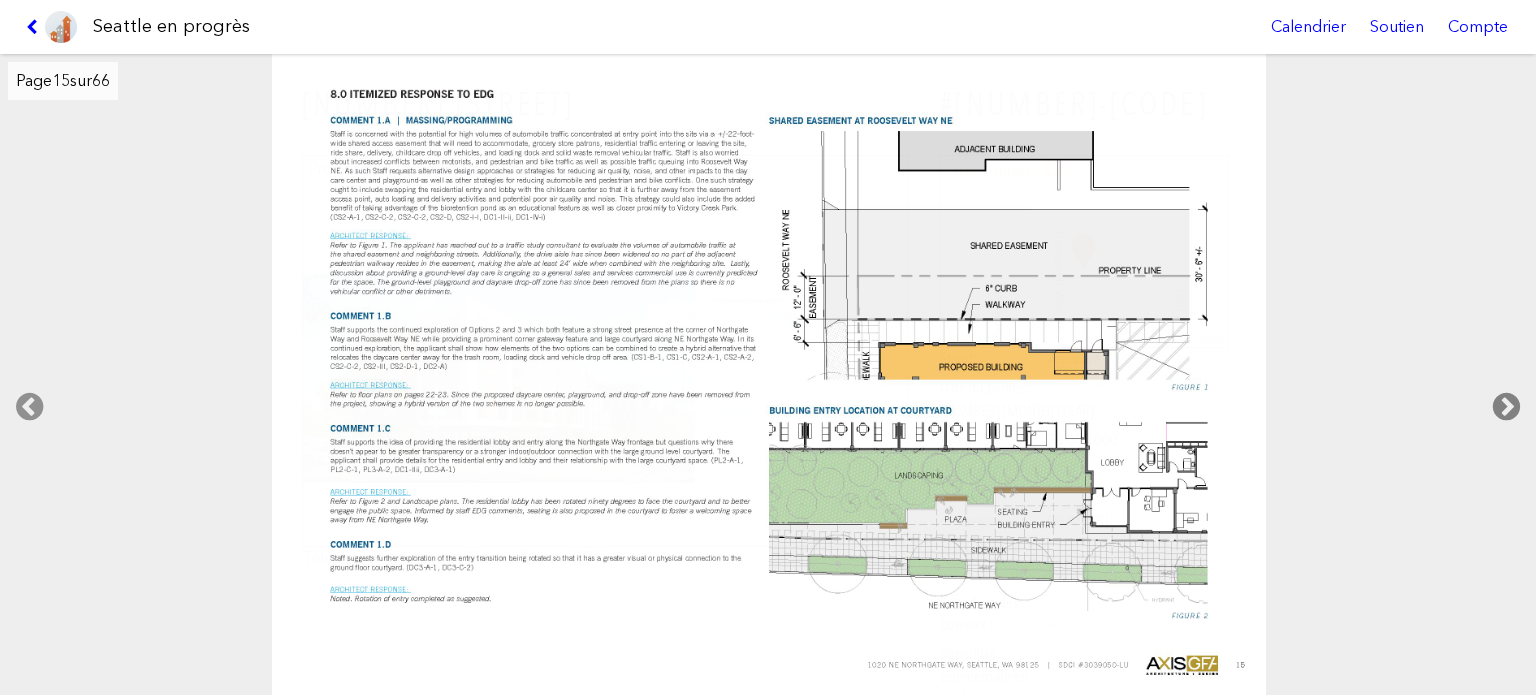 click at bounding box center (1506, 407) 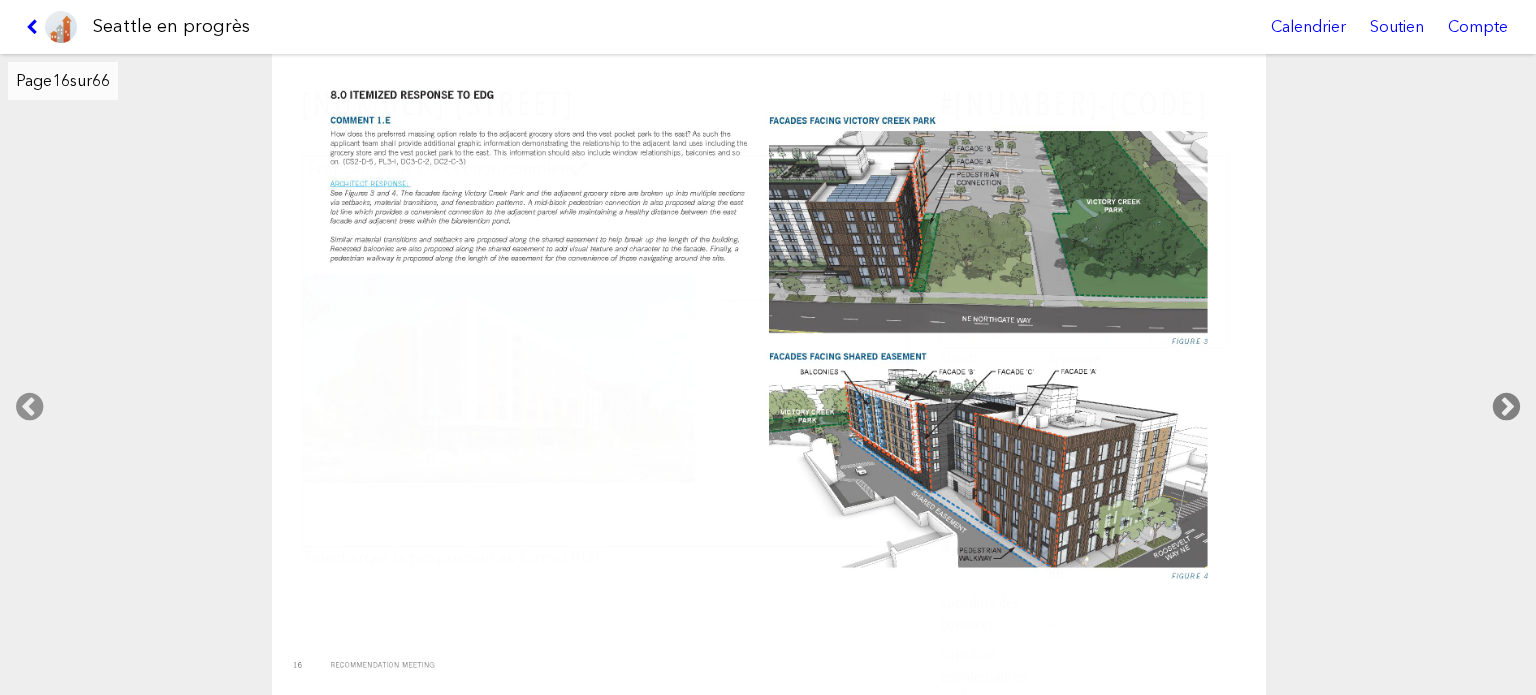 click at bounding box center [1506, 407] 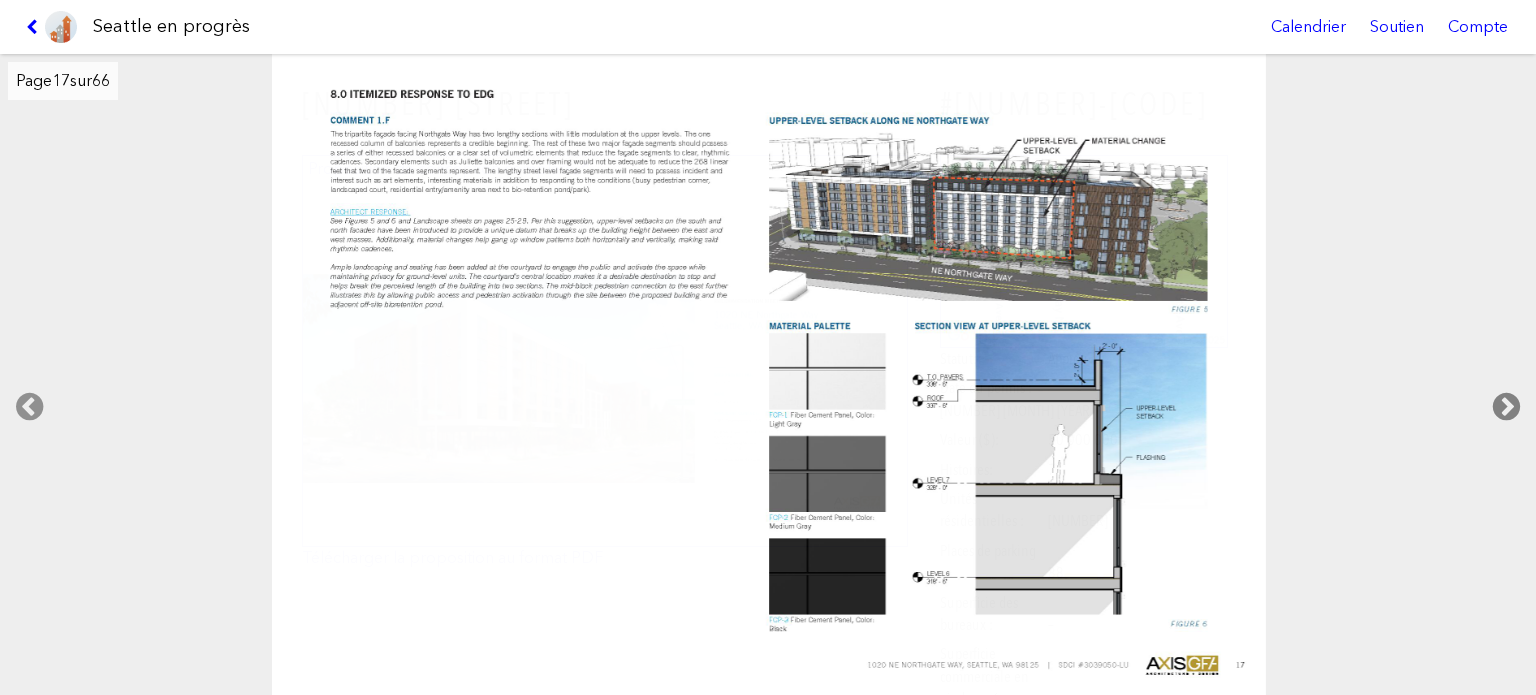 click at bounding box center (1506, 407) 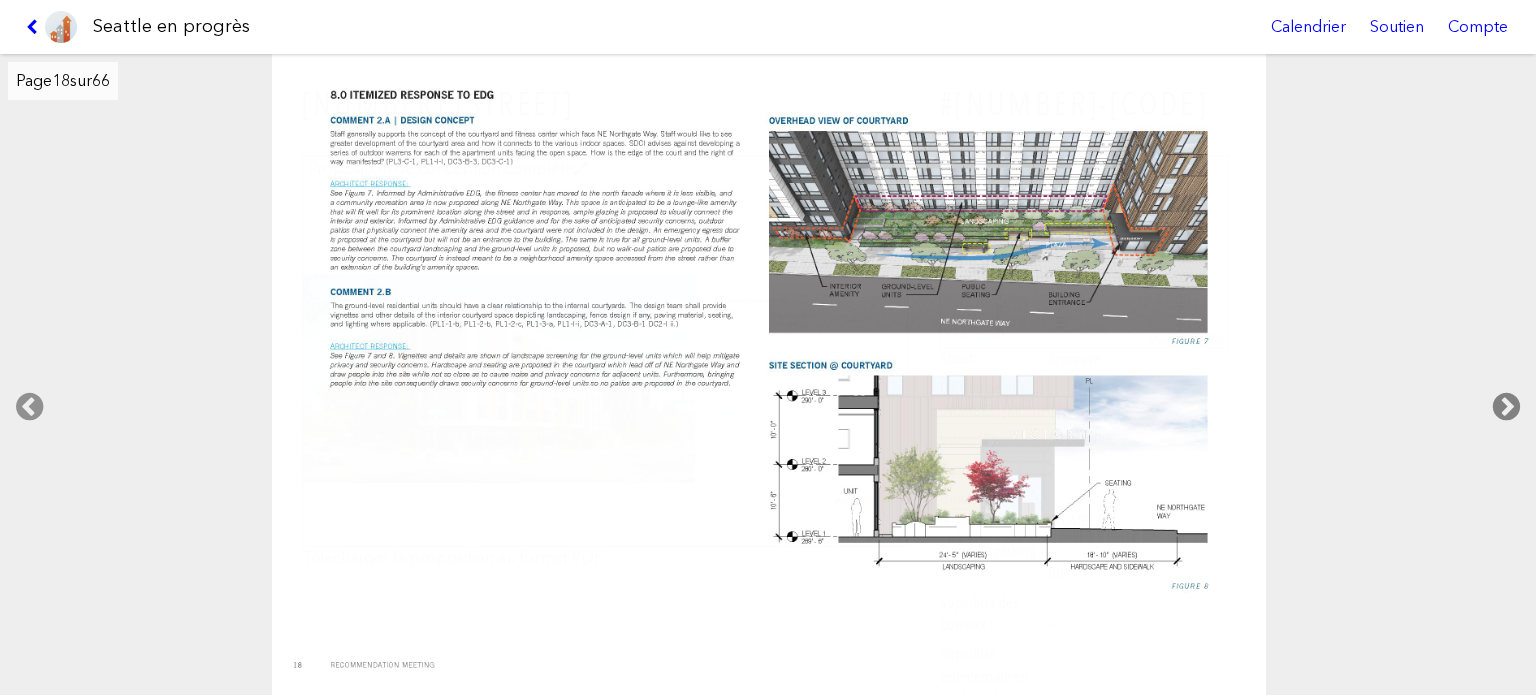 click at bounding box center (1506, 407) 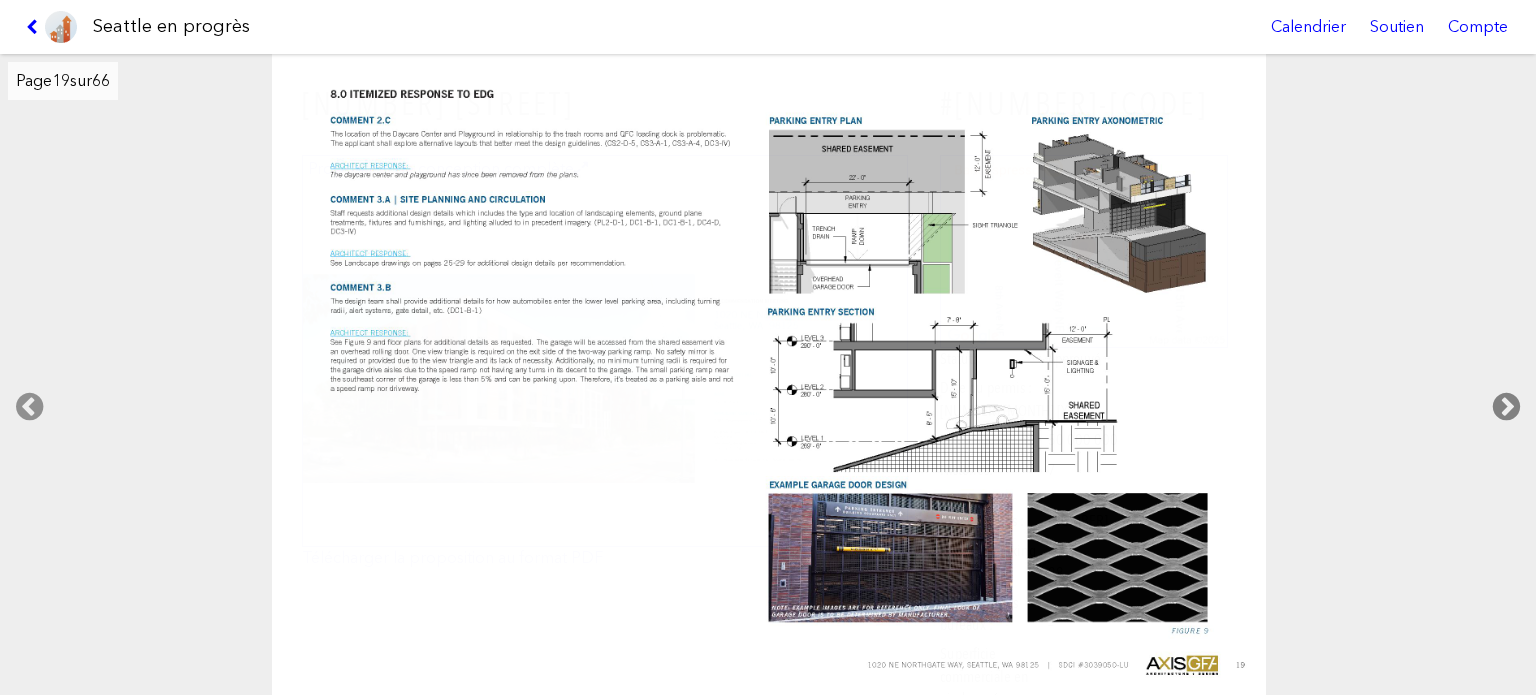 click at bounding box center (1506, 407) 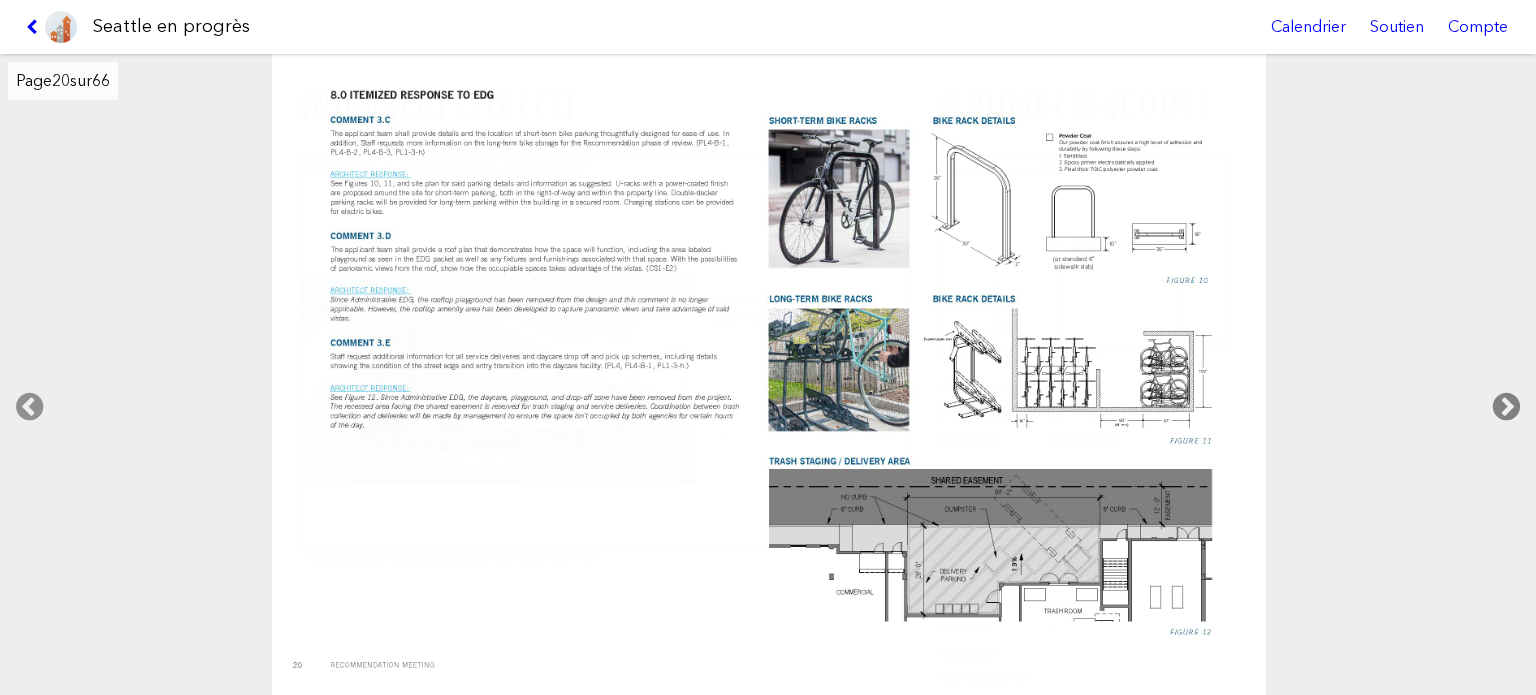 click at bounding box center [1506, 407] 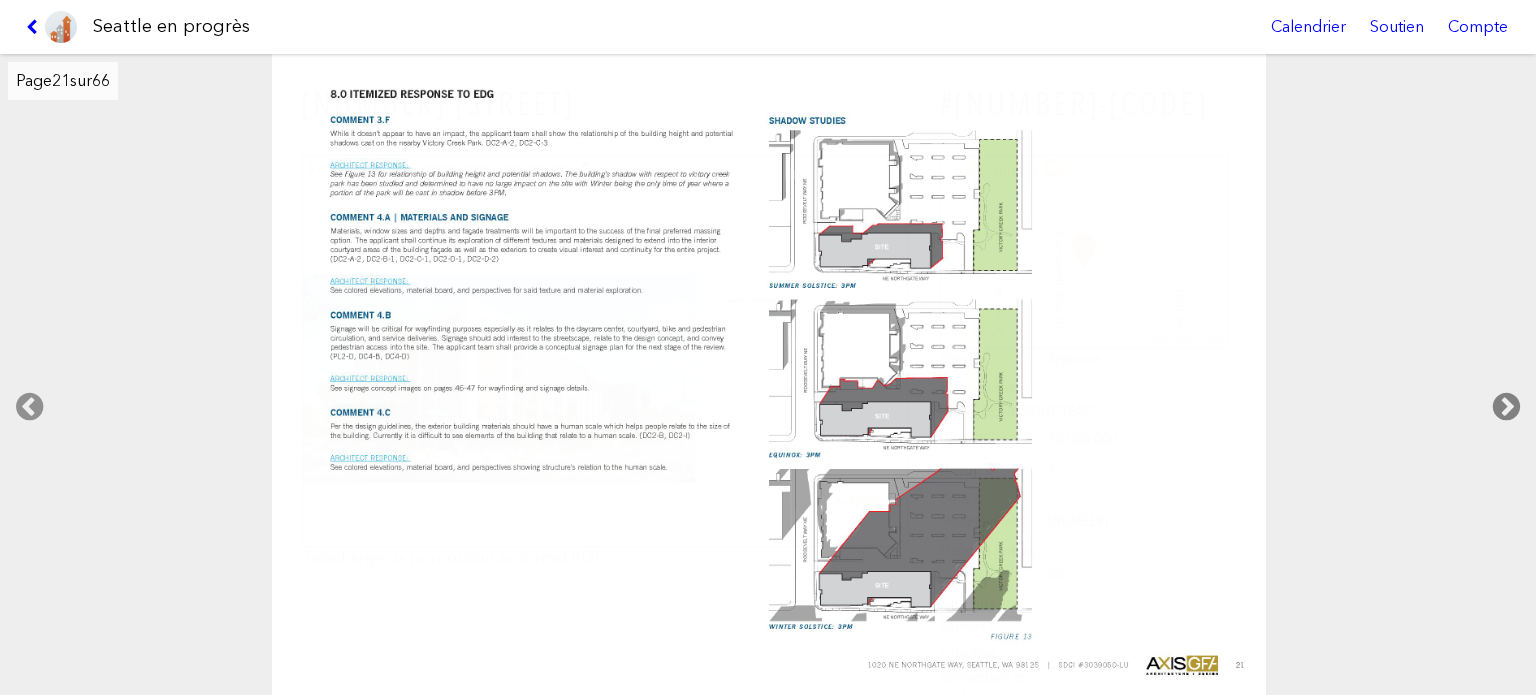 click at bounding box center [1506, 407] 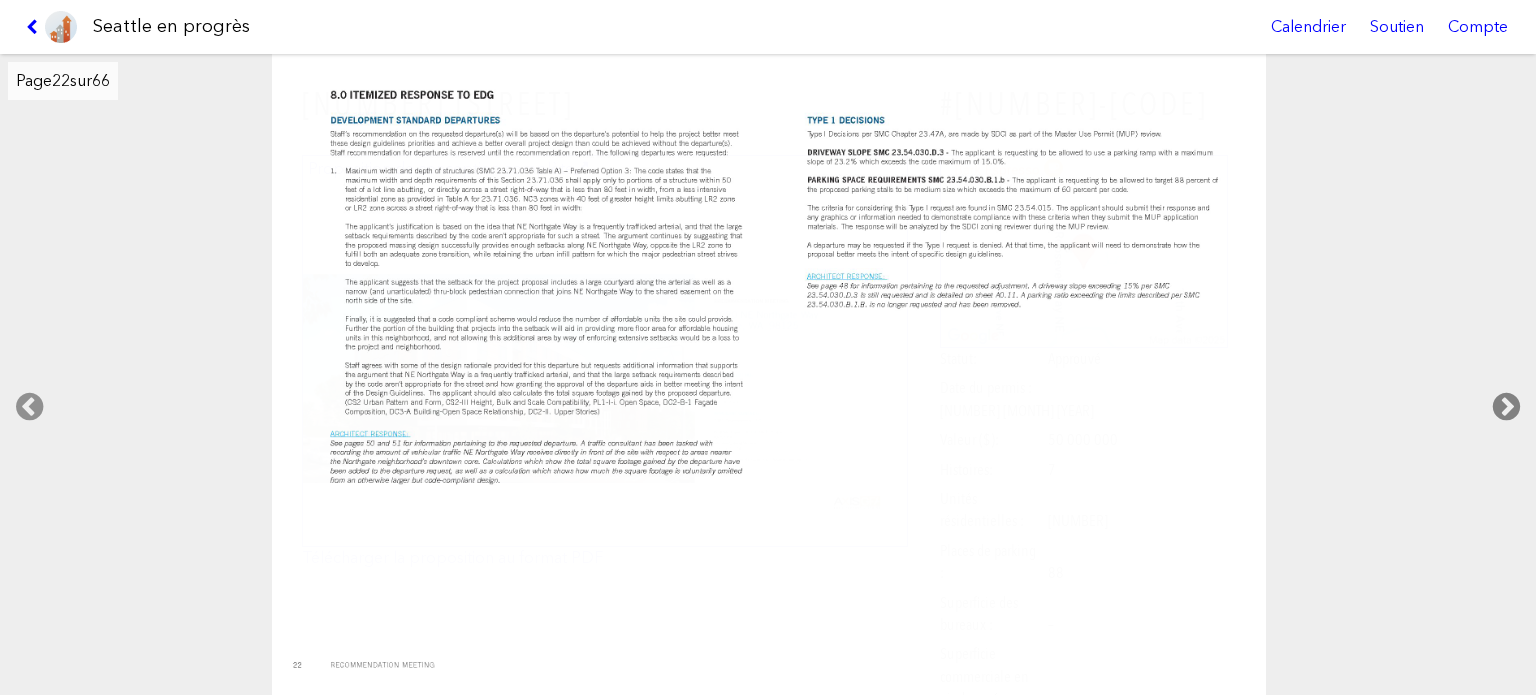 click at bounding box center [1506, 407] 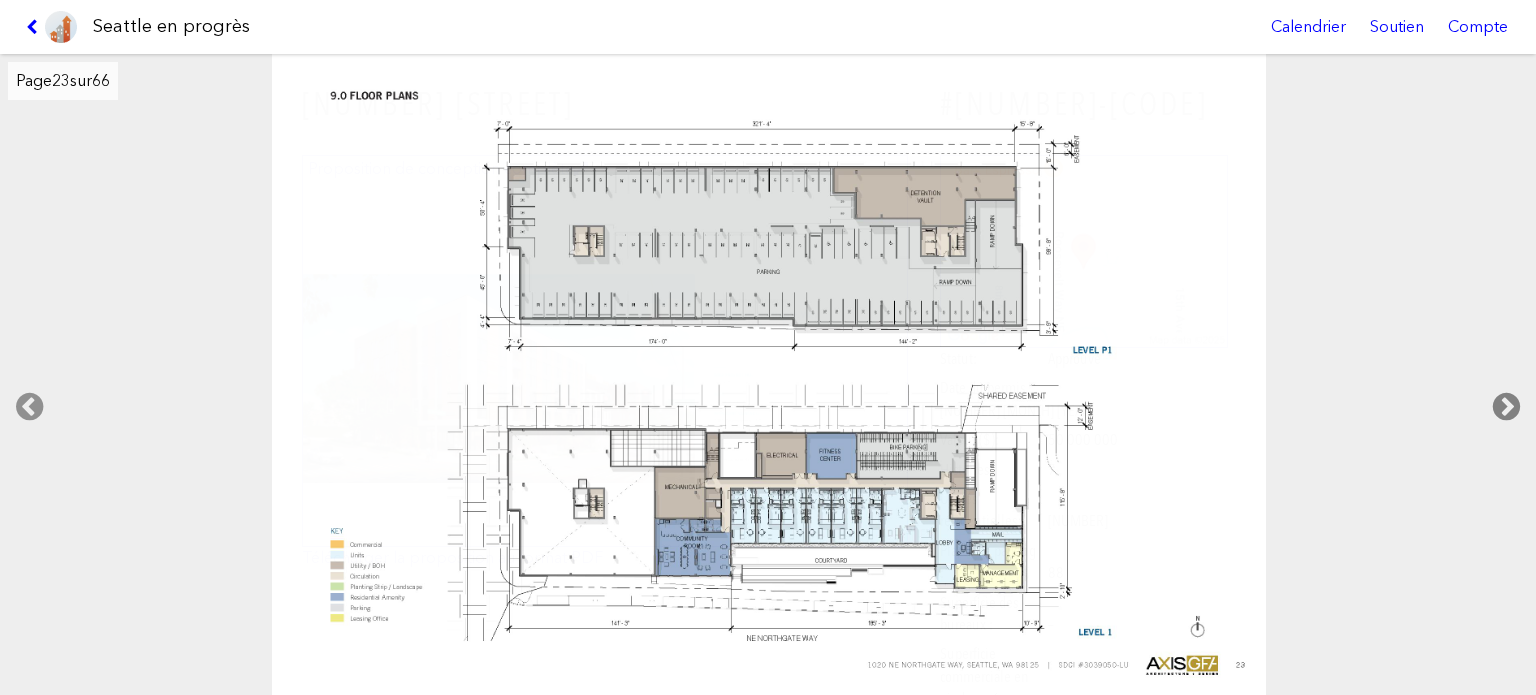 click at bounding box center (1506, 407) 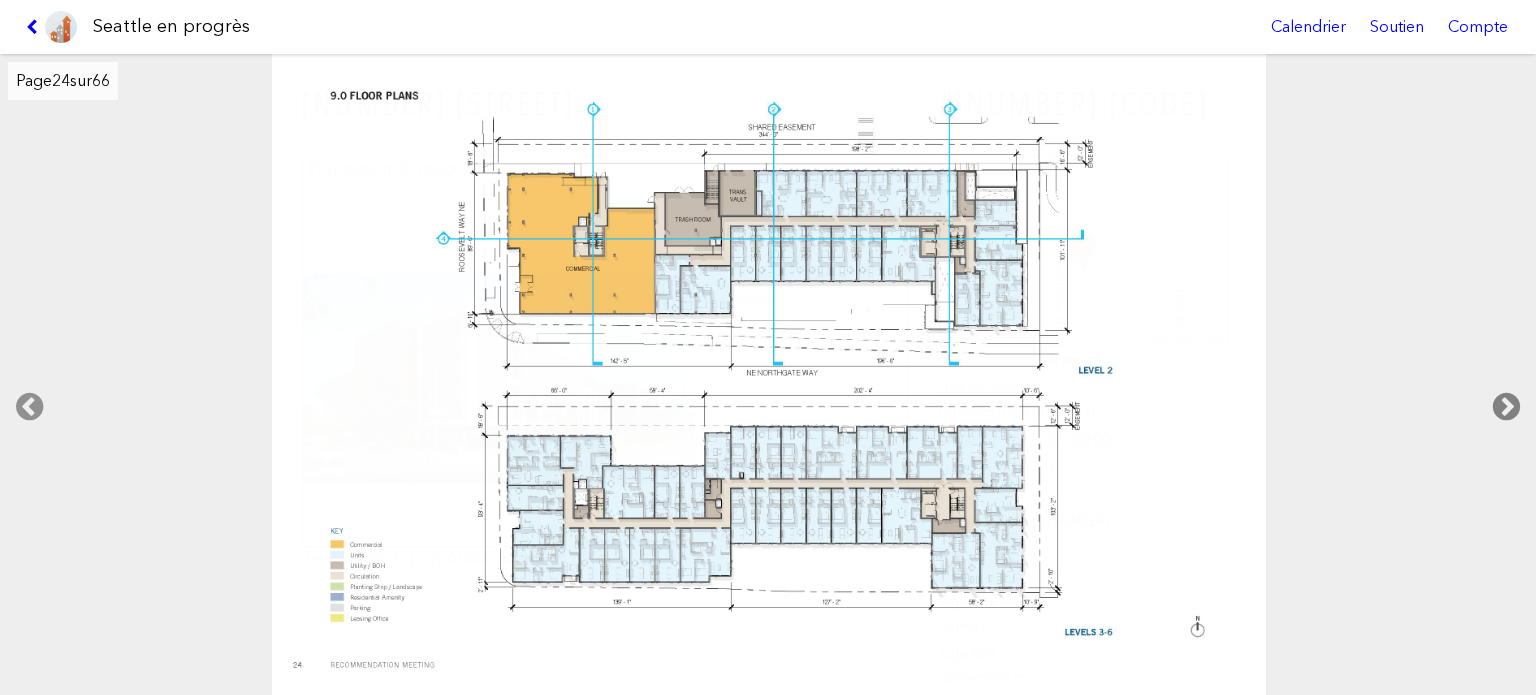 click at bounding box center (1506, 407) 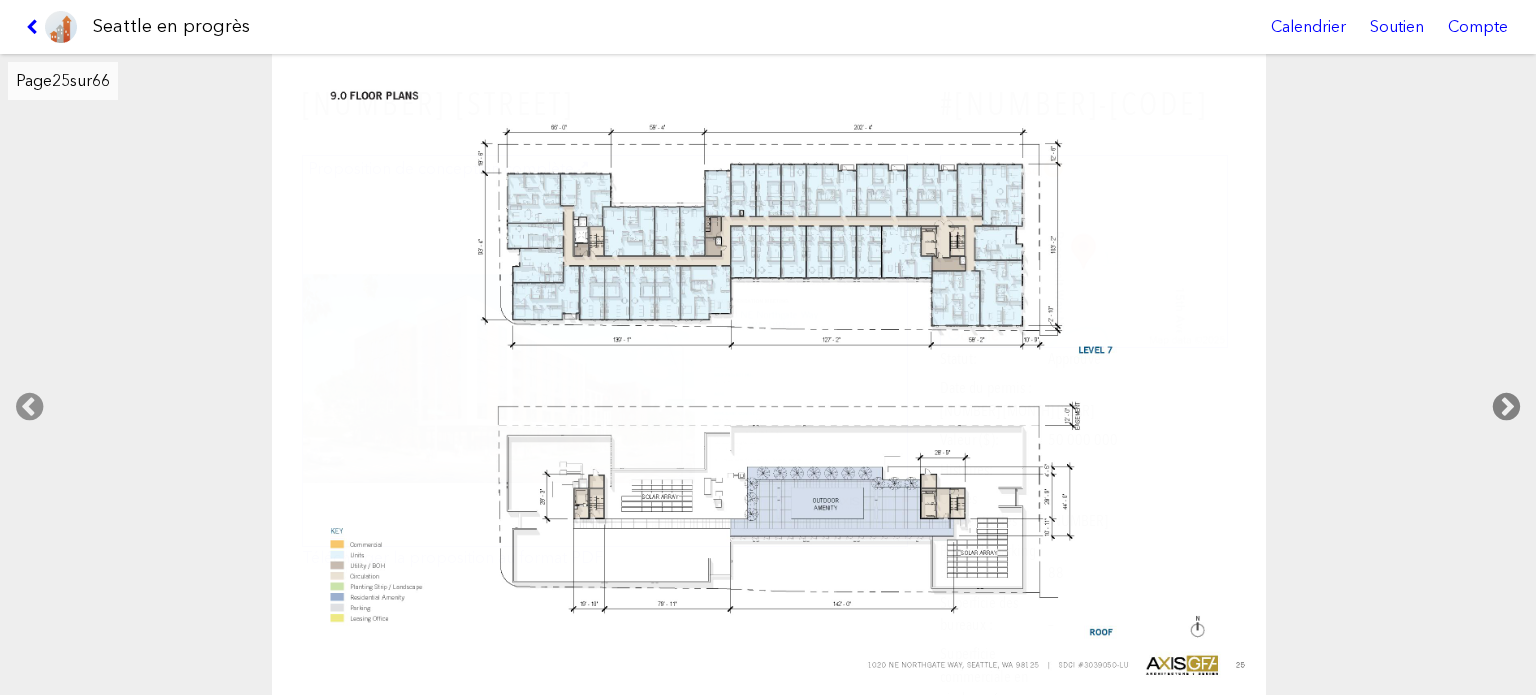 click at bounding box center (1506, 407) 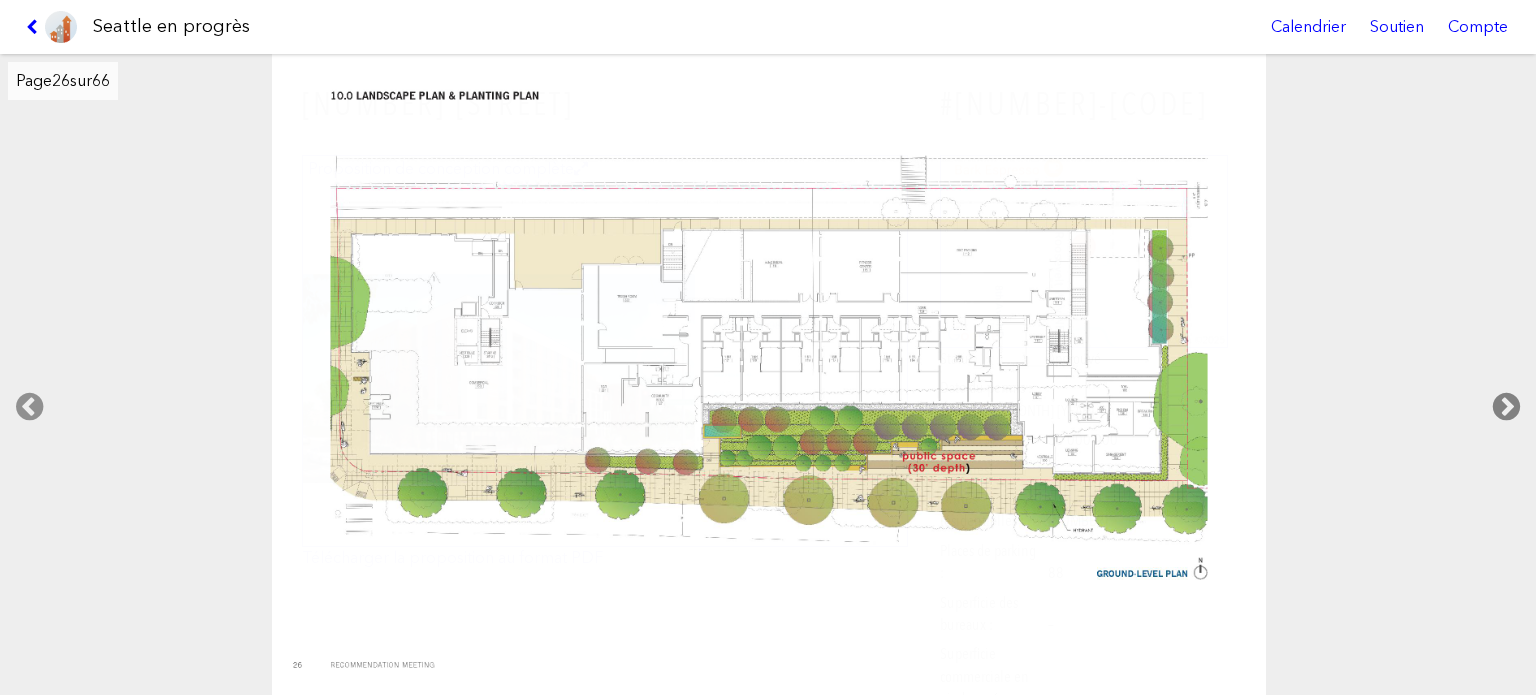click at bounding box center [1506, 407] 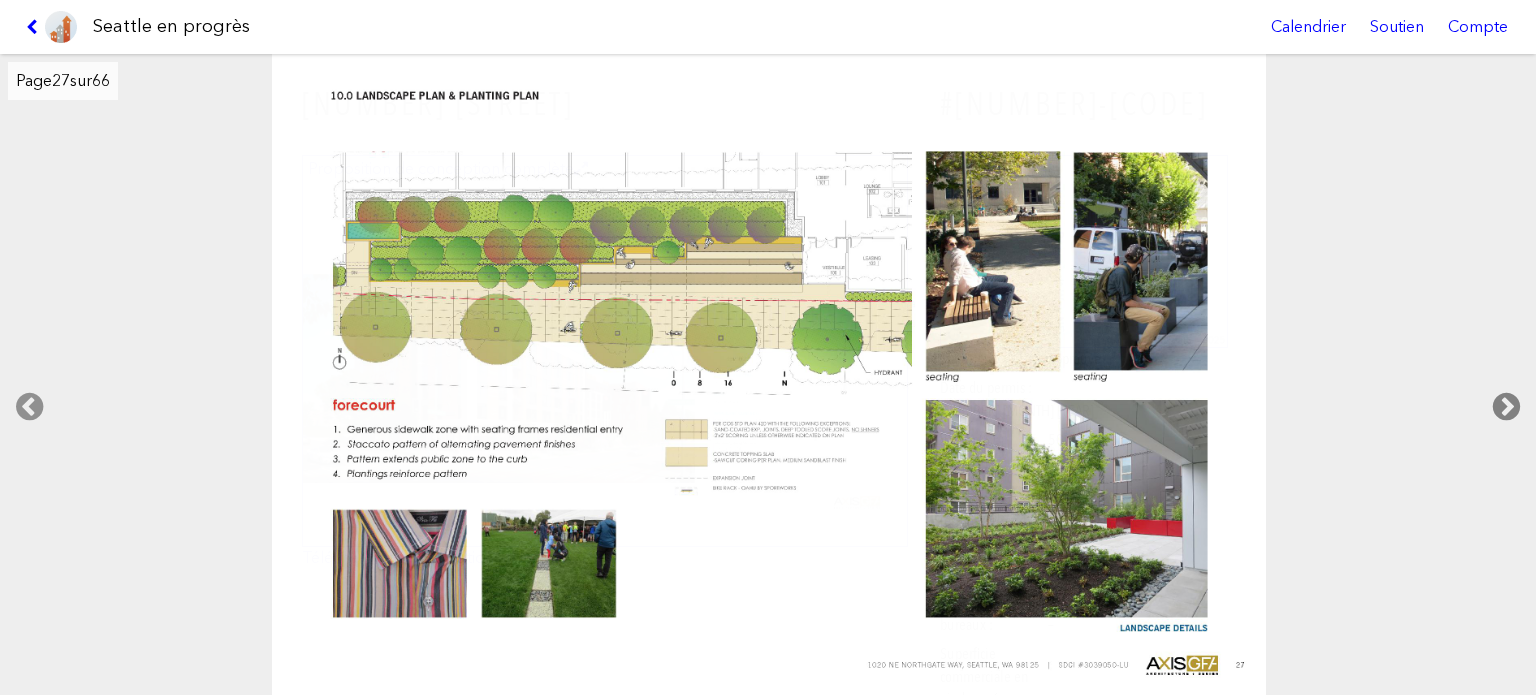click at bounding box center [1506, 407] 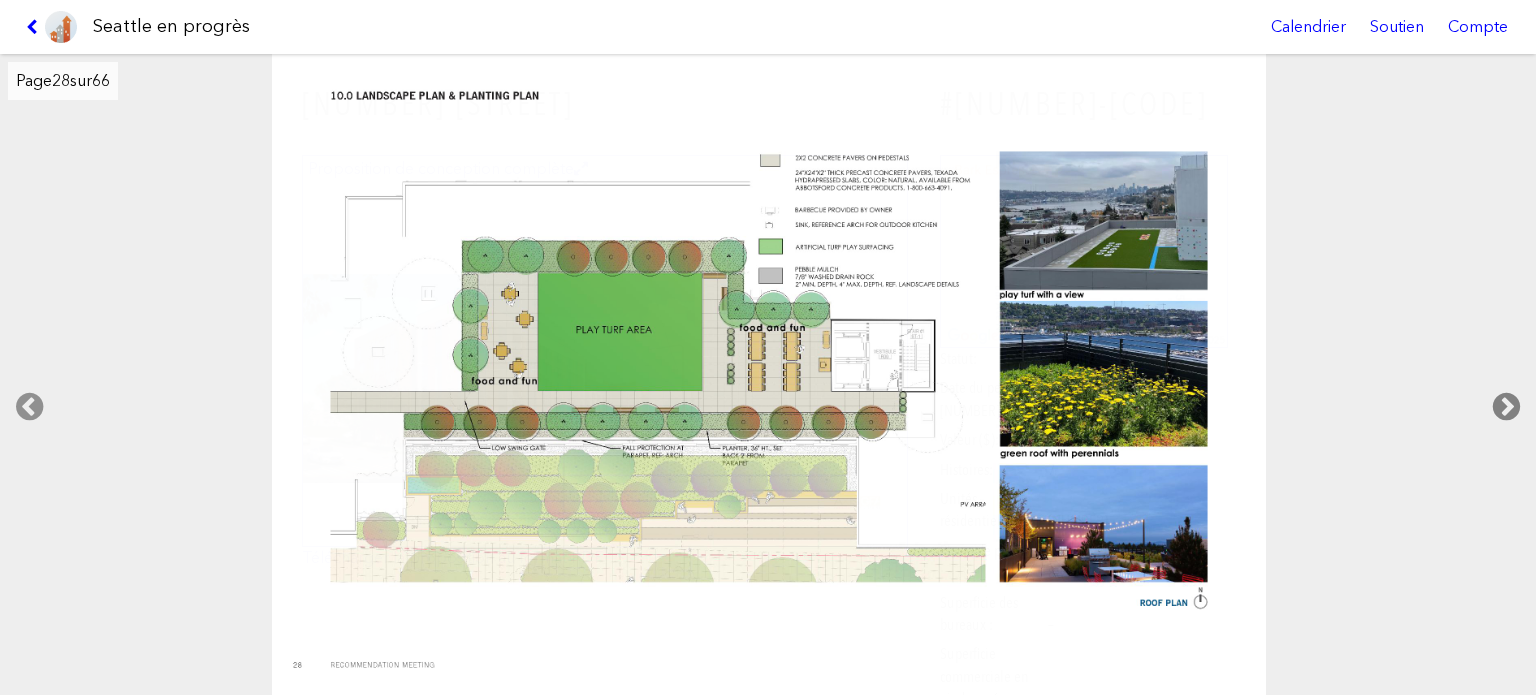 click at bounding box center [1506, 407] 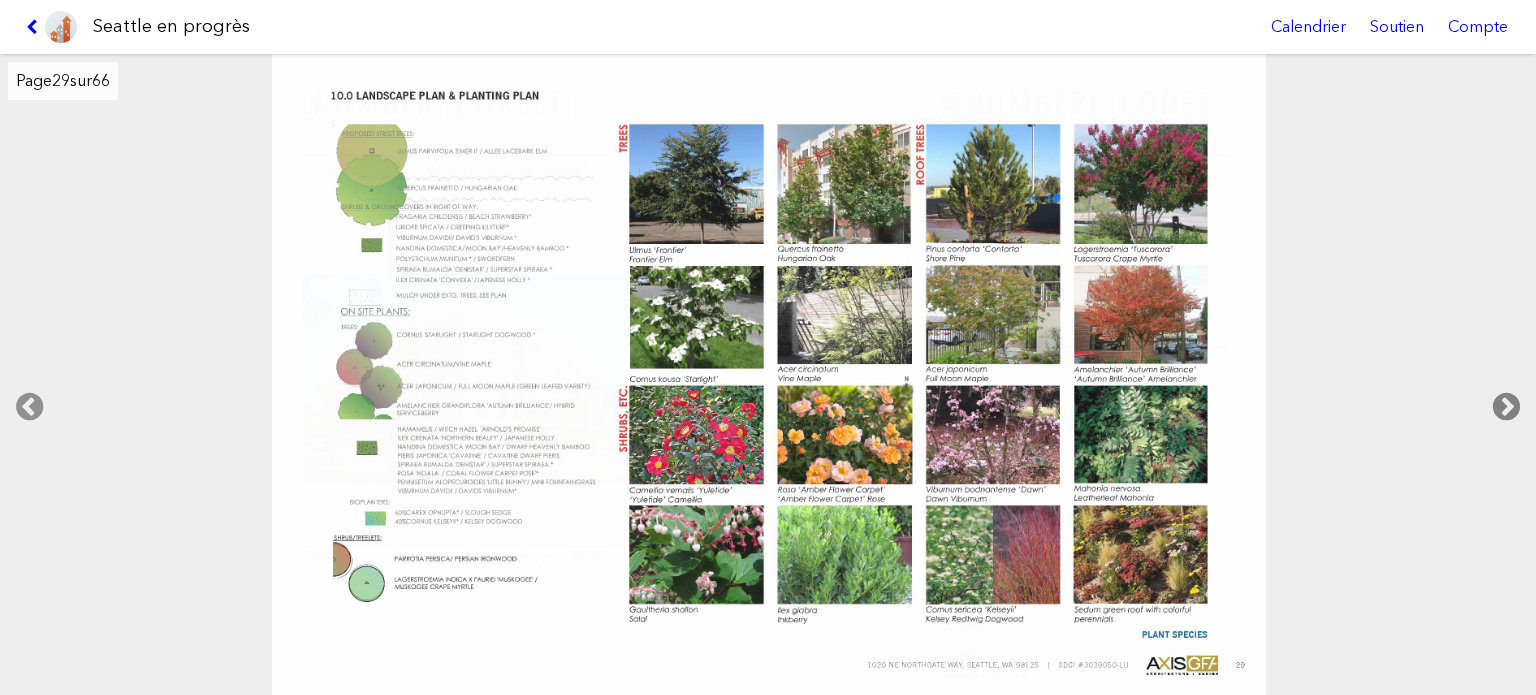 click at bounding box center (1506, 407) 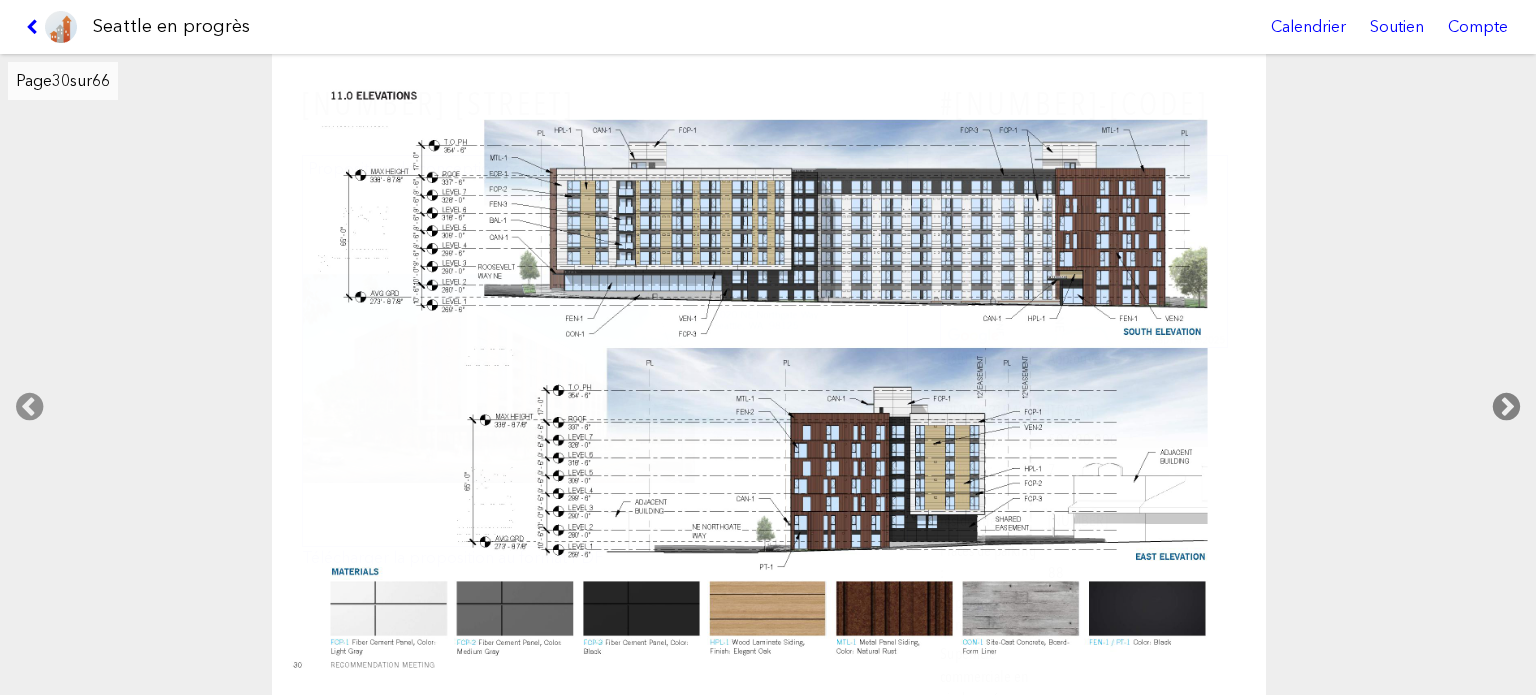 click at bounding box center [1506, 407] 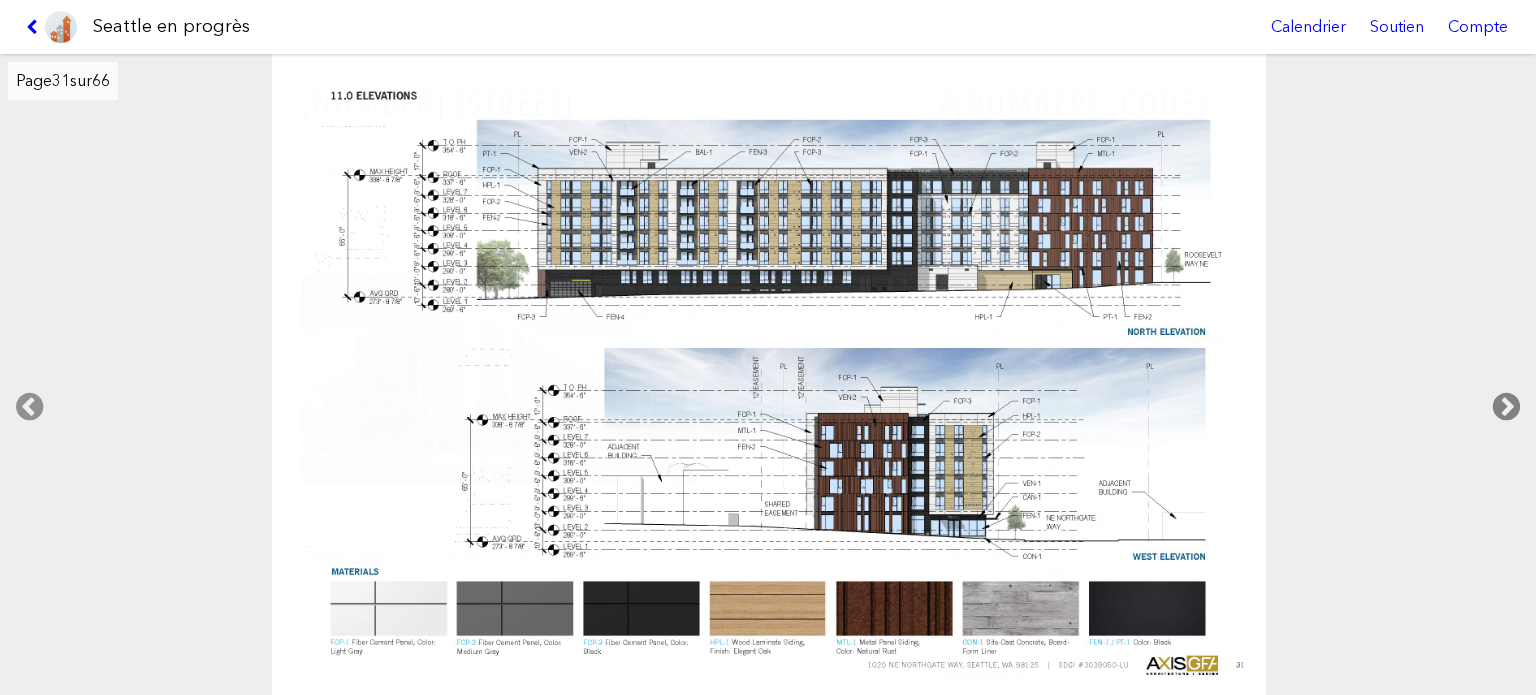 click at bounding box center [1506, 407] 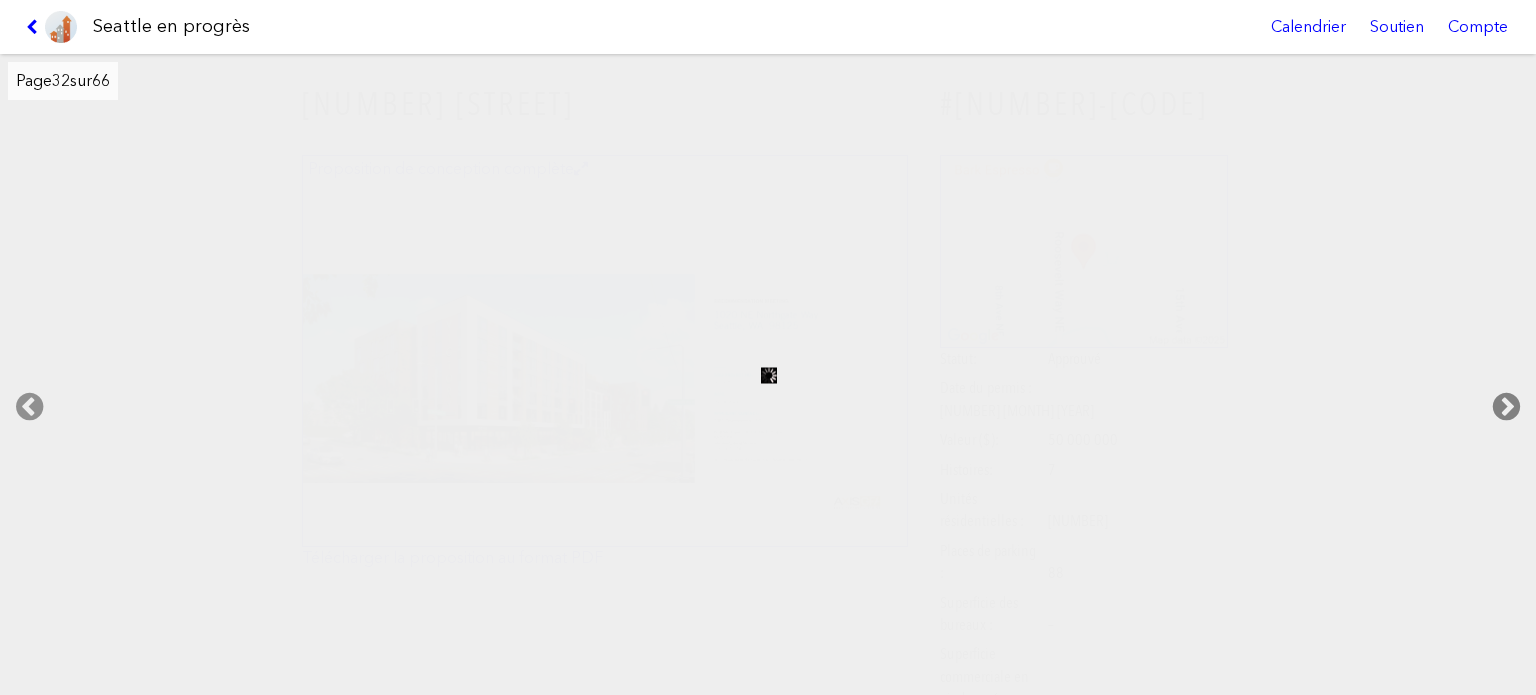 click at bounding box center [1506, 407] 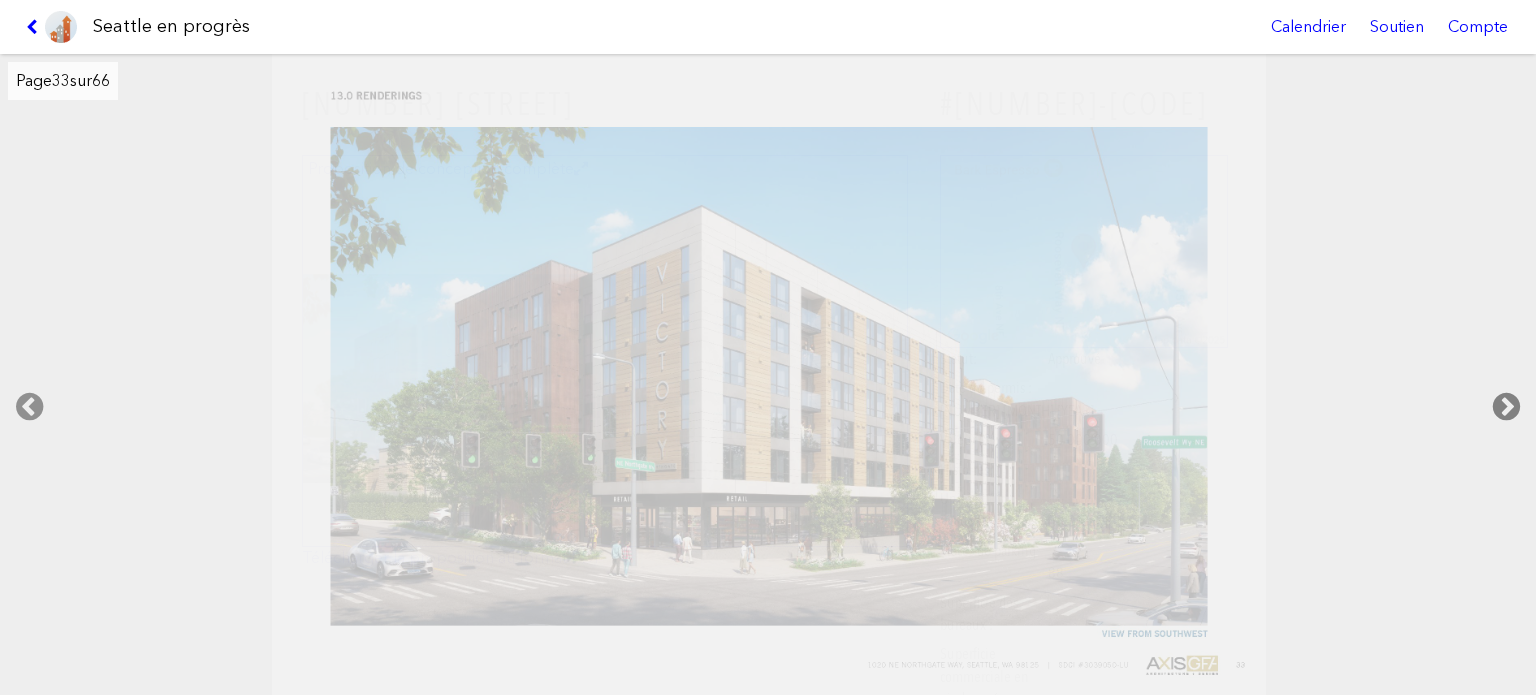 click at bounding box center (1506, 407) 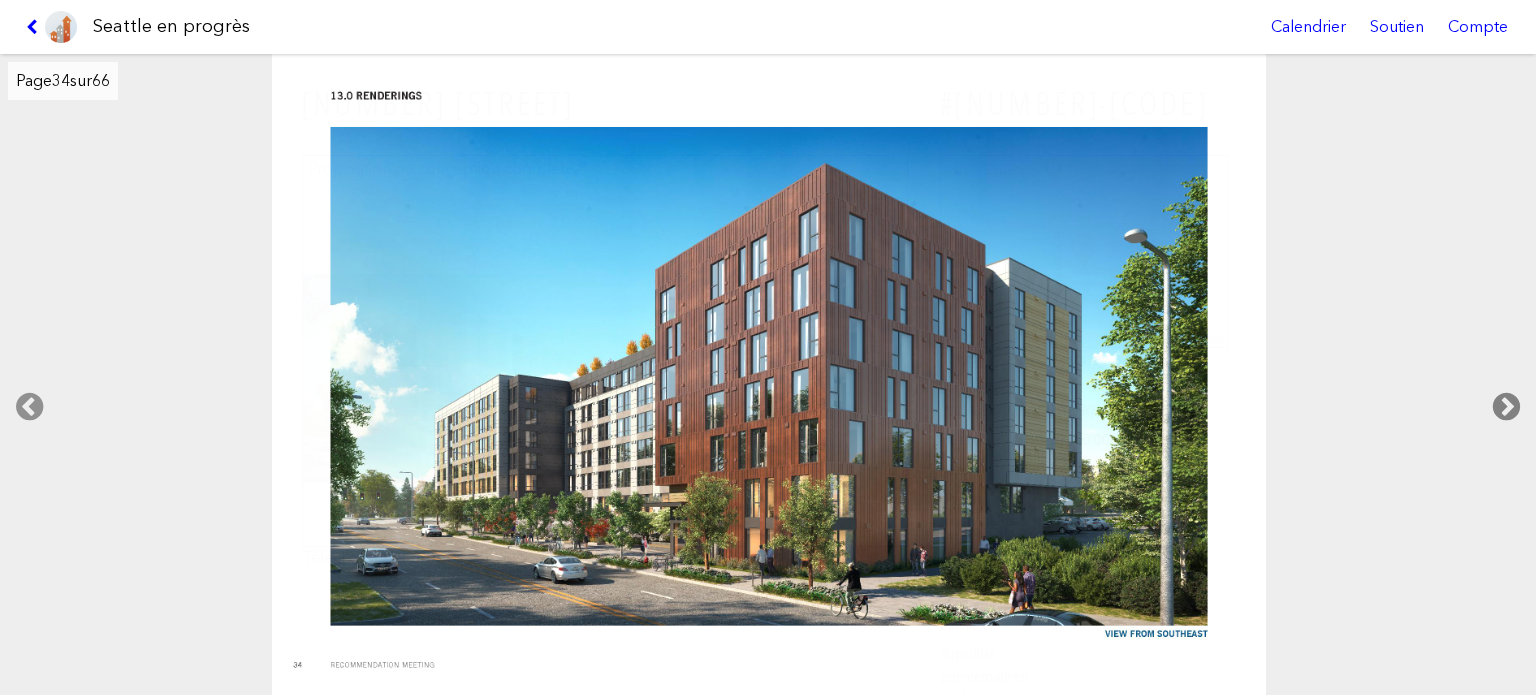 click at bounding box center [1506, 407] 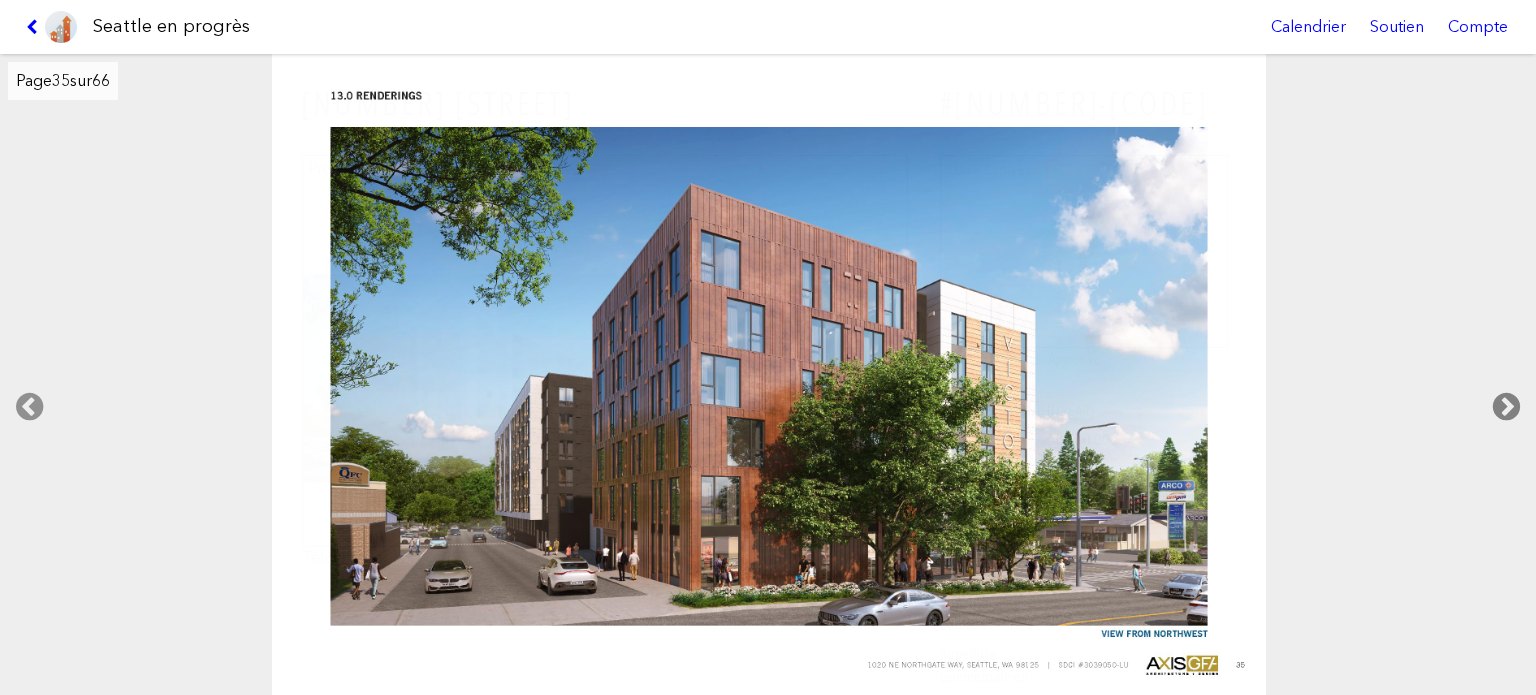 click at bounding box center (1506, 407) 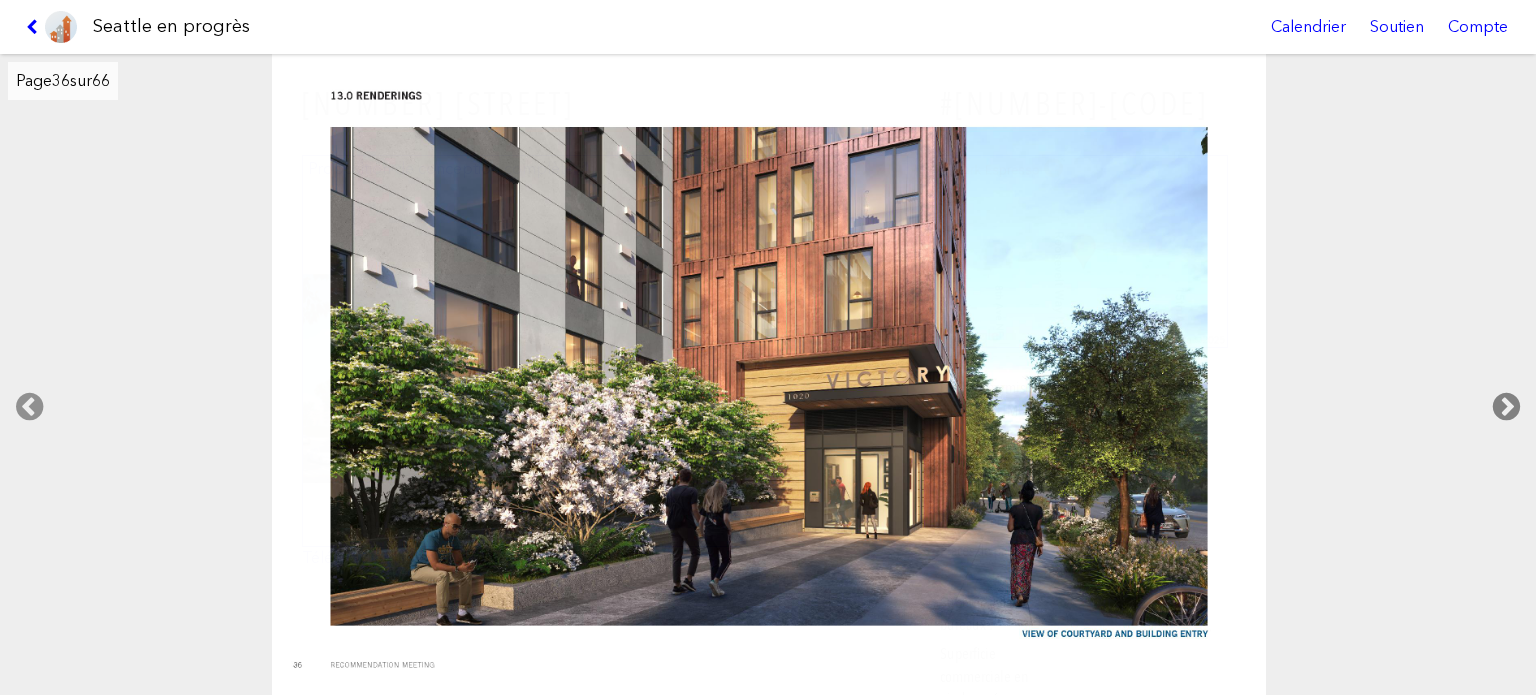 click at bounding box center [1506, 407] 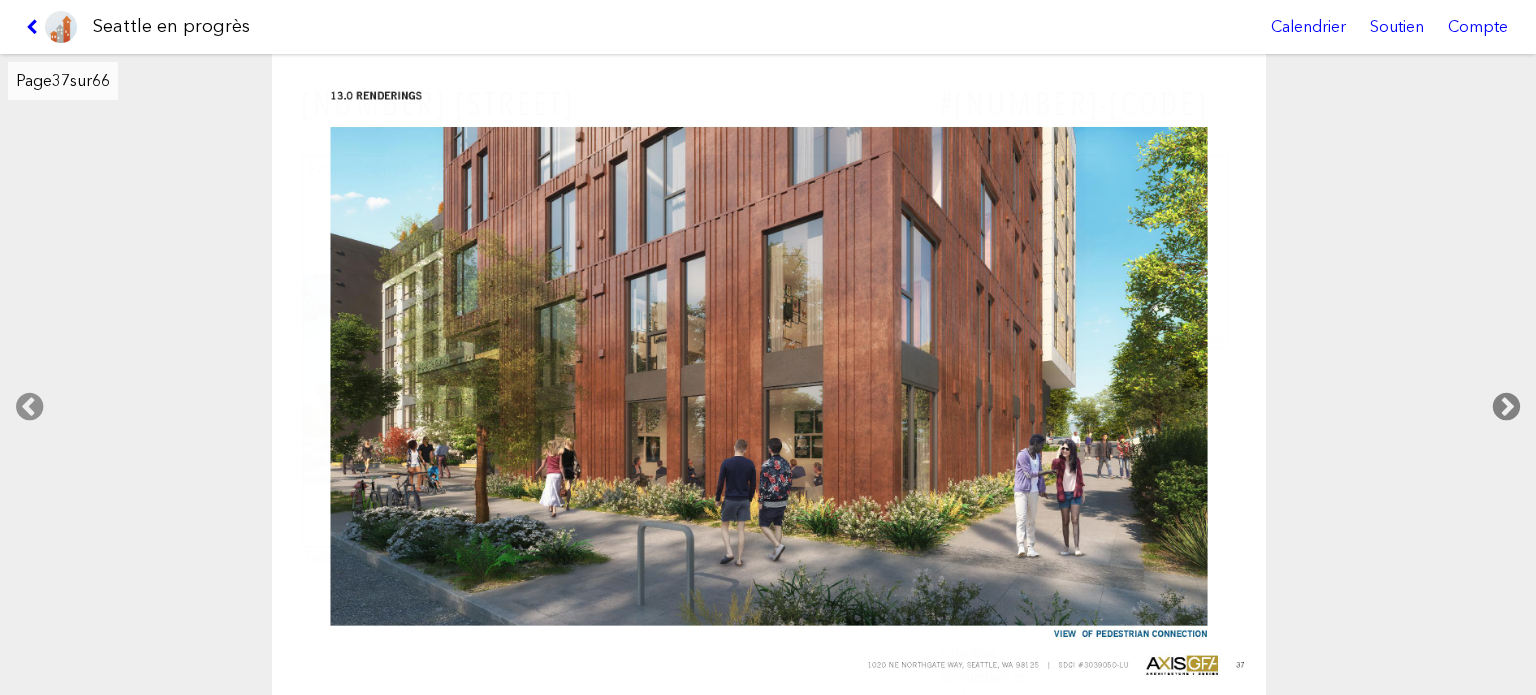 click at bounding box center [1506, 407] 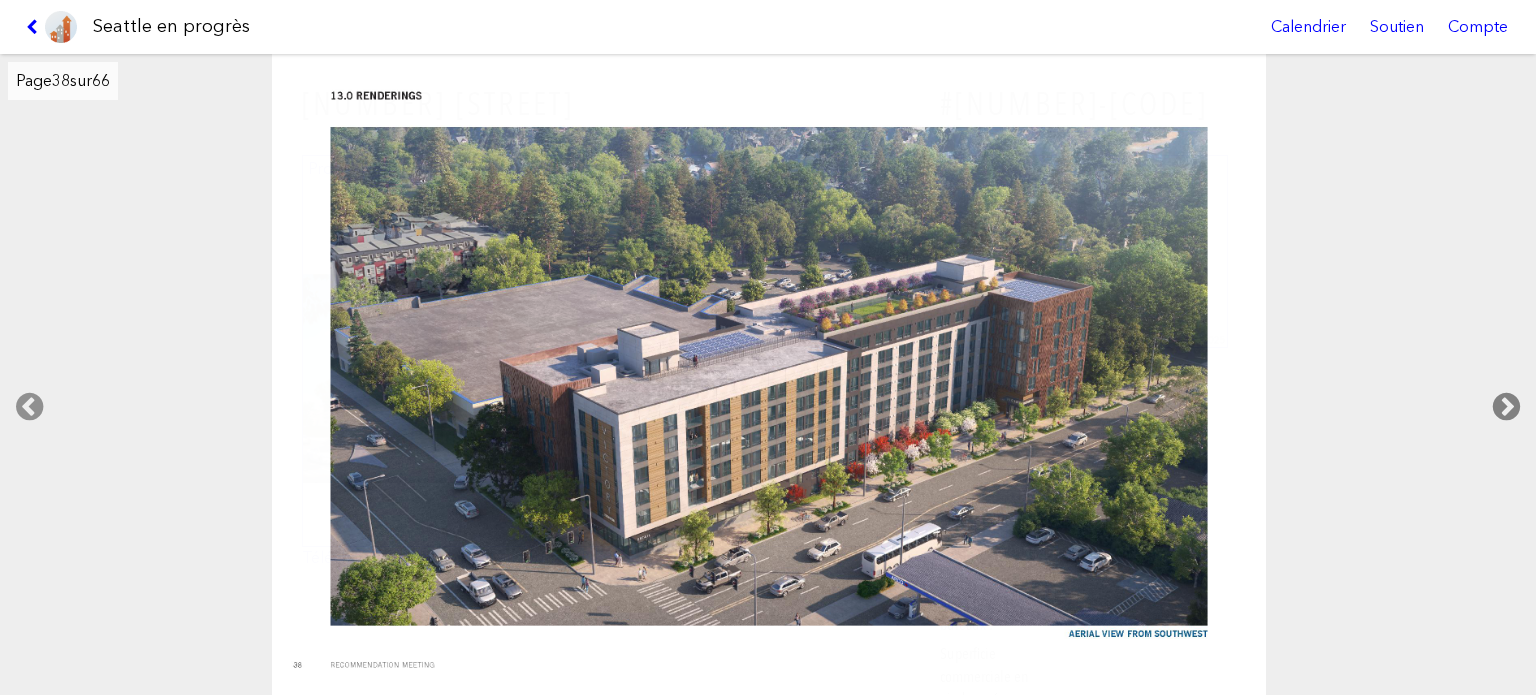 click at bounding box center (1506, 407) 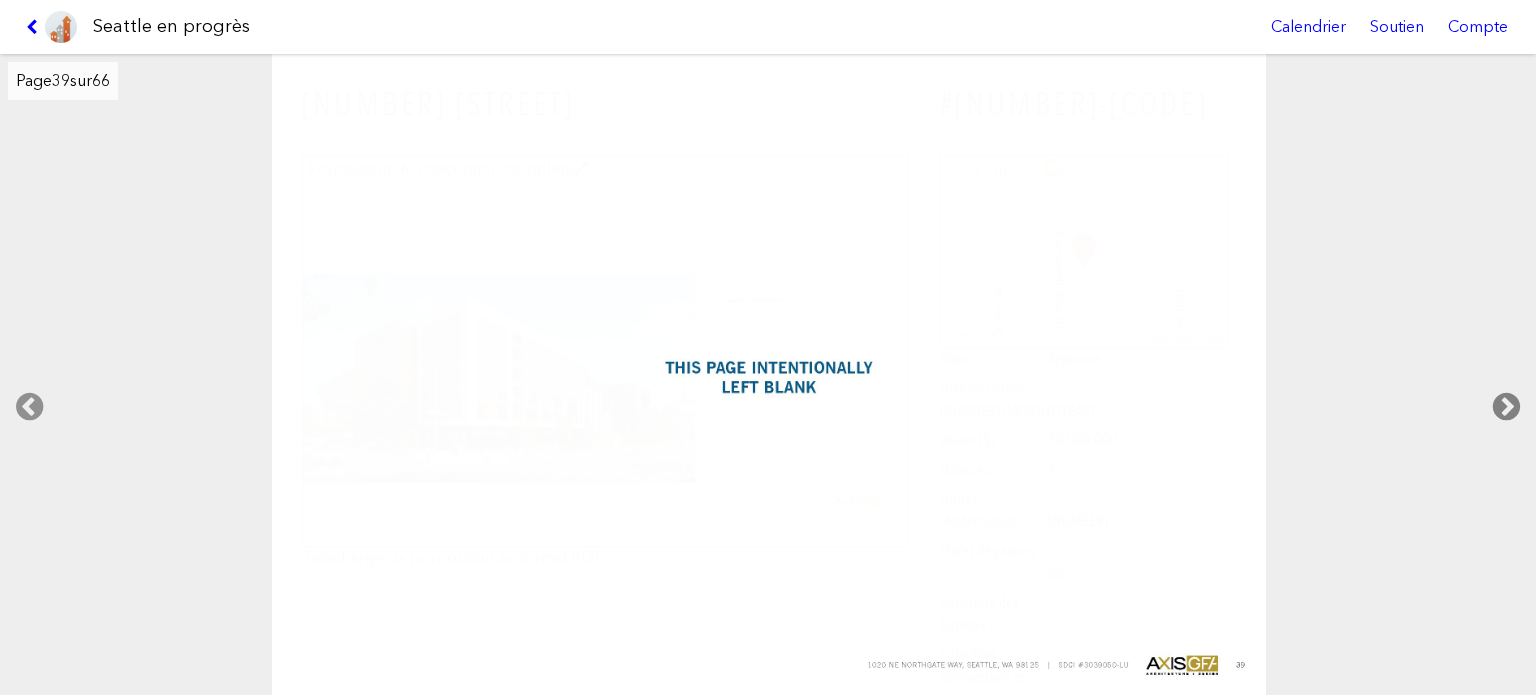 click at bounding box center [1506, 407] 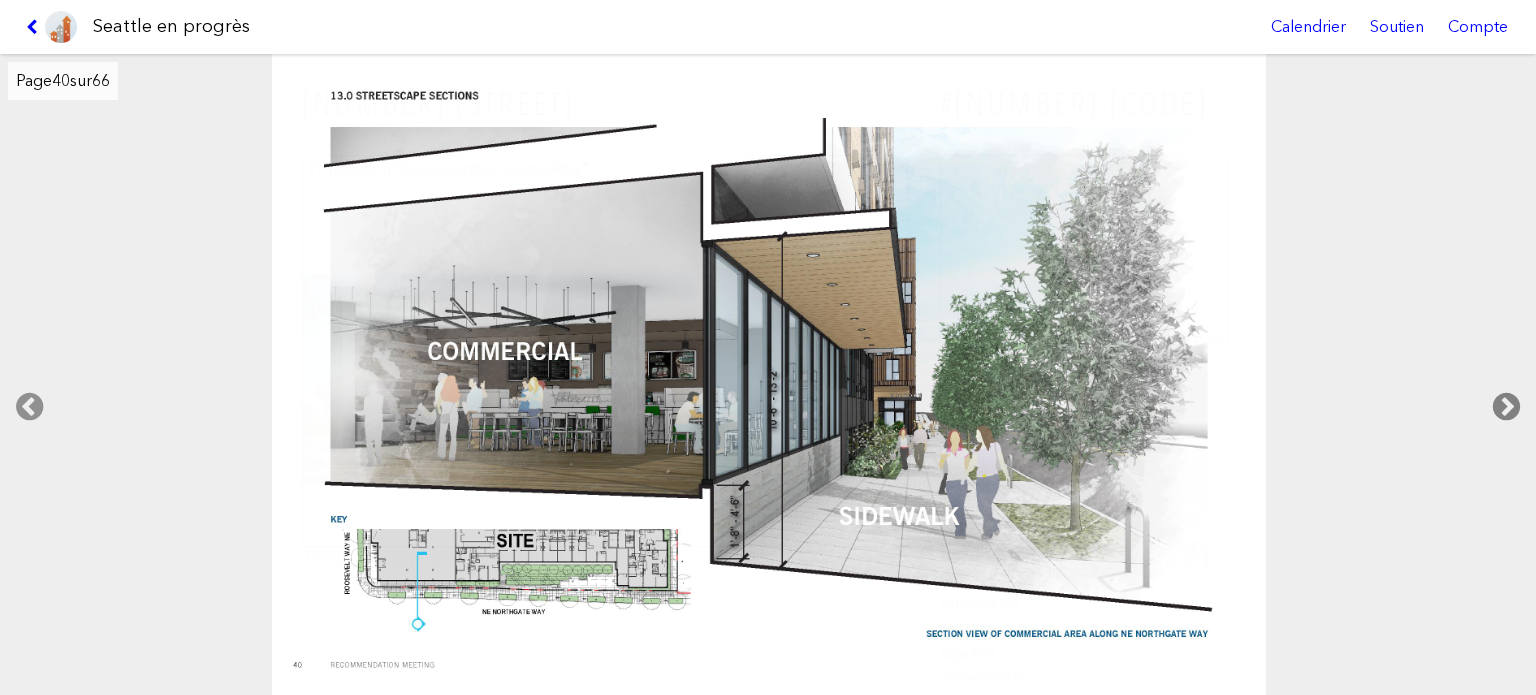 click at bounding box center (1506, 407) 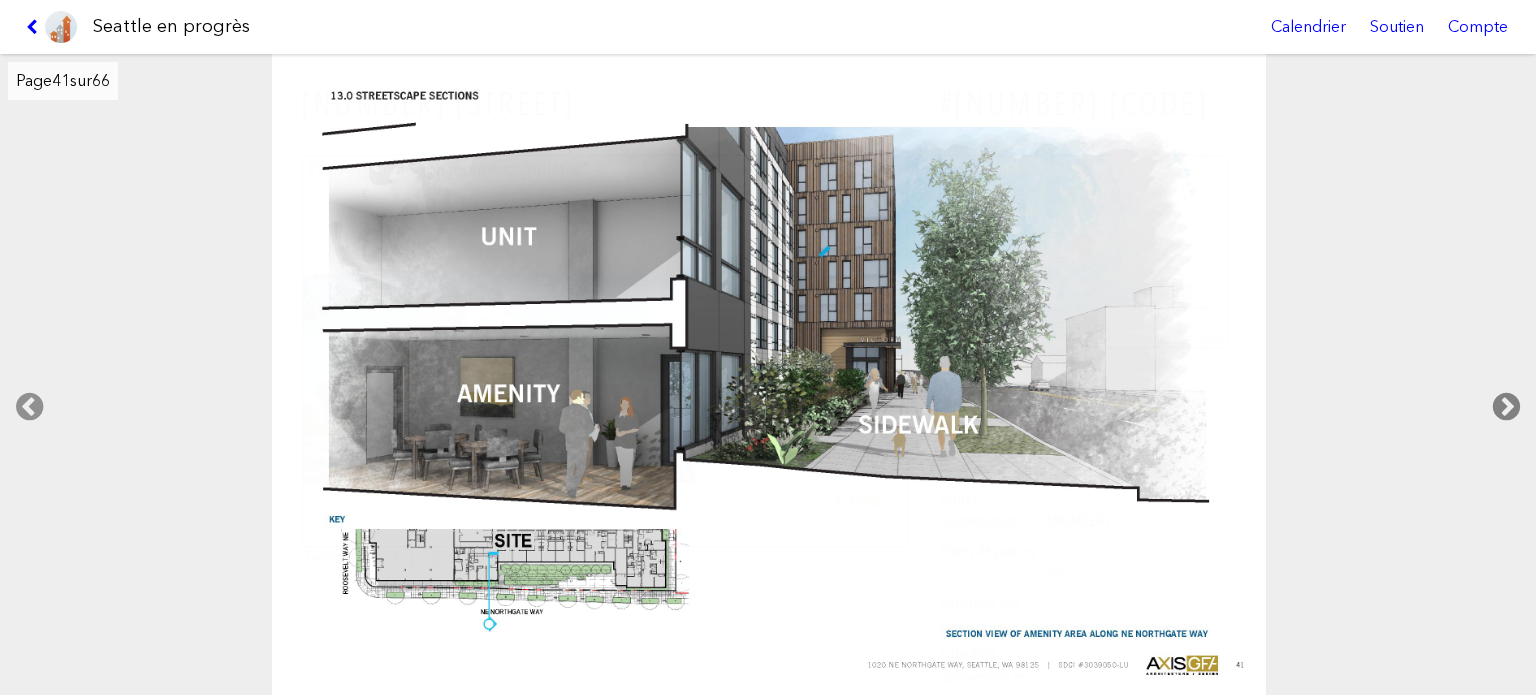 click at bounding box center (1506, 407) 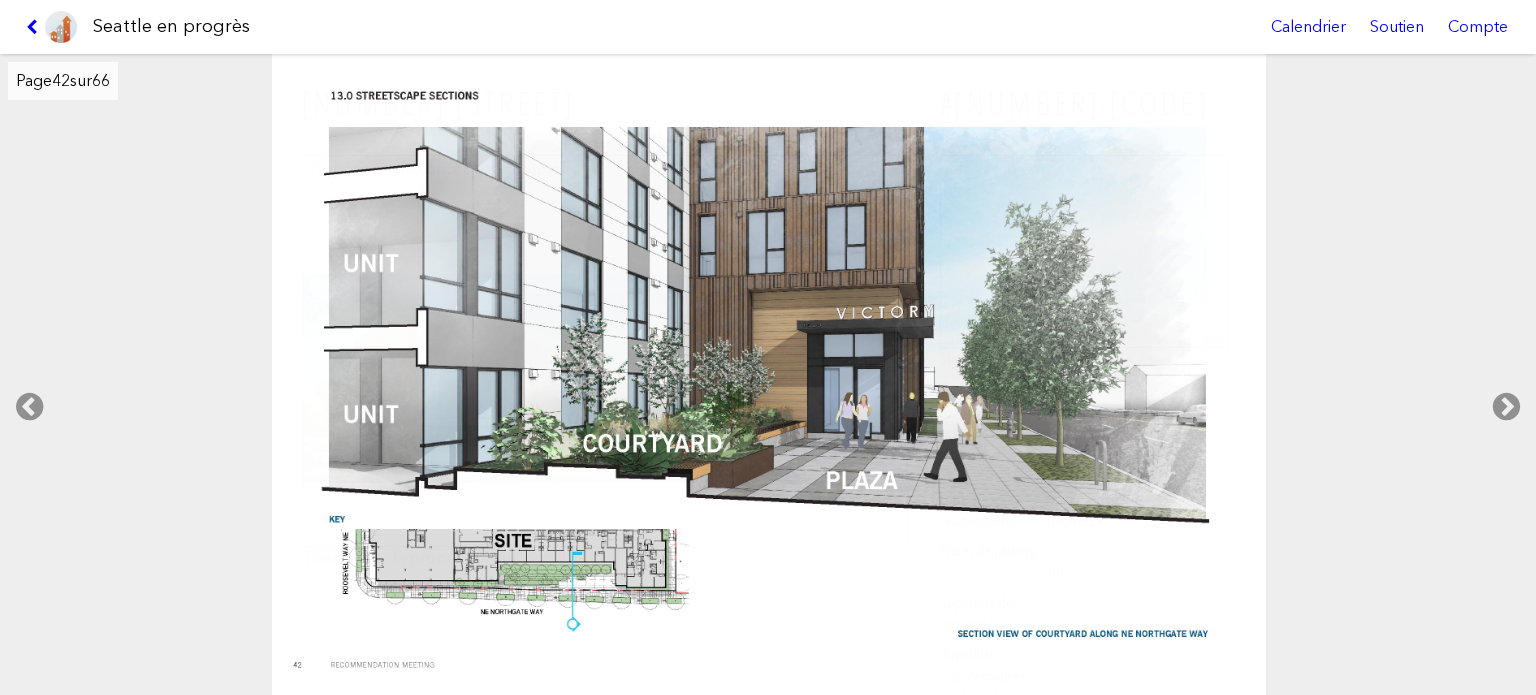 click at bounding box center [51, 27] 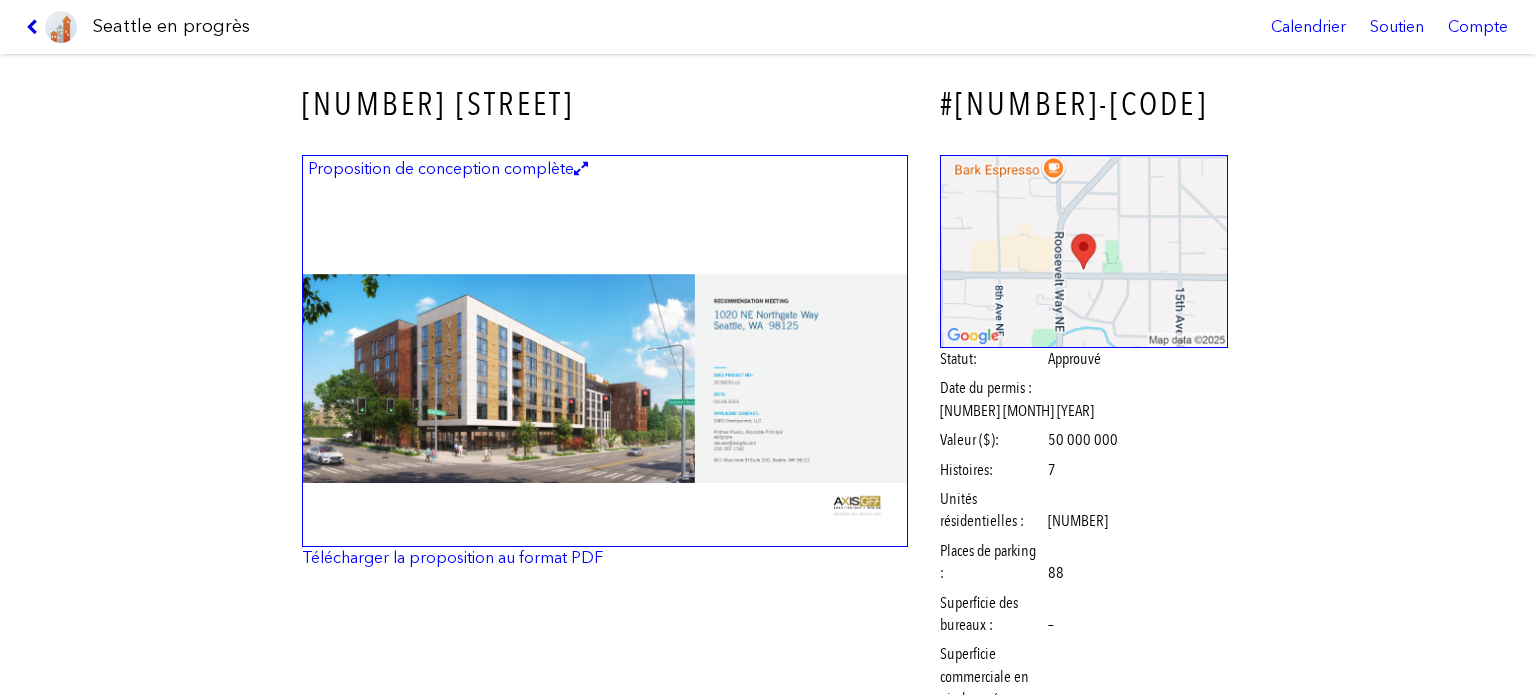 click at bounding box center [35, 27] 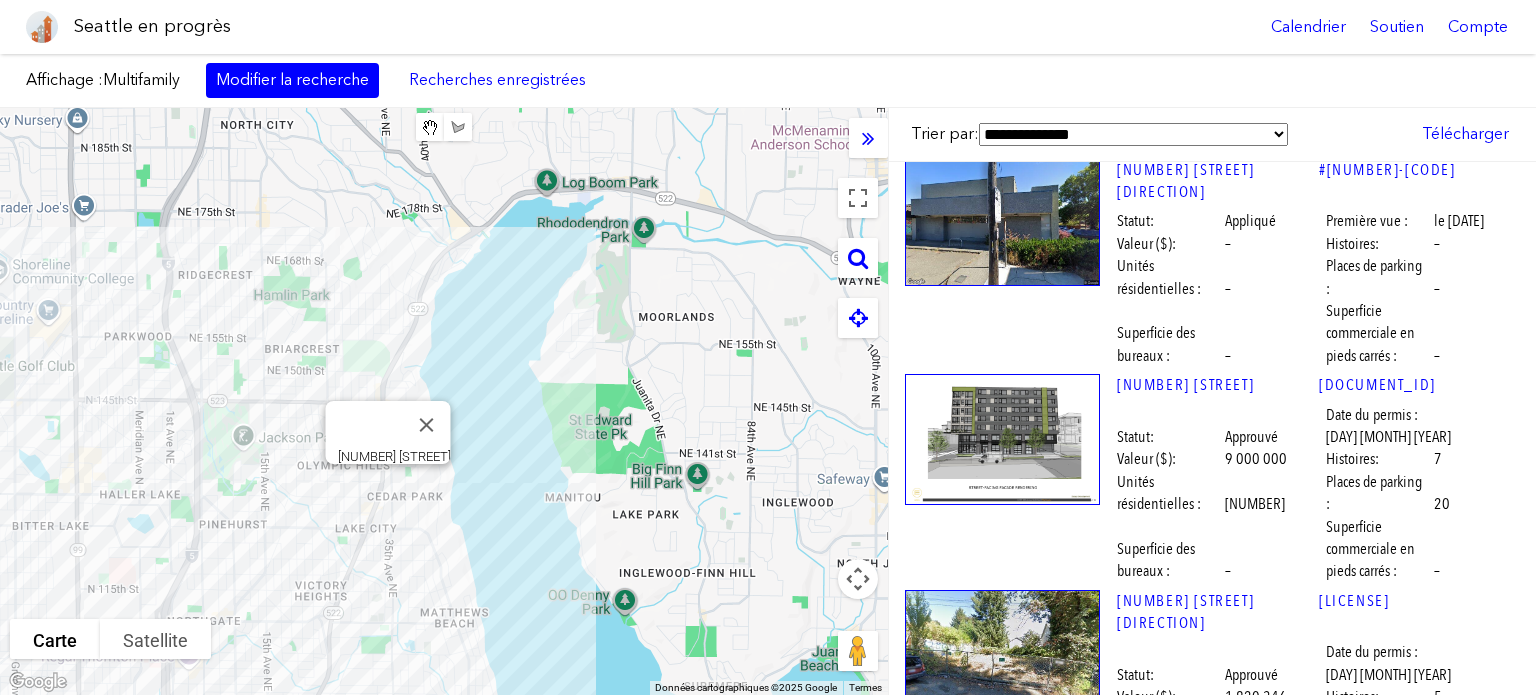 scroll, scrollTop: 17307, scrollLeft: 0, axis: vertical 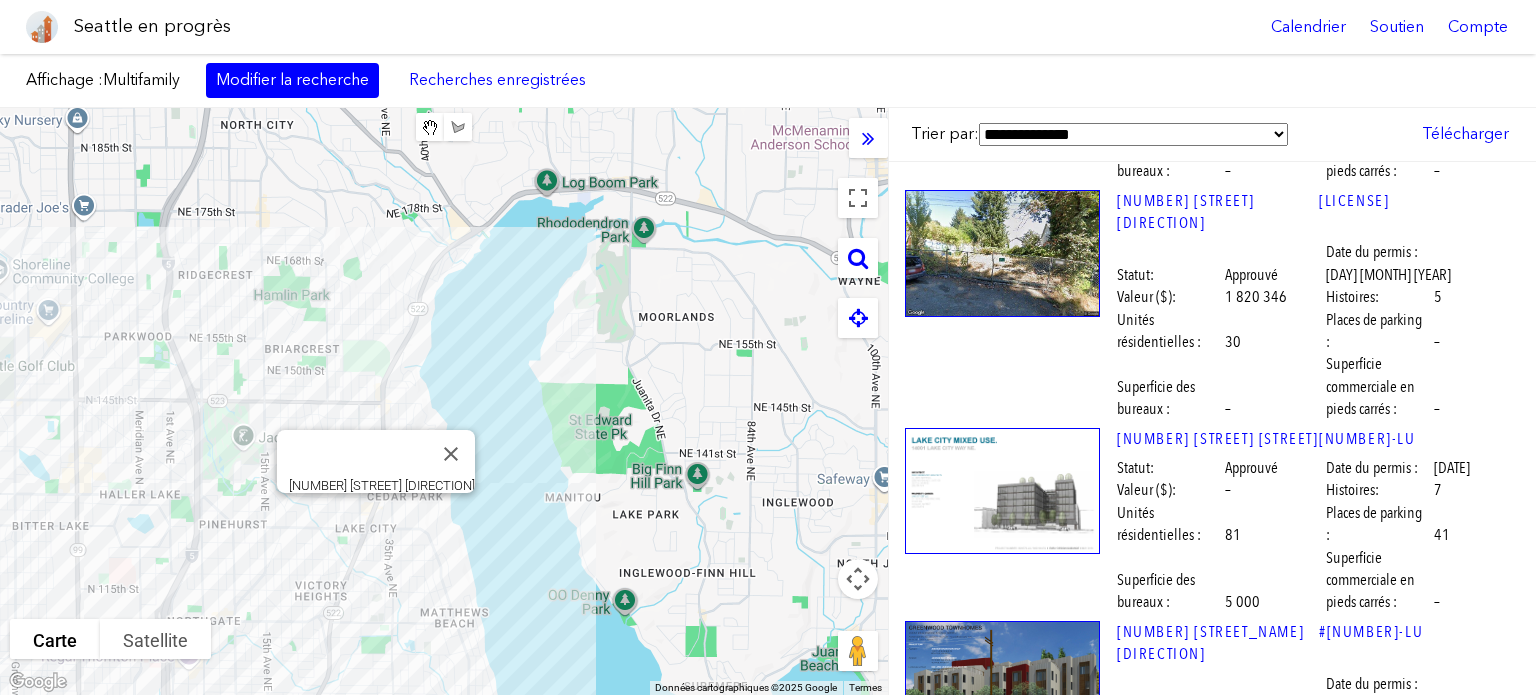 click at bounding box center (1002, 2105) 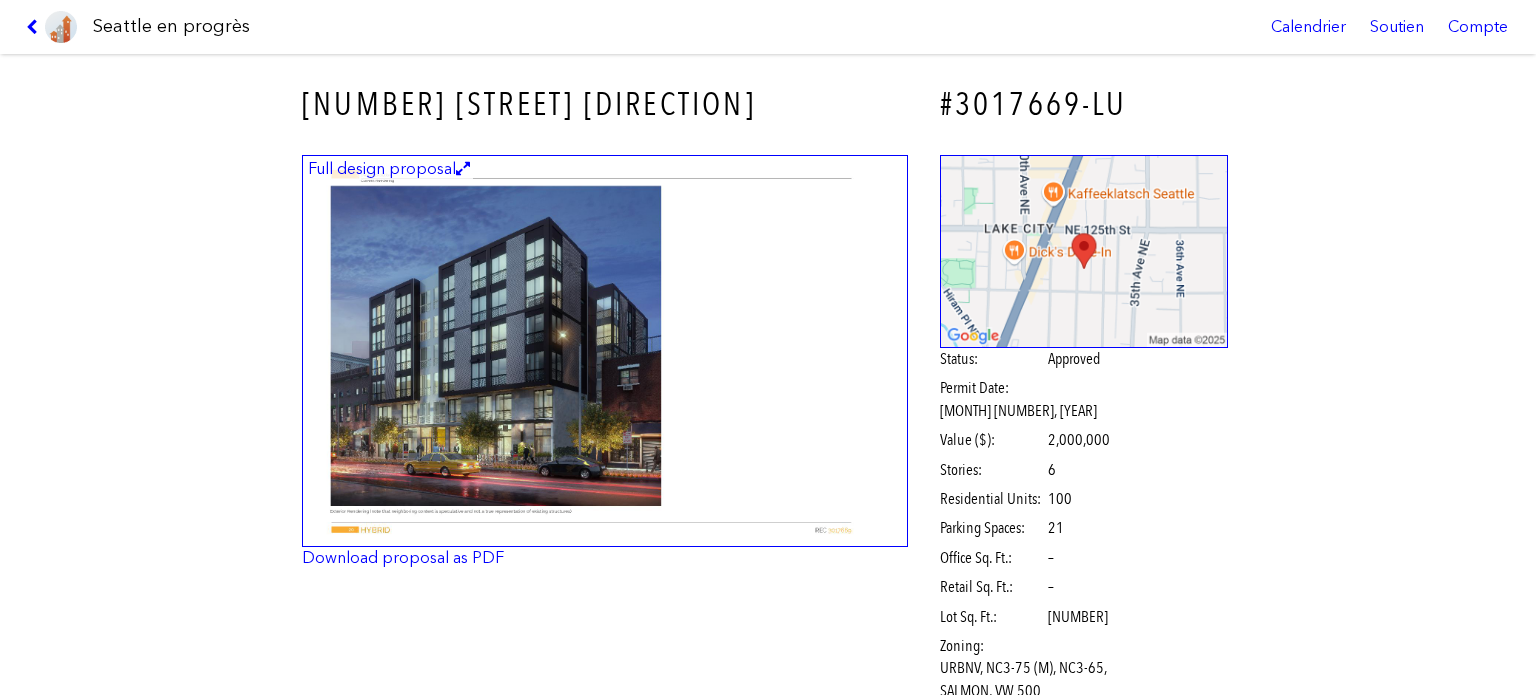 click at bounding box center (51, 27) 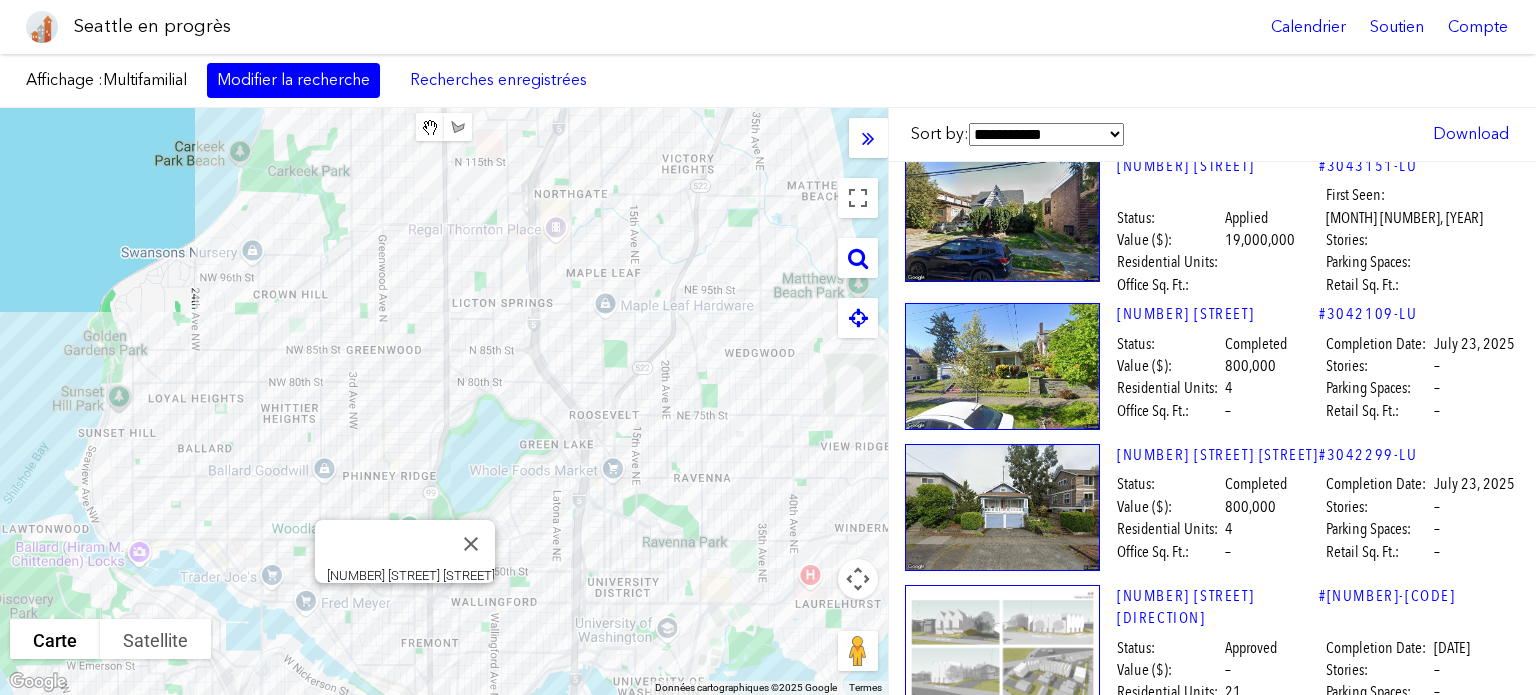 scroll, scrollTop: 1200, scrollLeft: 0, axis: vertical 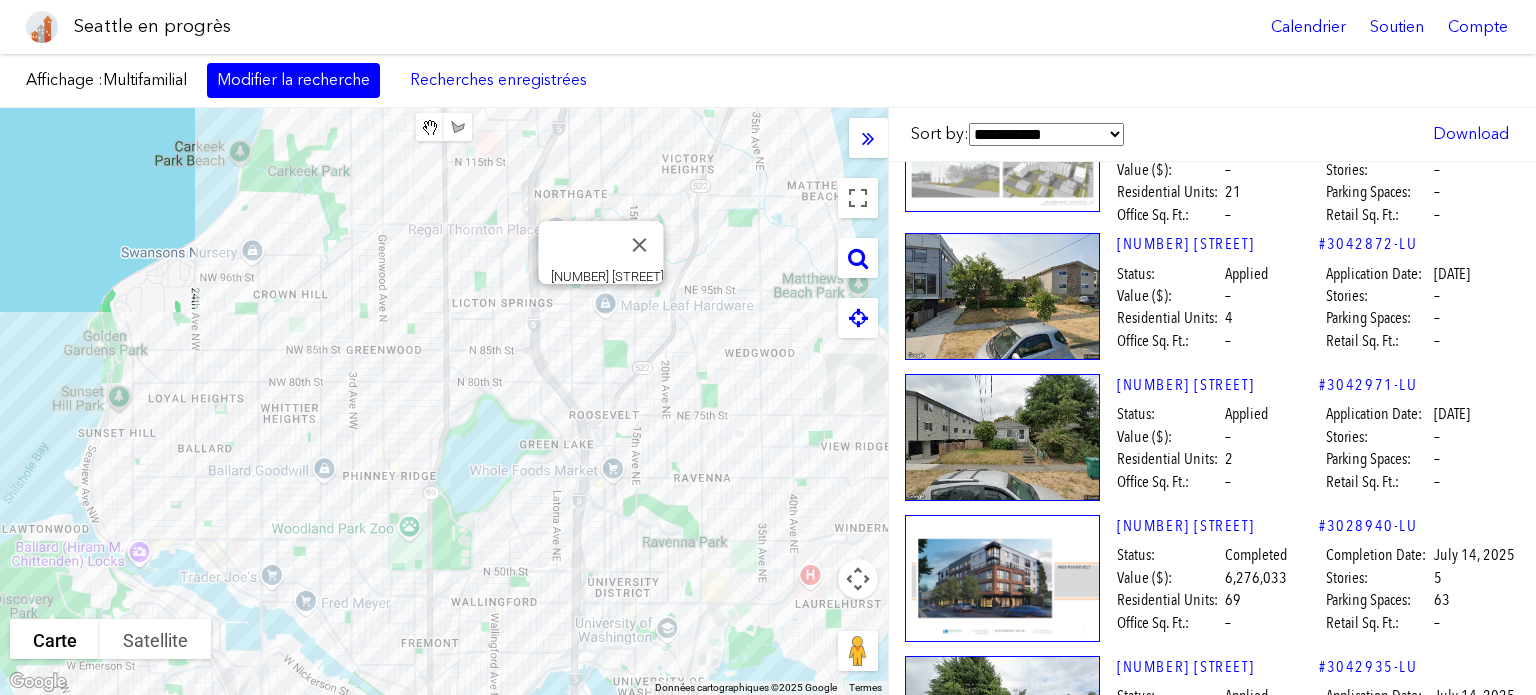 click at bounding box center (1002, 578) 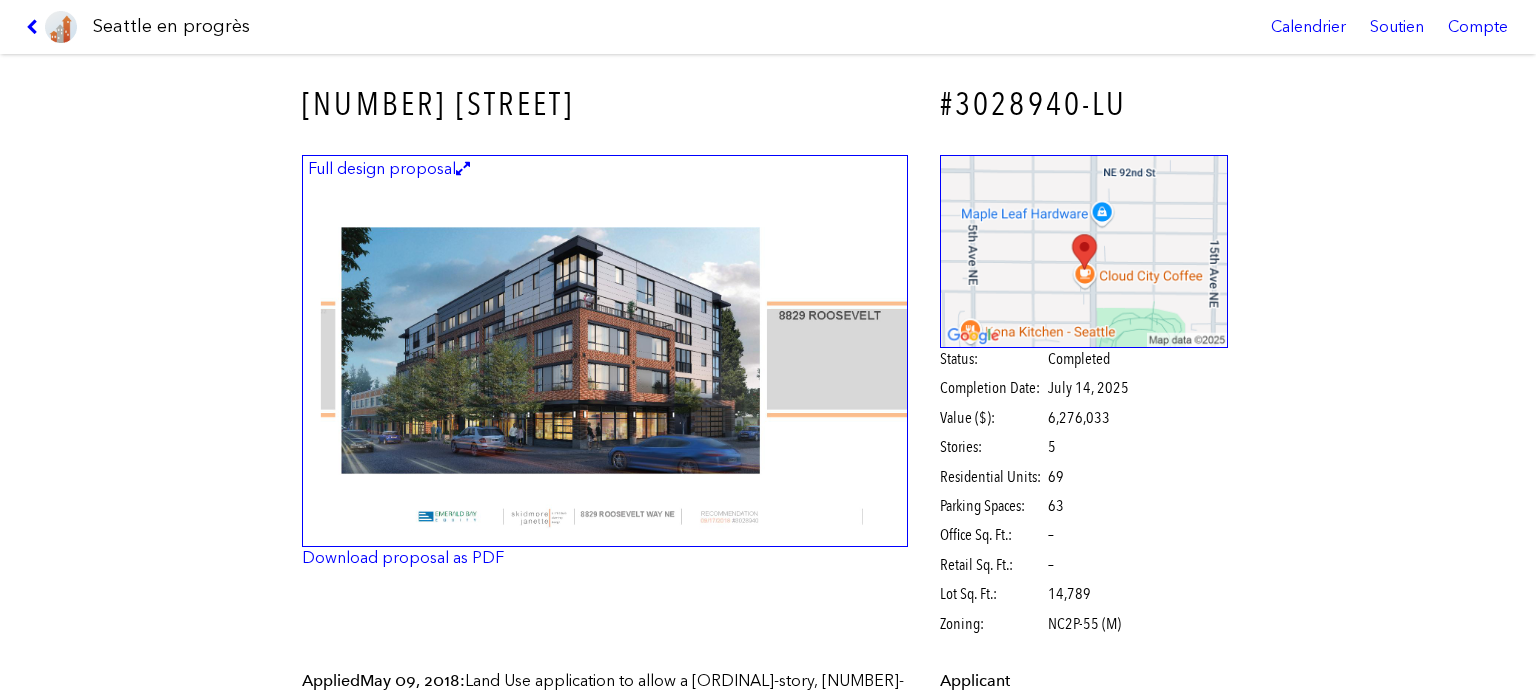 click at bounding box center (605, 351) 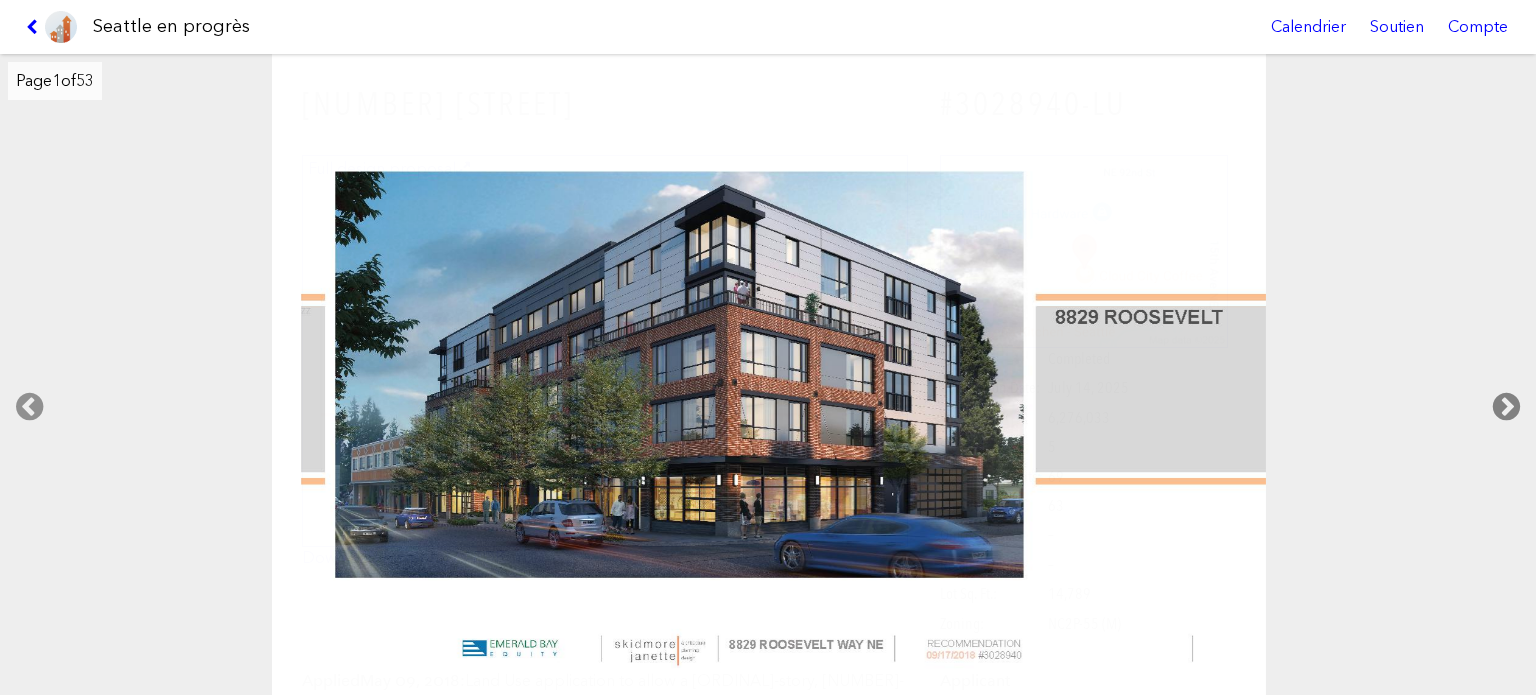 click at bounding box center (1506, 407) 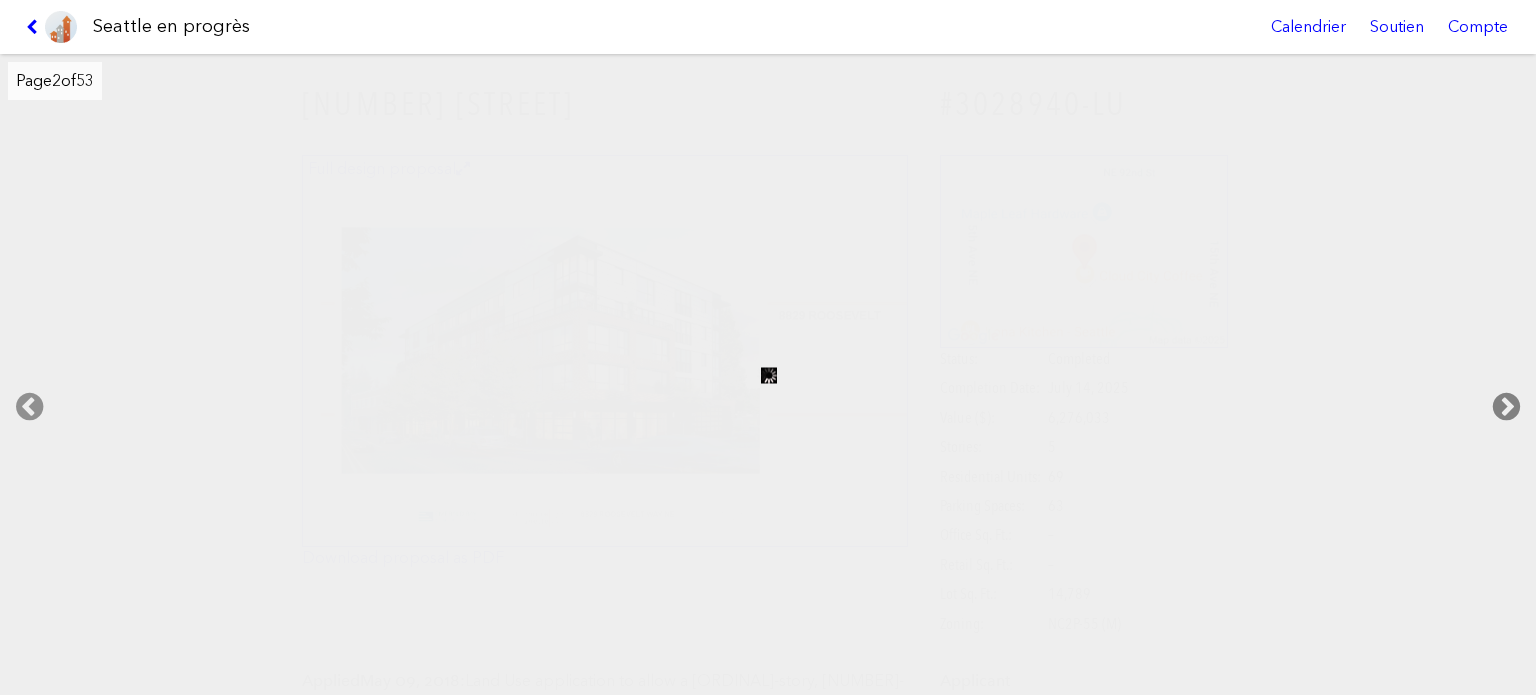 click at bounding box center (1506, 407) 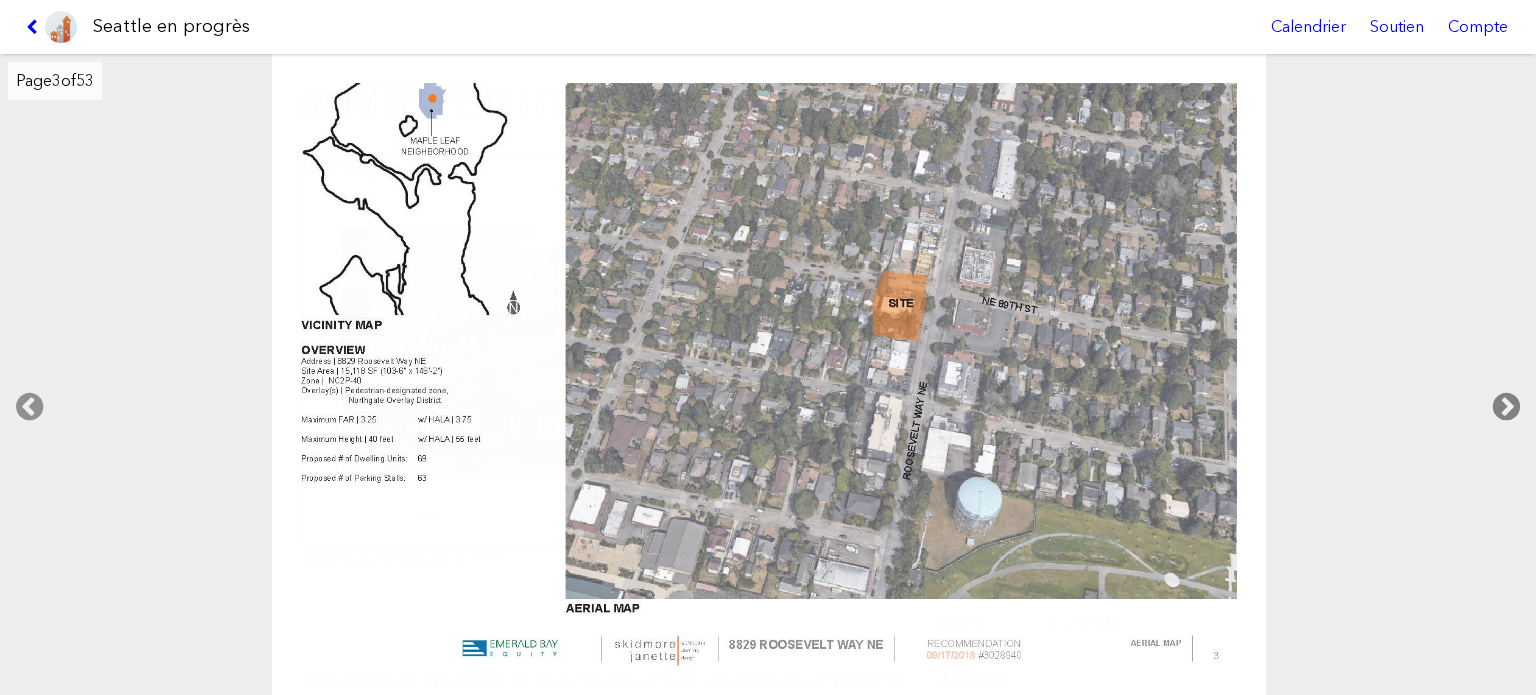 click at bounding box center (1506, 407) 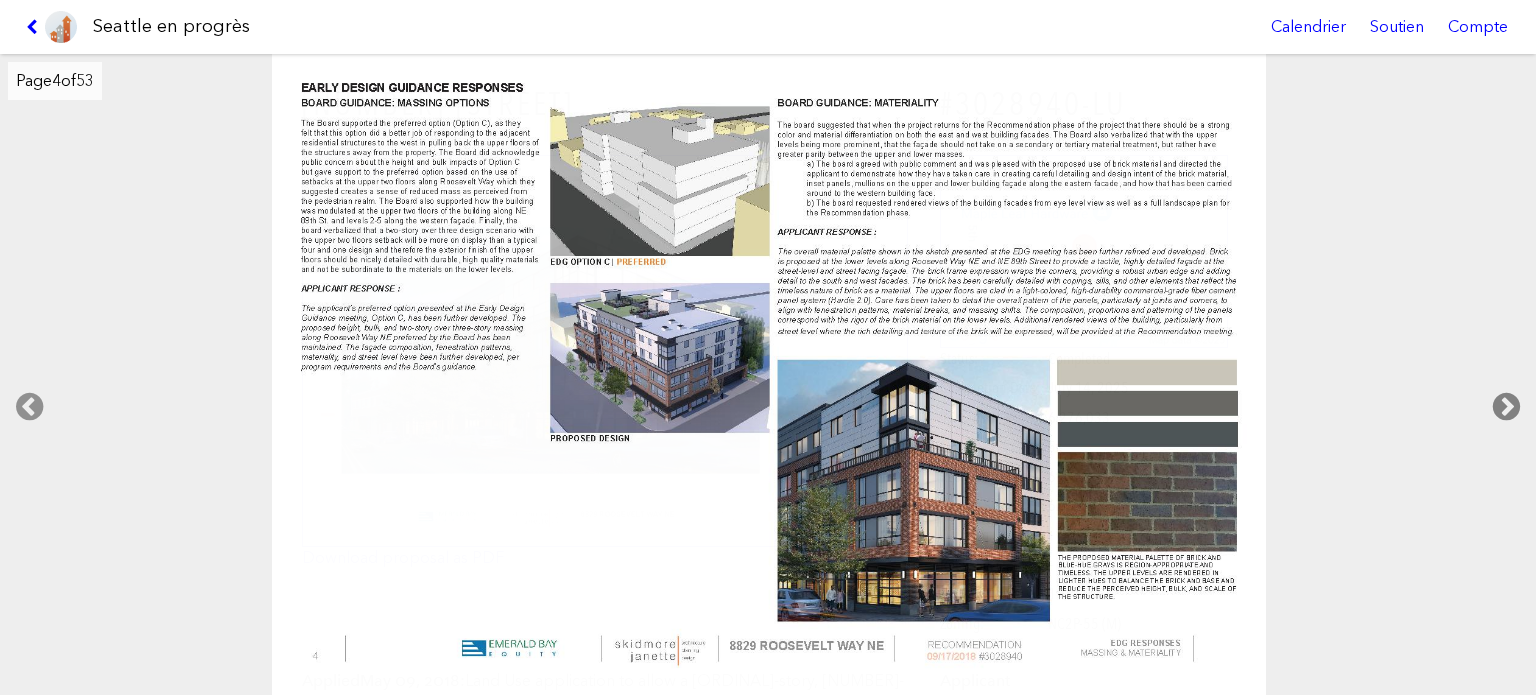 click at bounding box center [1506, 407] 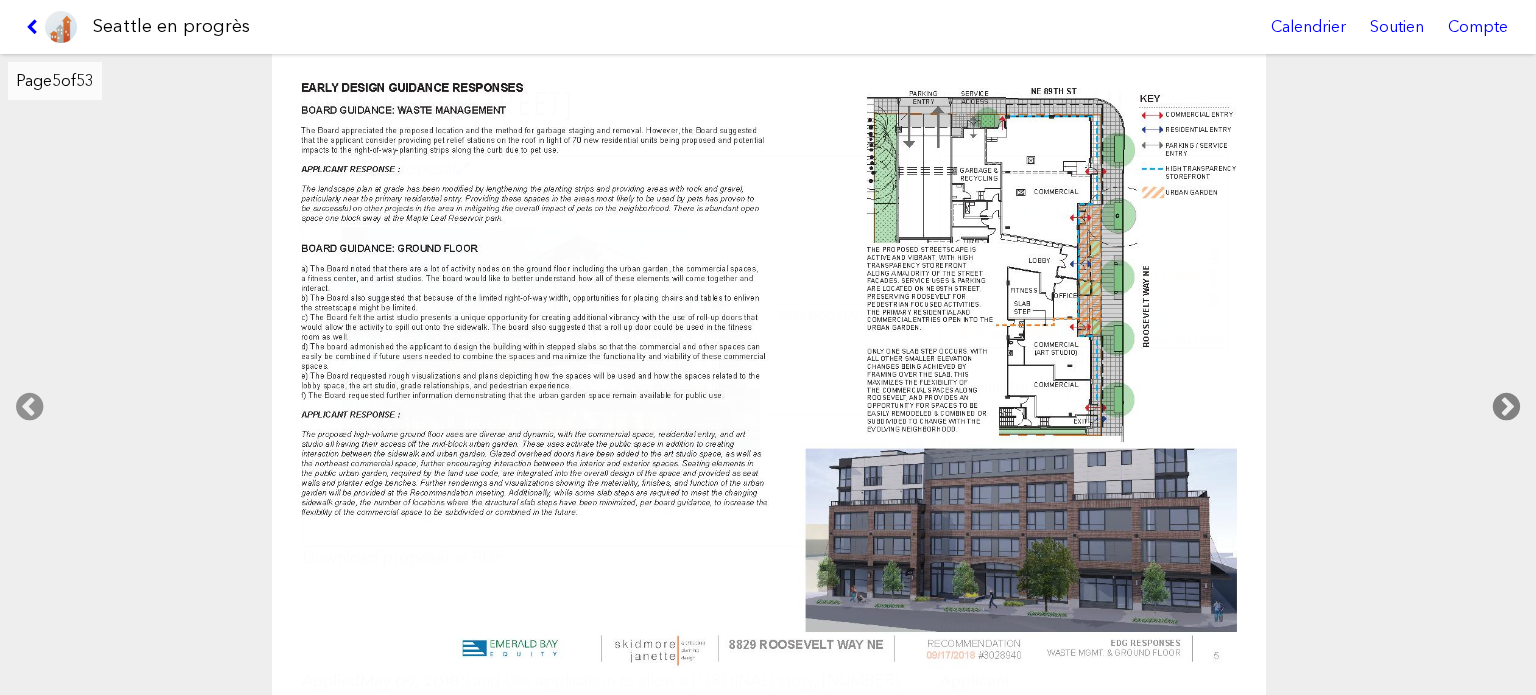 click at bounding box center [1506, 407] 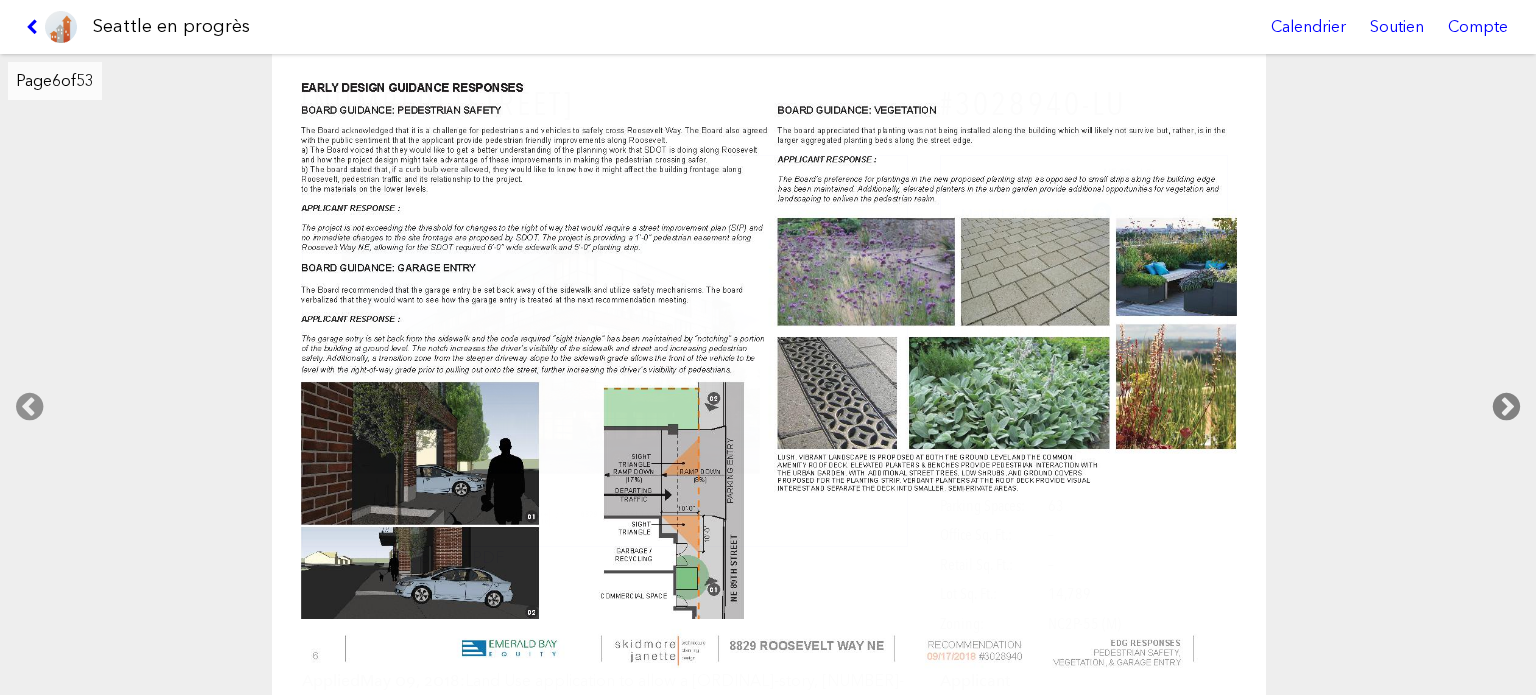 click at bounding box center (1506, 407) 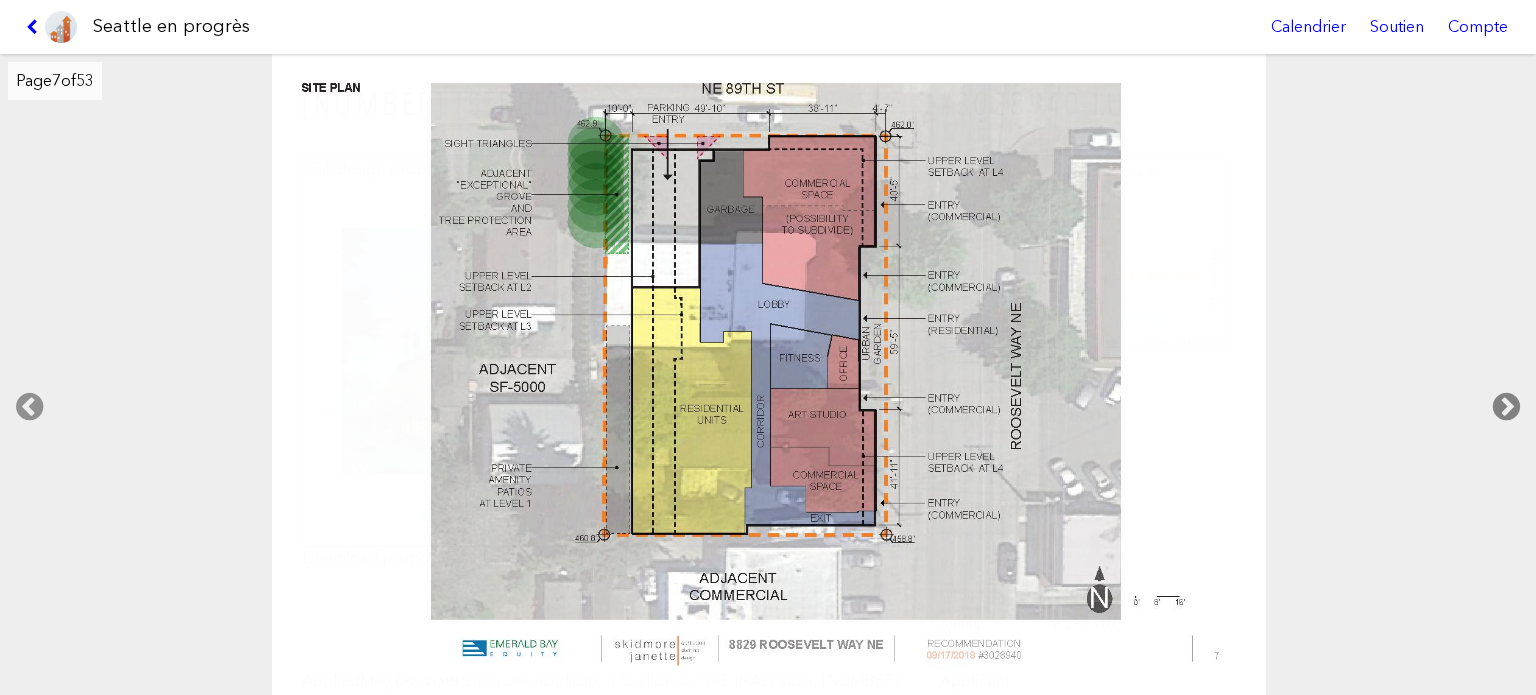 click at bounding box center [1506, 407] 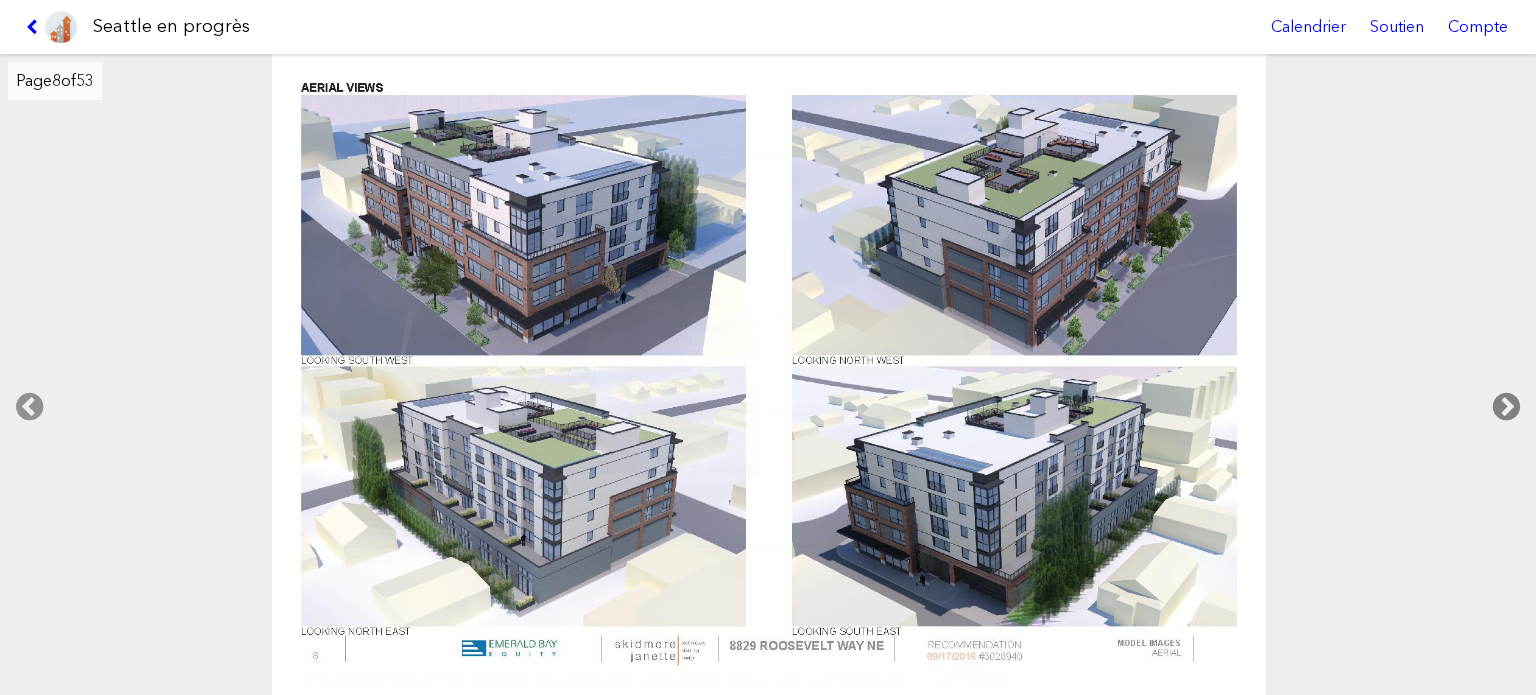 click at bounding box center (1506, 407) 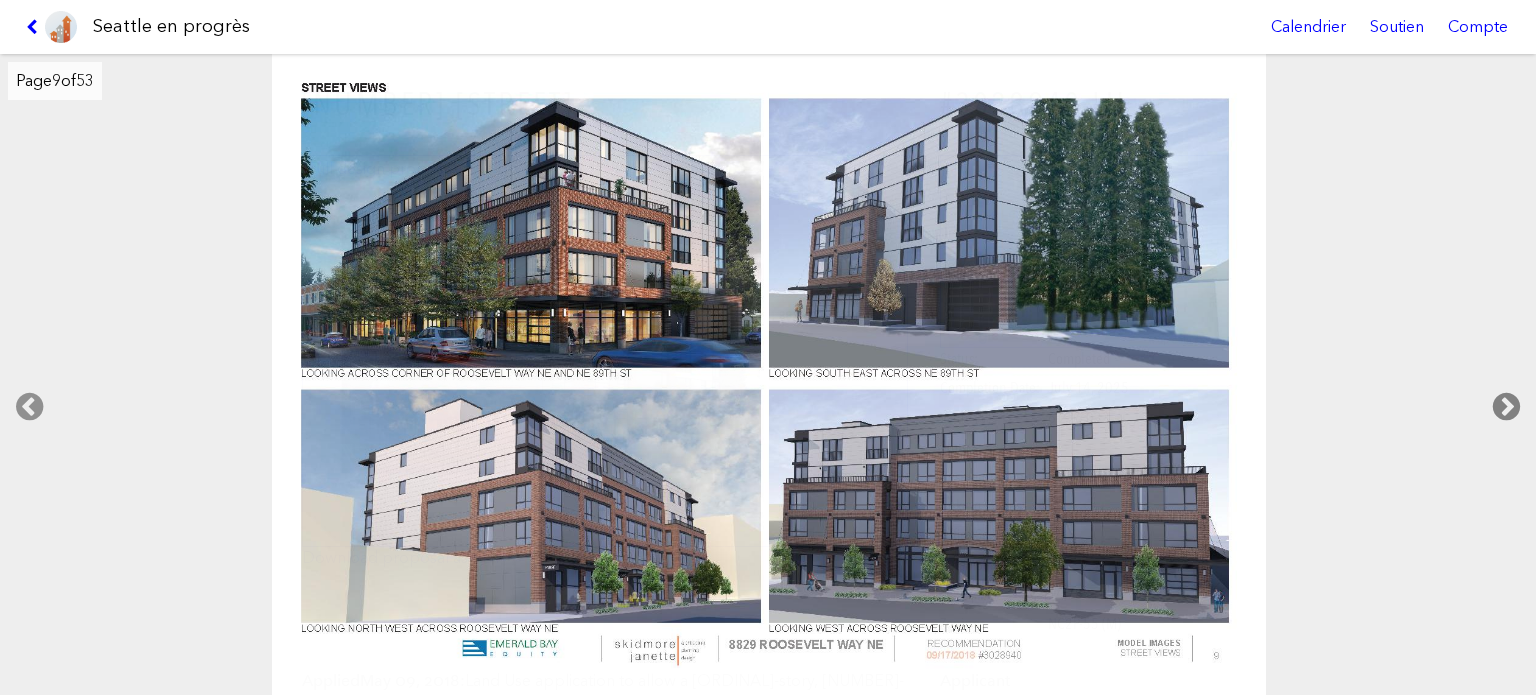 click at bounding box center (1506, 407) 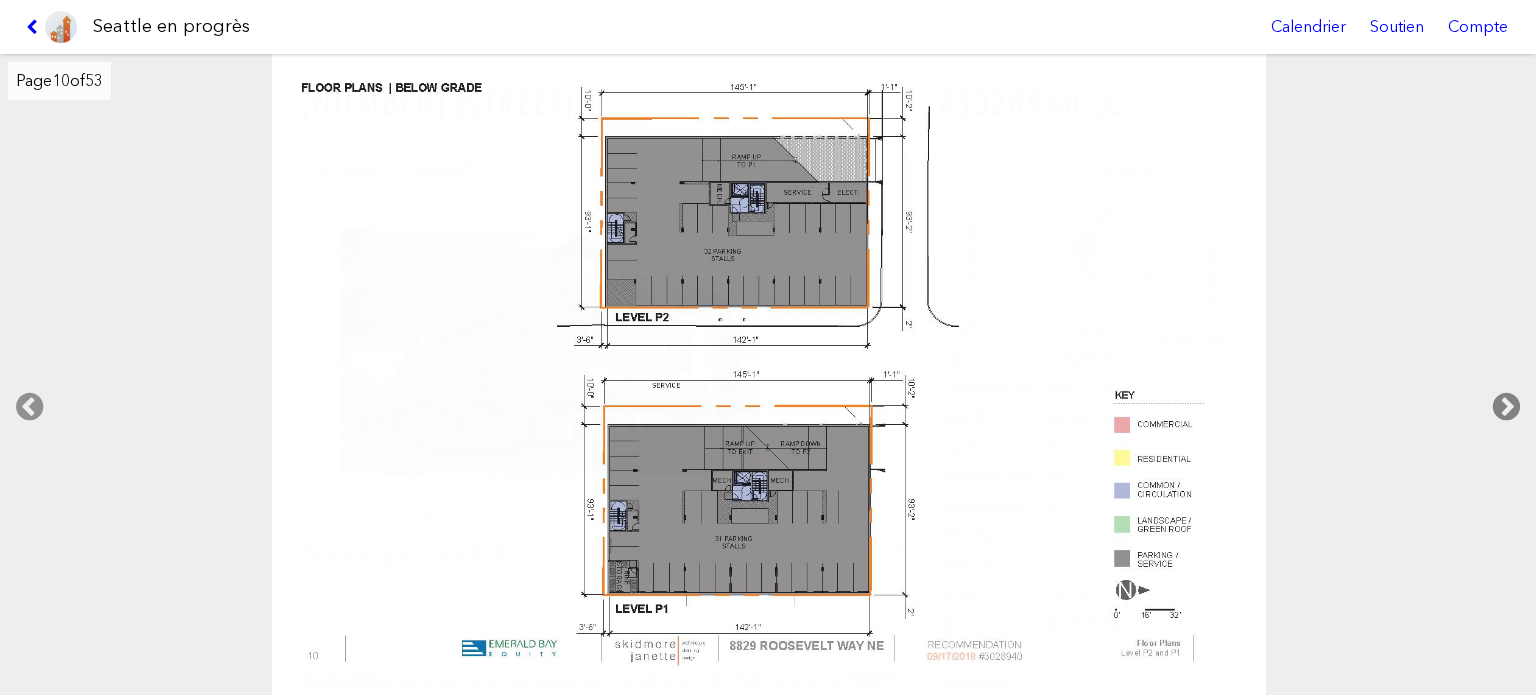 click at bounding box center [1506, 407] 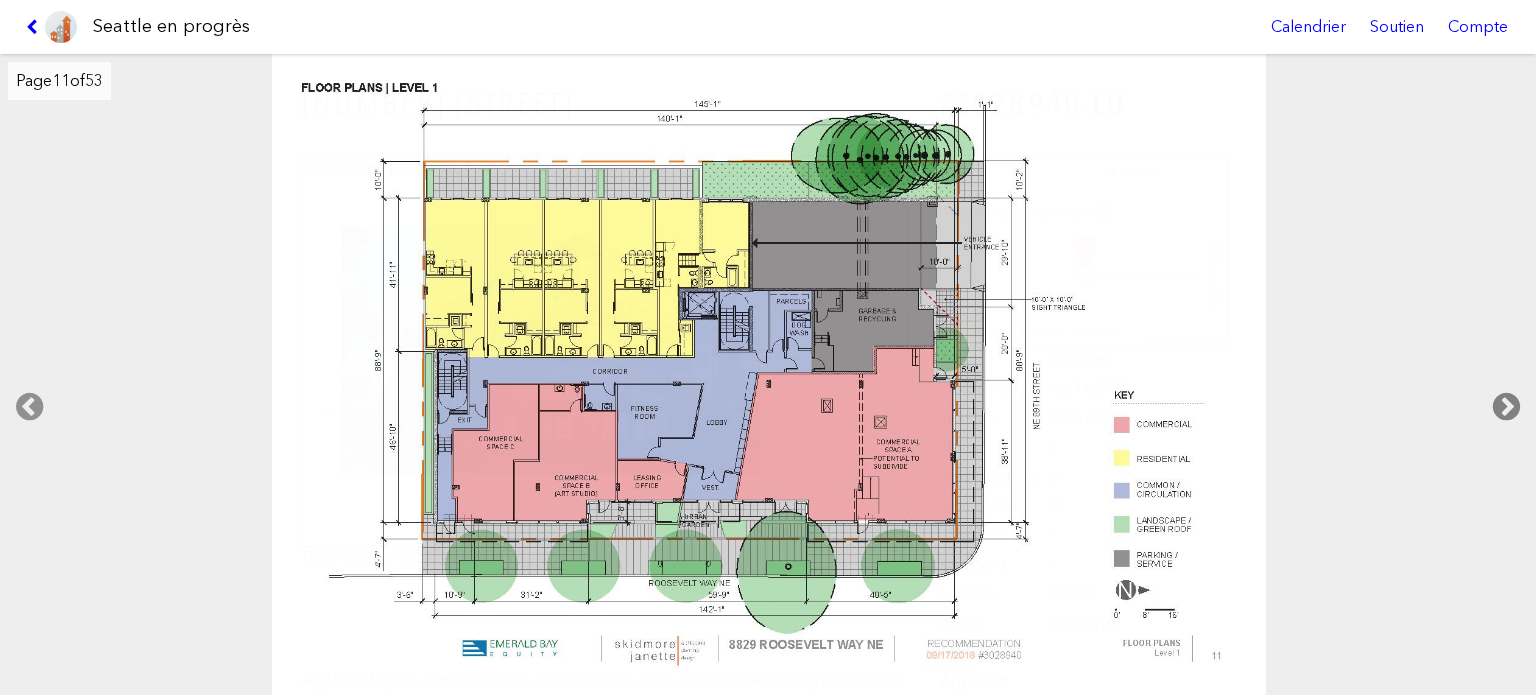 click at bounding box center (1506, 407) 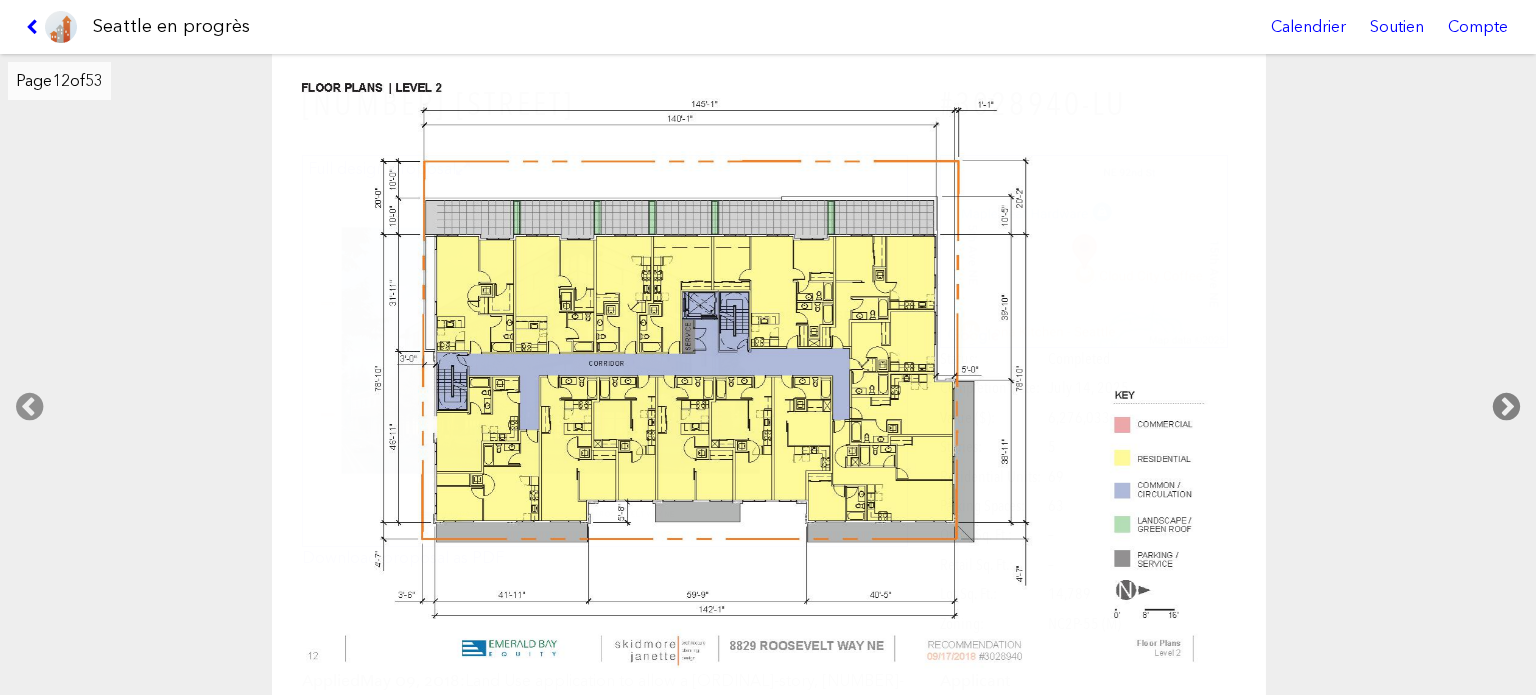 click at bounding box center (1506, 407) 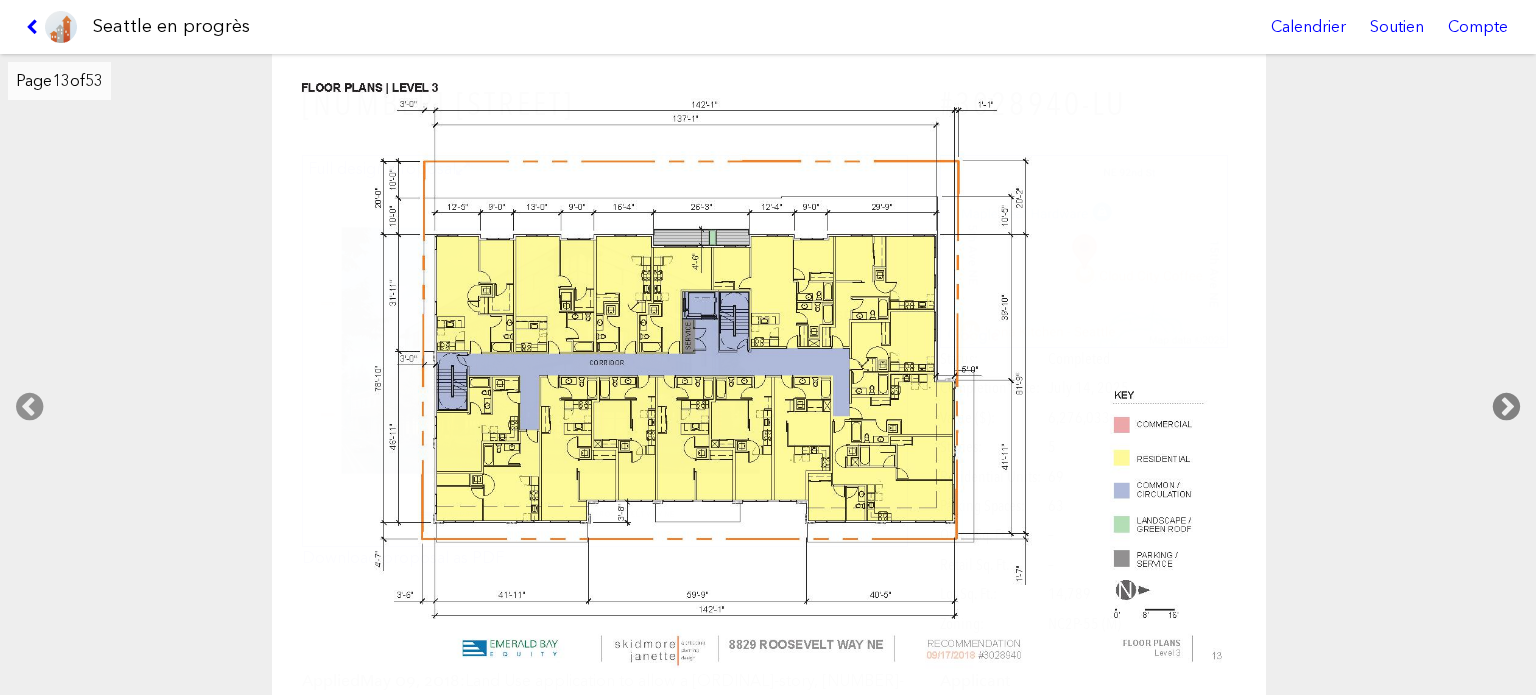 click at bounding box center [1506, 407] 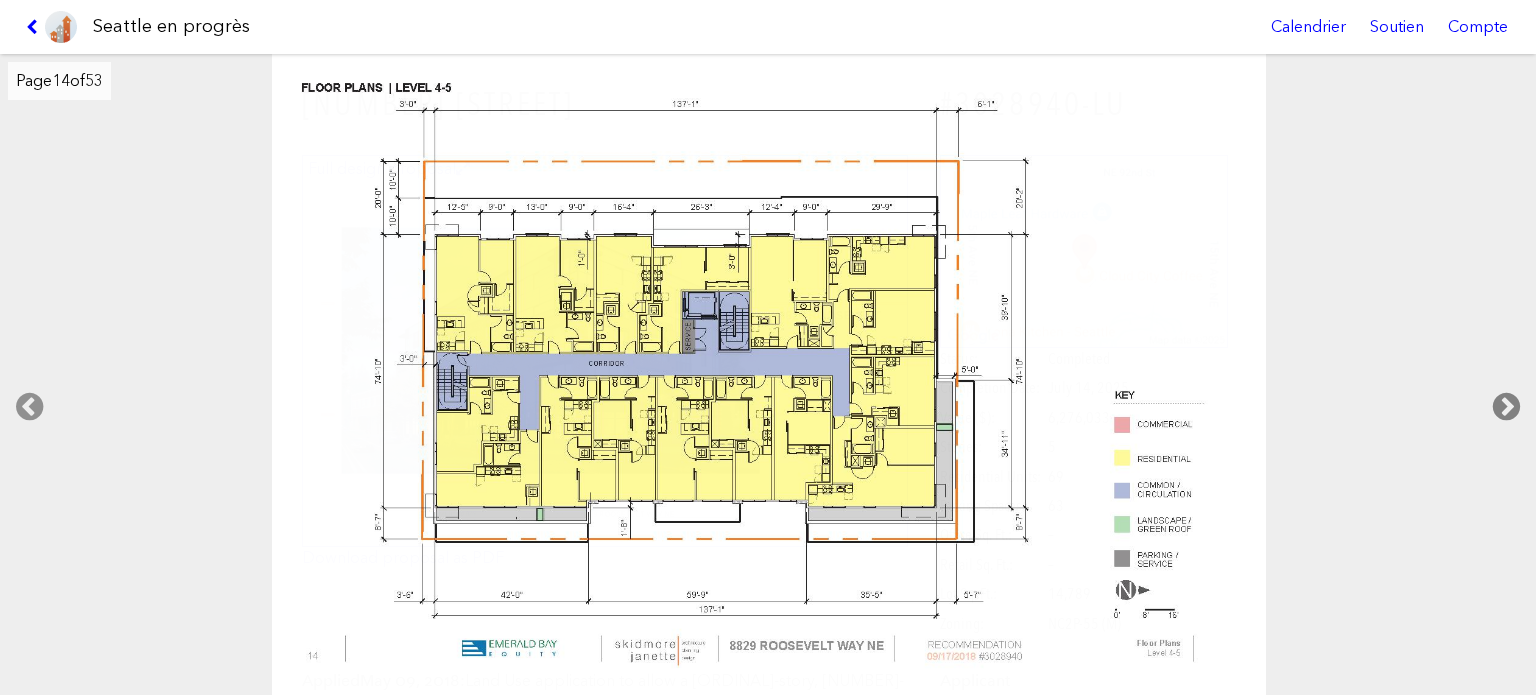click at bounding box center [1506, 407] 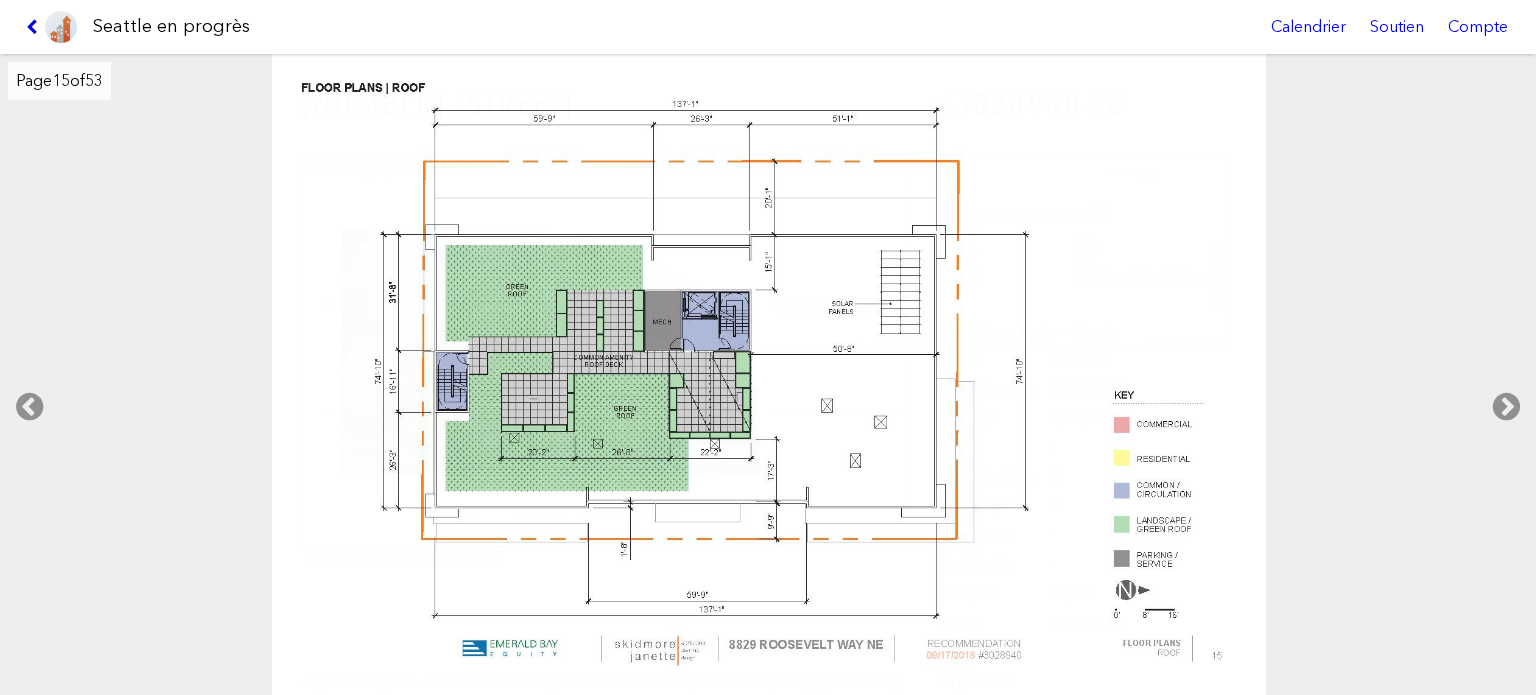 click at bounding box center [35, 27] 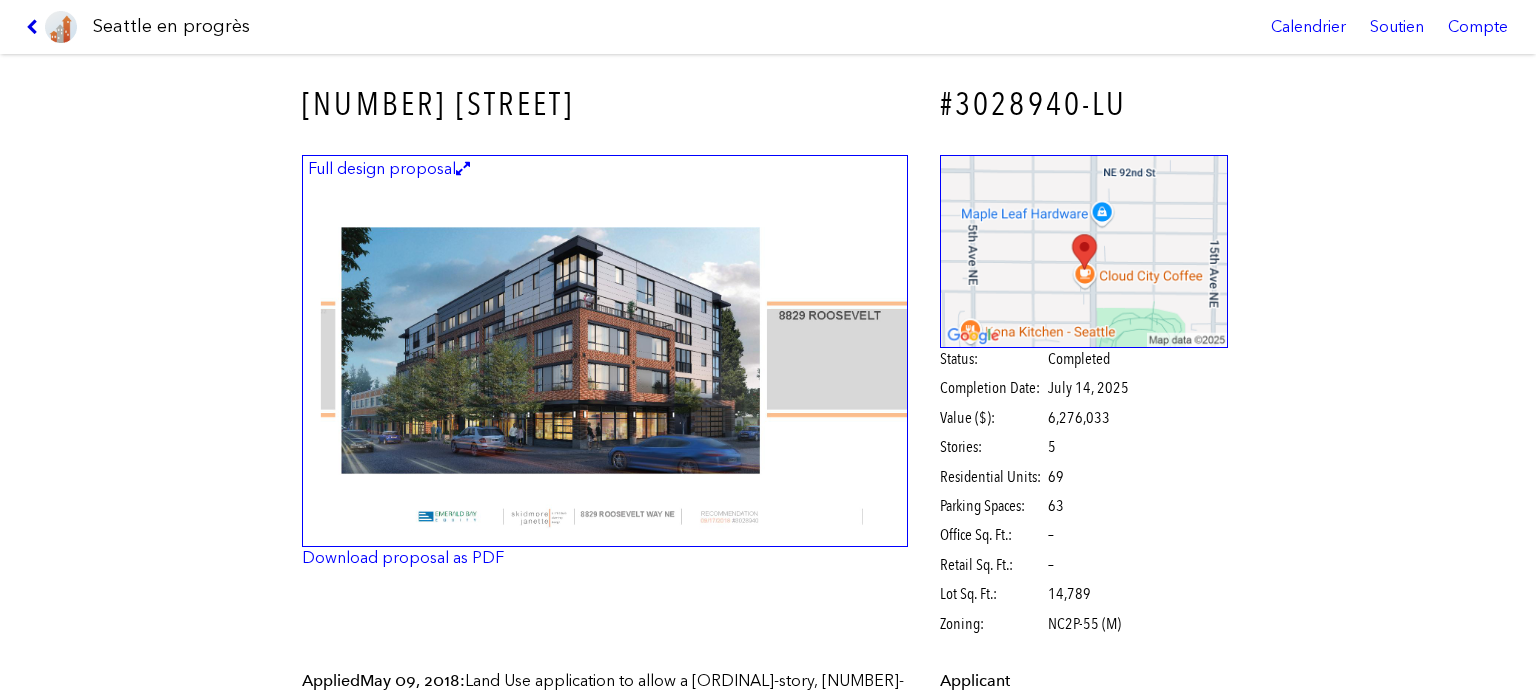 click at bounding box center [35, 27] 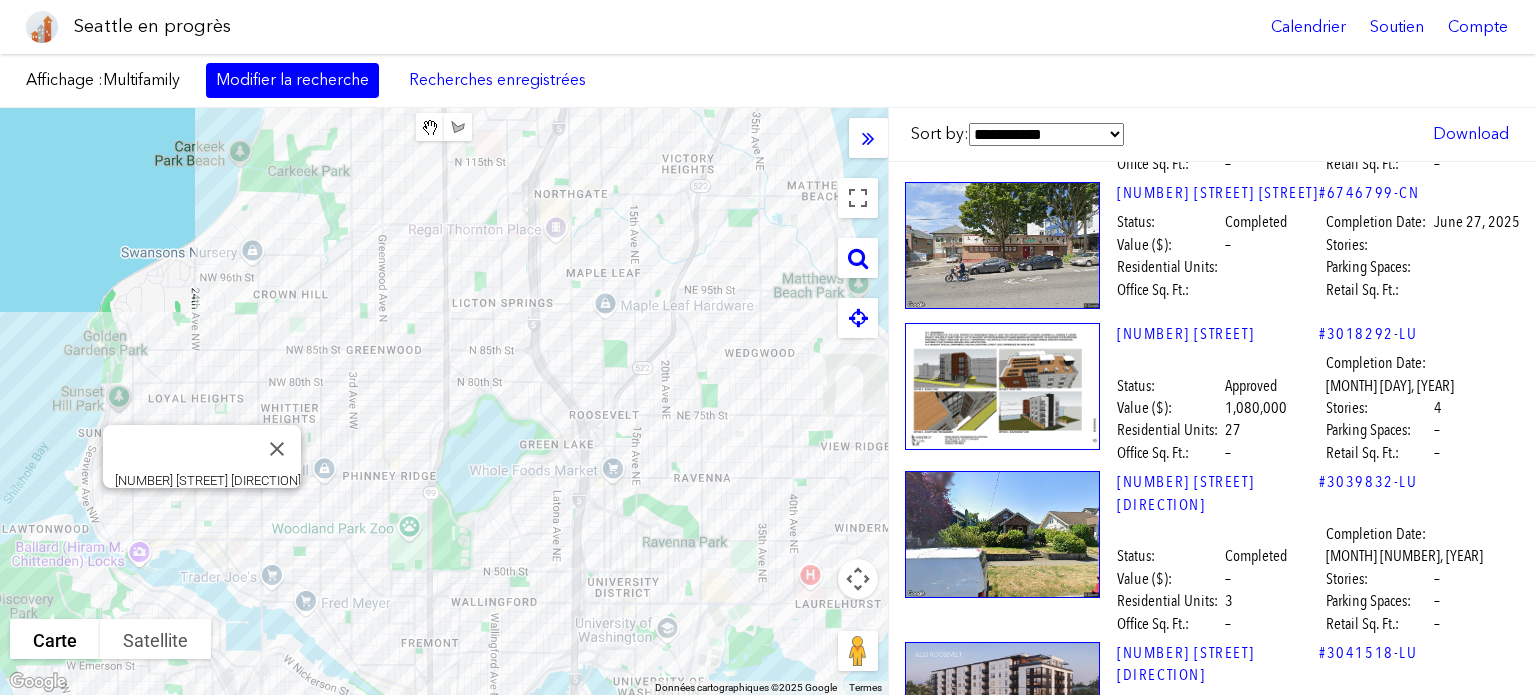 scroll, scrollTop: 3200, scrollLeft: 0, axis: vertical 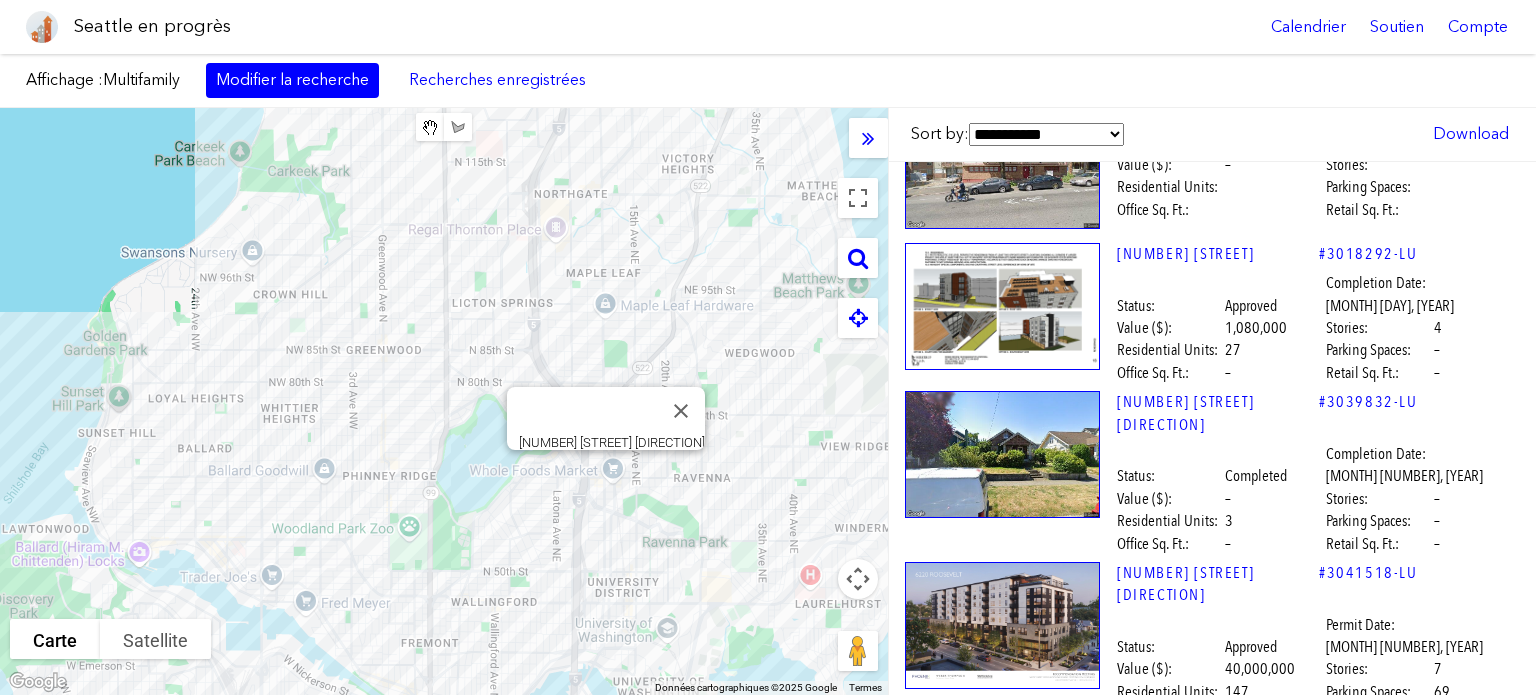 click at bounding box center (1002, 625) 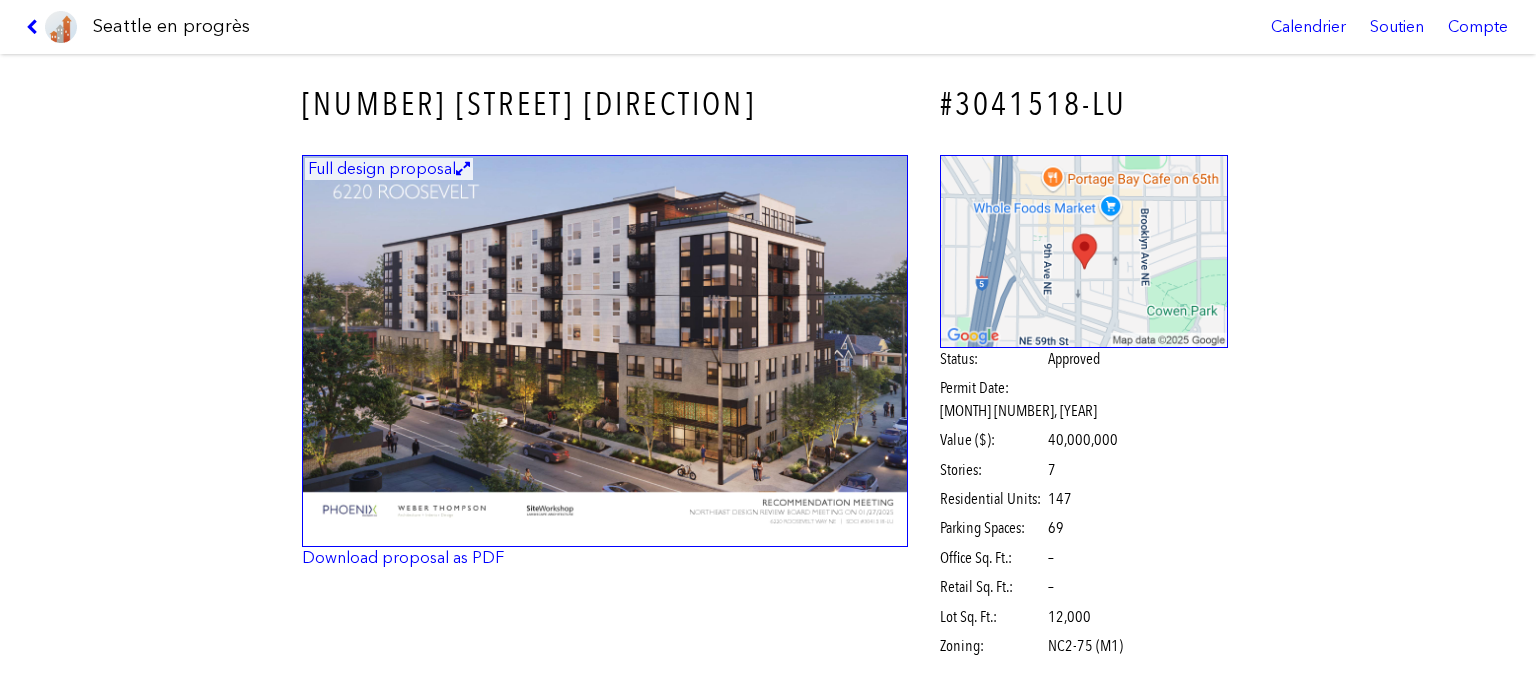 click at bounding box center (605, 351) 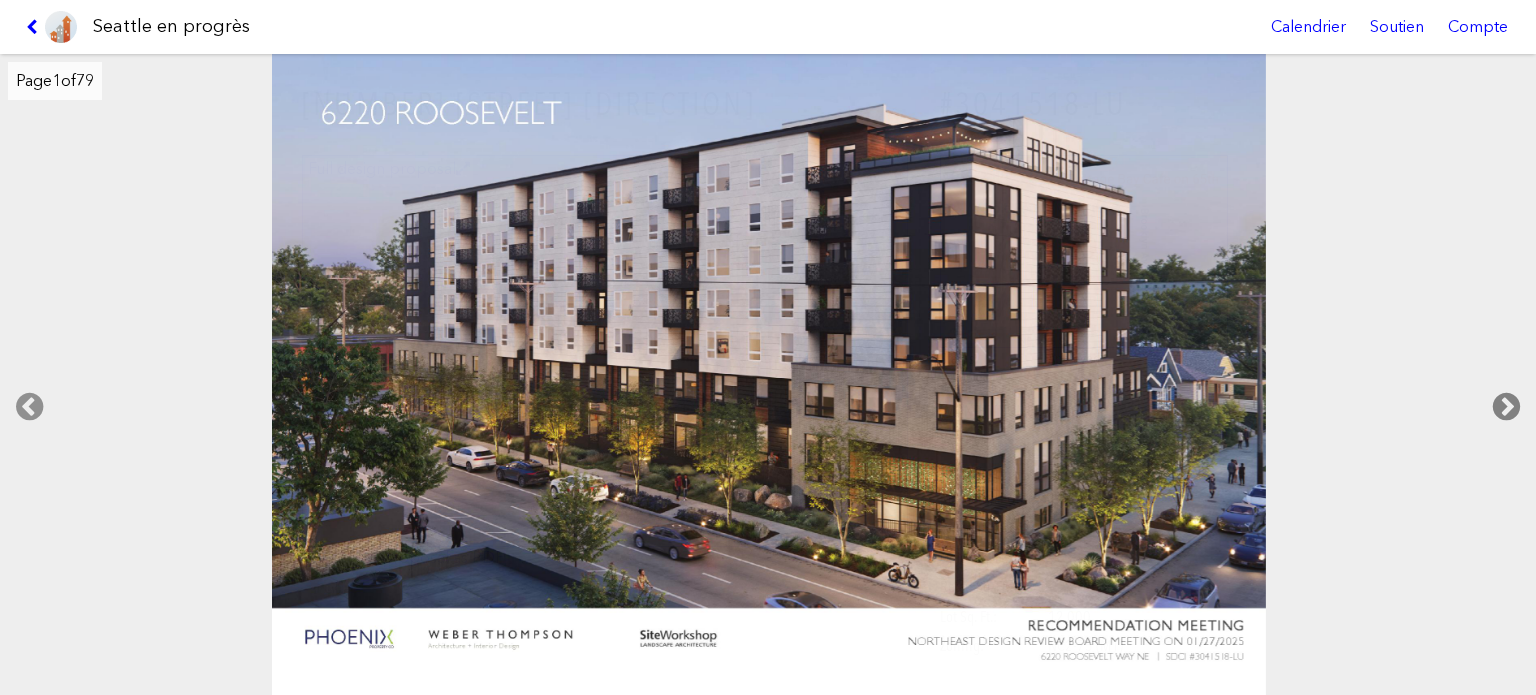 click at bounding box center (1506, 407) 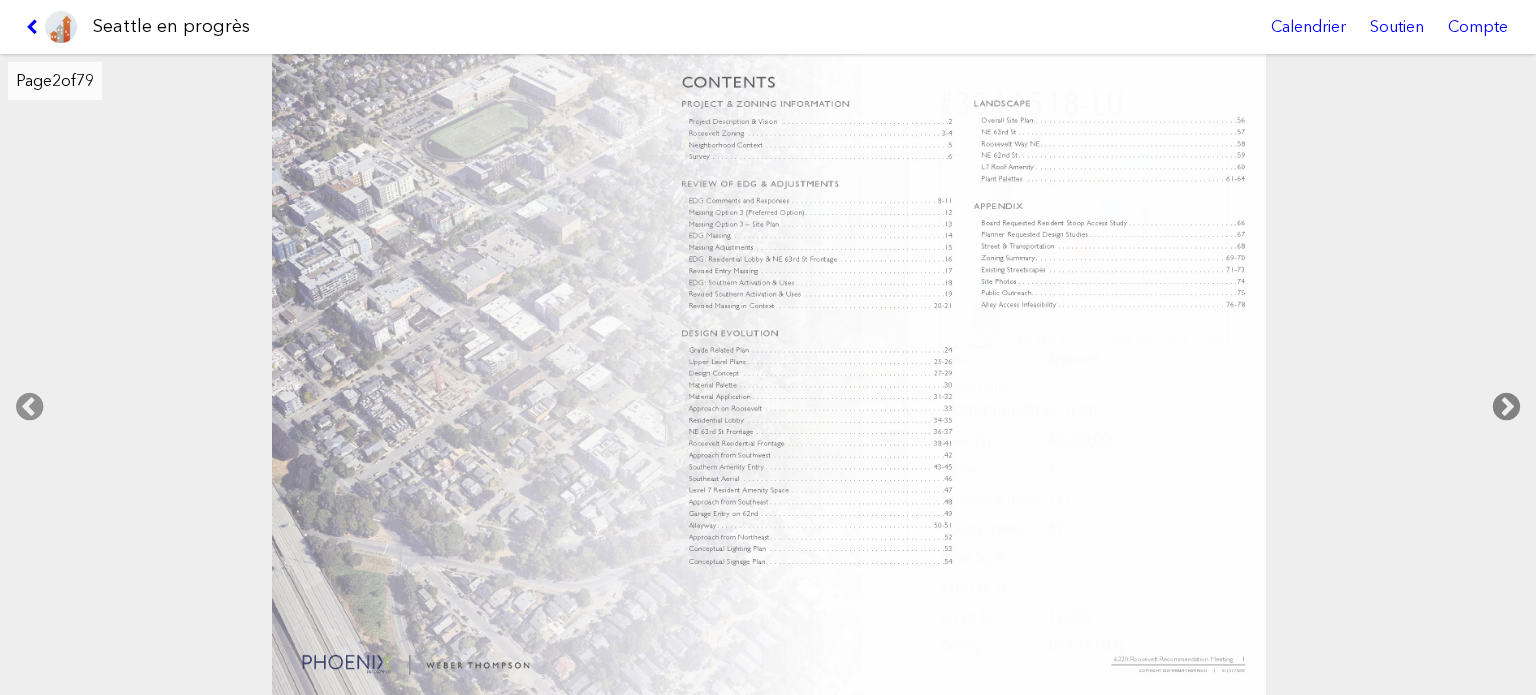 click at bounding box center [1506, 407] 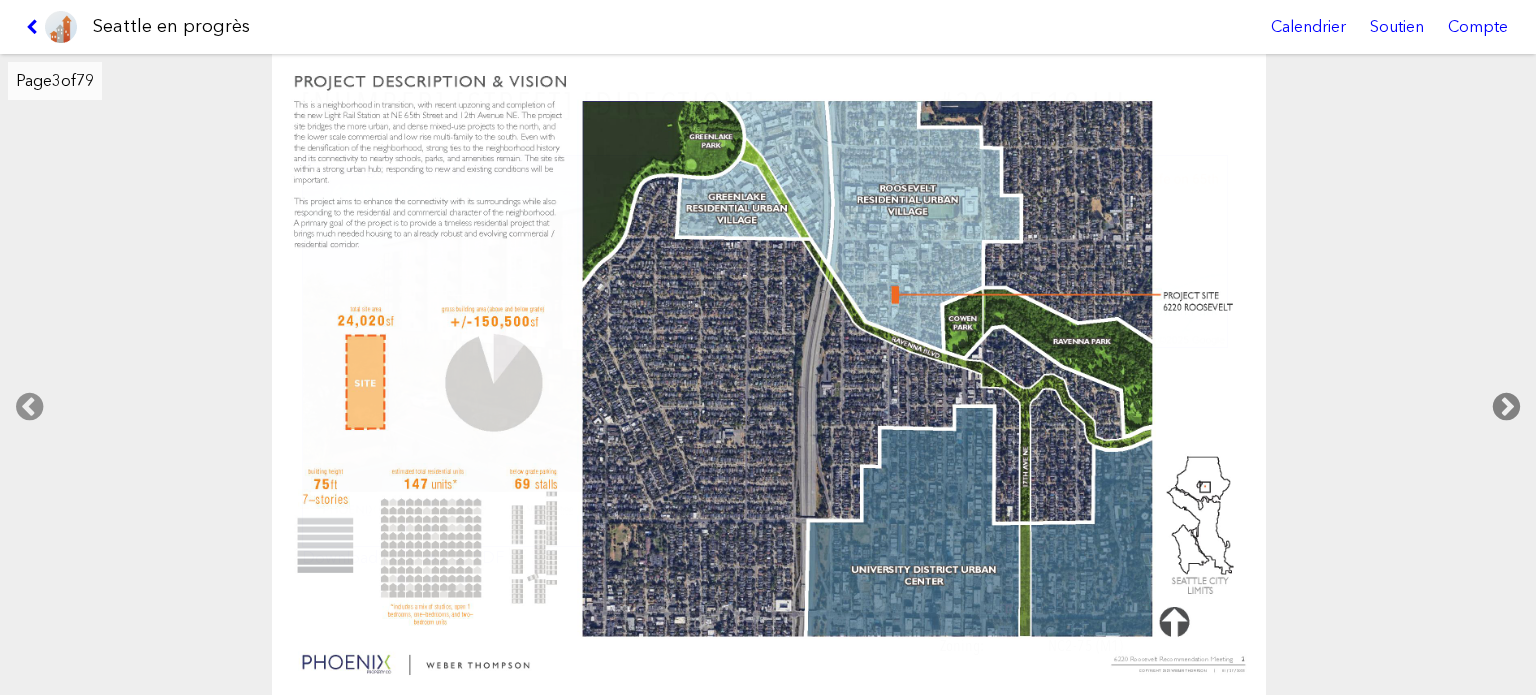 click at bounding box center (1506, 407) 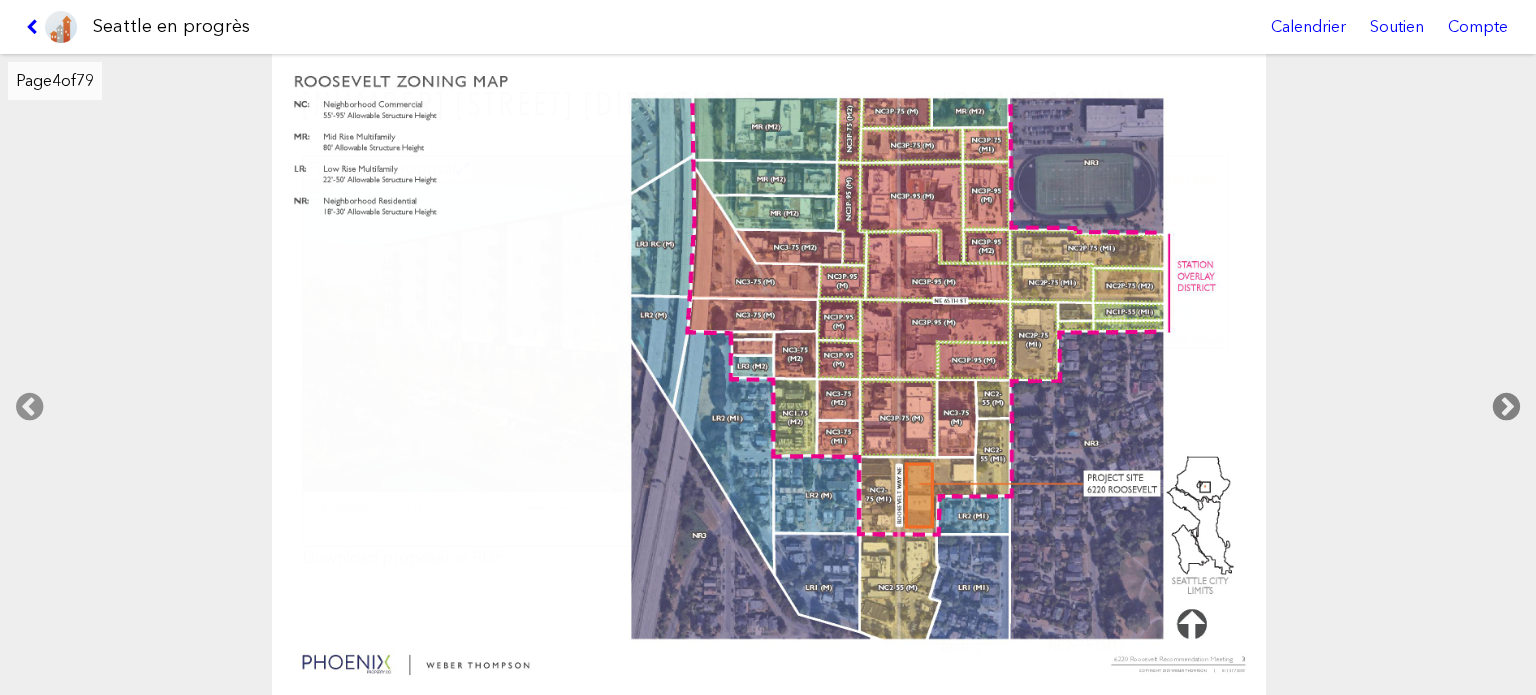 click at bounding box center [1506, 407] 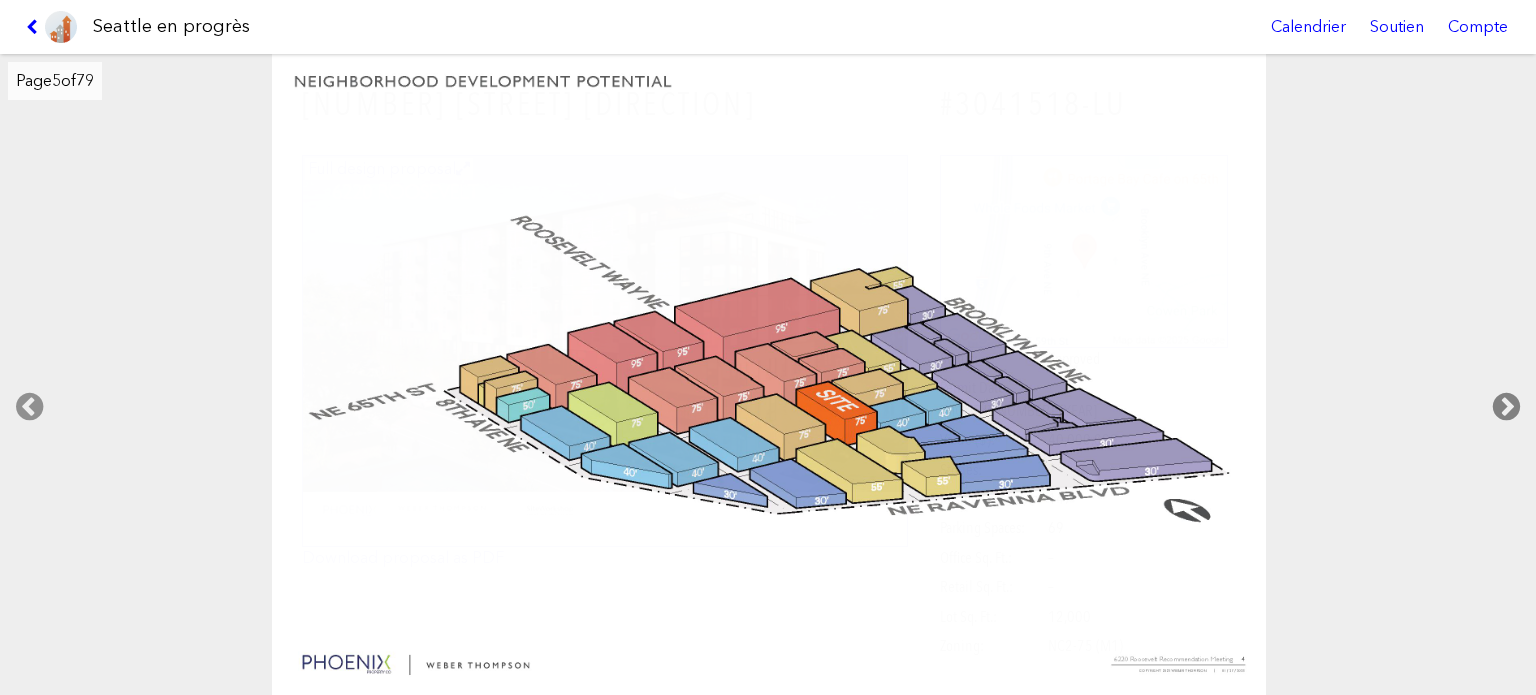 click at bounding box center [1506, 407] 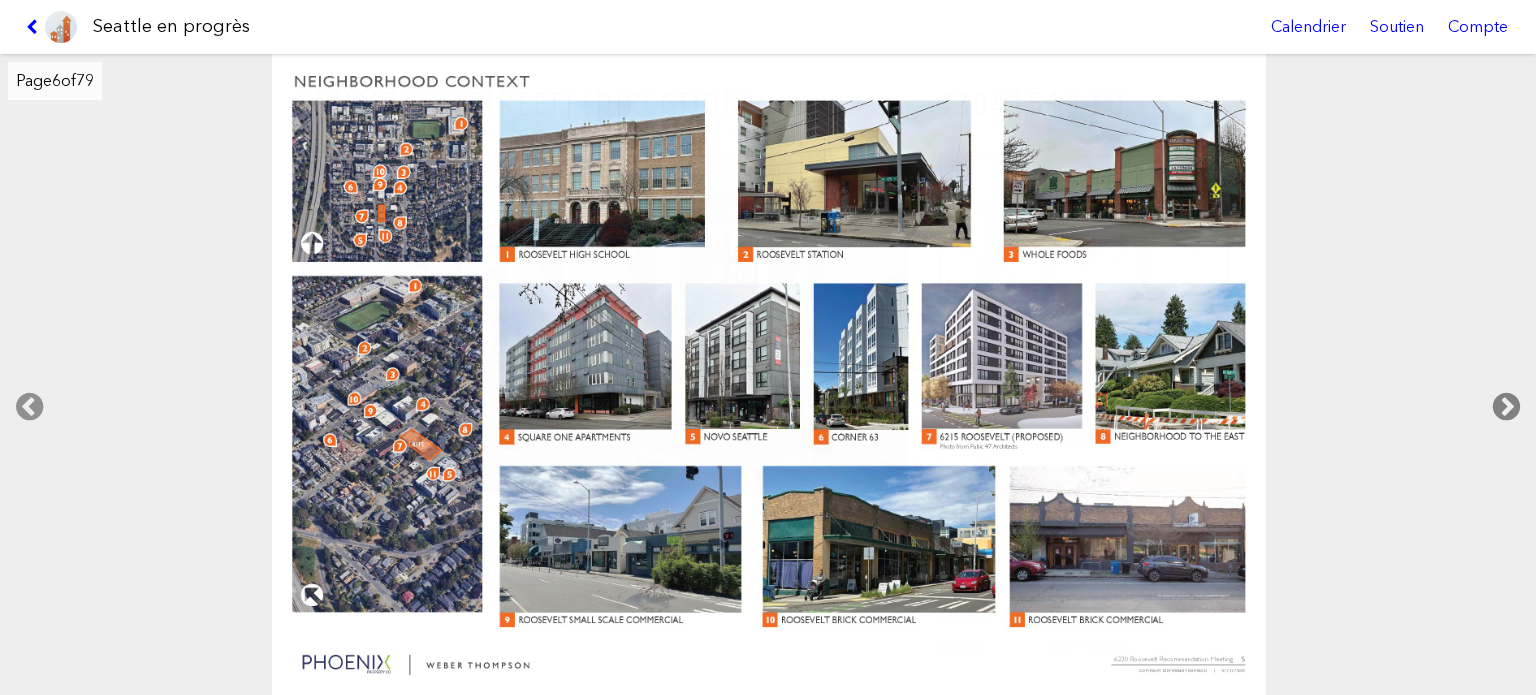click at bounding box center [1506, 407] 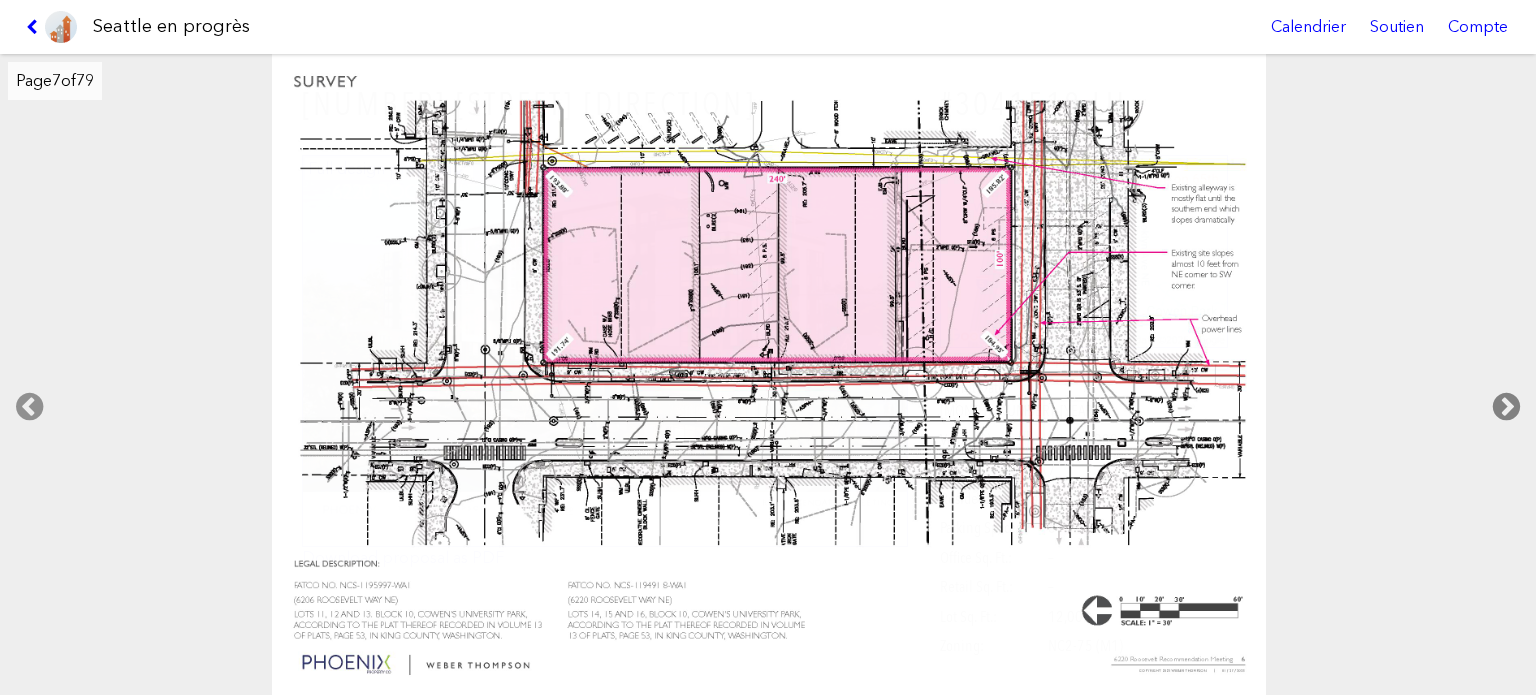 click at bounding box center (1506, 407) 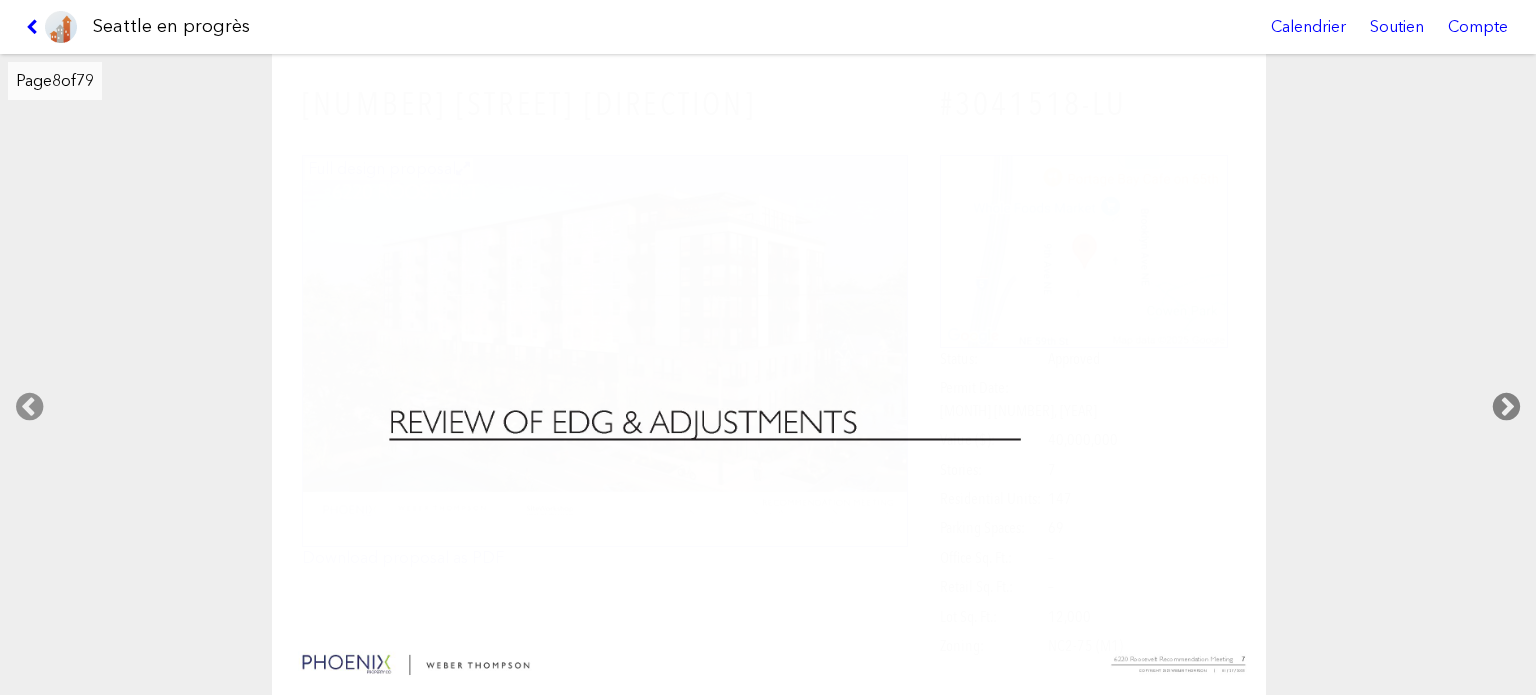 click at bounding box center [1506, 407] 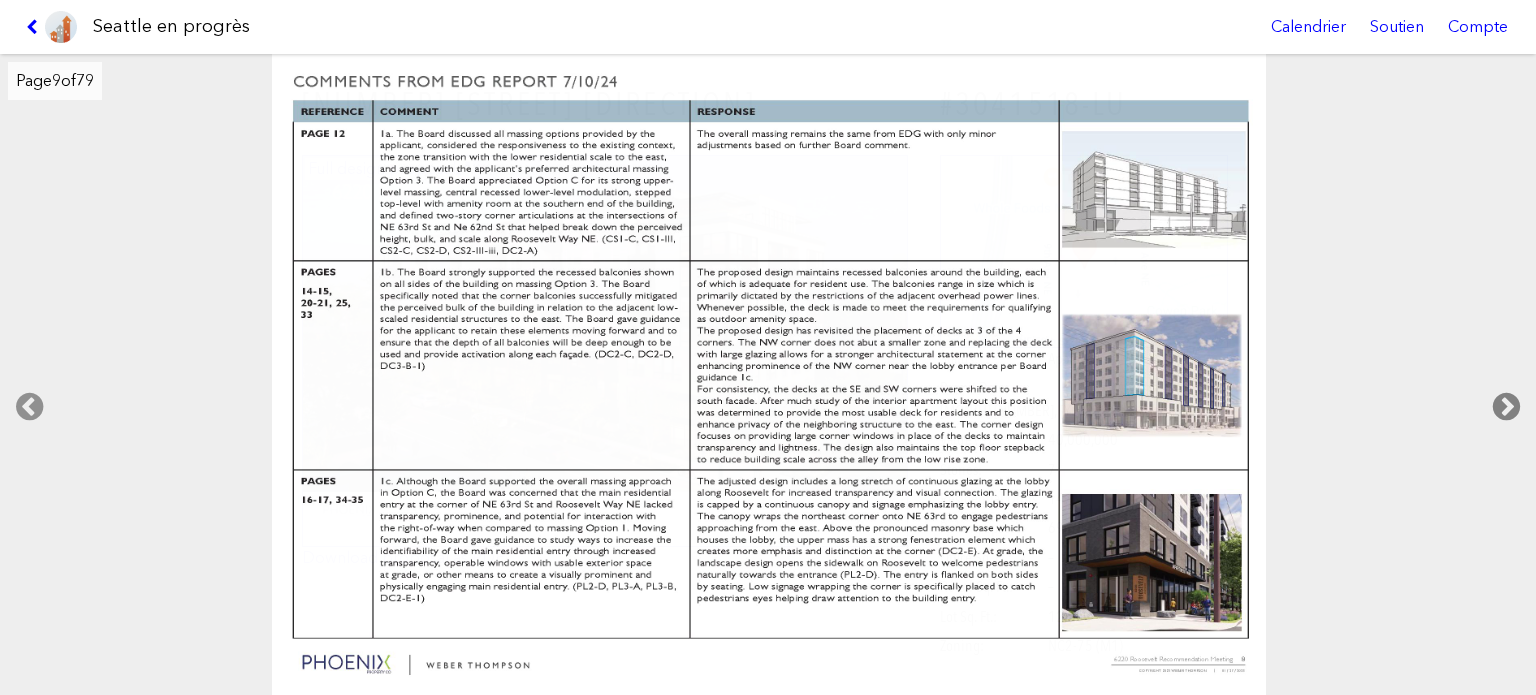 click at bounding box center (1506, 407) 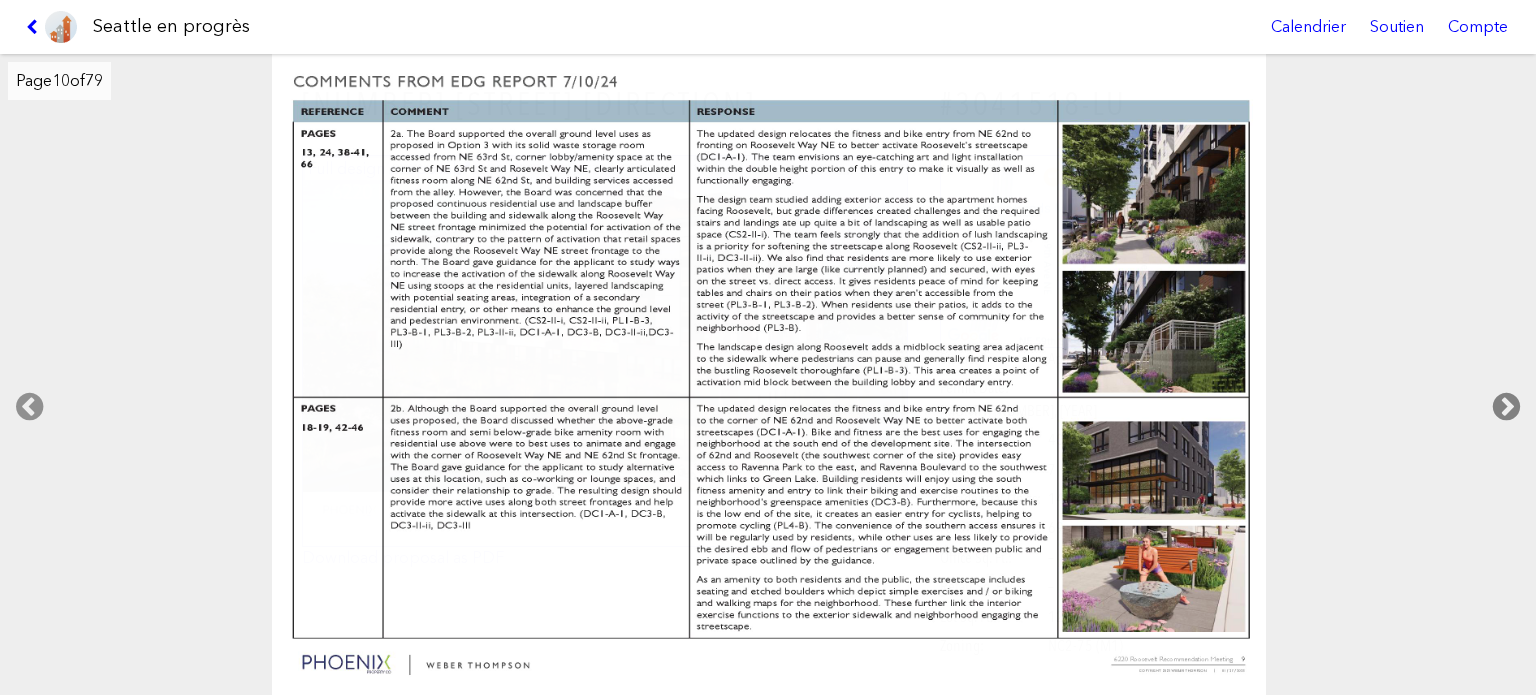 click at bounding box center (1506, 407) 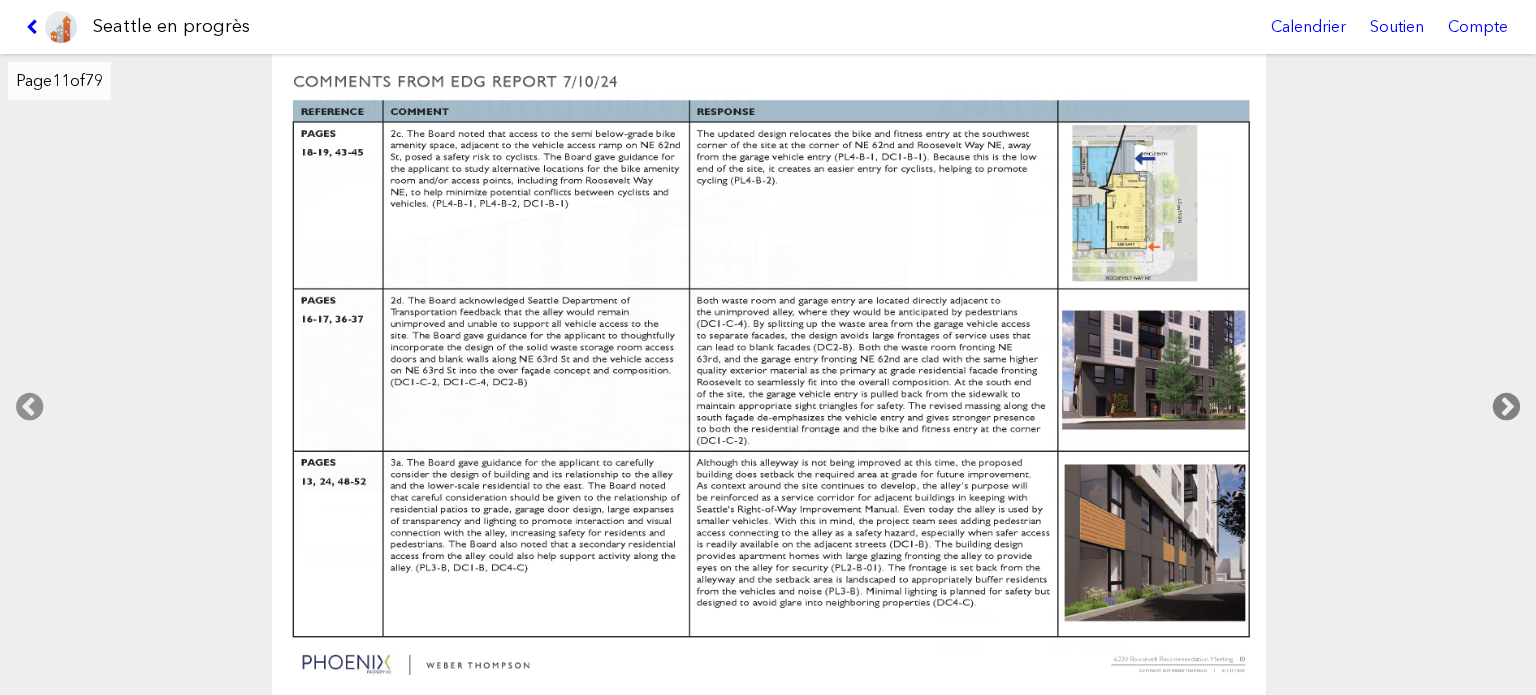 click at bounding box center [1506, 407] 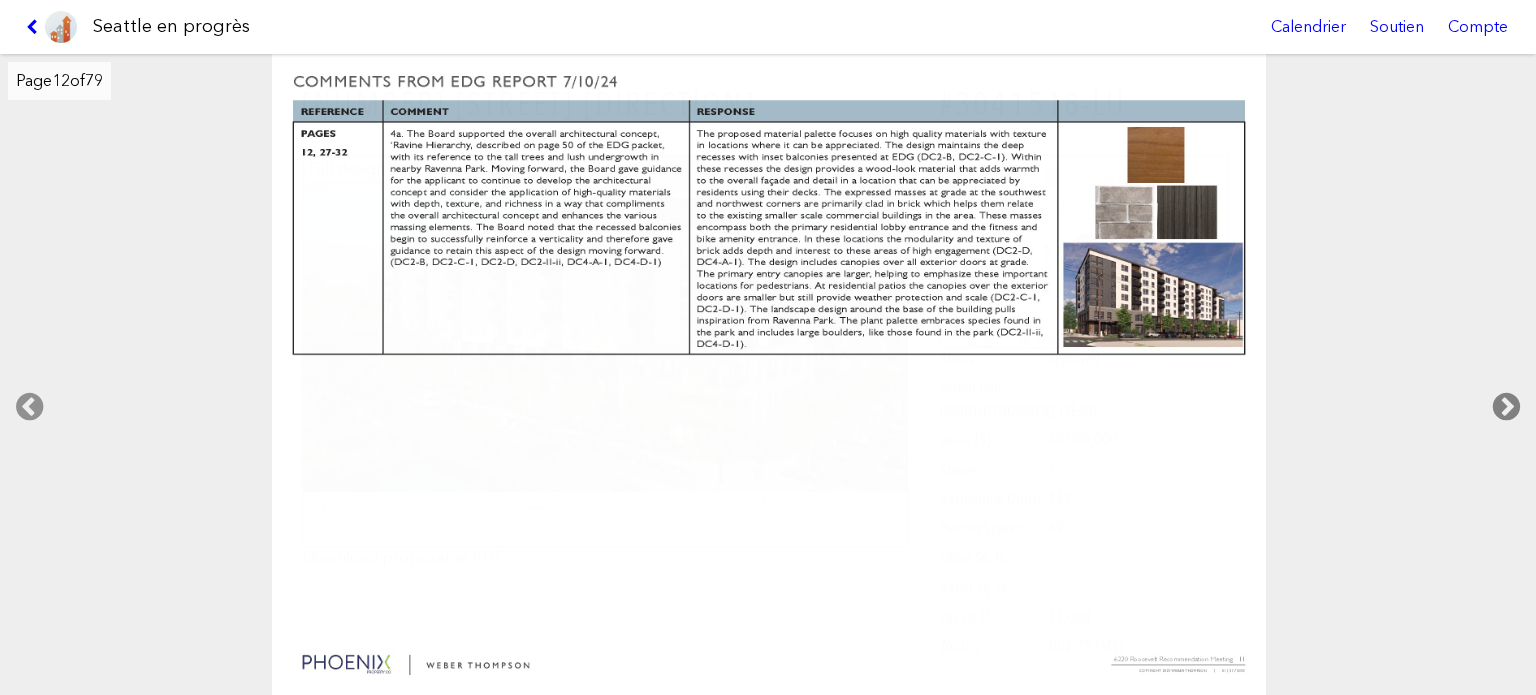 click at bounding box center [1506, 407] 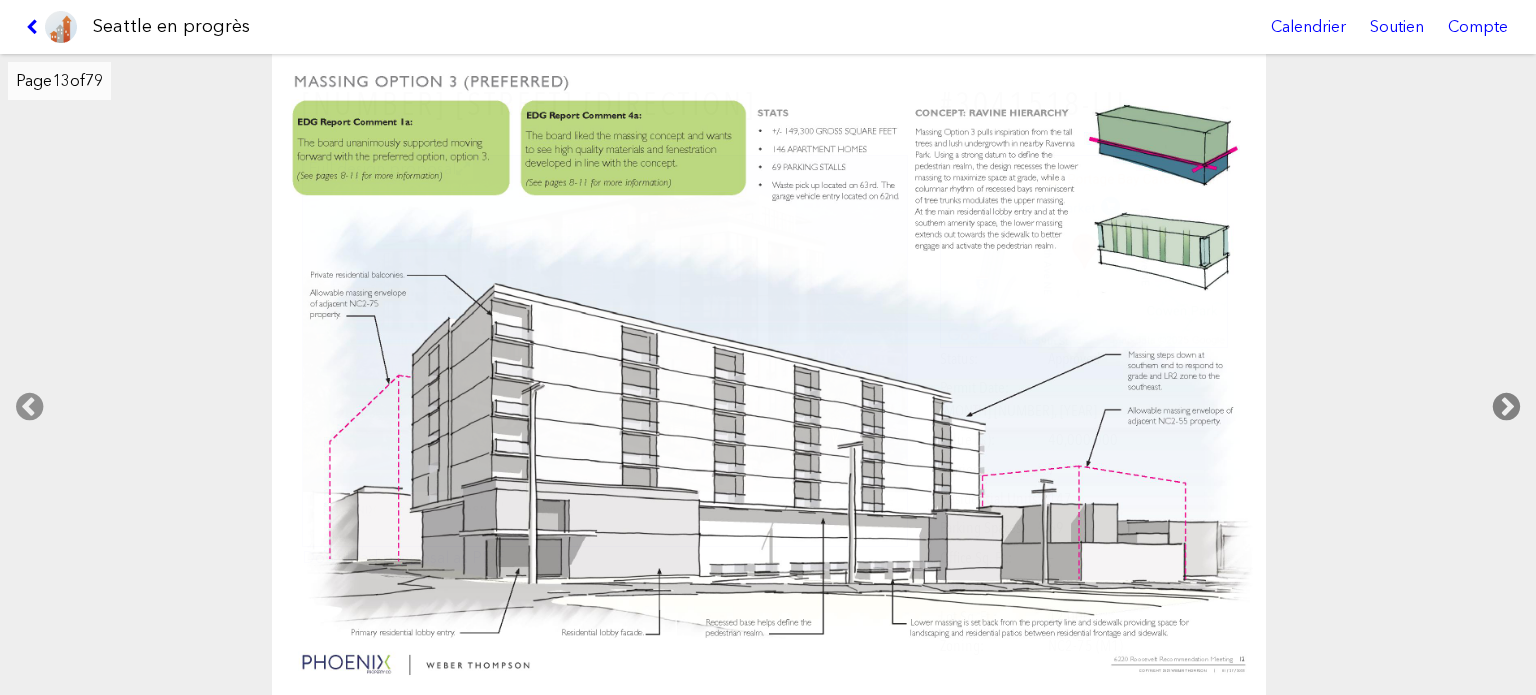 scroll, scrollTop: 4742, scrollLeft: 0, axis: vertical 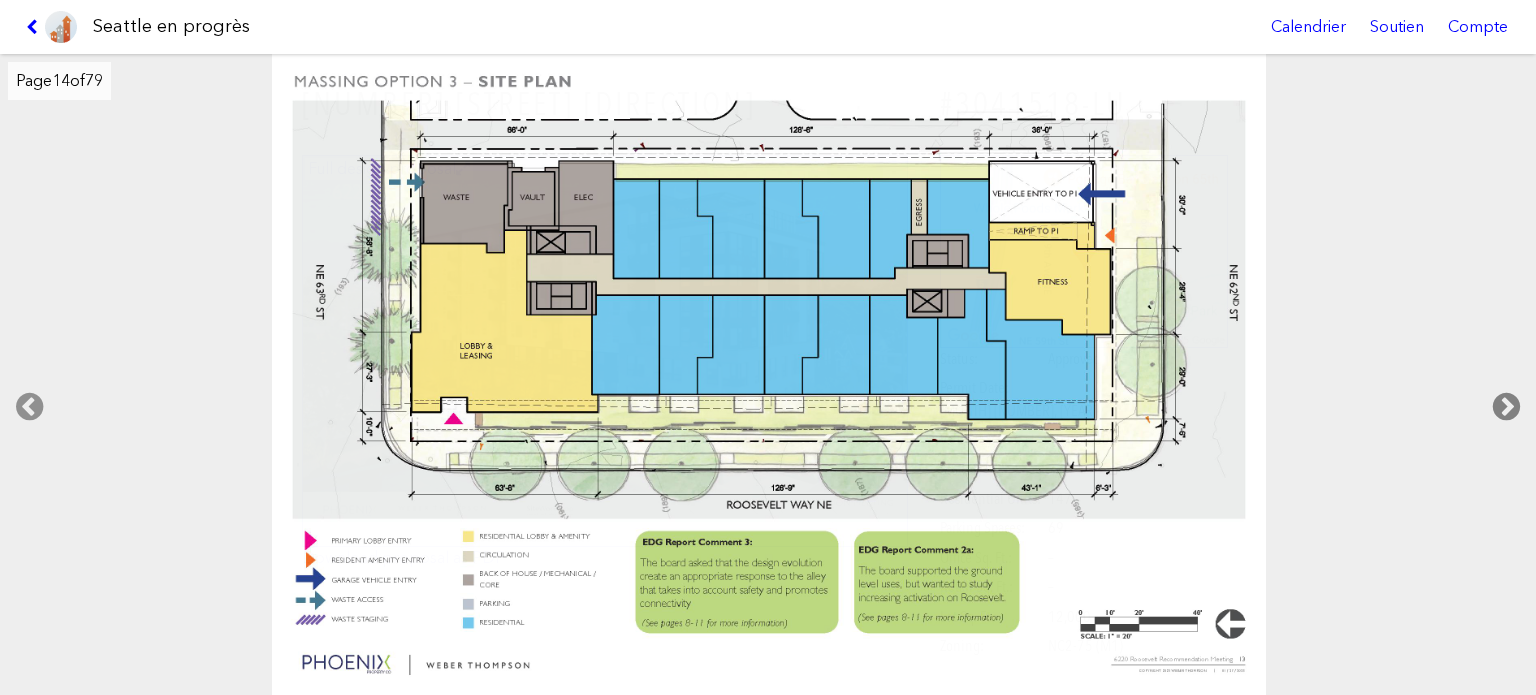 click at bounding box center (1506, 407) 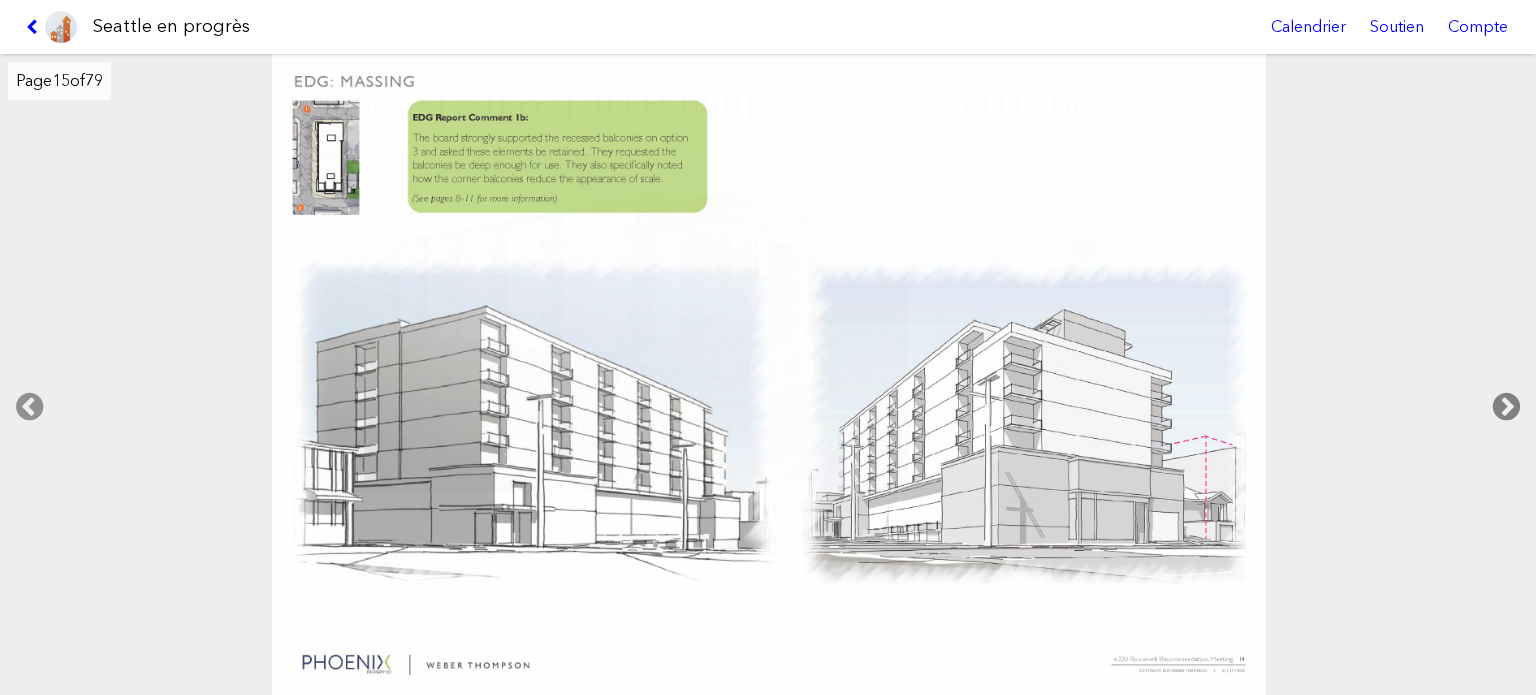 click at bounding box center (1506, 407) 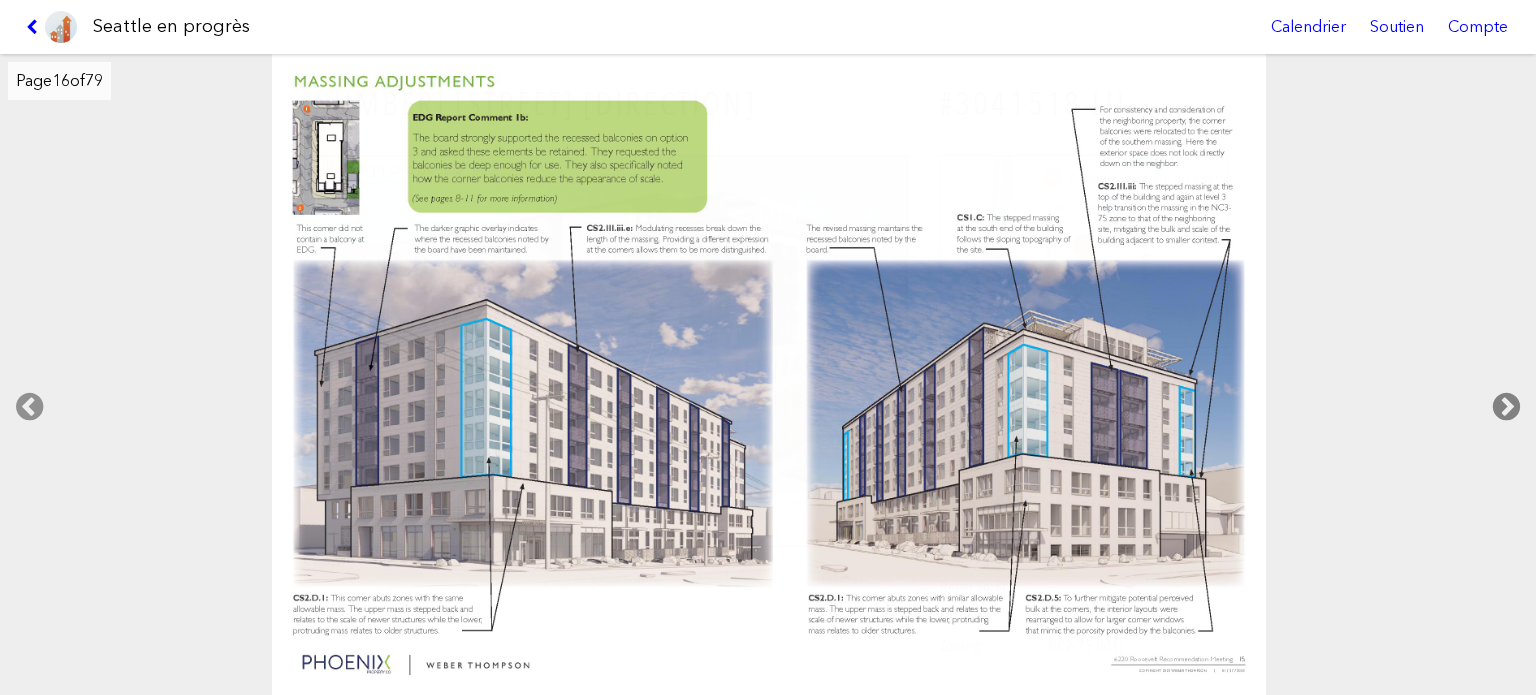 click at bounding box center (1506, 407) 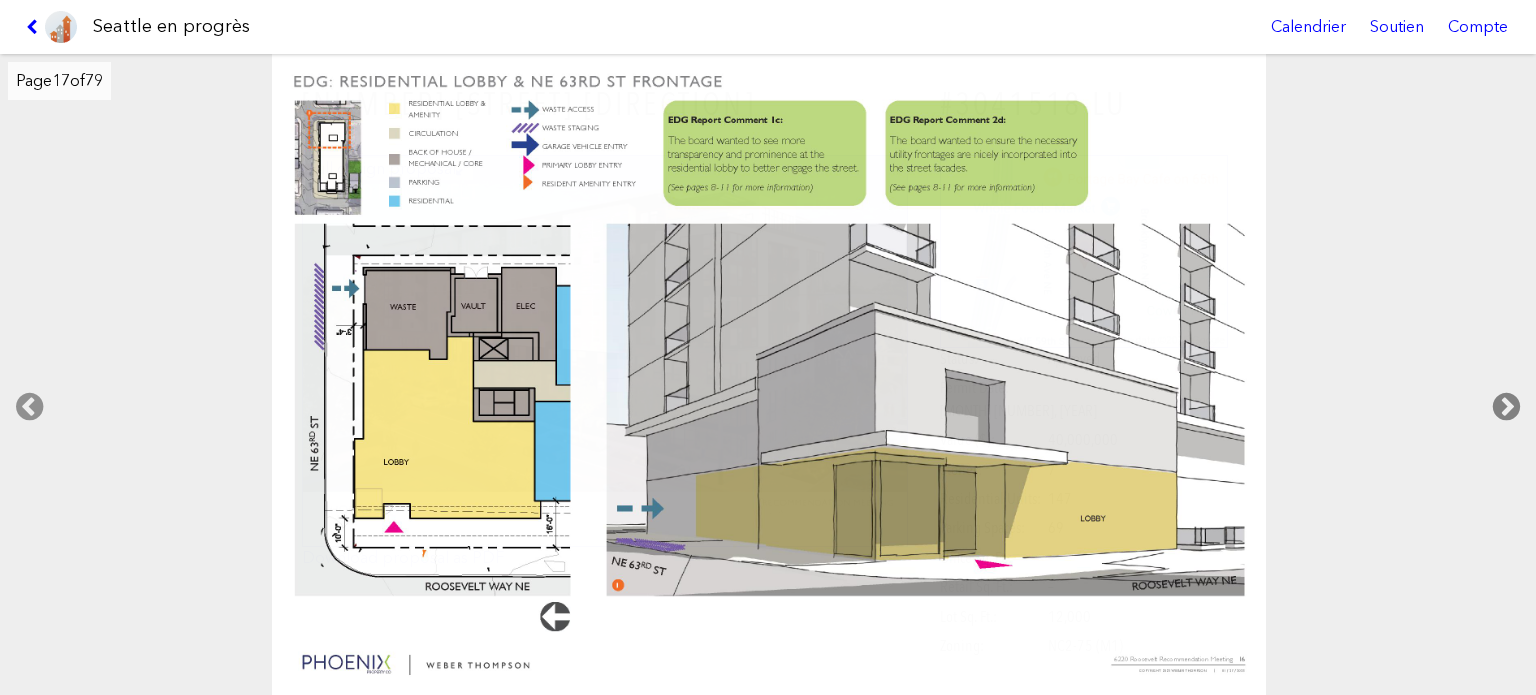 click at bounding box center (1506, 407) 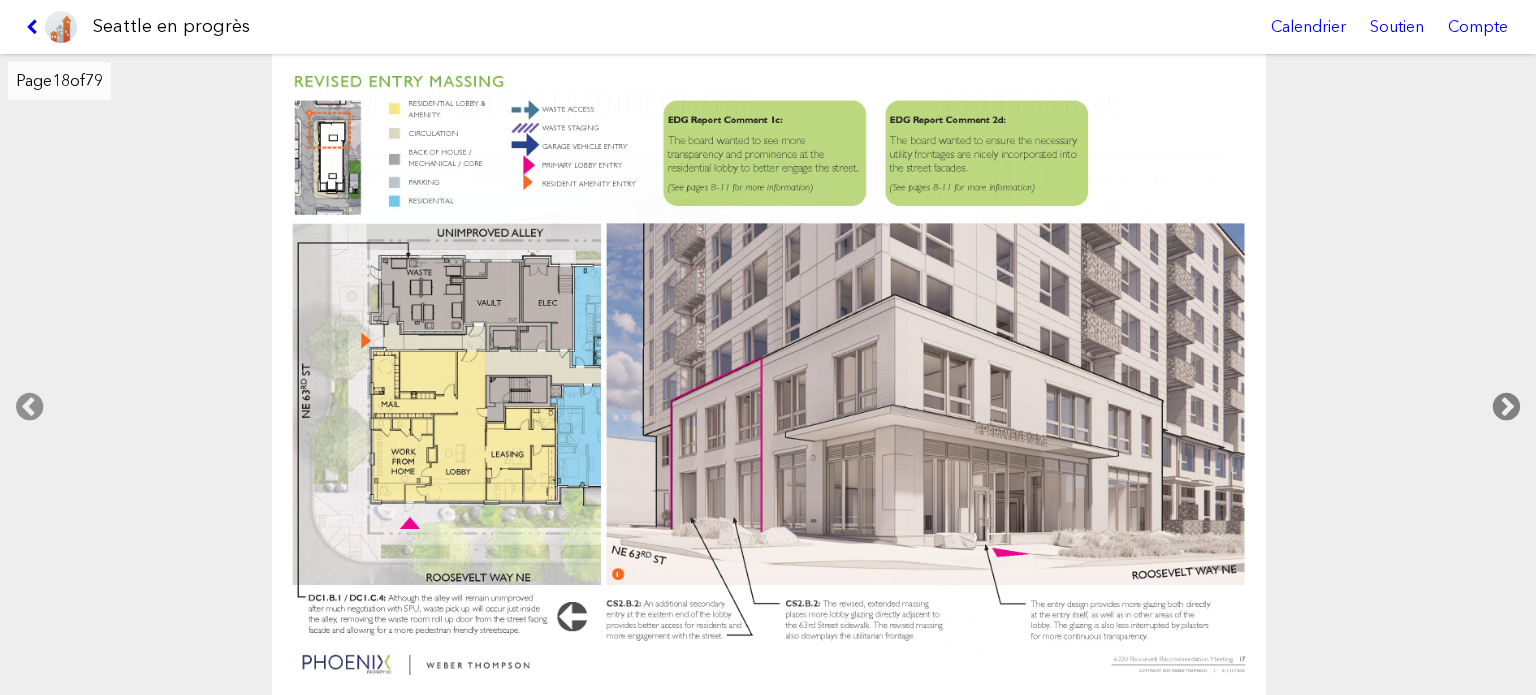 click at bounding box center [1506, 407] 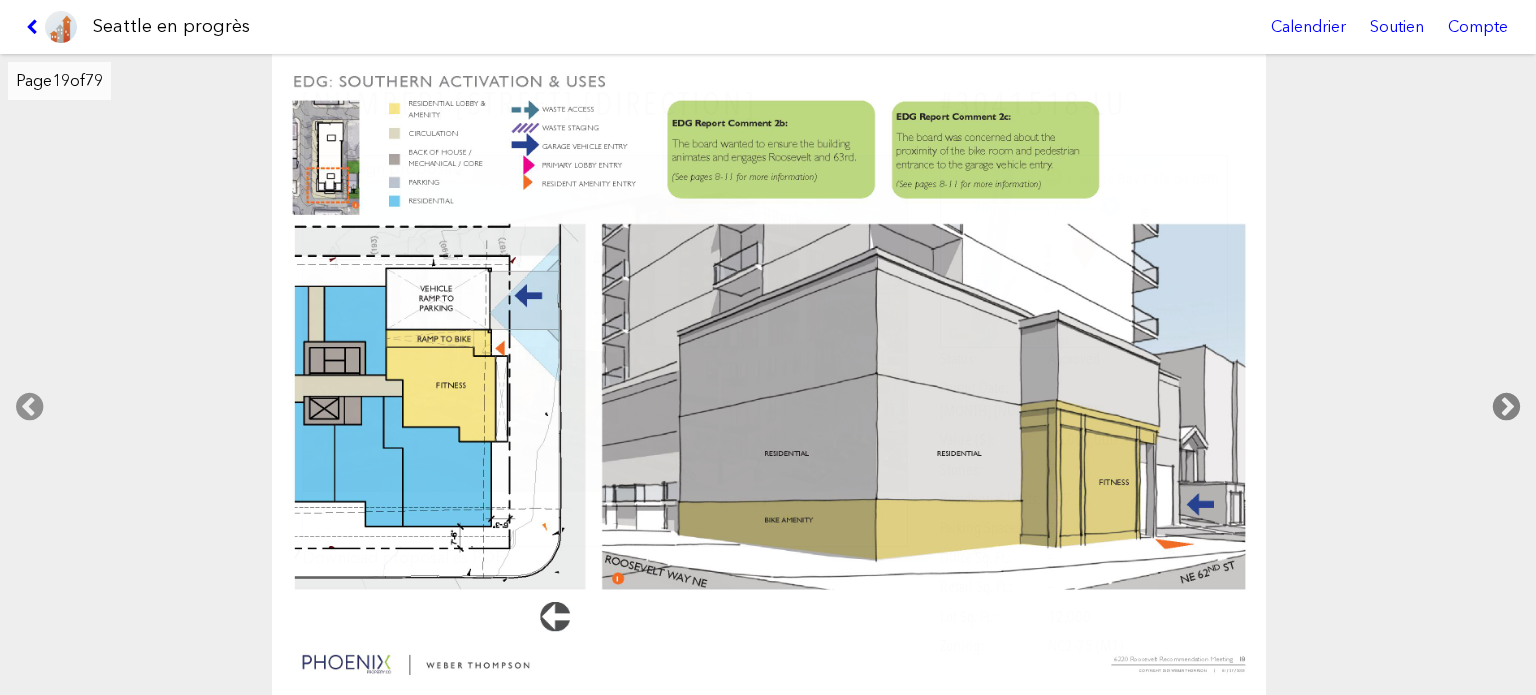 click at bounding box center [1506, 407] 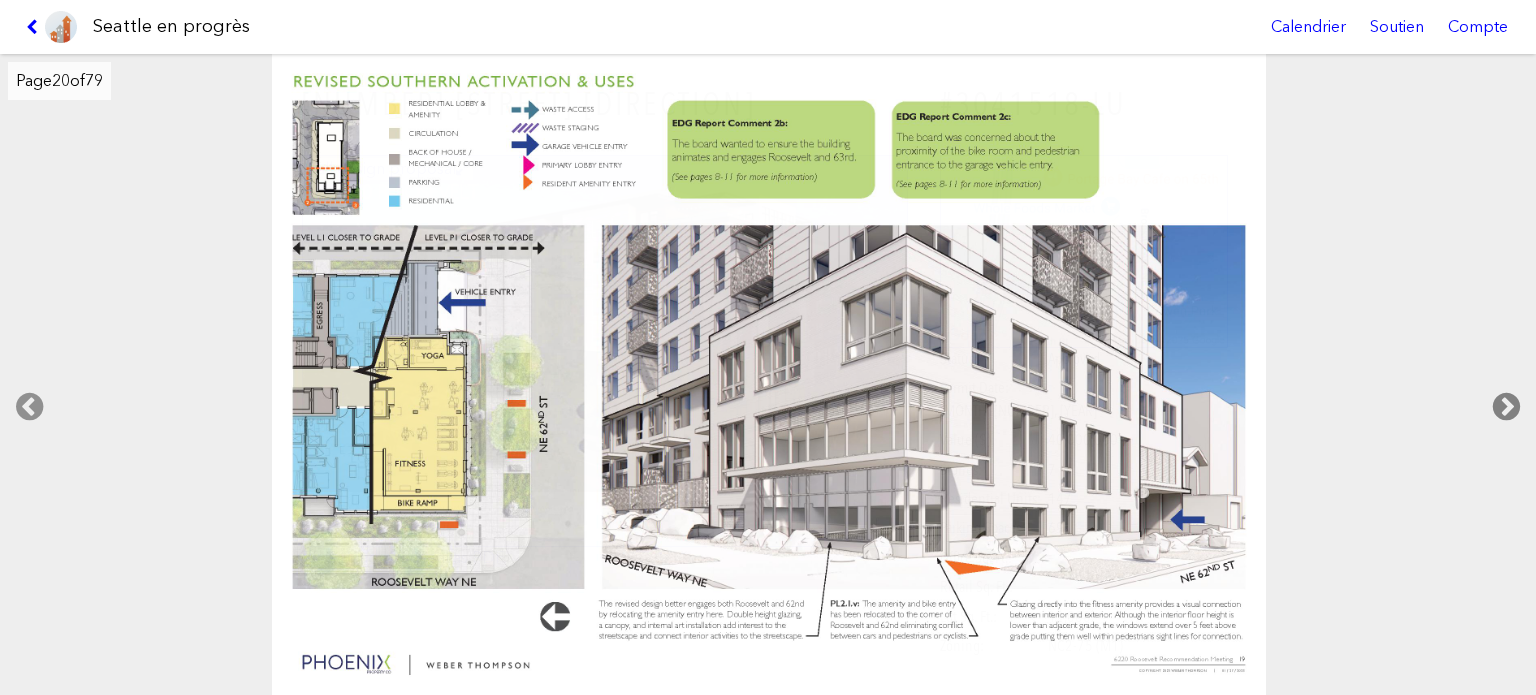 click at bounding box center (1506, 407) 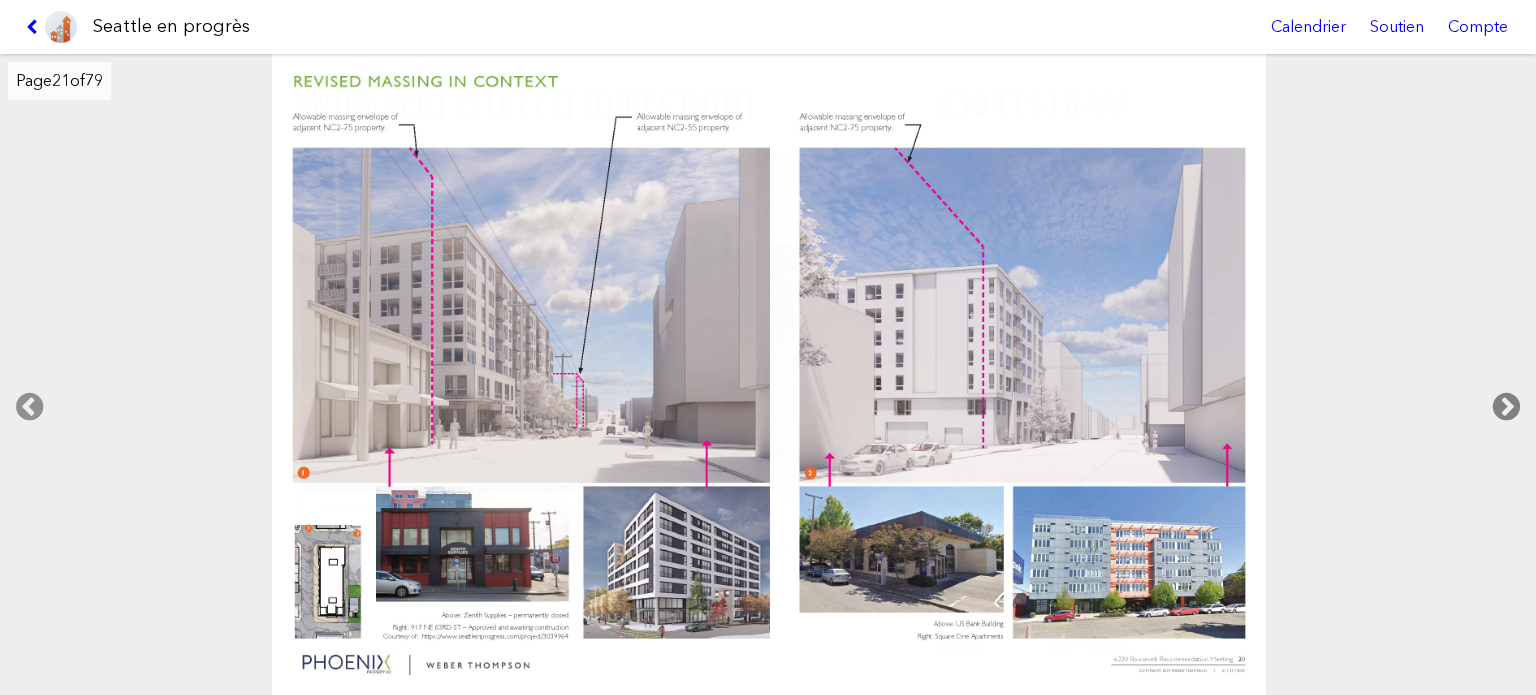 click at bounding box center (1506, 407) 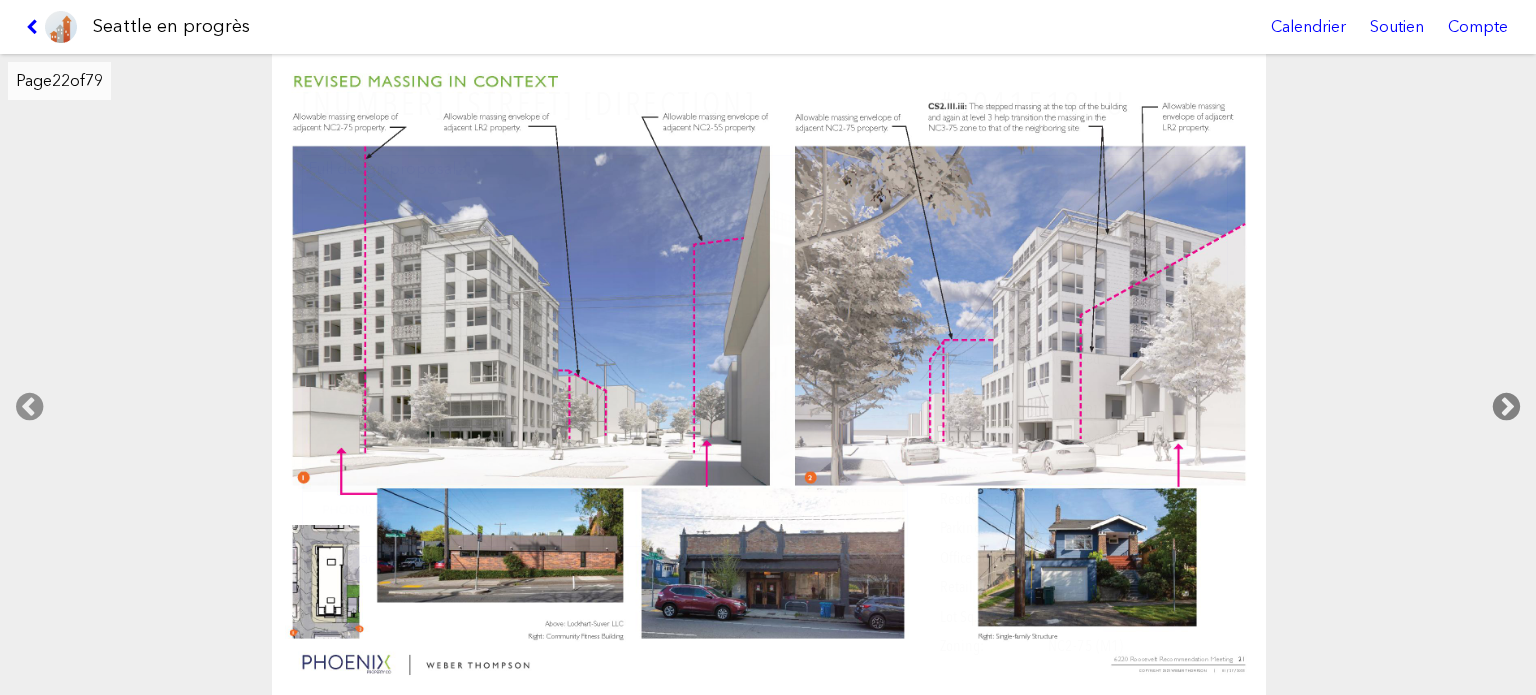 click at bounding box center (1506, 407) 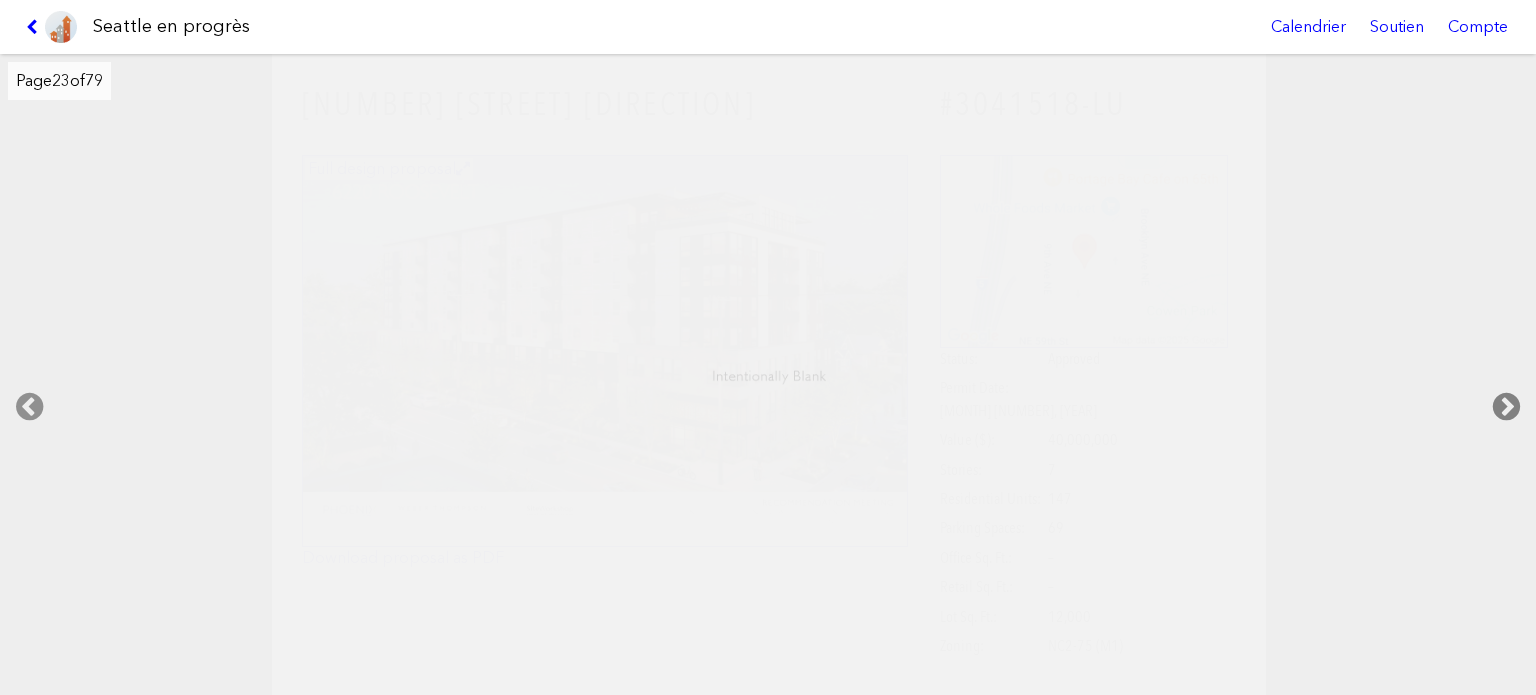 click at bounding box center (1506, 407) 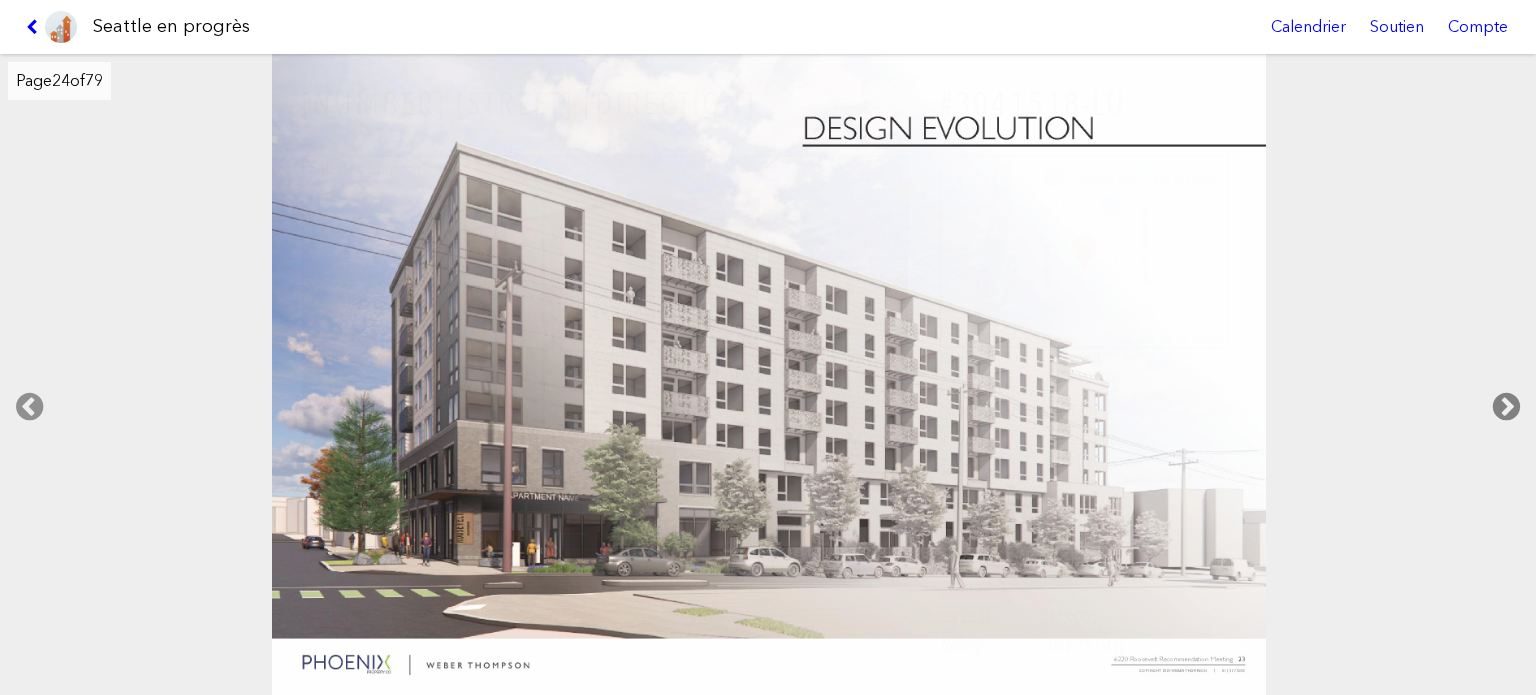 click at bounding box center (1506, 407) 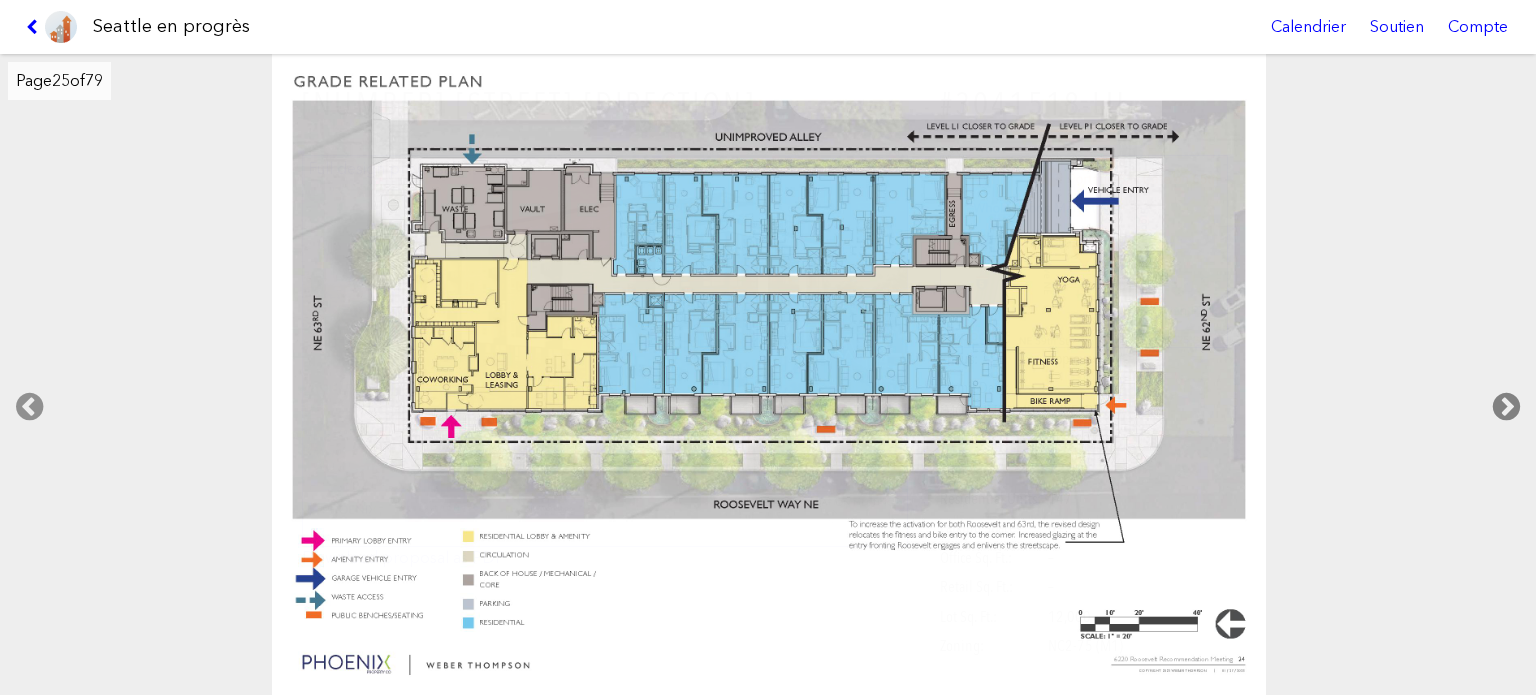 click at bounding box center (1506, 407) 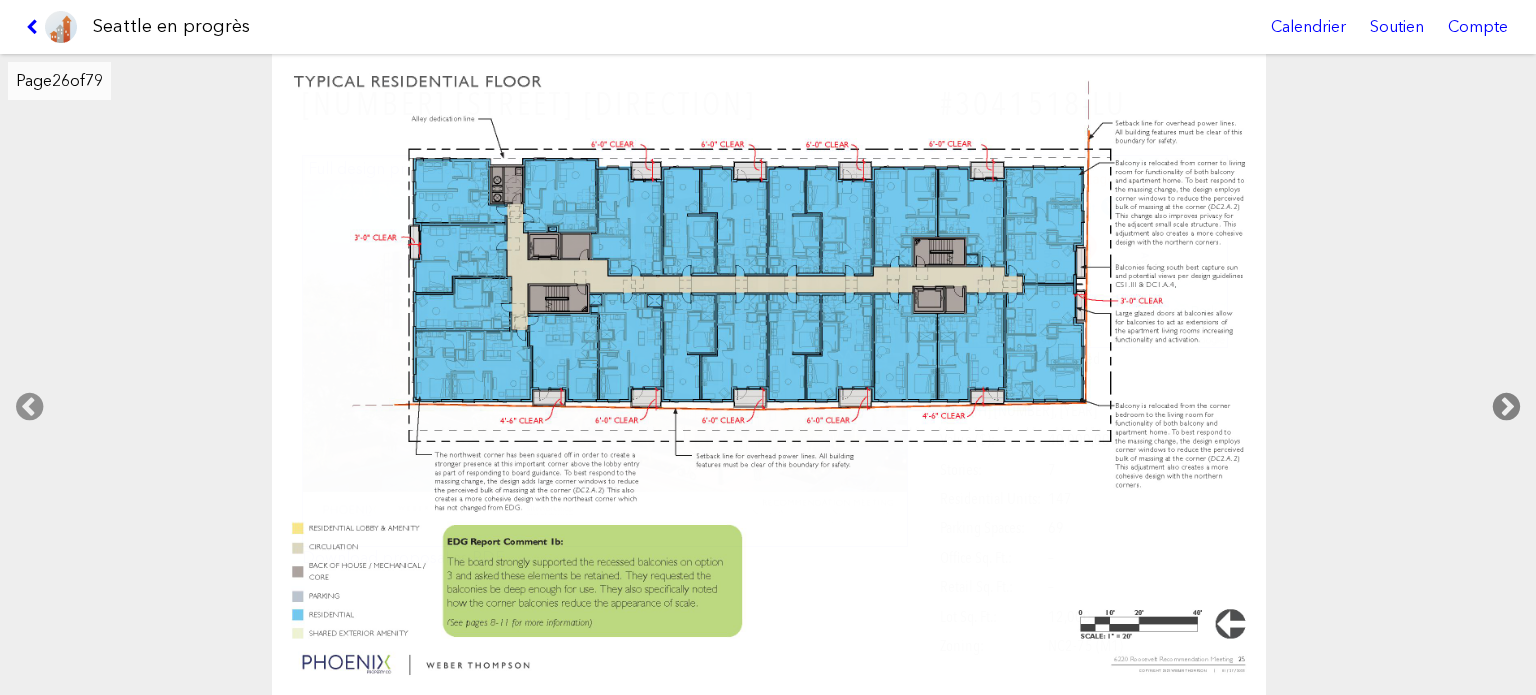 click at bounding box center (1506, 407) 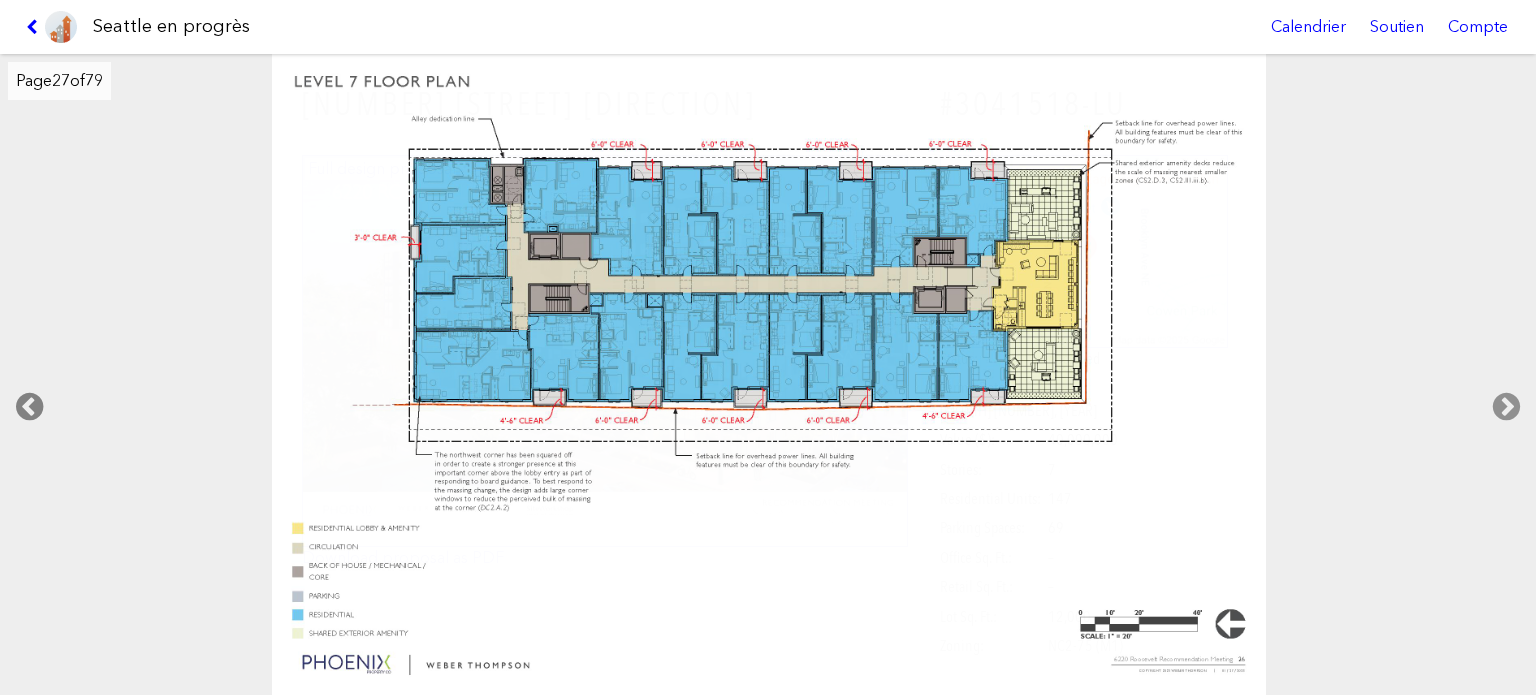 click at bounding box center [29, 407] 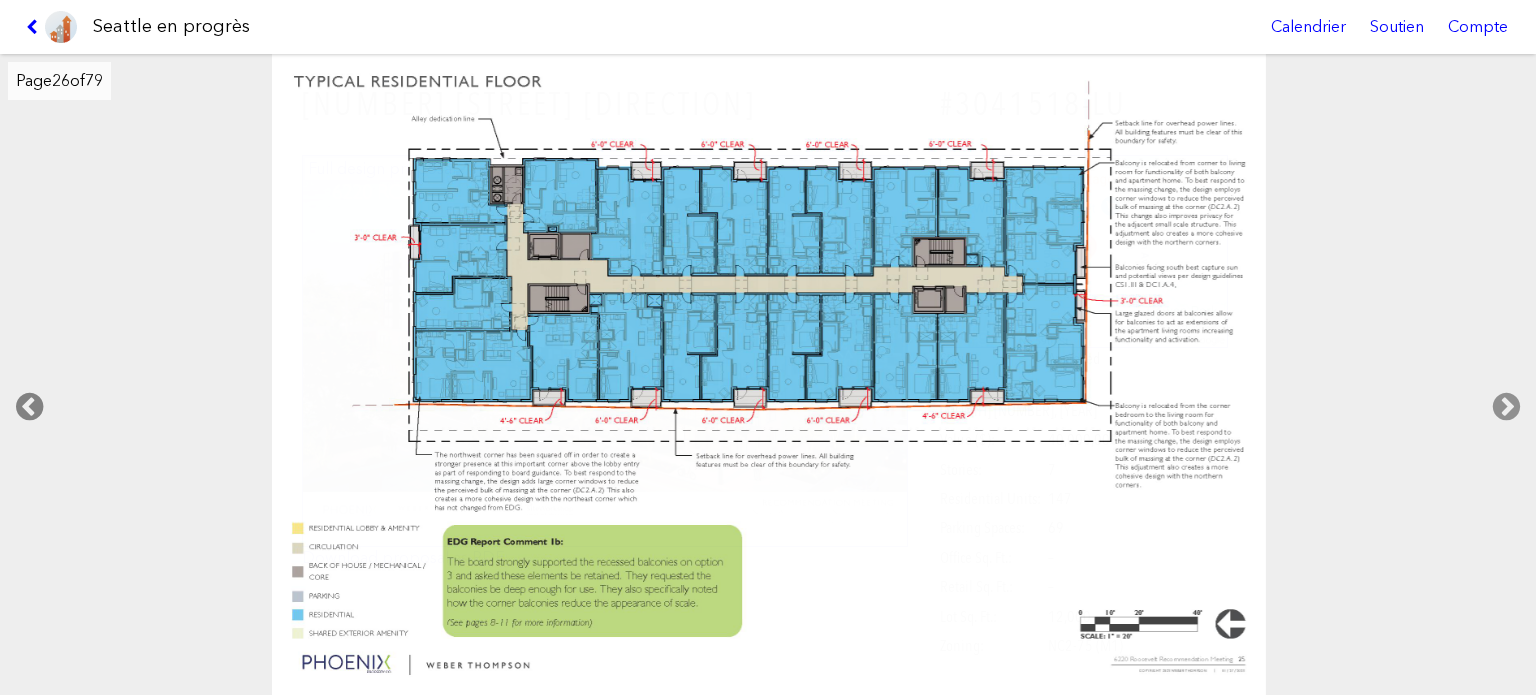 click at bounding box center (29, 407) 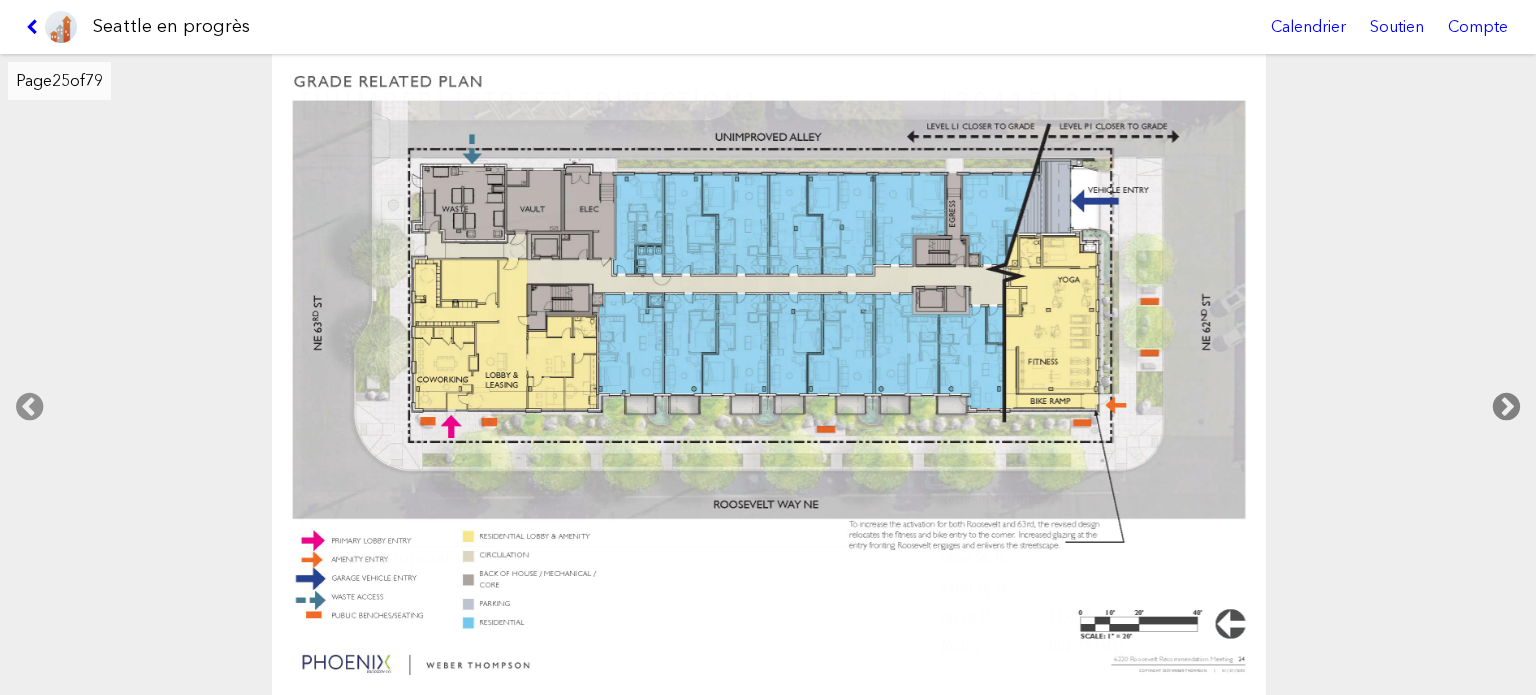 click at bounding box center [1506, 407] 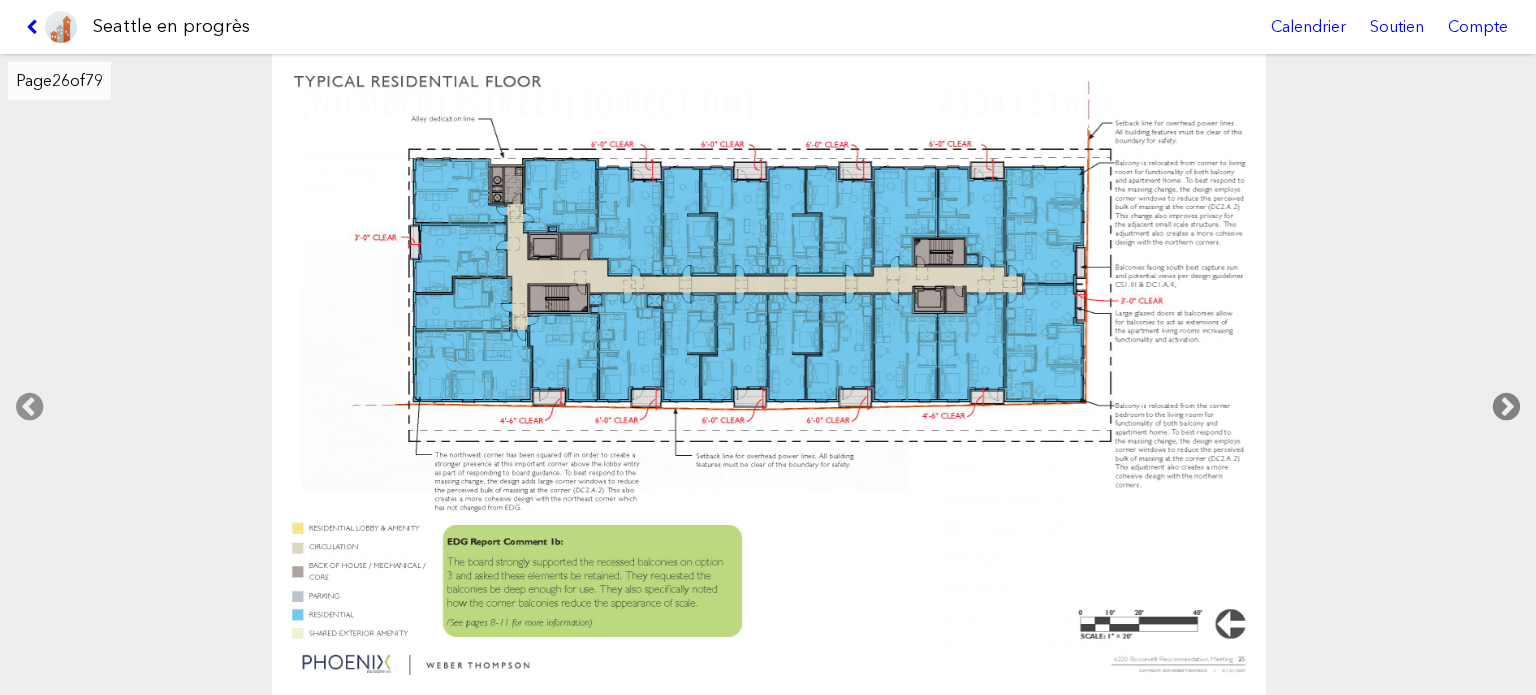 click at bounding box center (1506, 407) 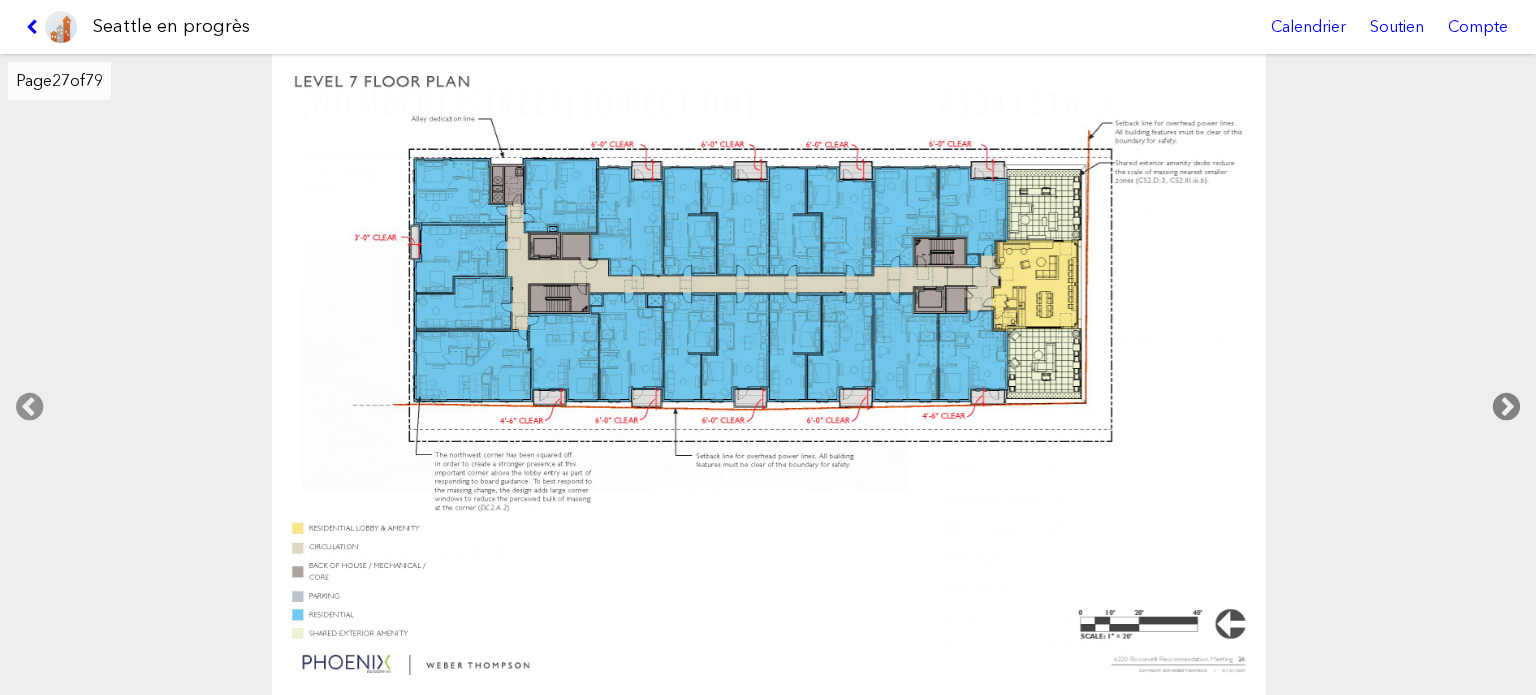click at bounding box center (1506, 407) 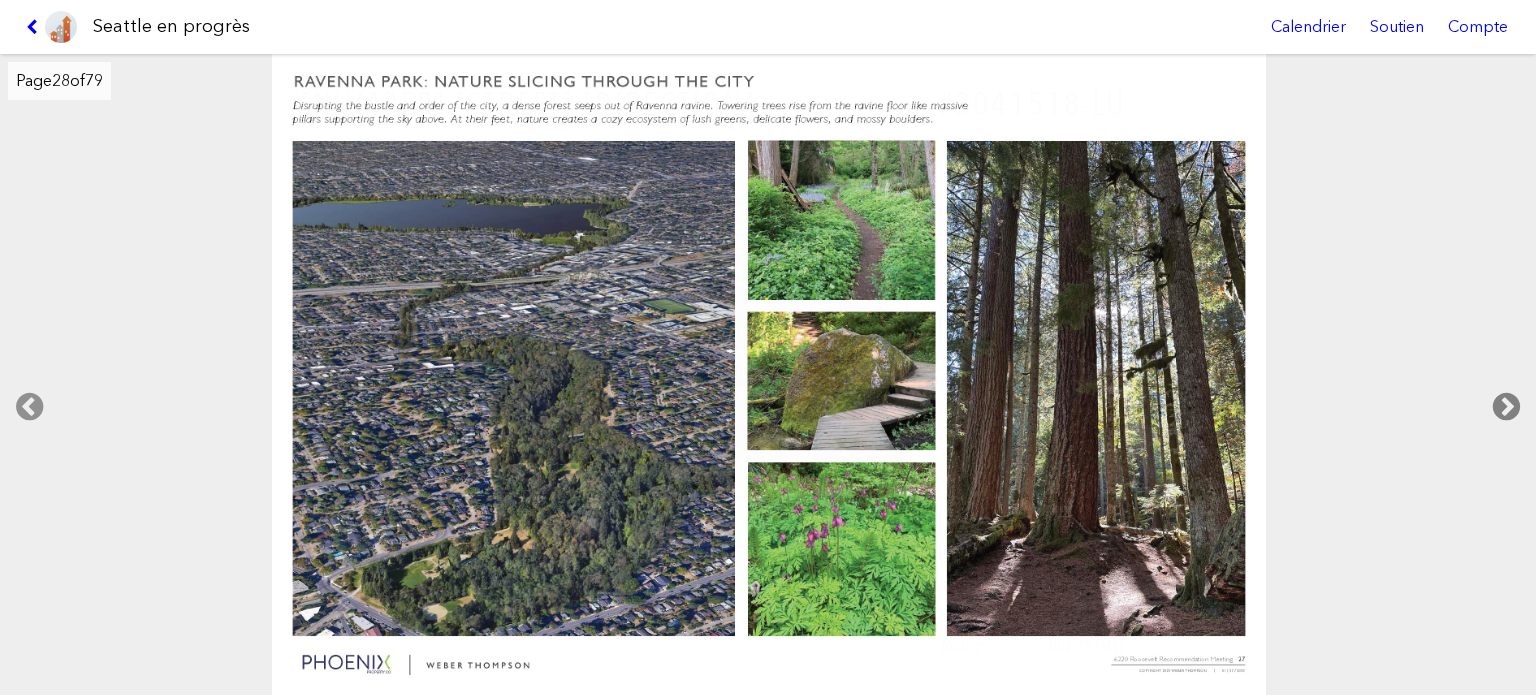 click at bounding box center (1506, 407) 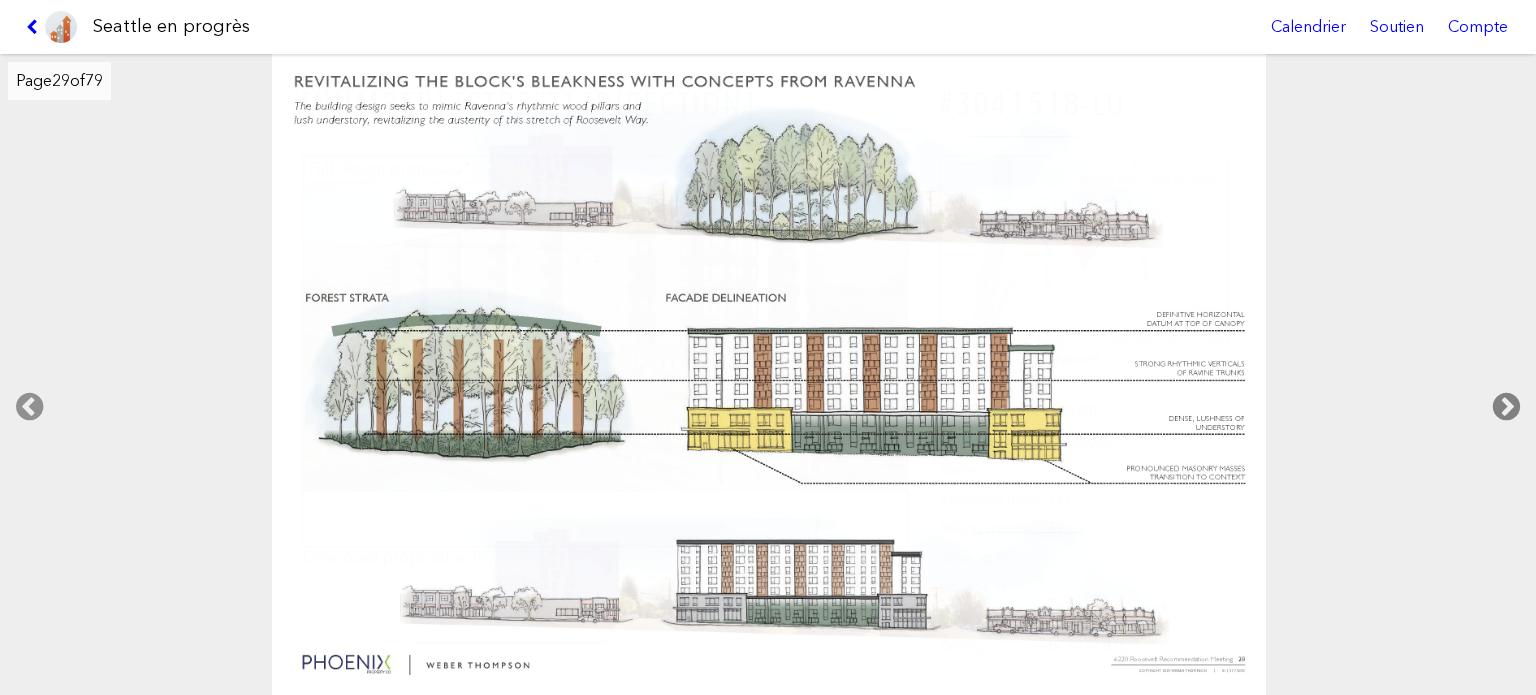 click at bounding box center [1506, 407] 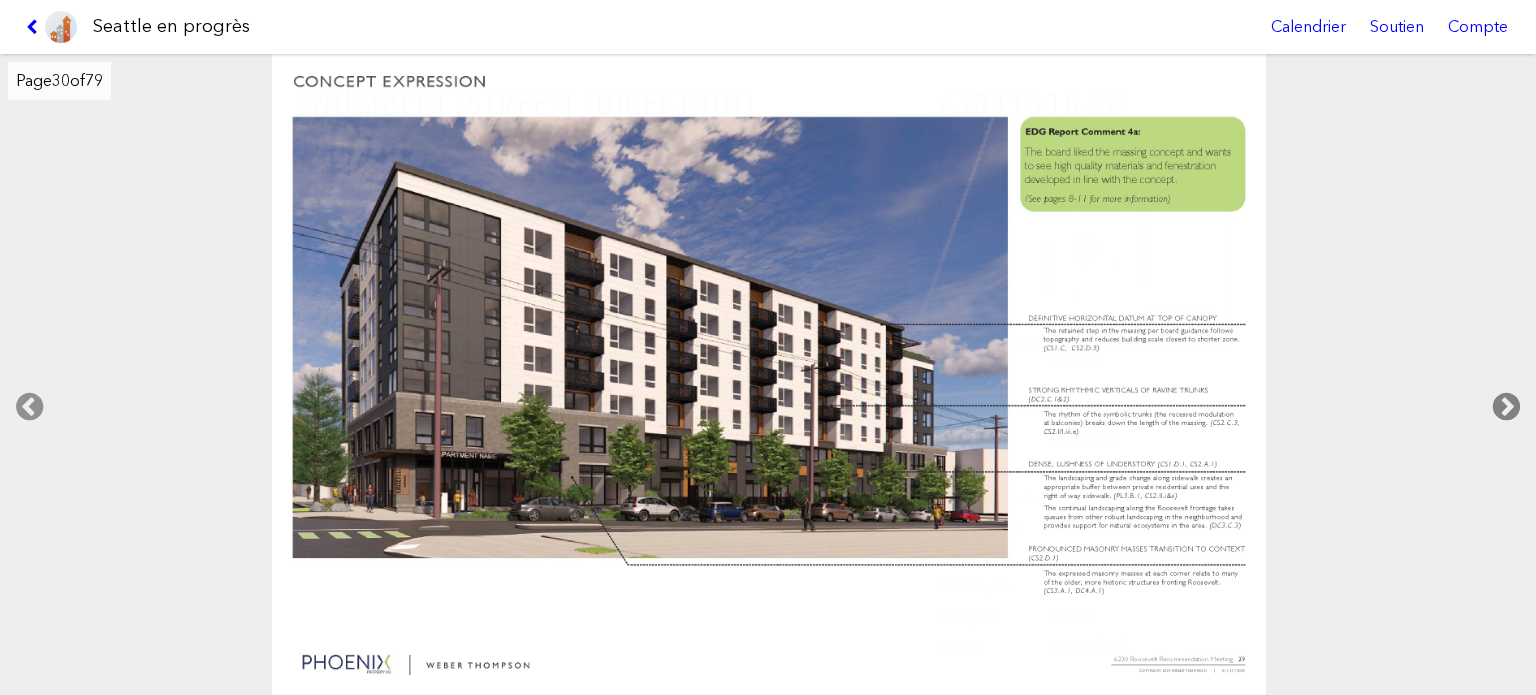 click at bounding box center (1506, 407) 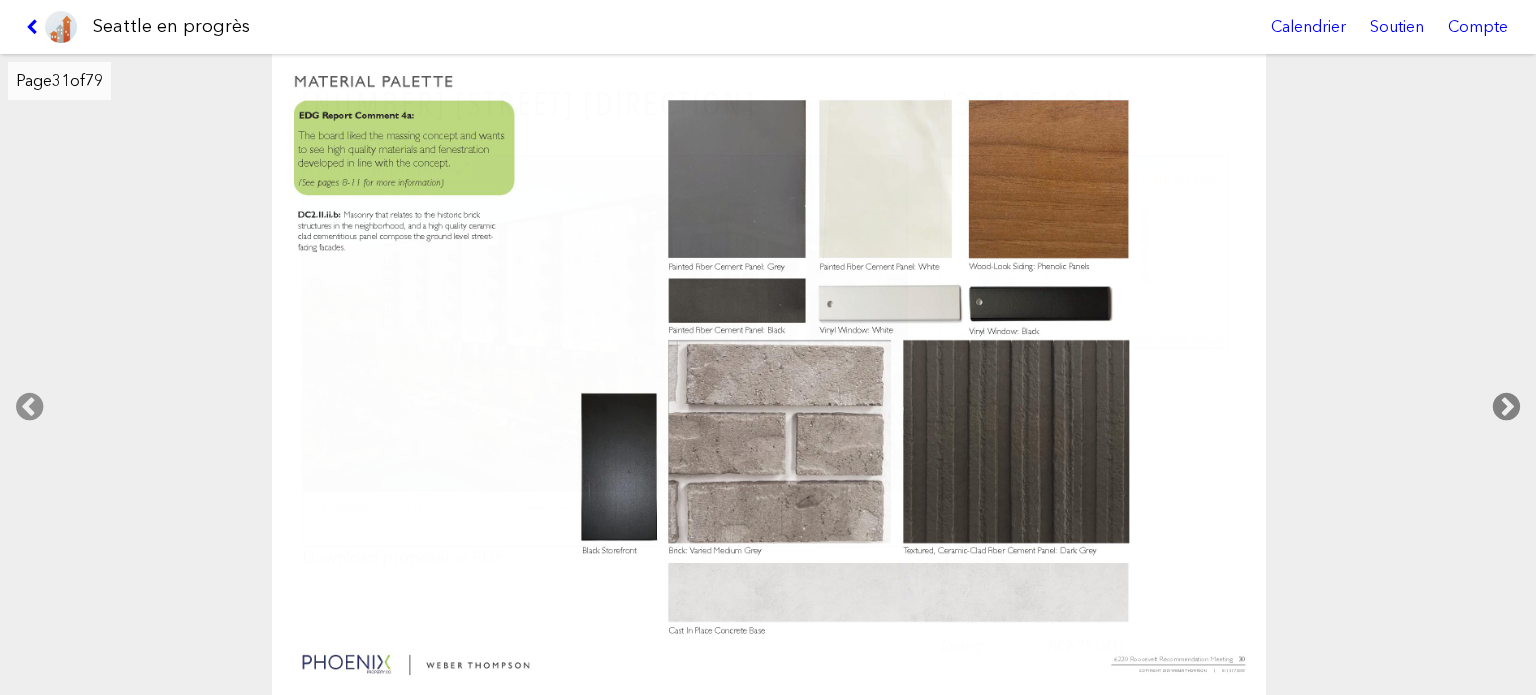 click at bounding box center (1506, 407) 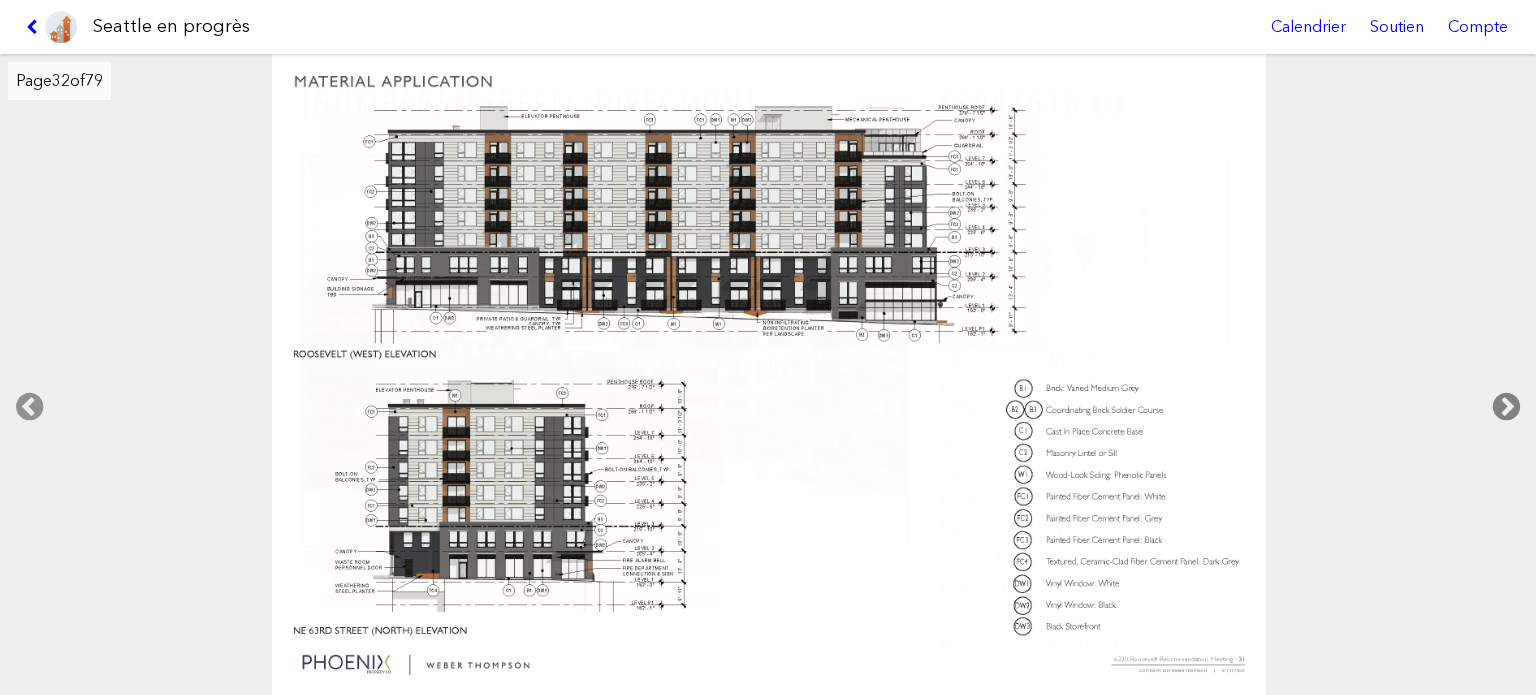 click at bounding box center (1506, 407) 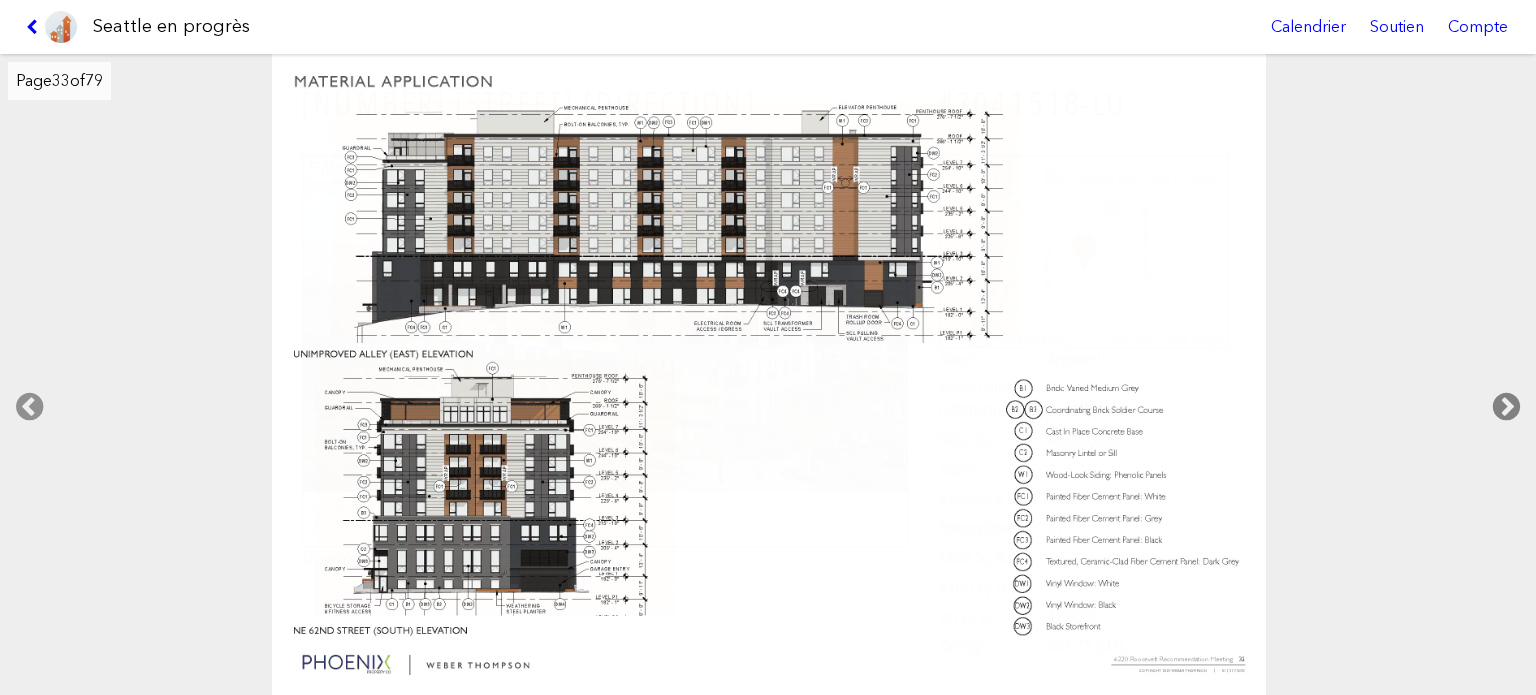 click at bounding box center (1506, 407) 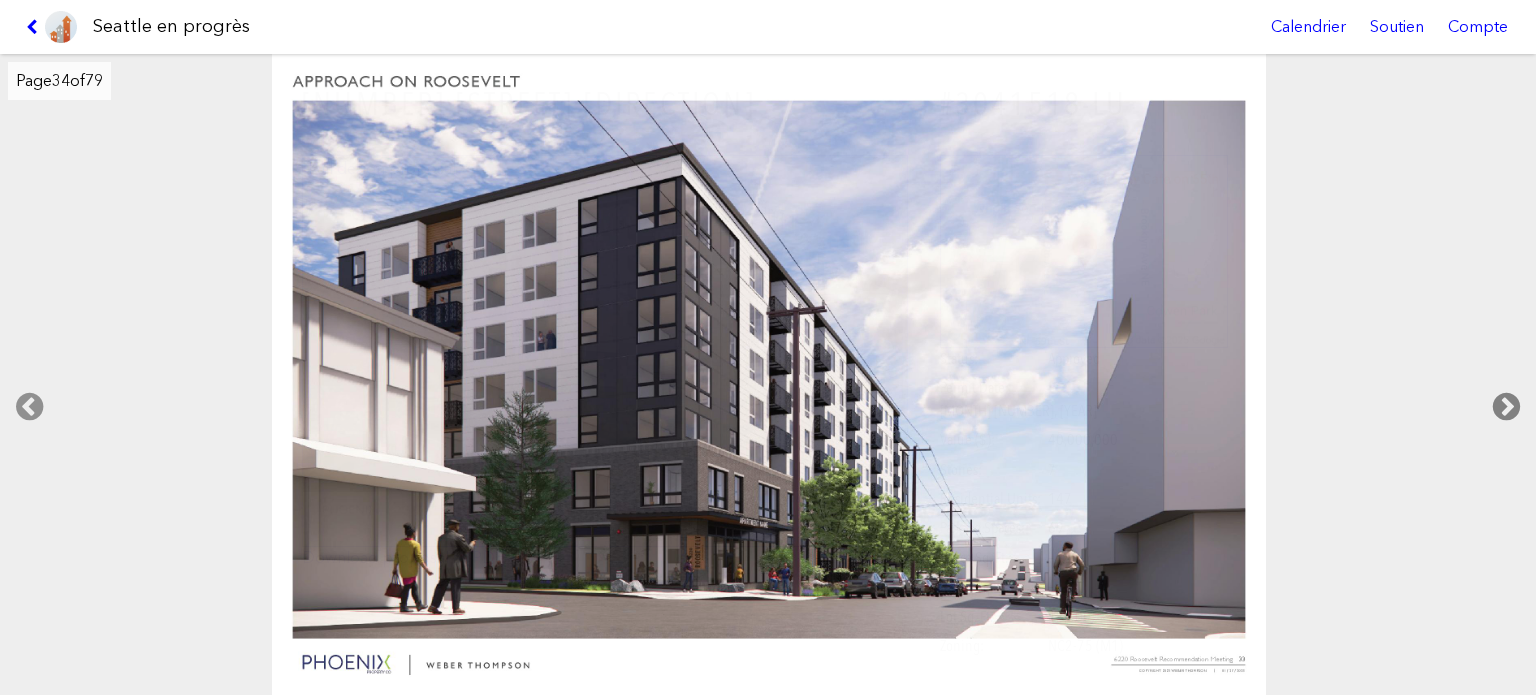 click at bounding box center [1506, 407] 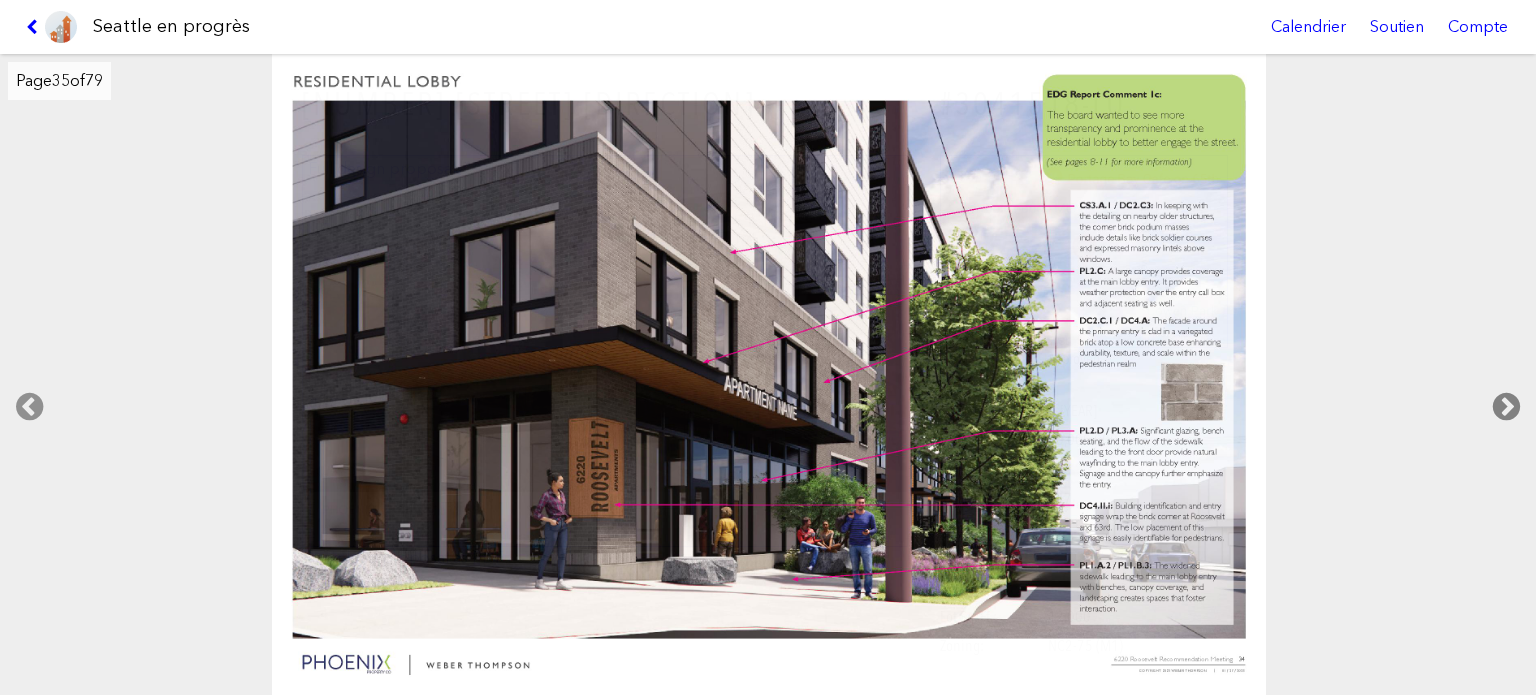 click at bounding box center (1506, 407) 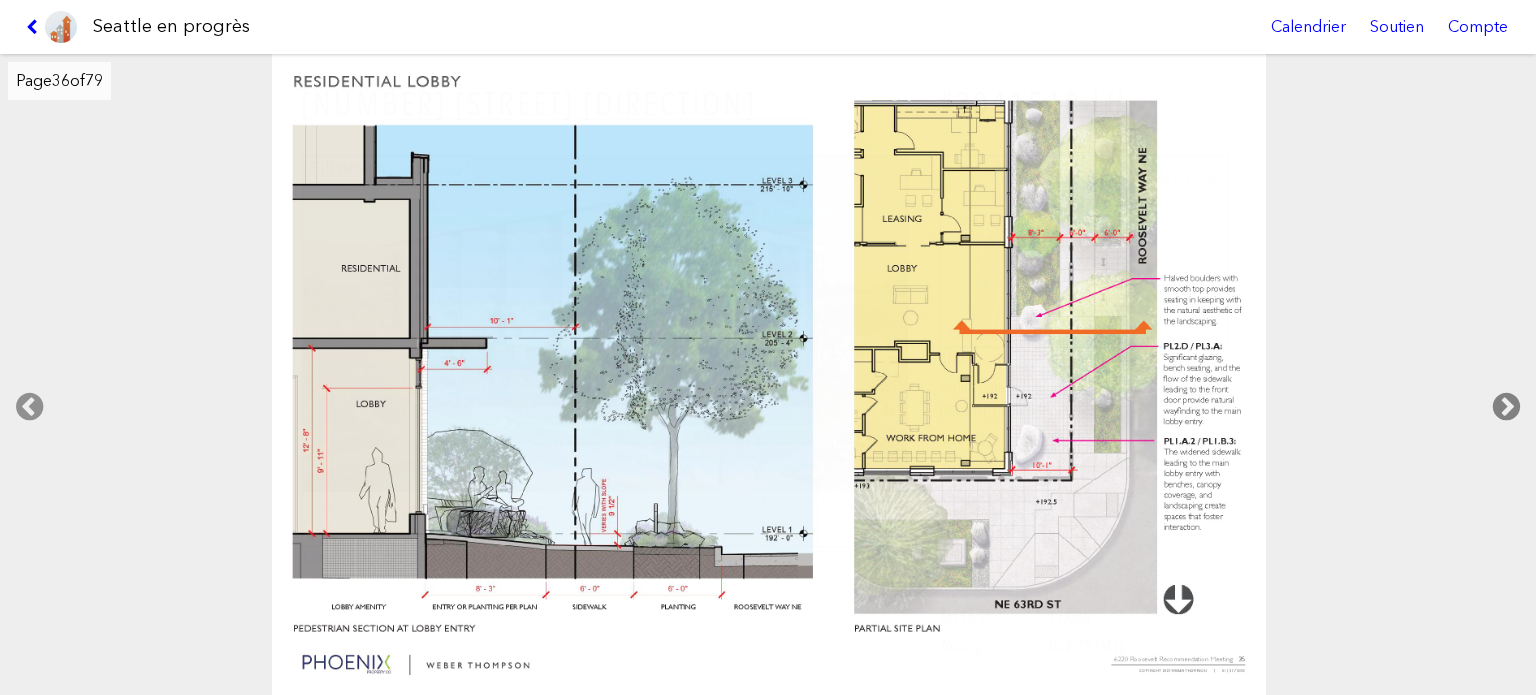 click at bounding box center (1506, 407) 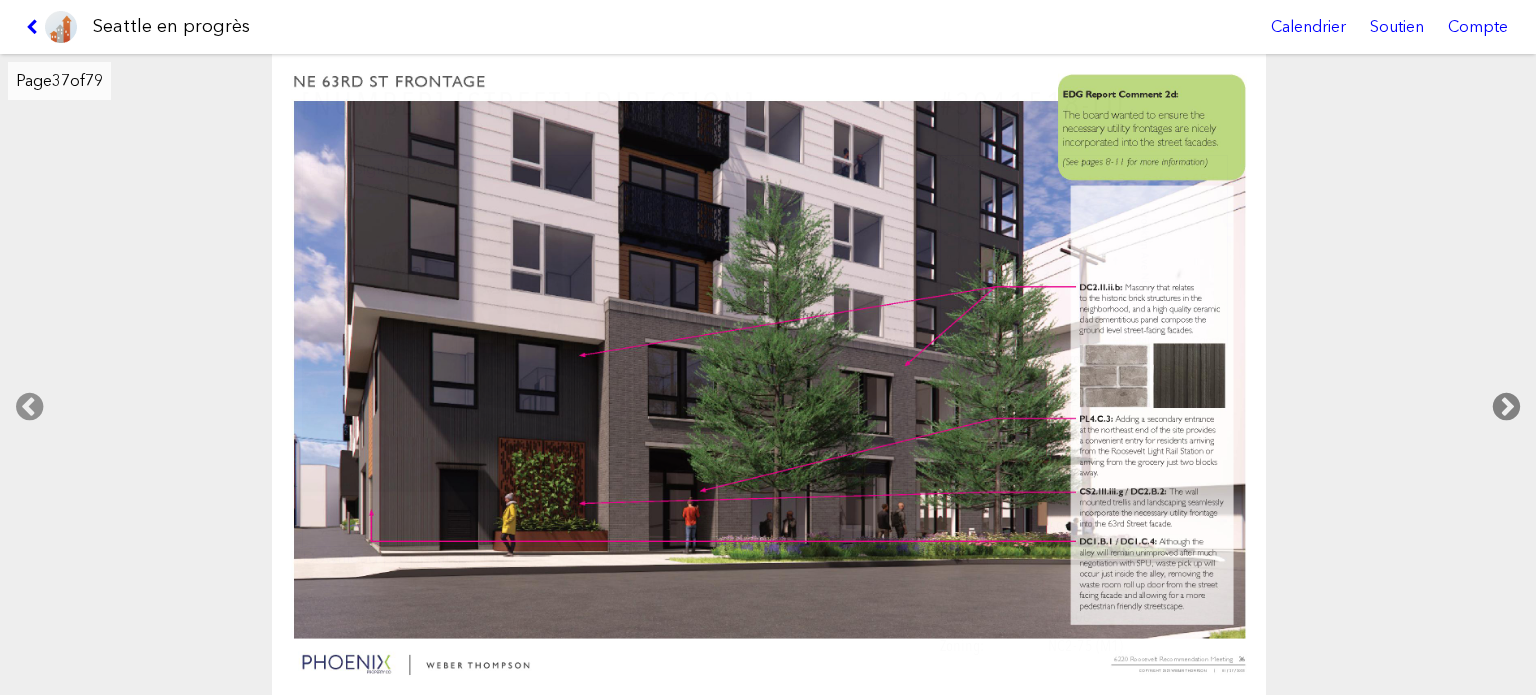 click at bounding box center [1506, 407] 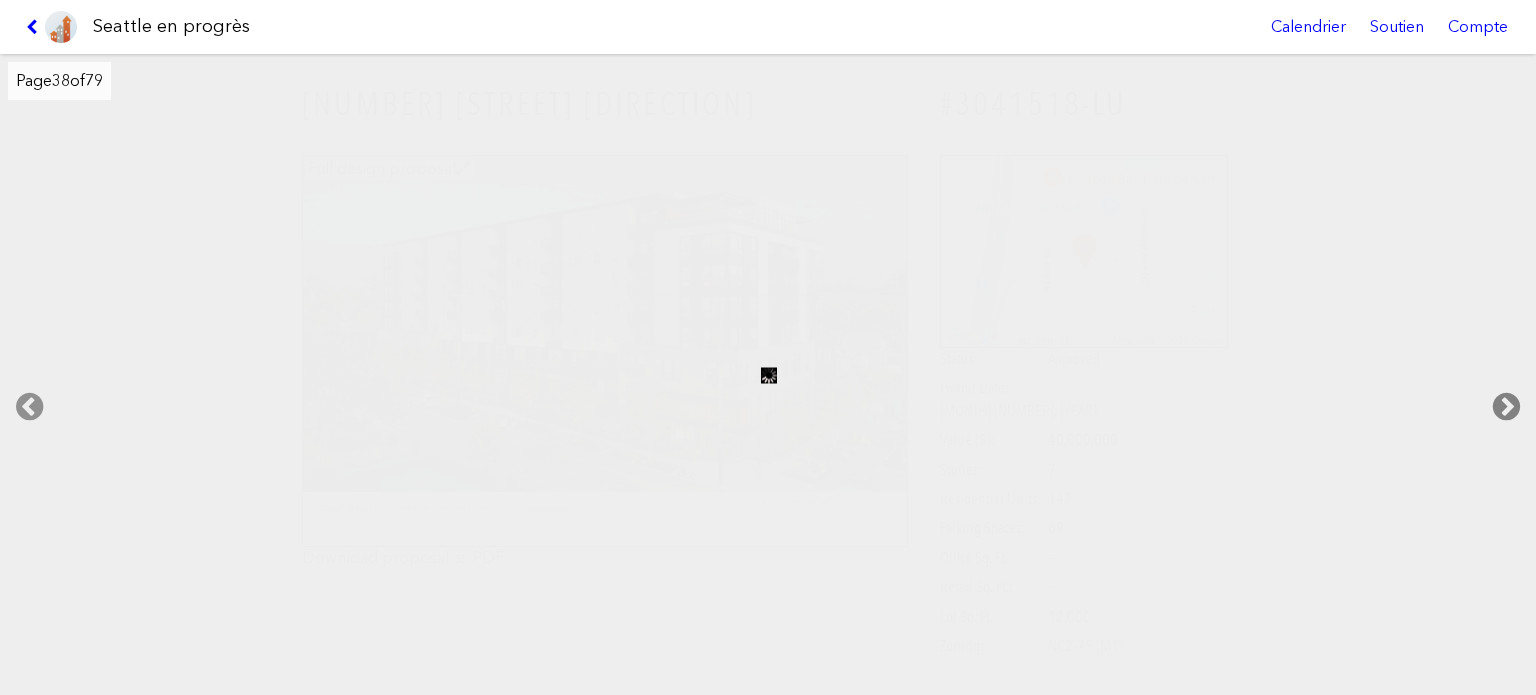 click at bounding box center (1506, 407) 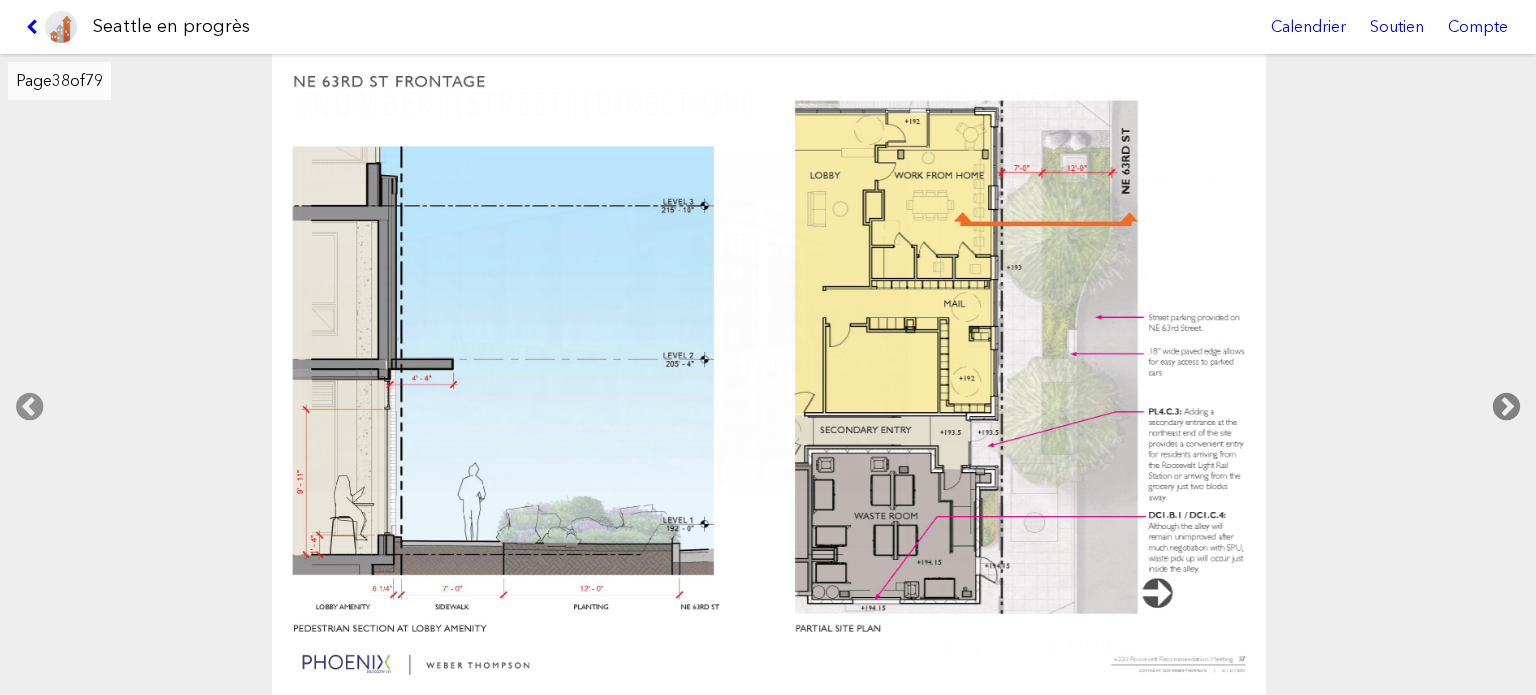 click at bounding box center (1506, 407) 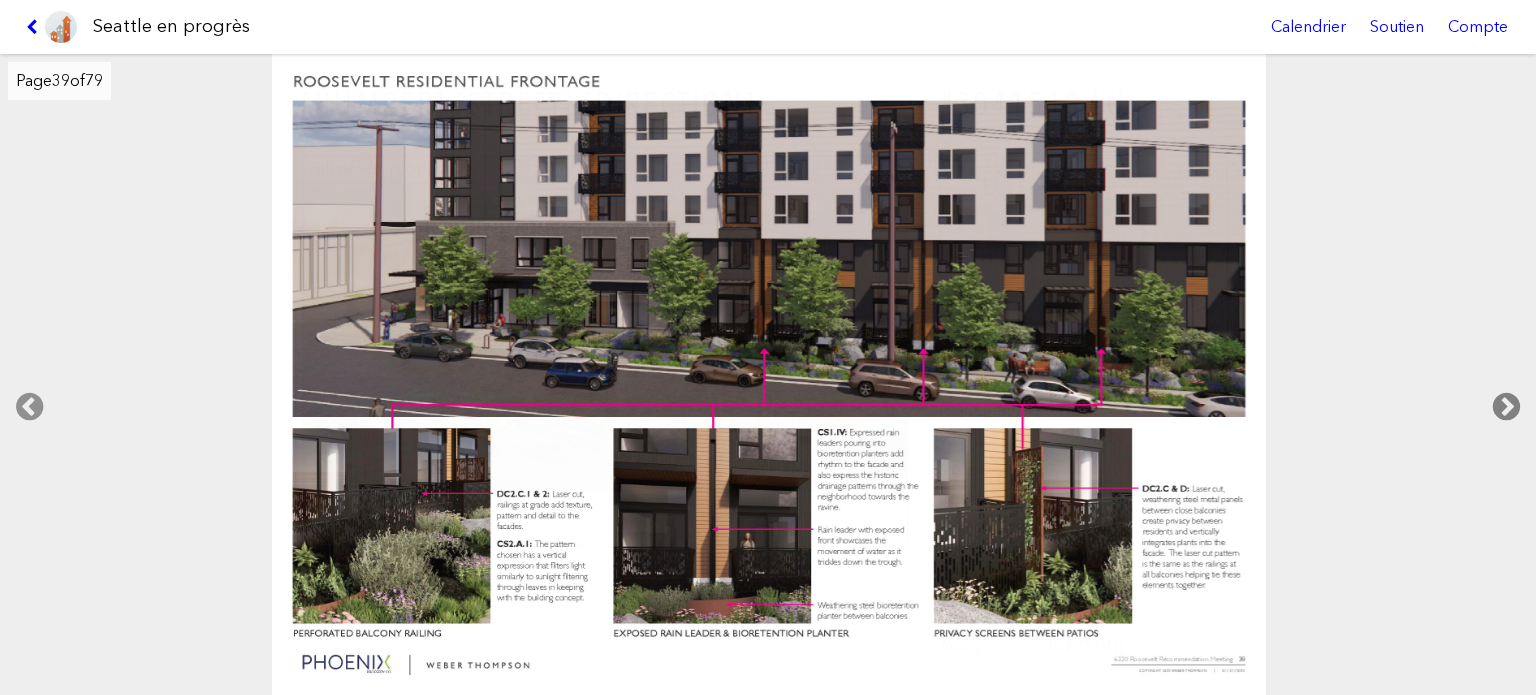 click at bounding box center (1506, 407) 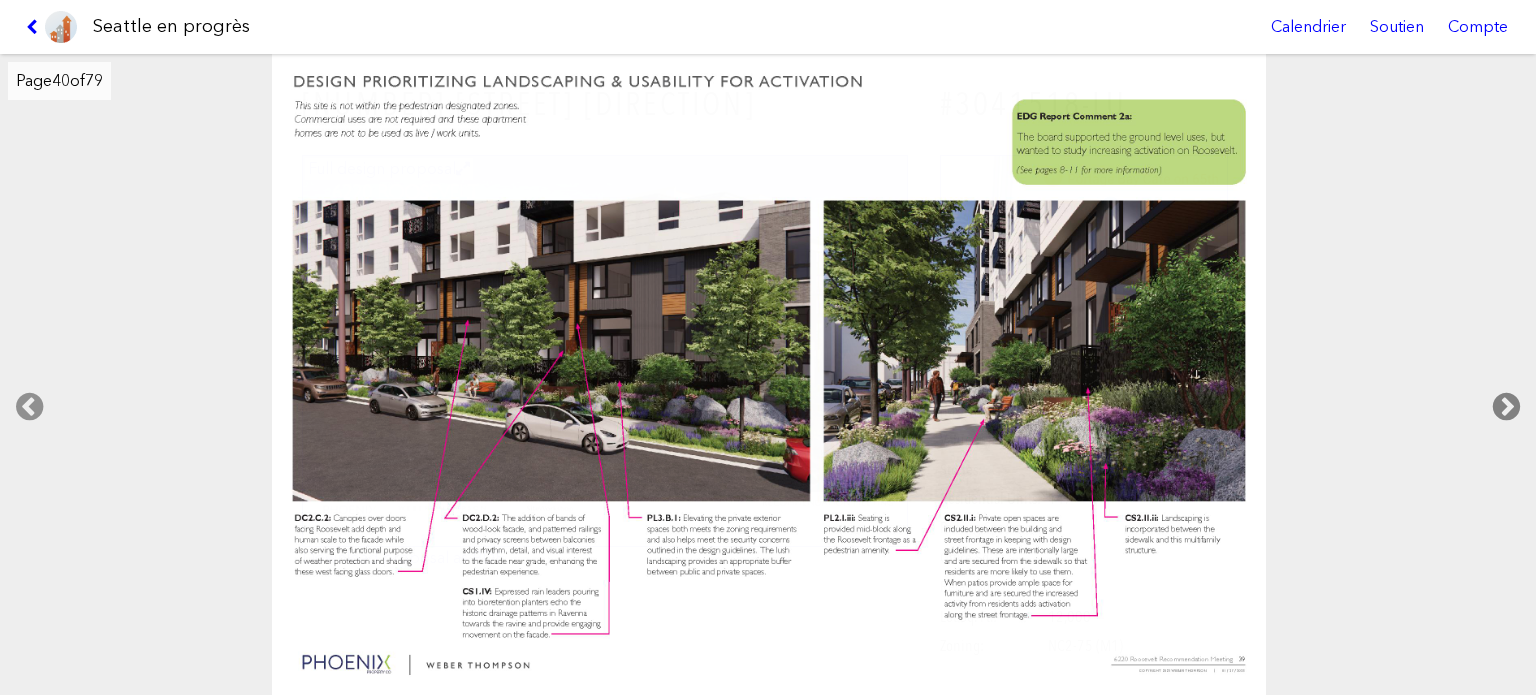 click at bounding box center [1506, 407] 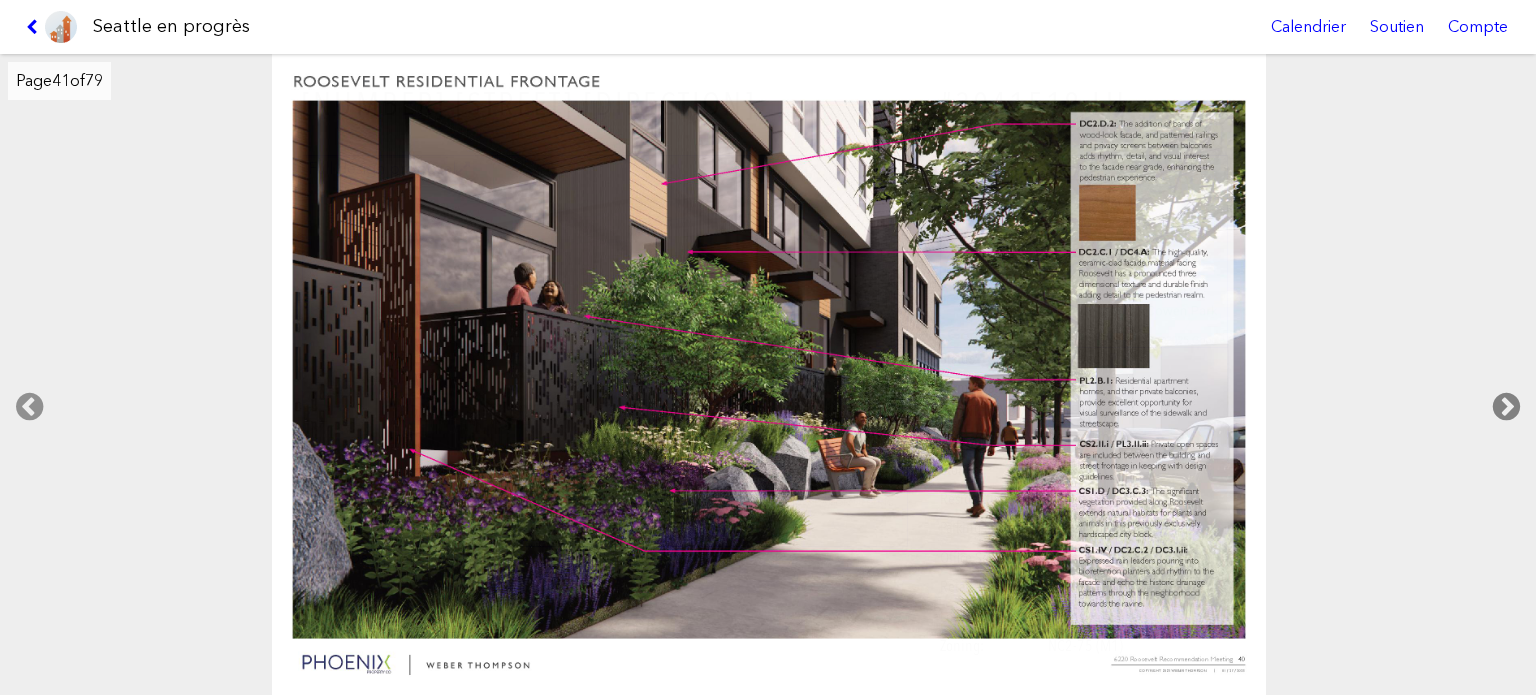 click at bounding box center (1506, 407) 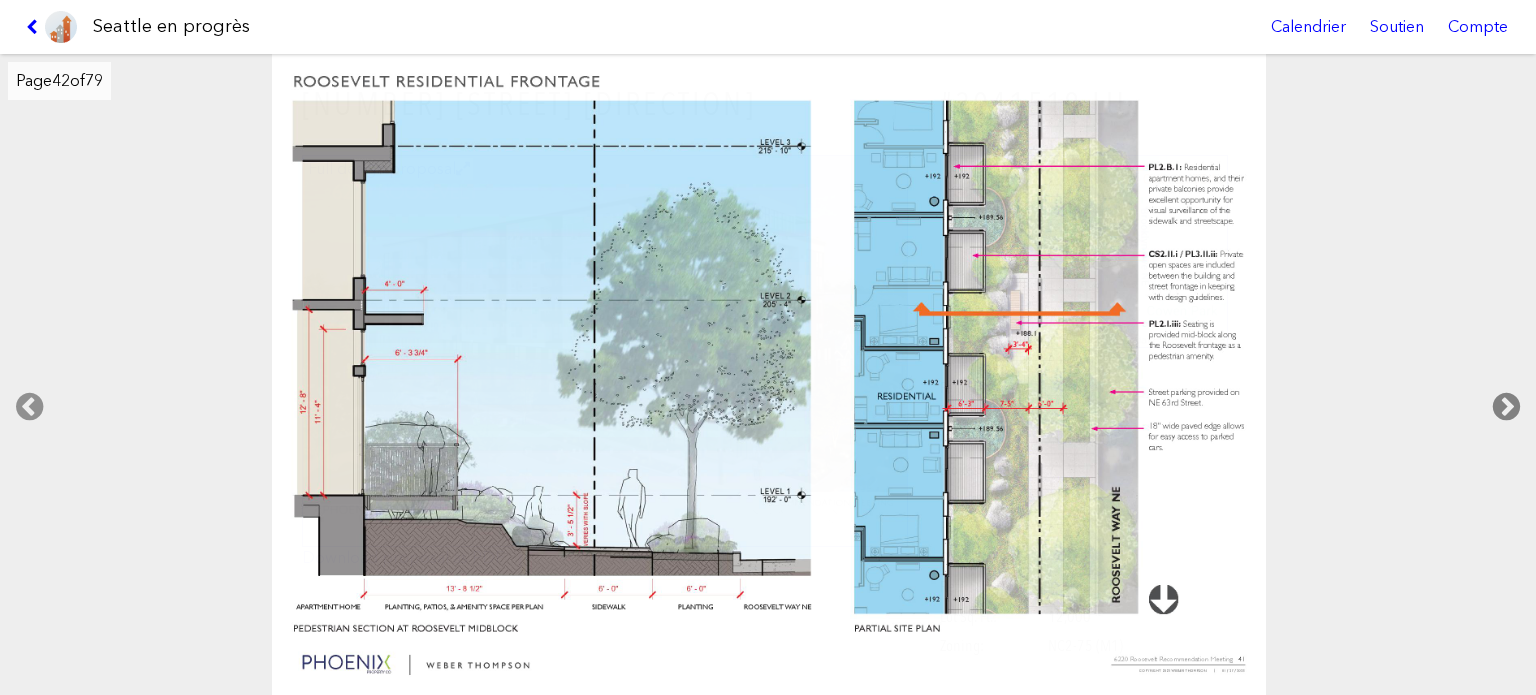 click at bounding box center [1506, 407] 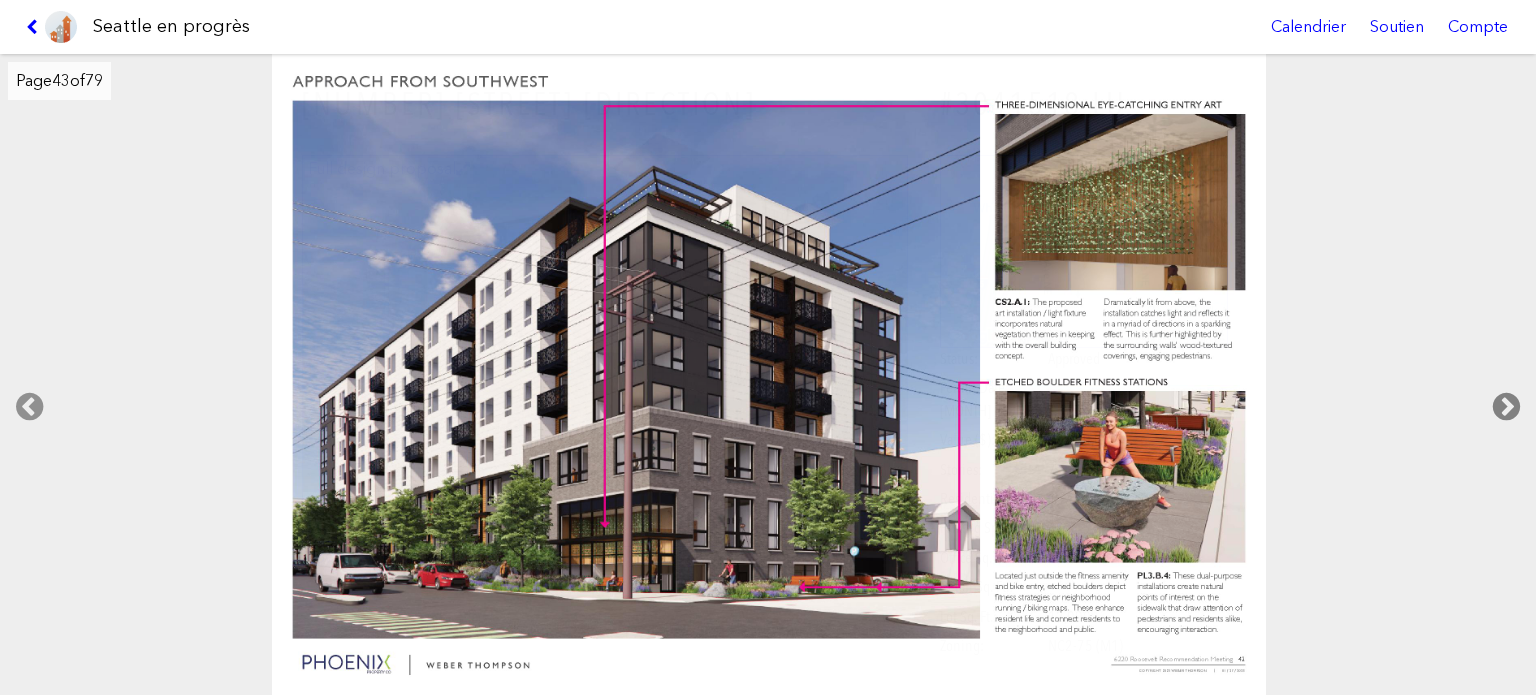 click at bounding box center (1506, 407) 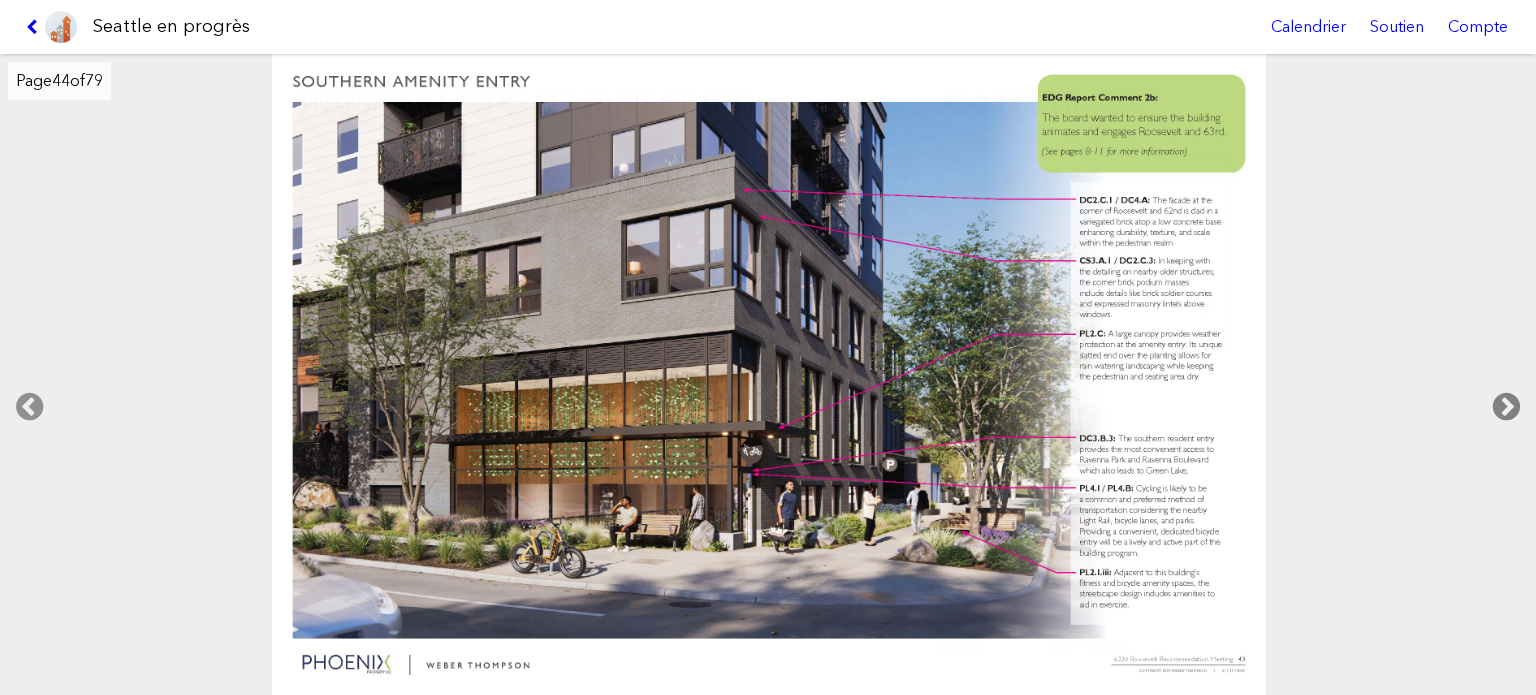 click at bounding box center (1506, 407) 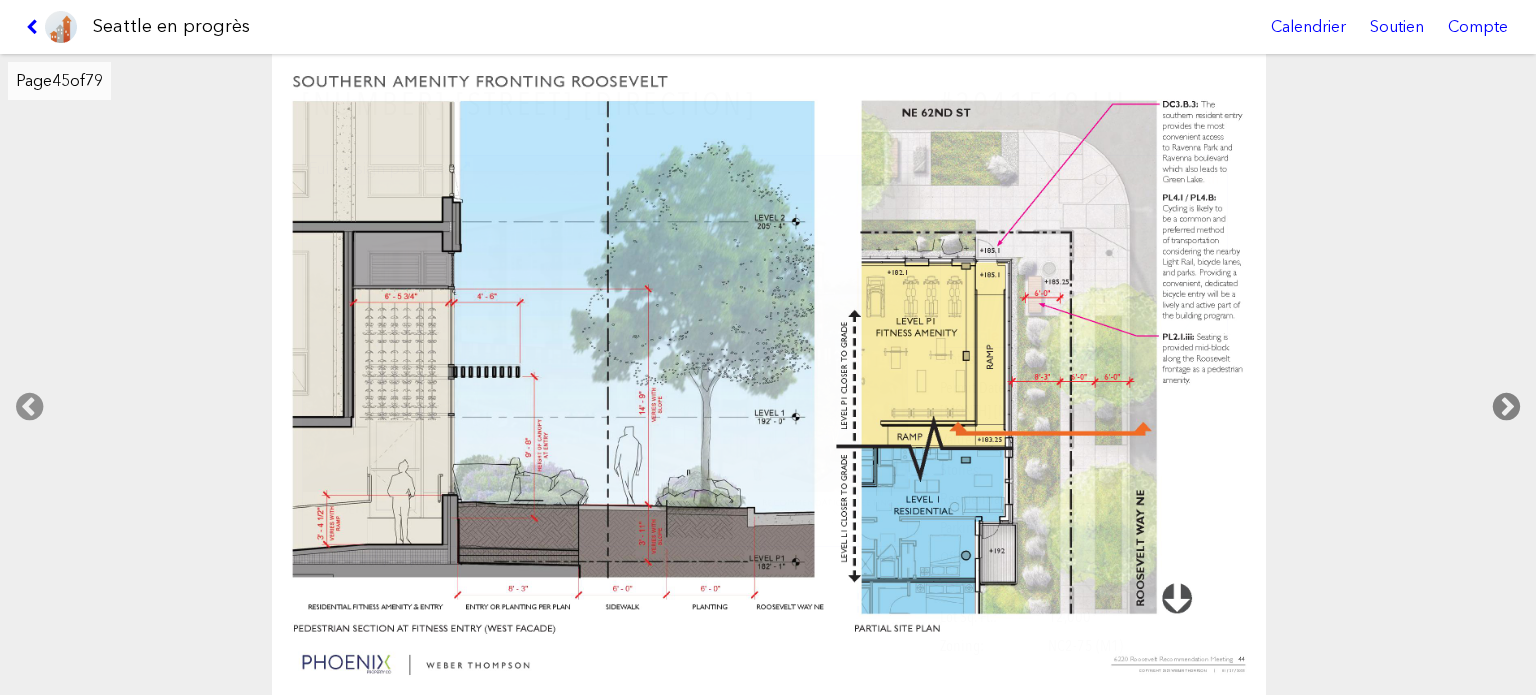 click at bounding box center (1506, 407) 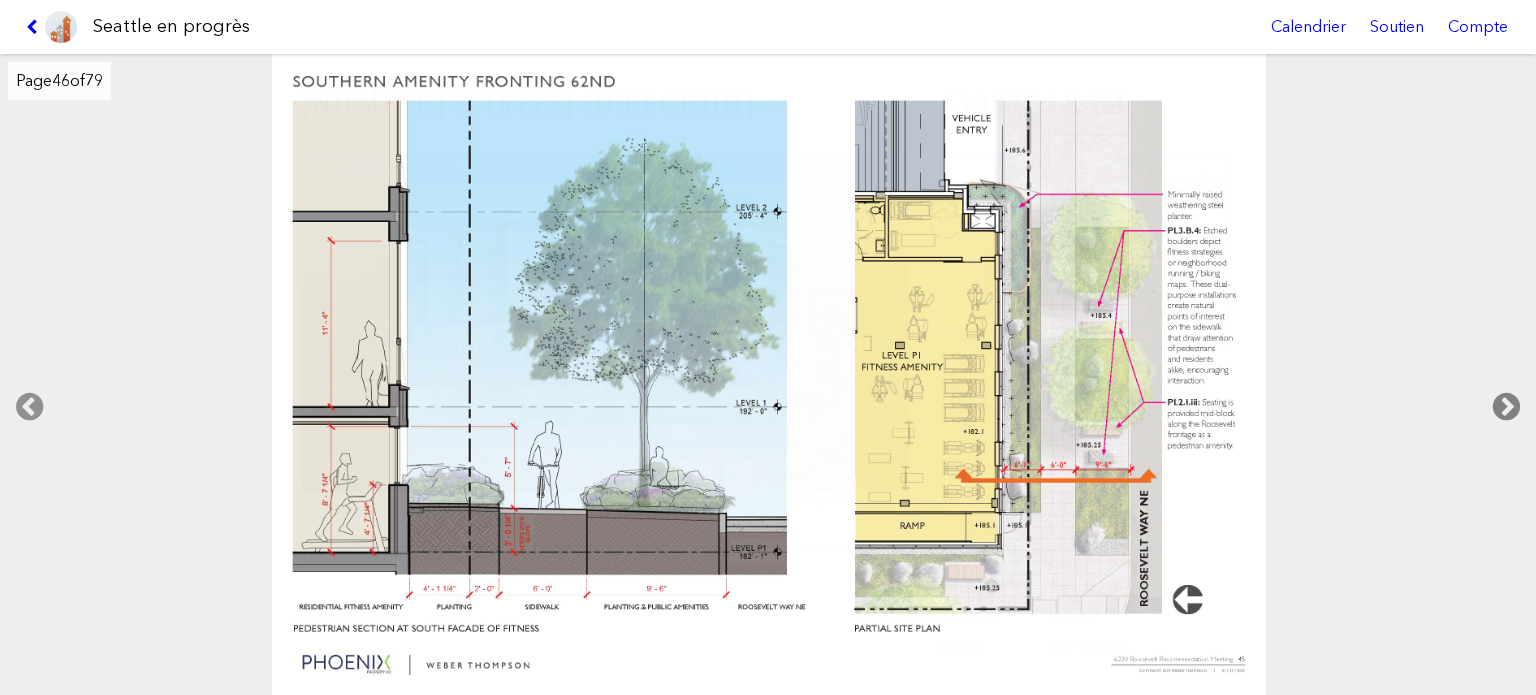 click at bounding box center [1506, 407] 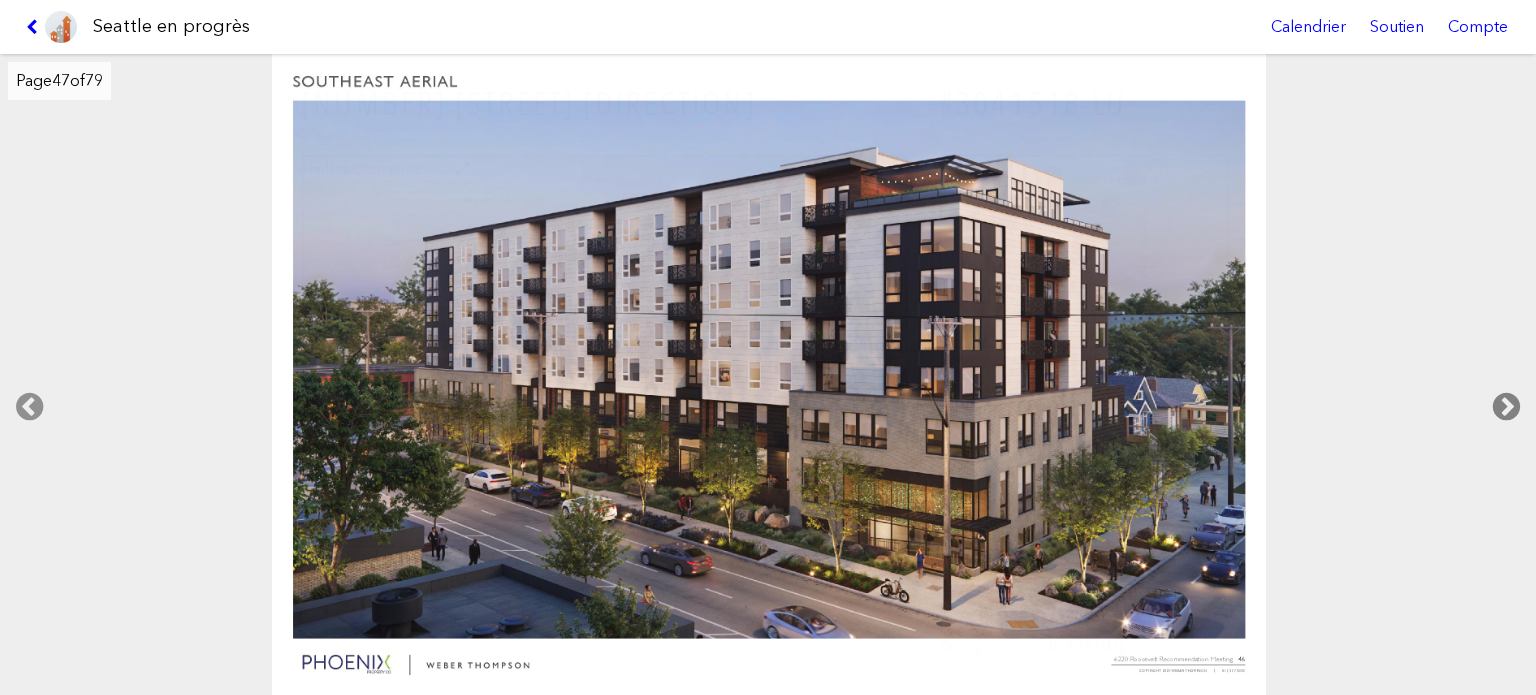 click at bounding box center [1506, 407] 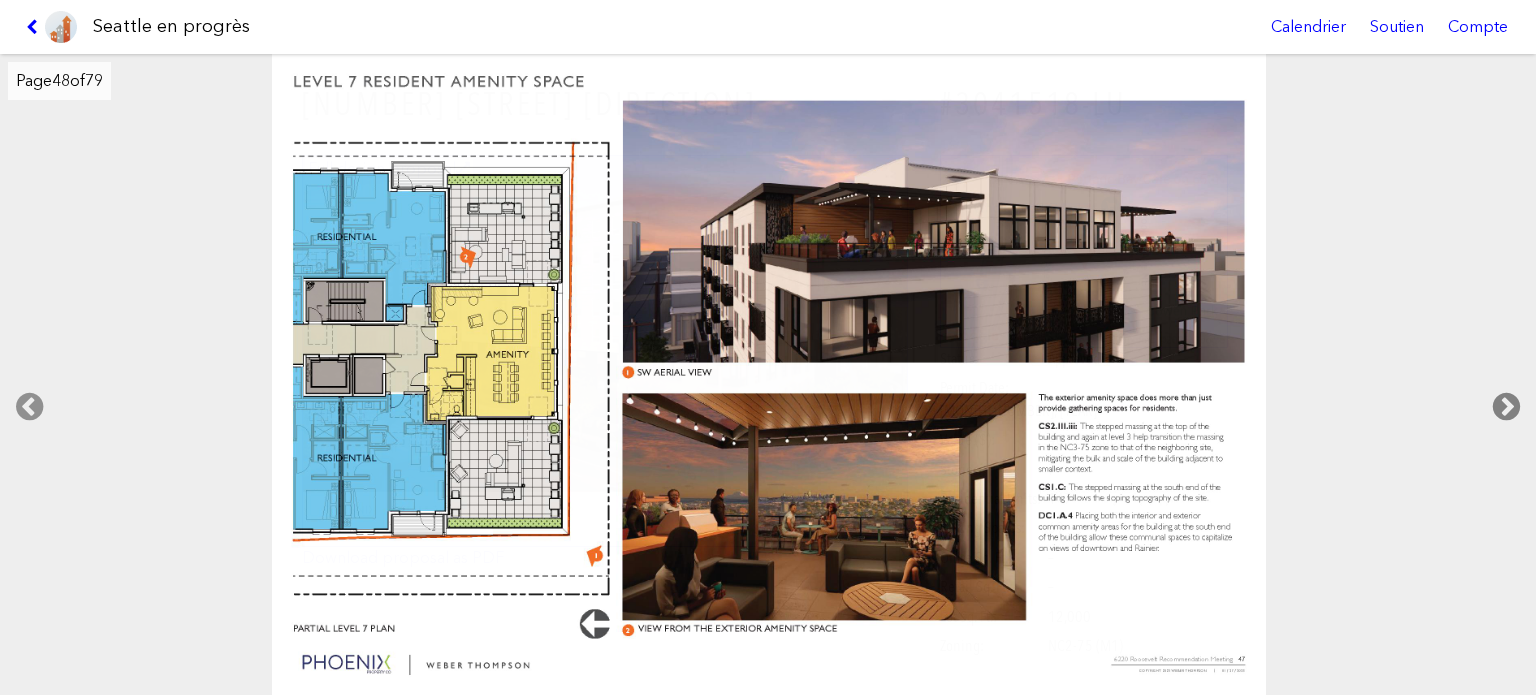 click at bounding box center [1506, 407] 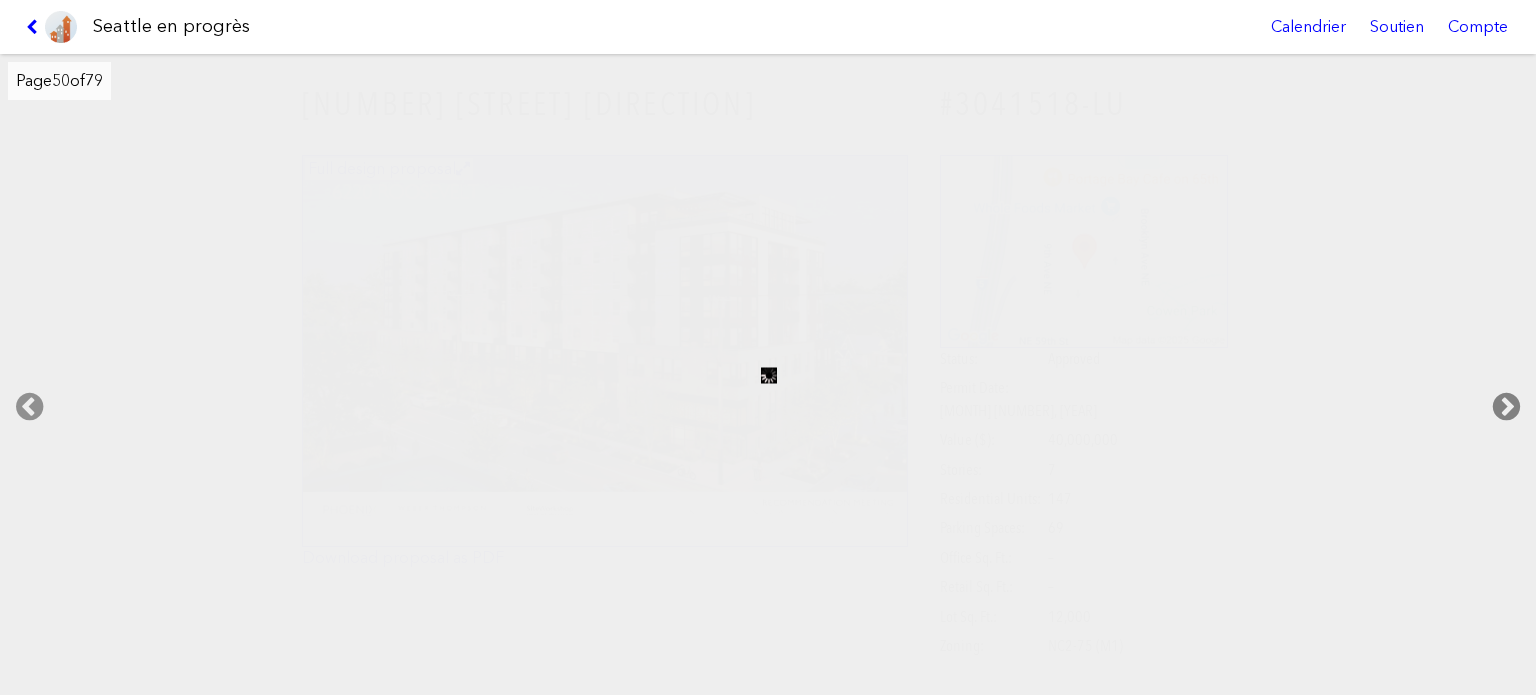 click at bounding box center (1506, 407) 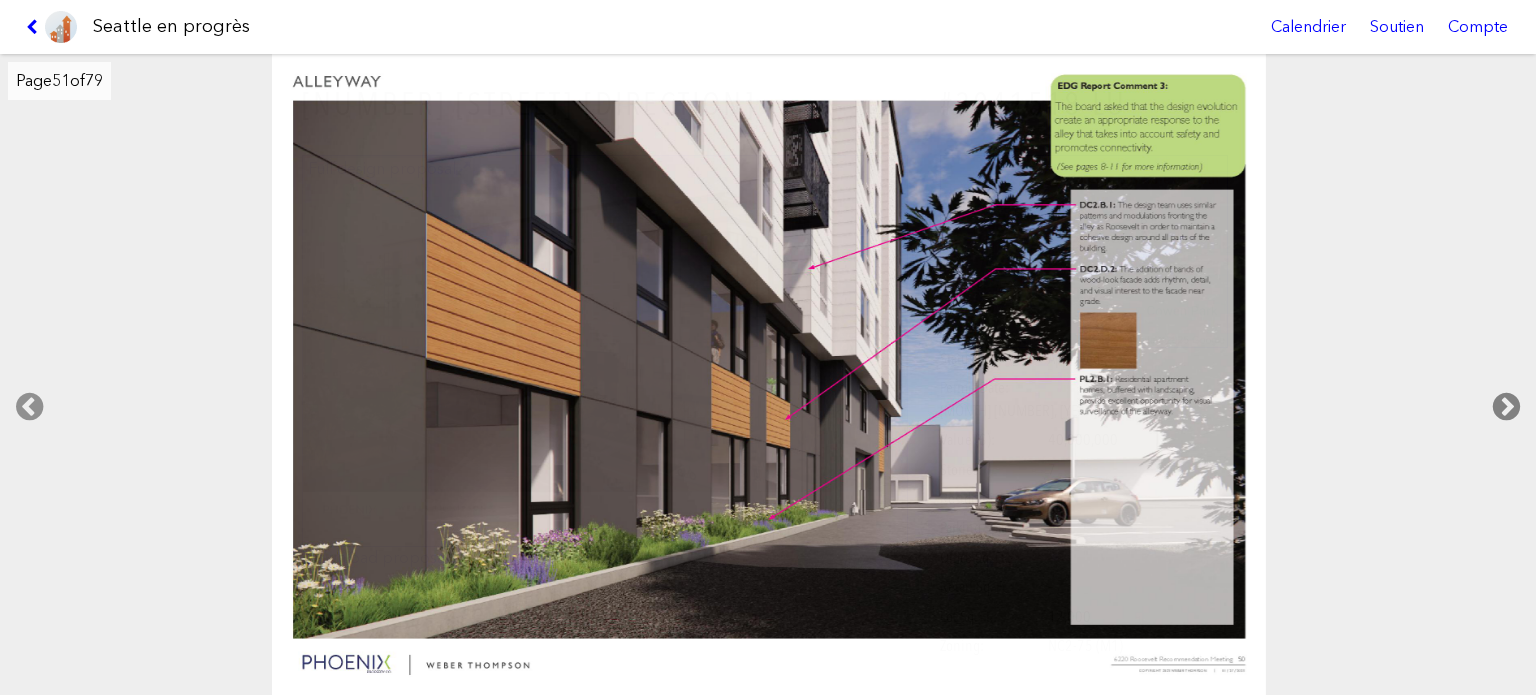 click at bounding box center [1506, 407] 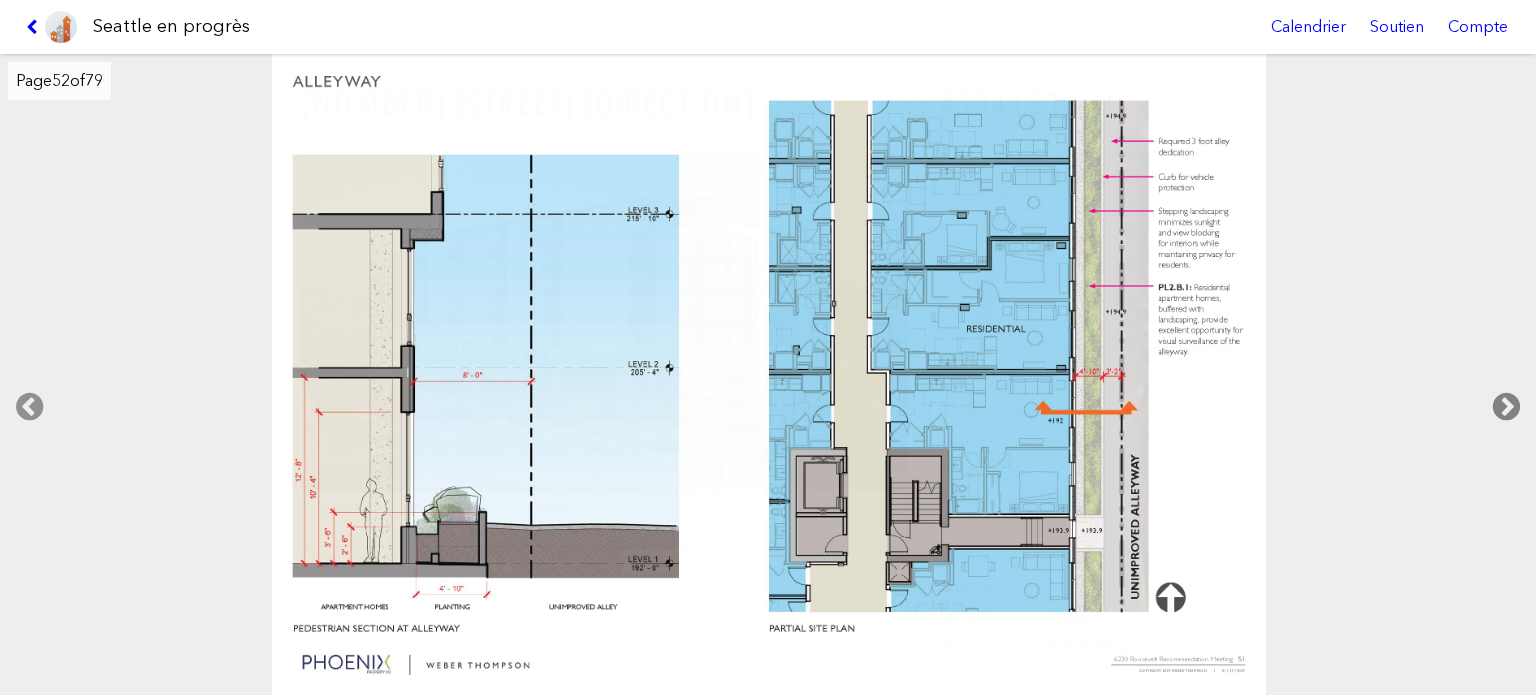 click at bounding box center [1506, 407] 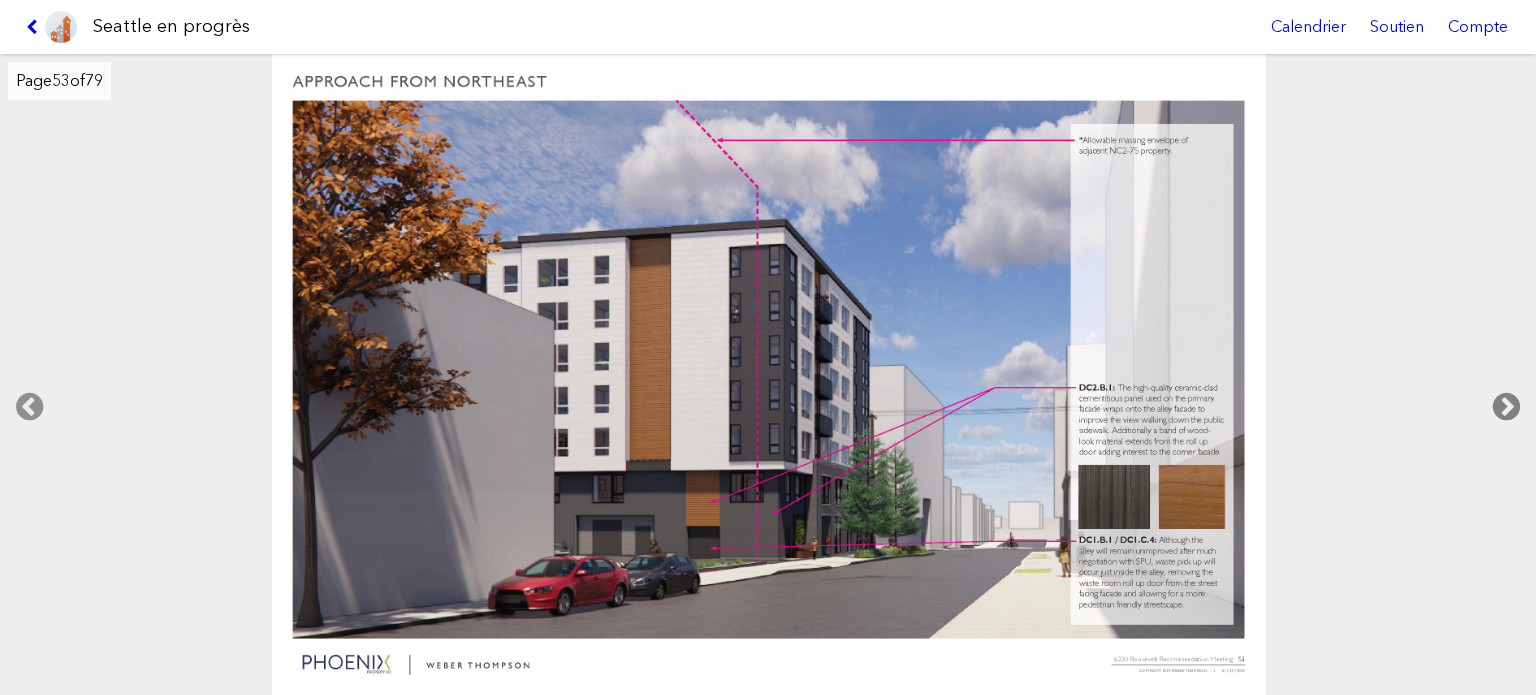 click at bounding box center (1506, 407) 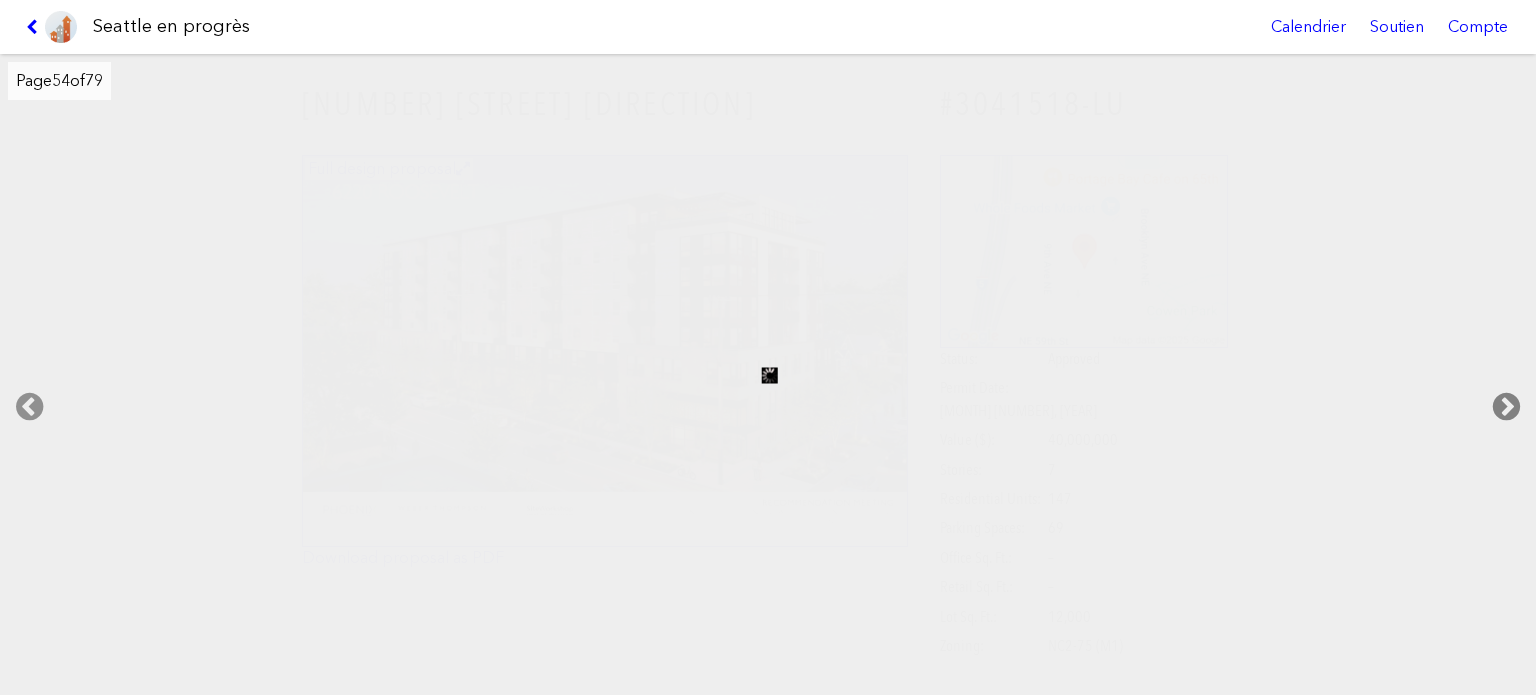 click at bounding box center (1506, 407) 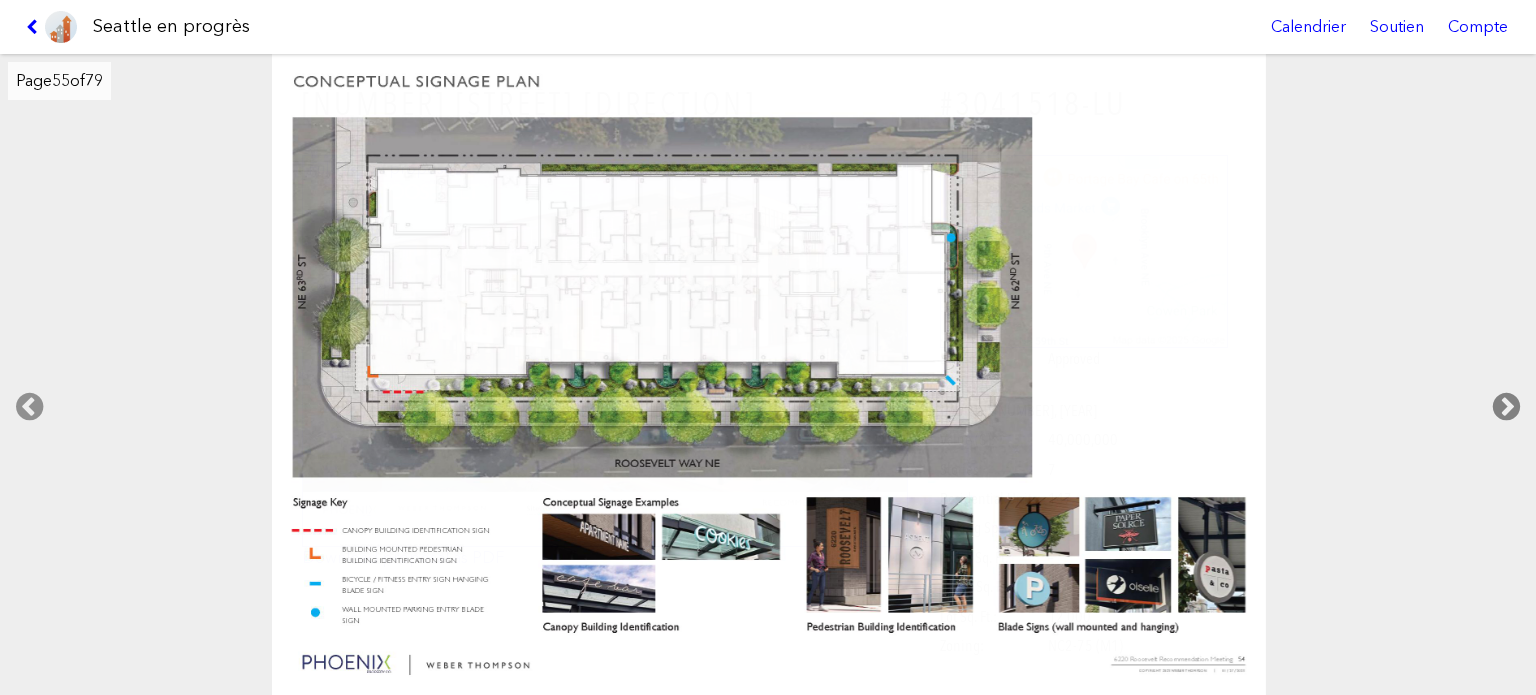 click at bounding box center (1506, 407) 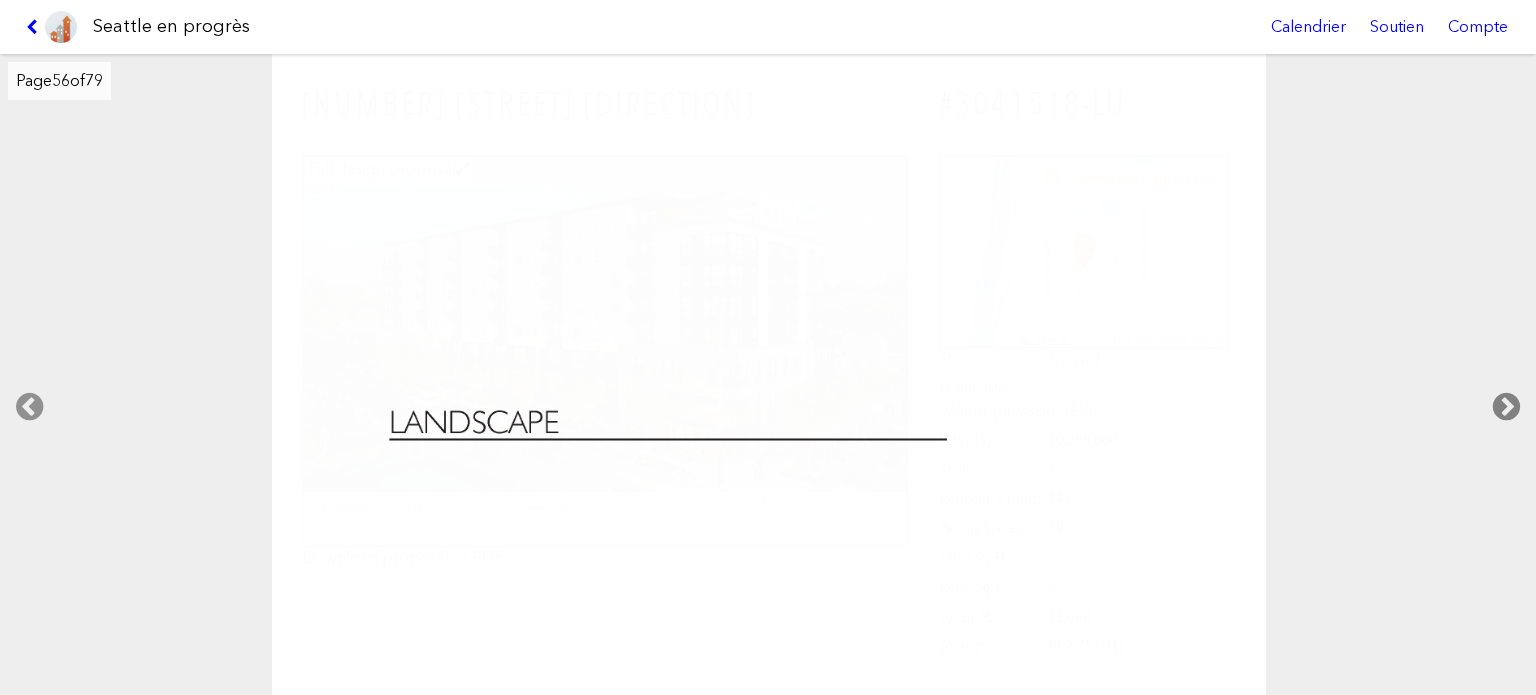 click at bounding box center (1506, 407) 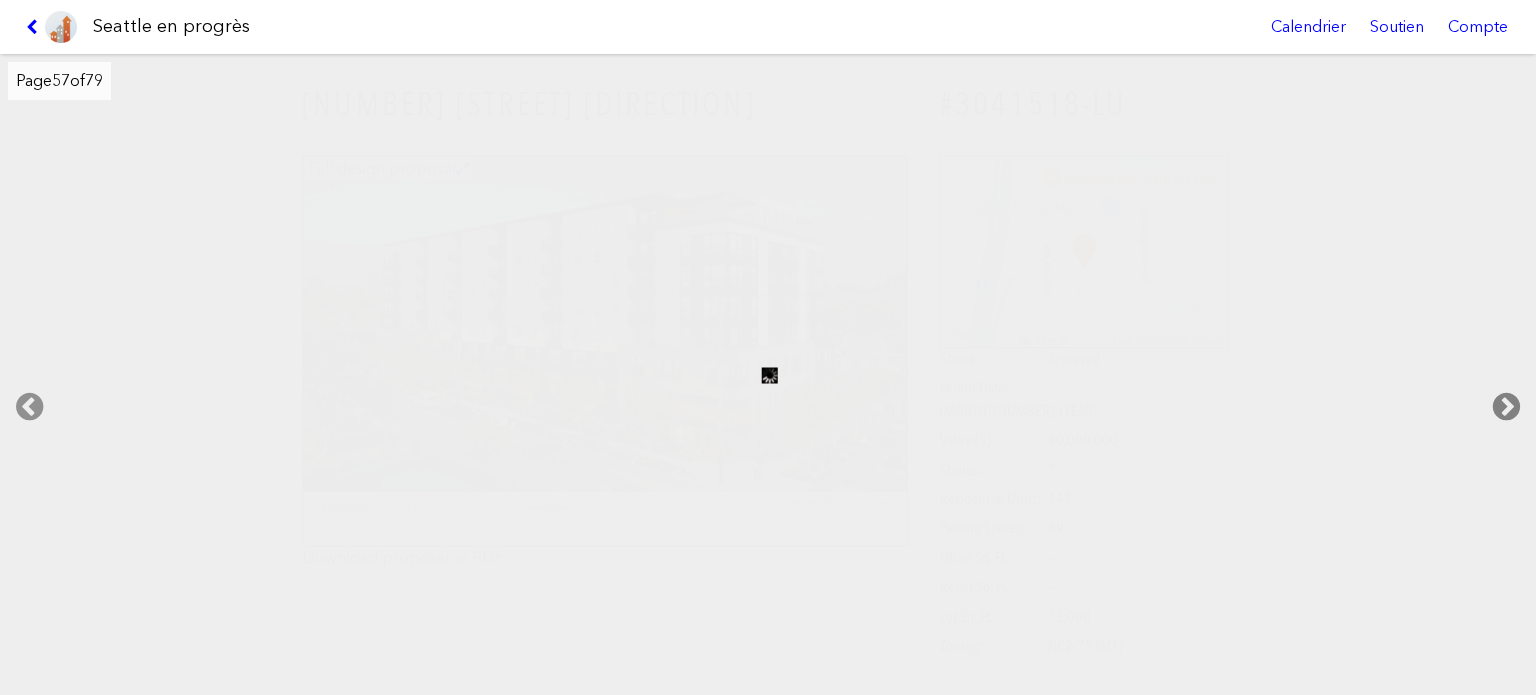 click at bounding box center (1506, 407) 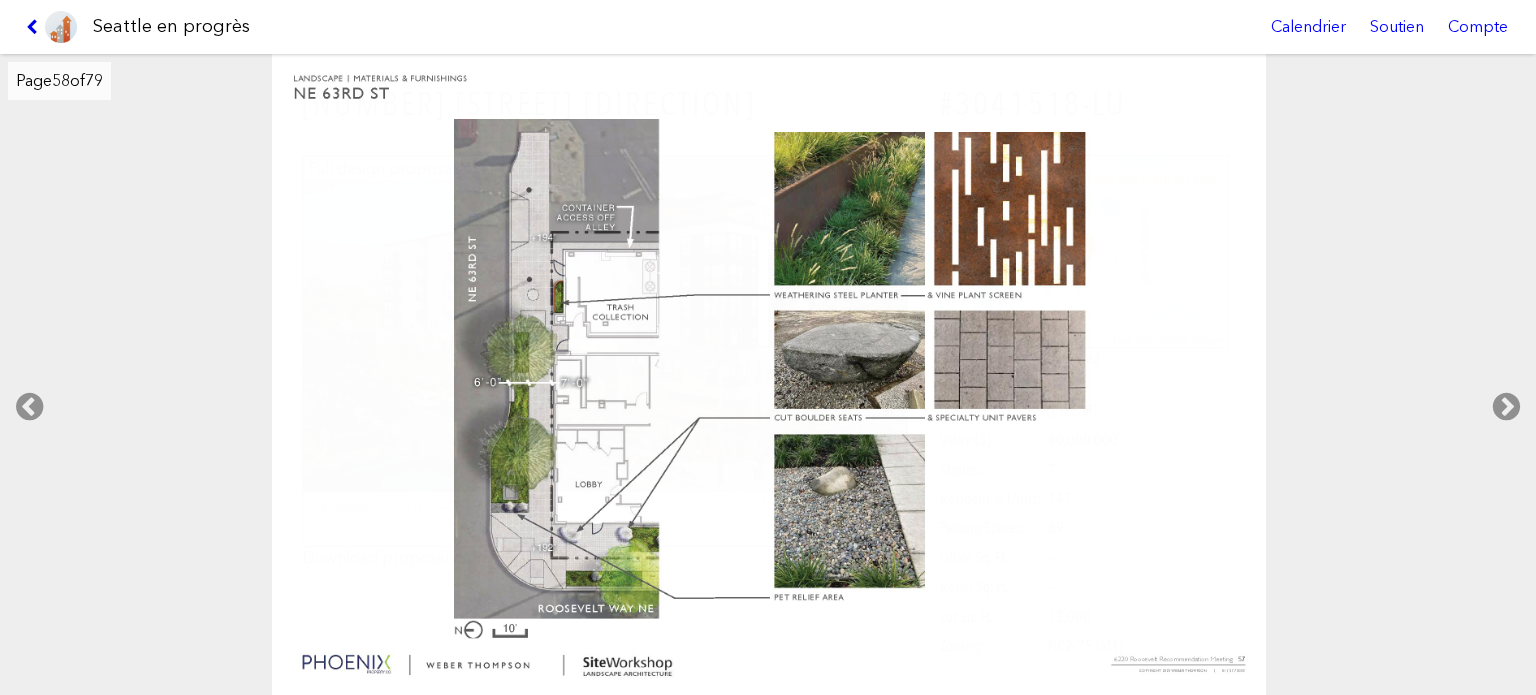 click at bounding box center (35, 27) 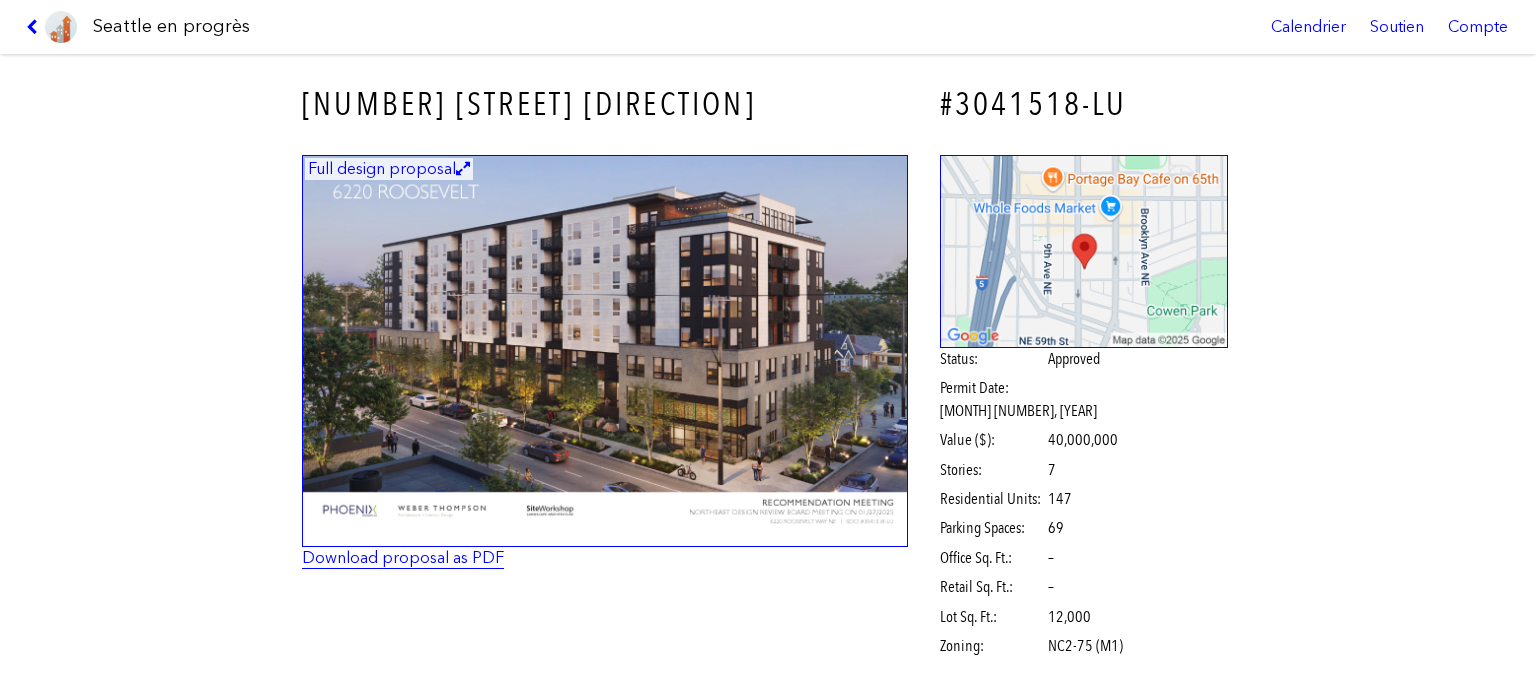 click on "Download proposal as PDF" at bounding box center (403, 557) 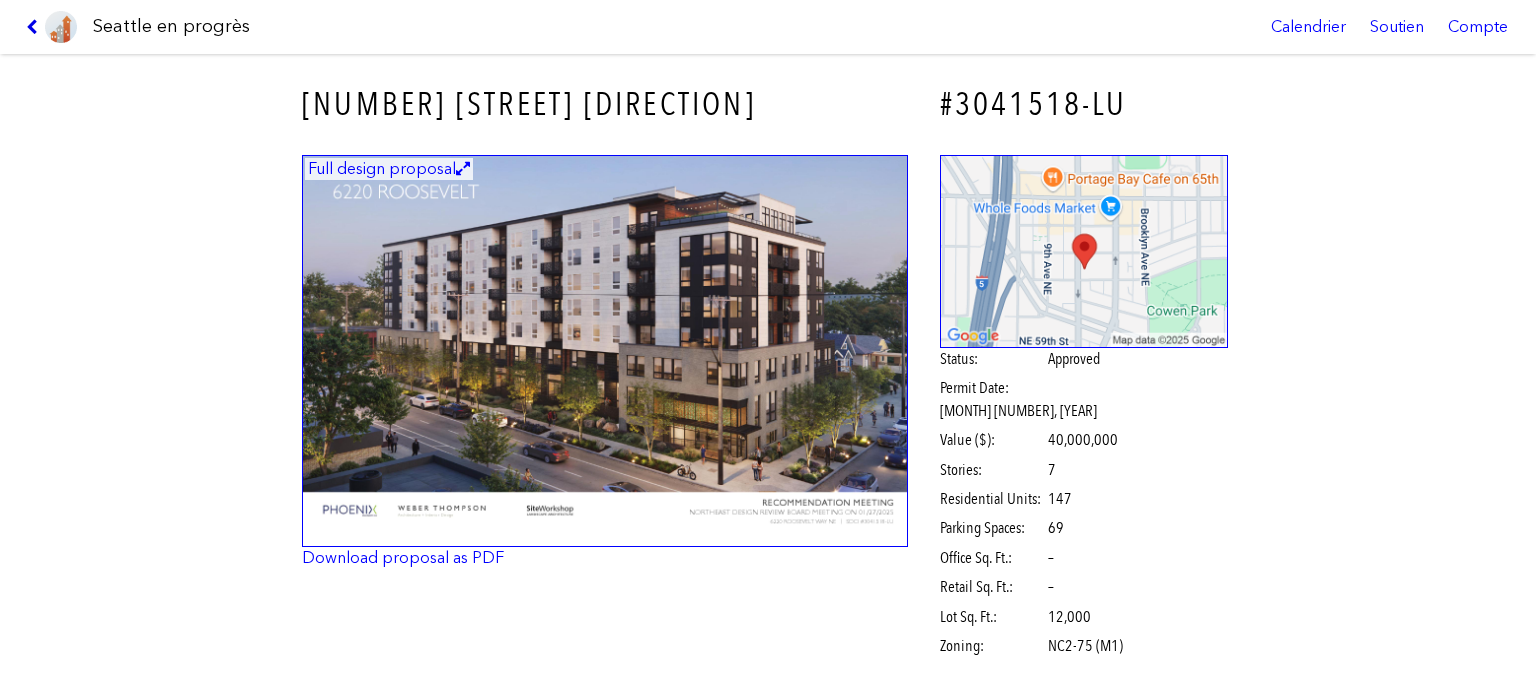 click at bounding box center (35, 27) 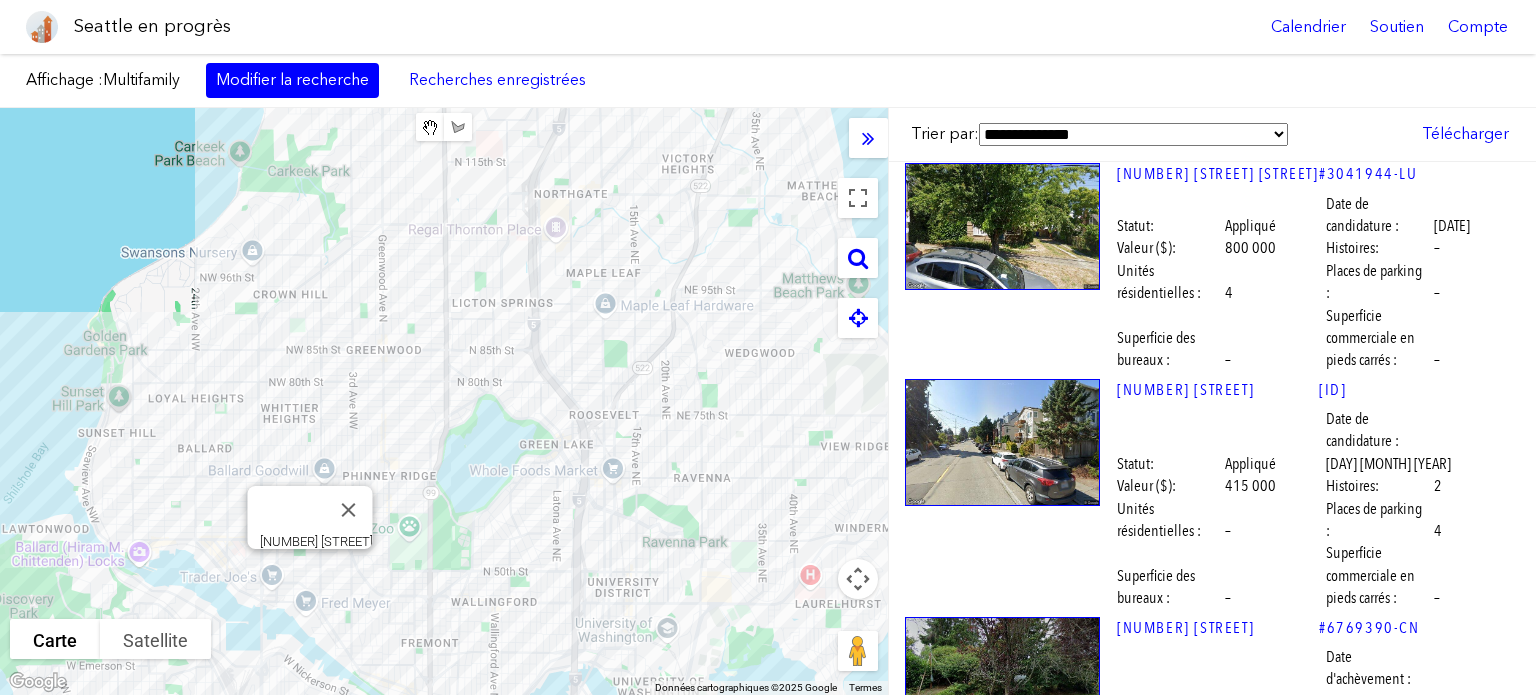 scroll, scrollTop: 20842, scrollLeft: 0, axis: vertical 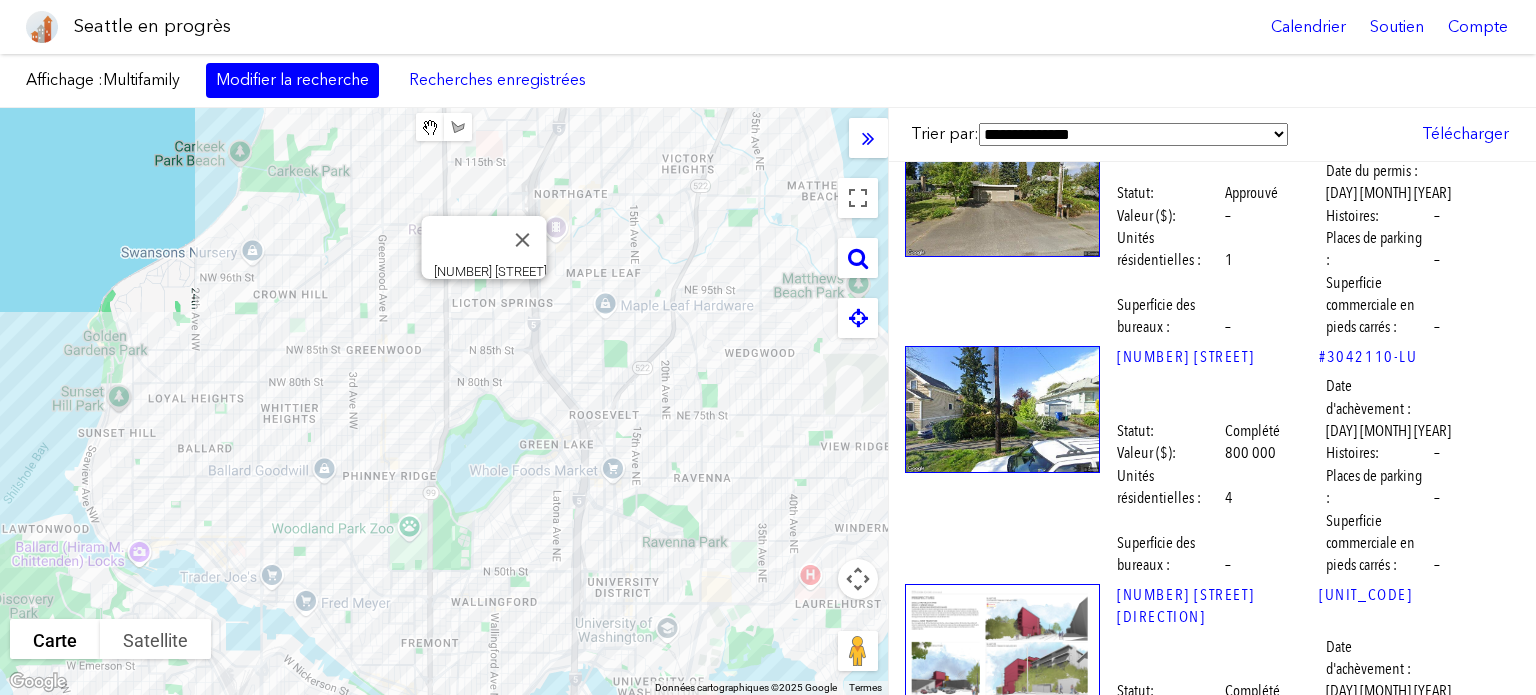 click at bounding box center [1002, 3168] 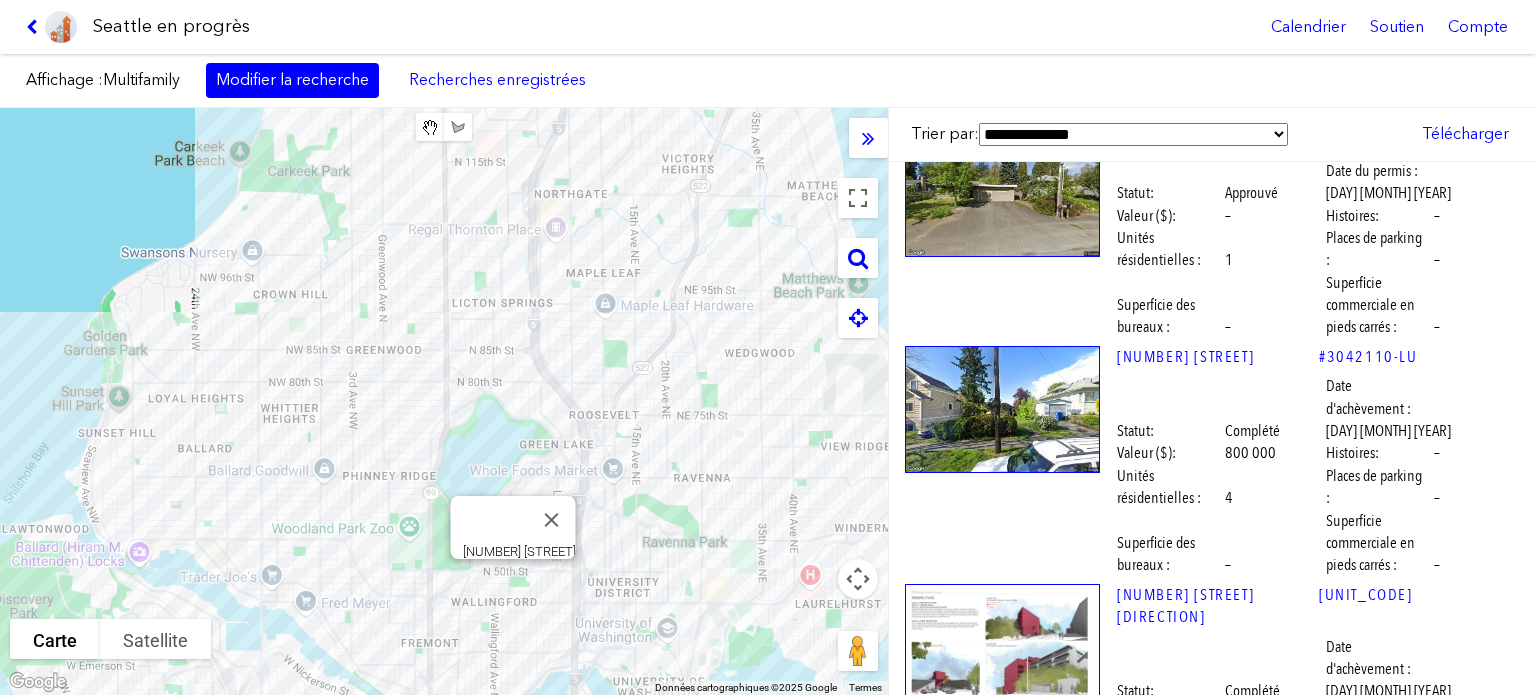 scroll, scrollTop: 21842, scrollLeft: 0, axis: vertical 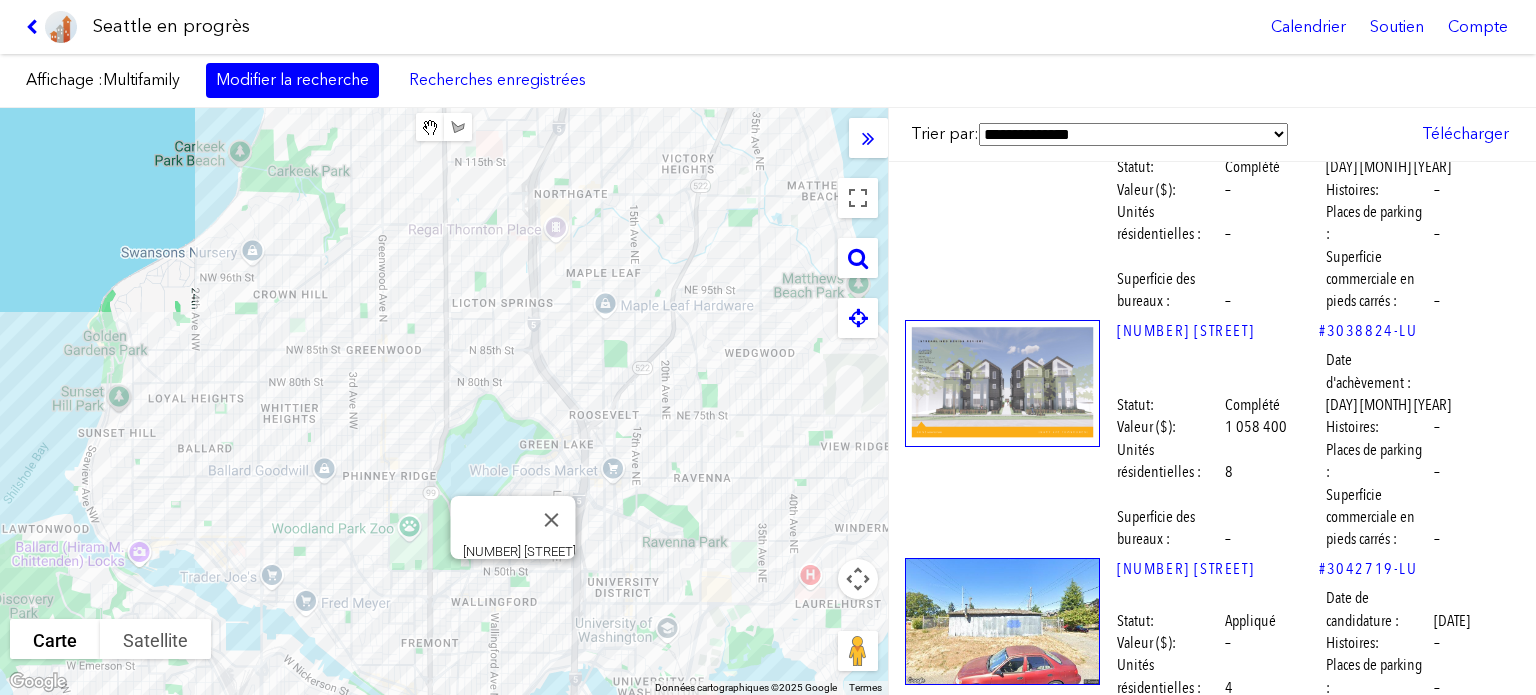 click at bounding box center [1002, 2168] 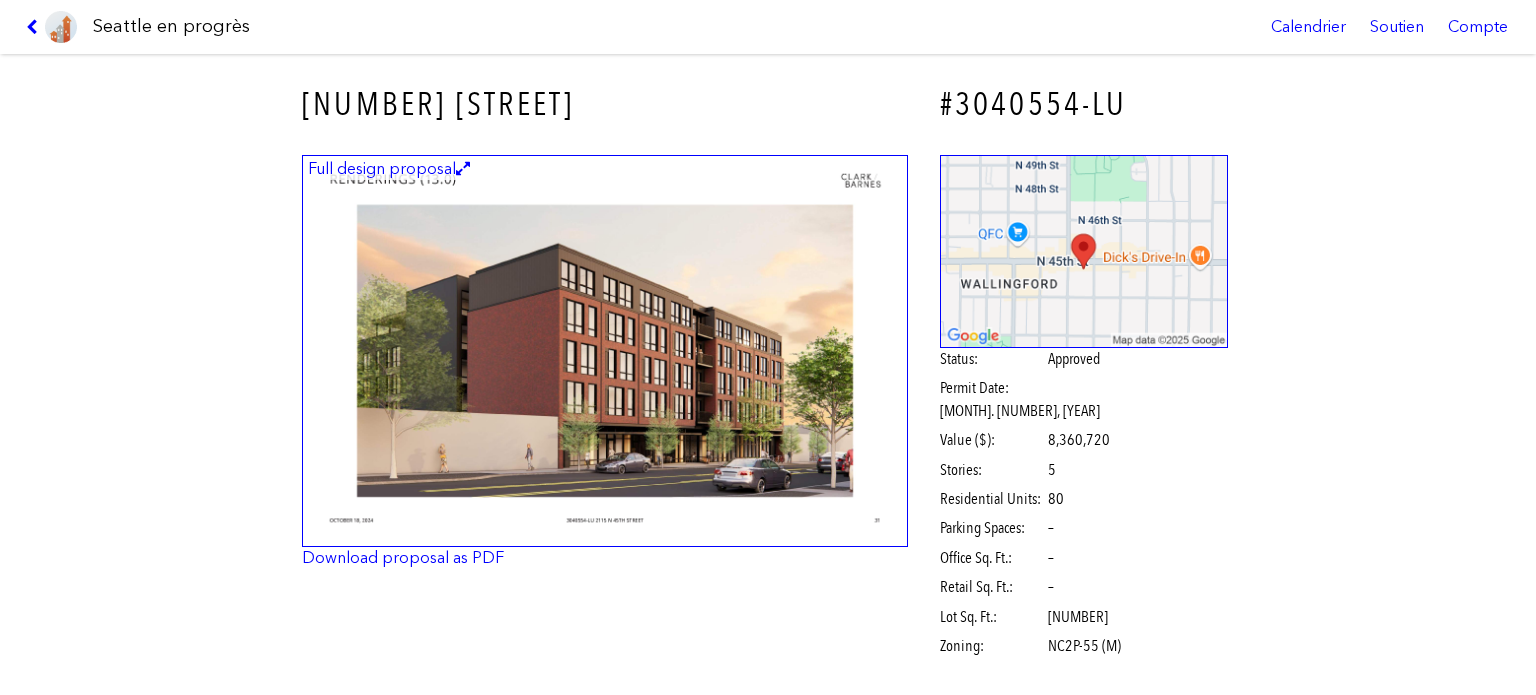 click at bounding box center [605, 351] 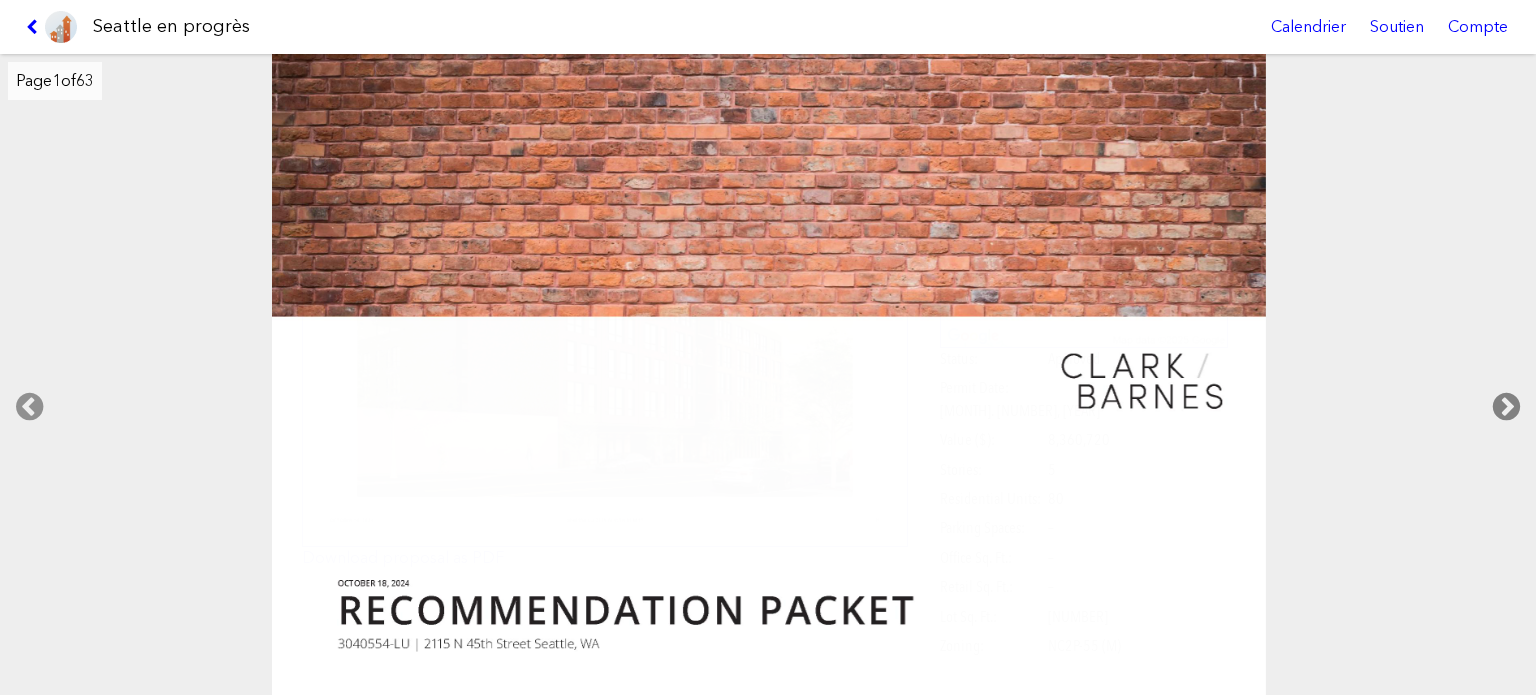 click at bounding box center (1506, 407) 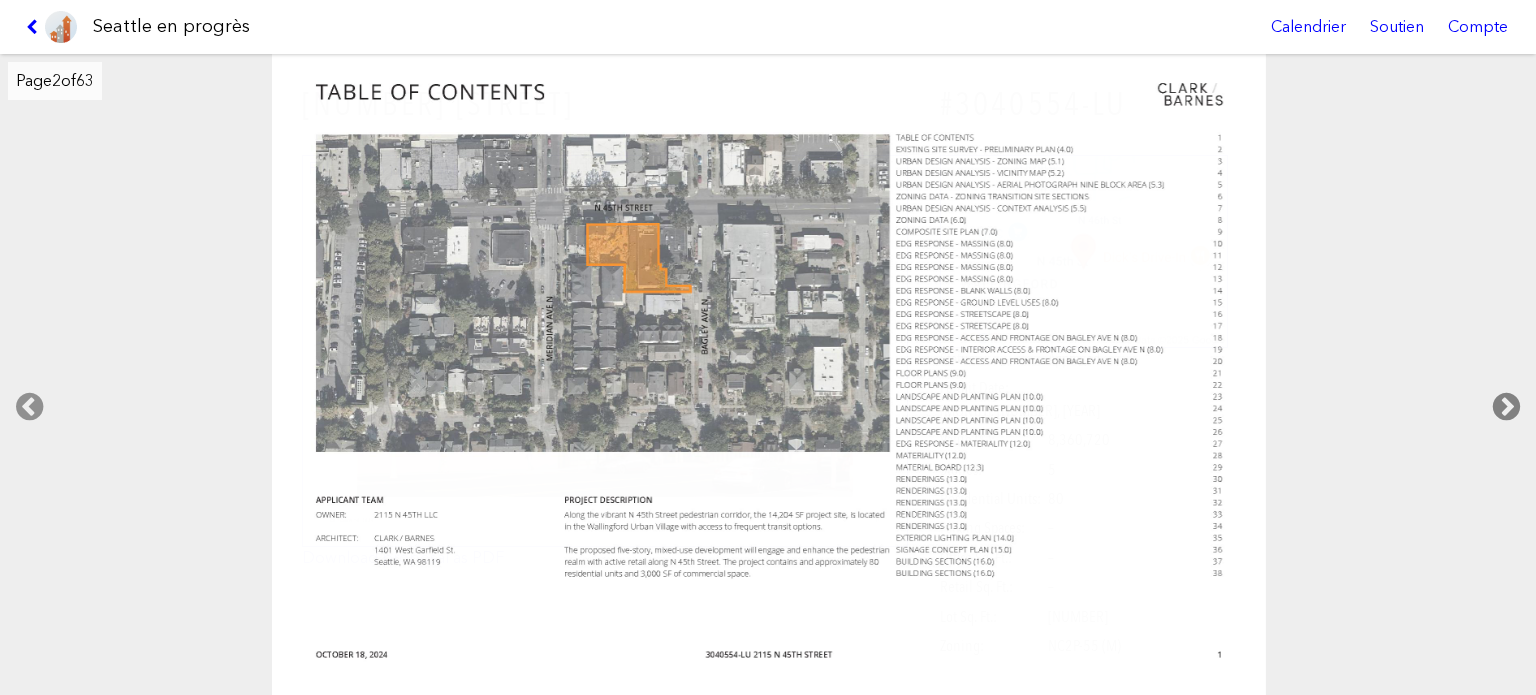 click at bounding box center [1506, 407] 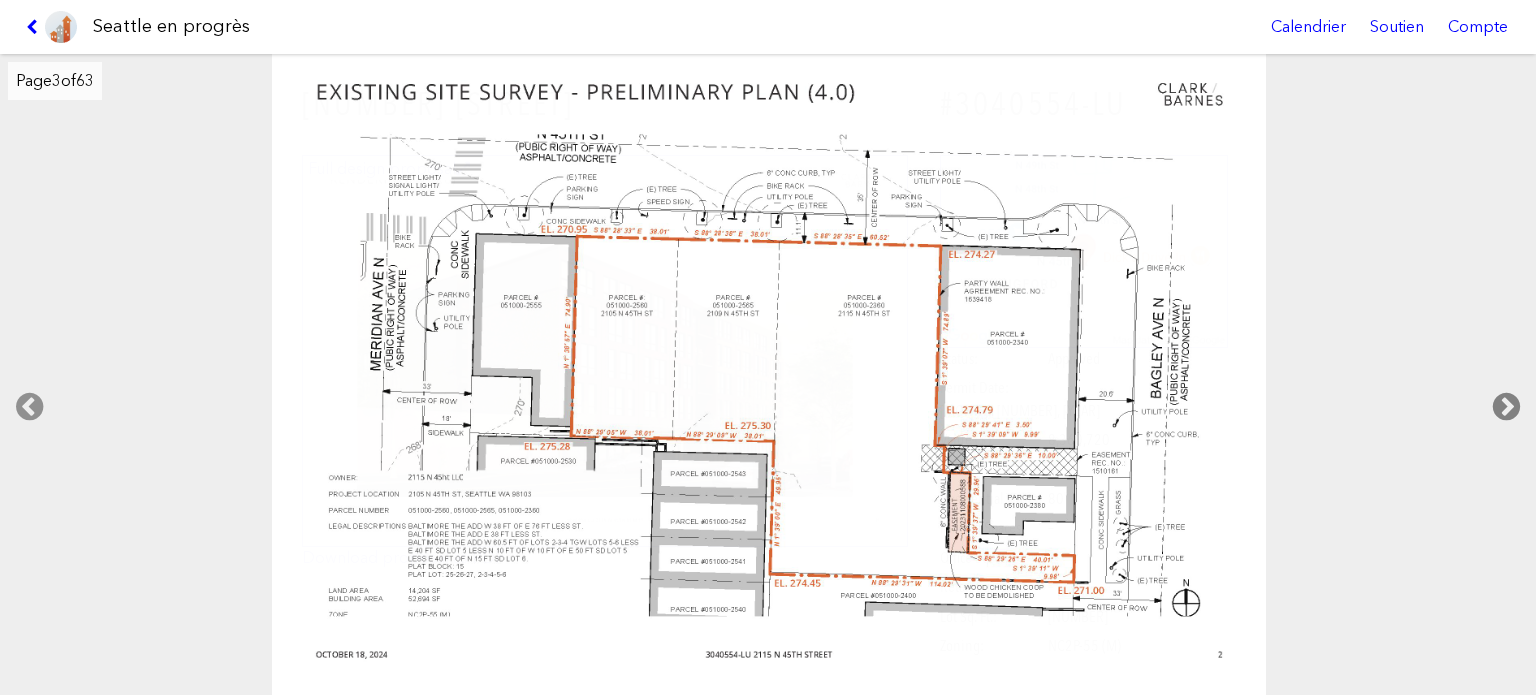 click at bounding box center (1506, 407) 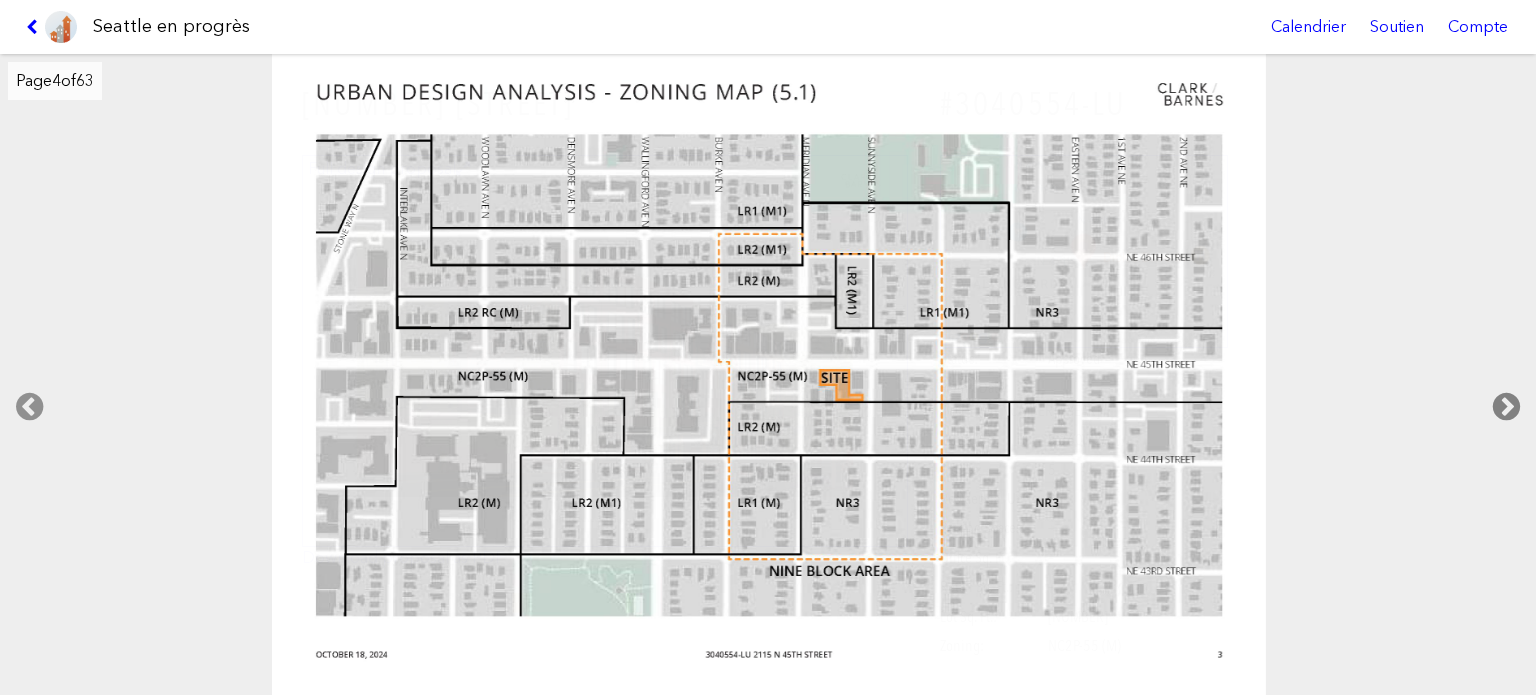 click at bounding box center (1506, 407) 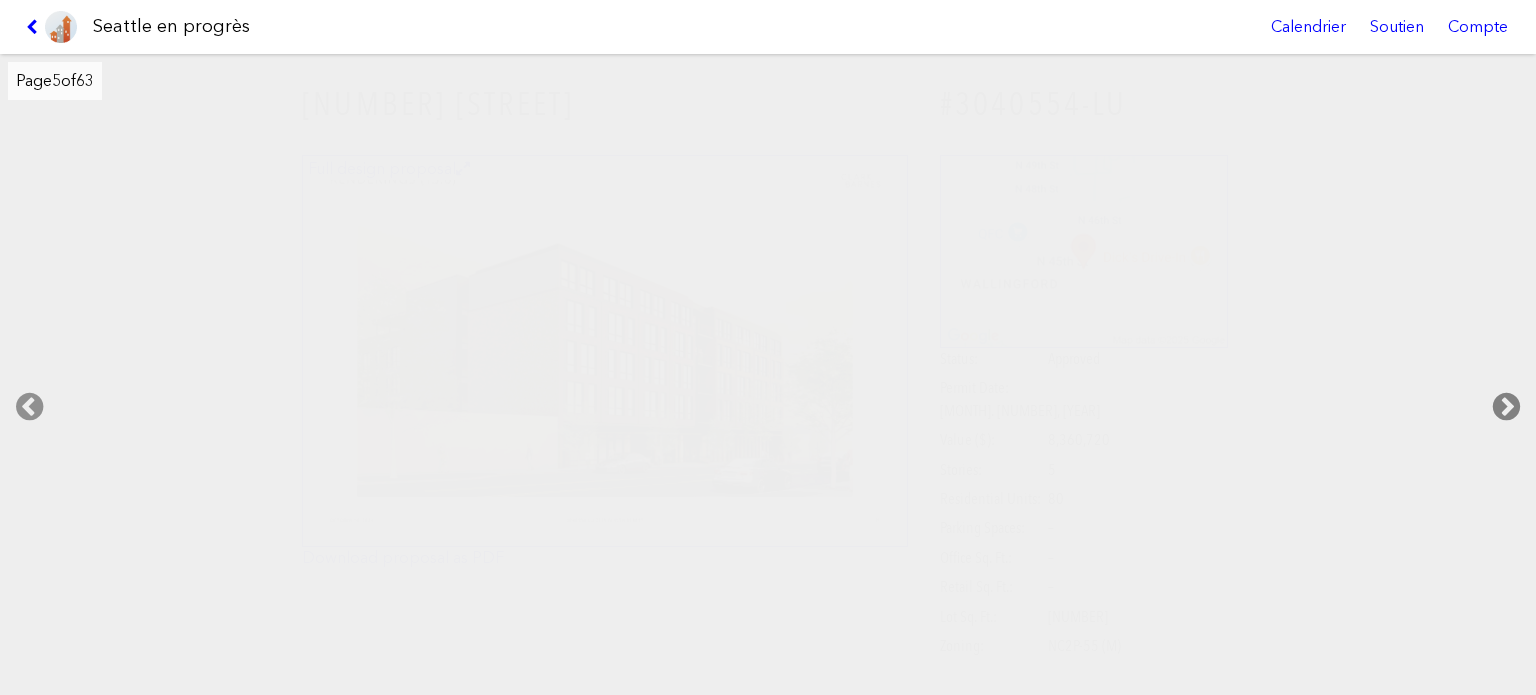 click at bounding box center [1506, 407] 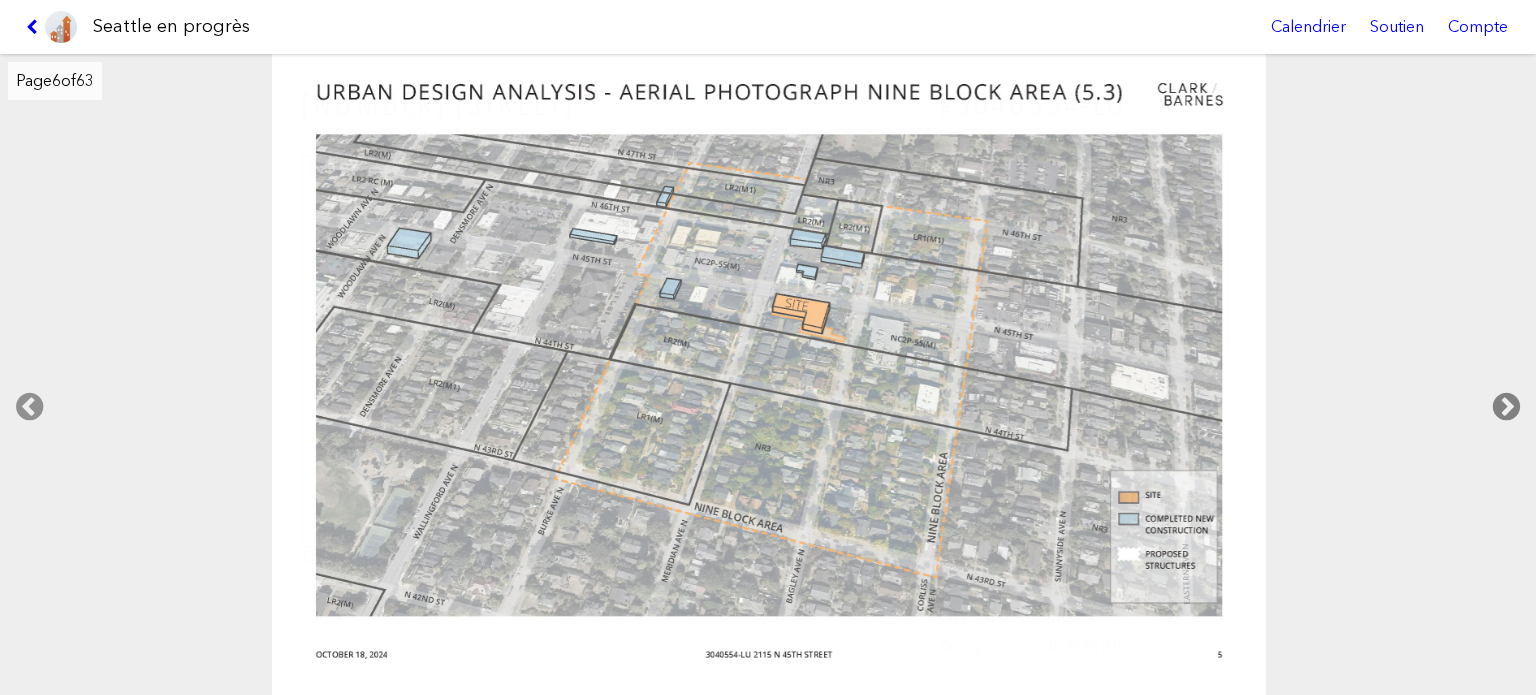 click at bounding box center (1506, 407) 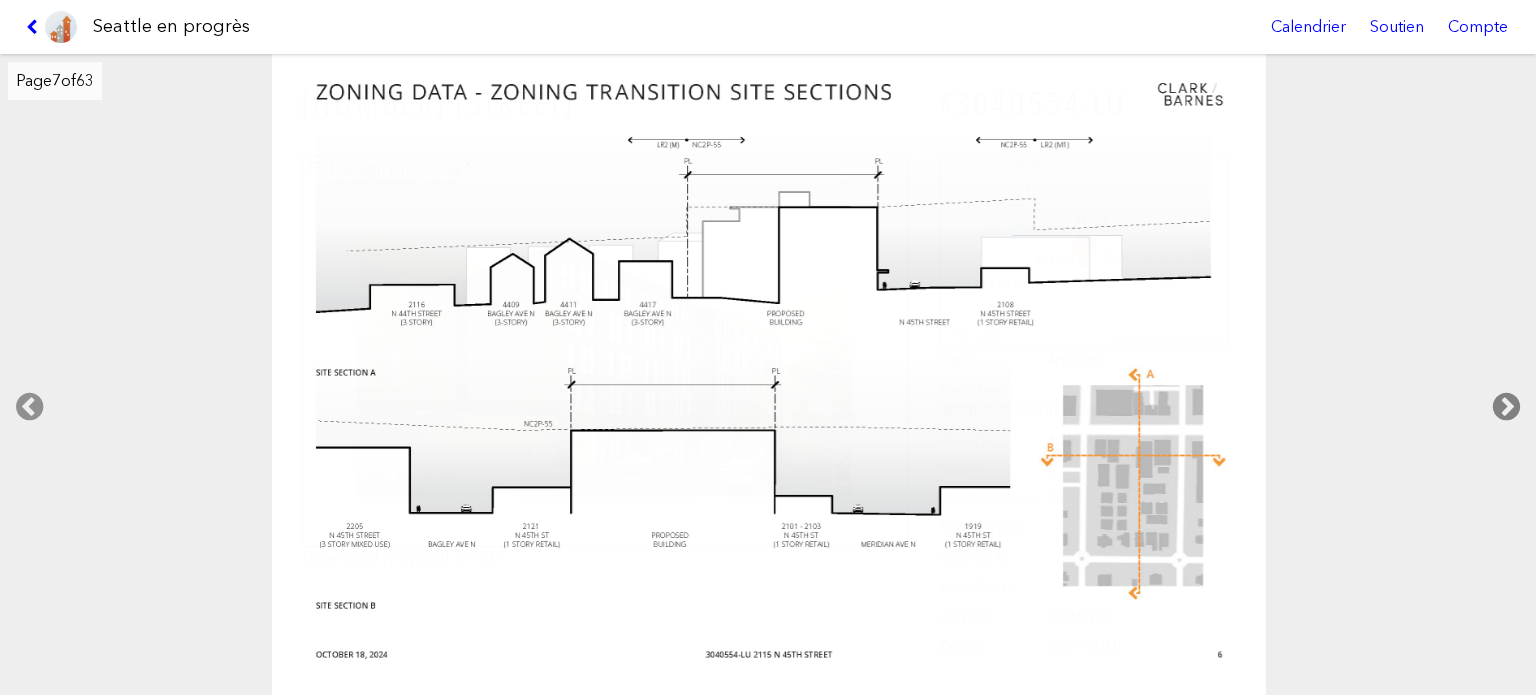 click at bounding box center (1506, 407) 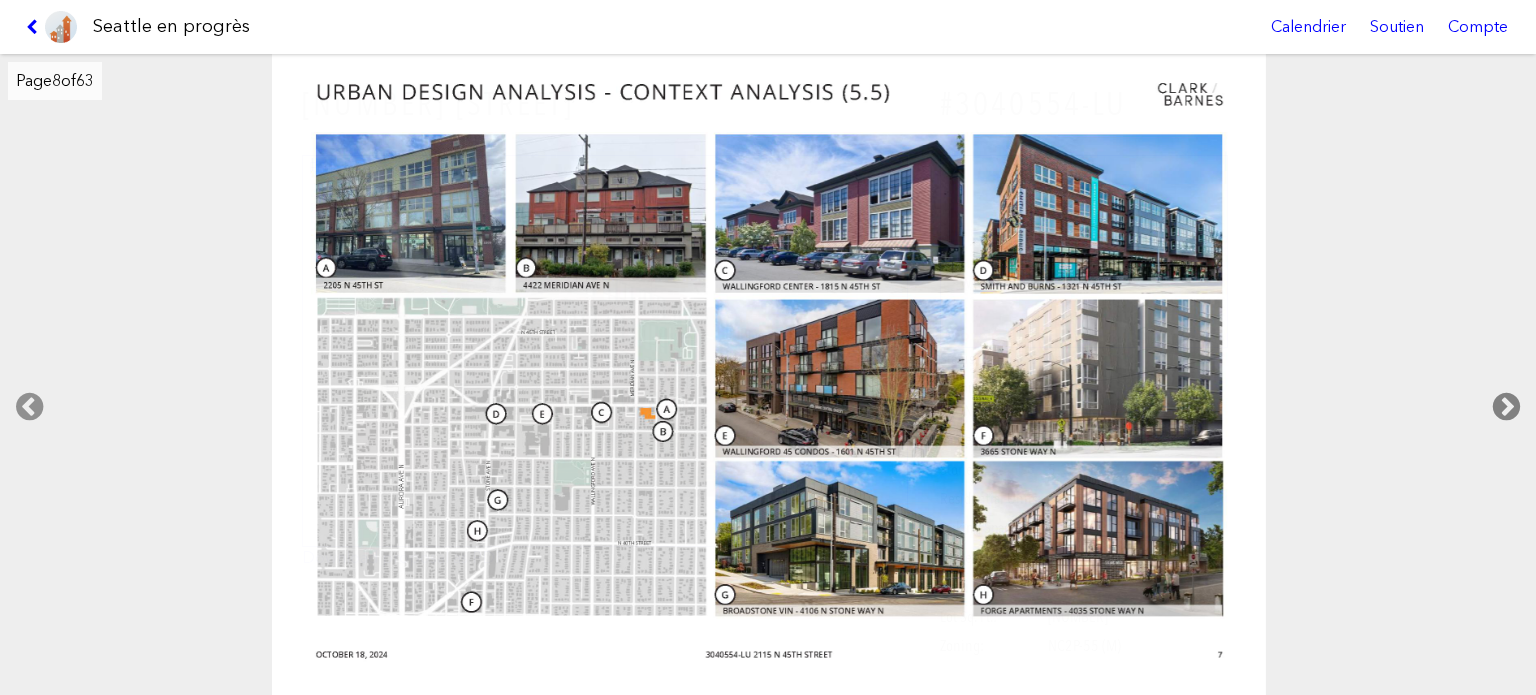 click at bounding box center [1506, 407] 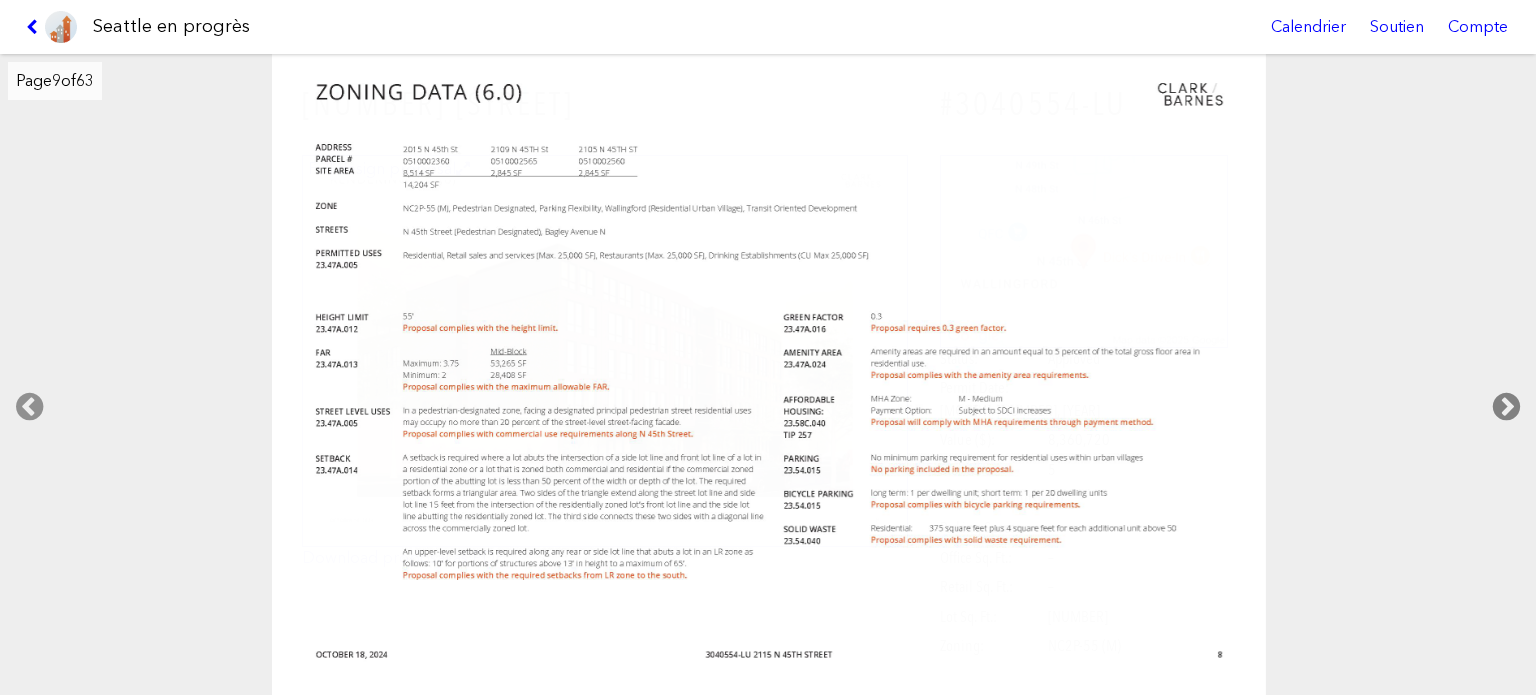 click at bounding box center (1506, 407) 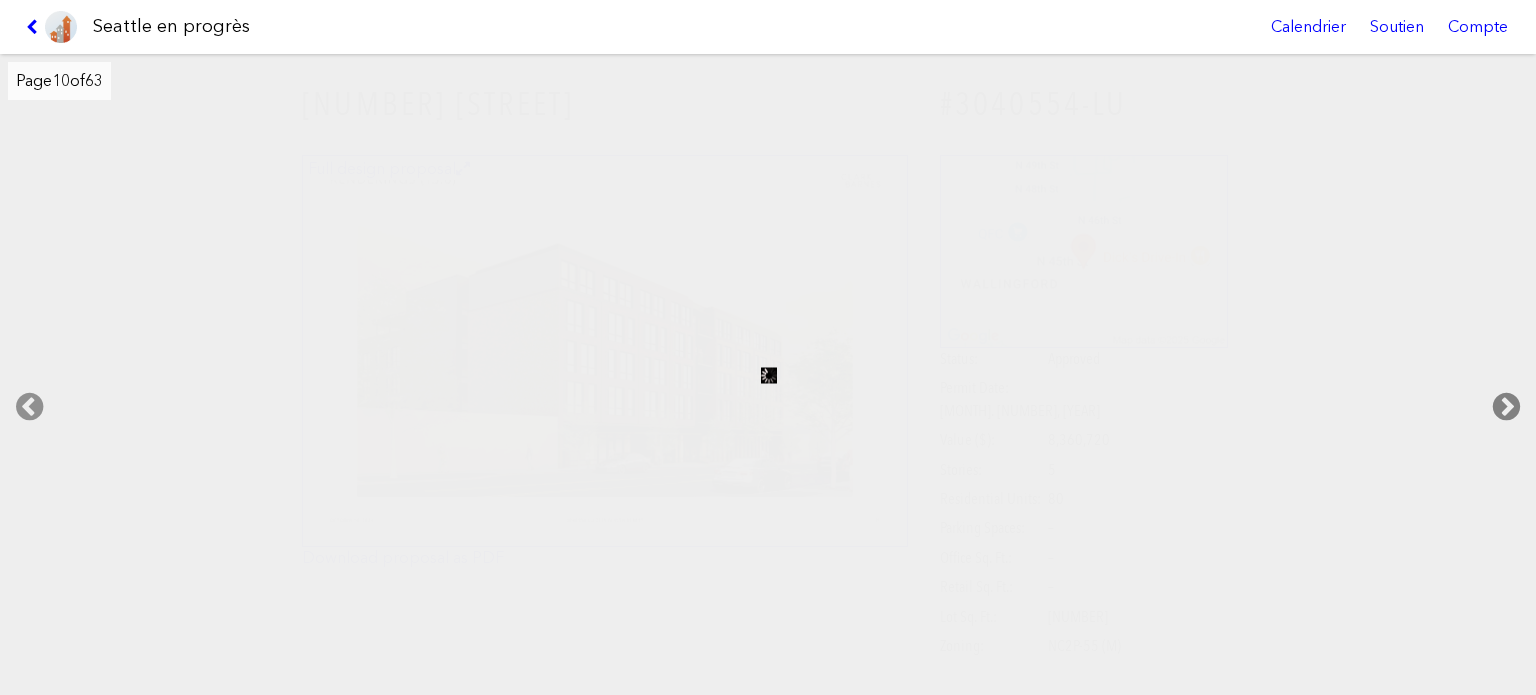 click at bounding box center [1506, 407] 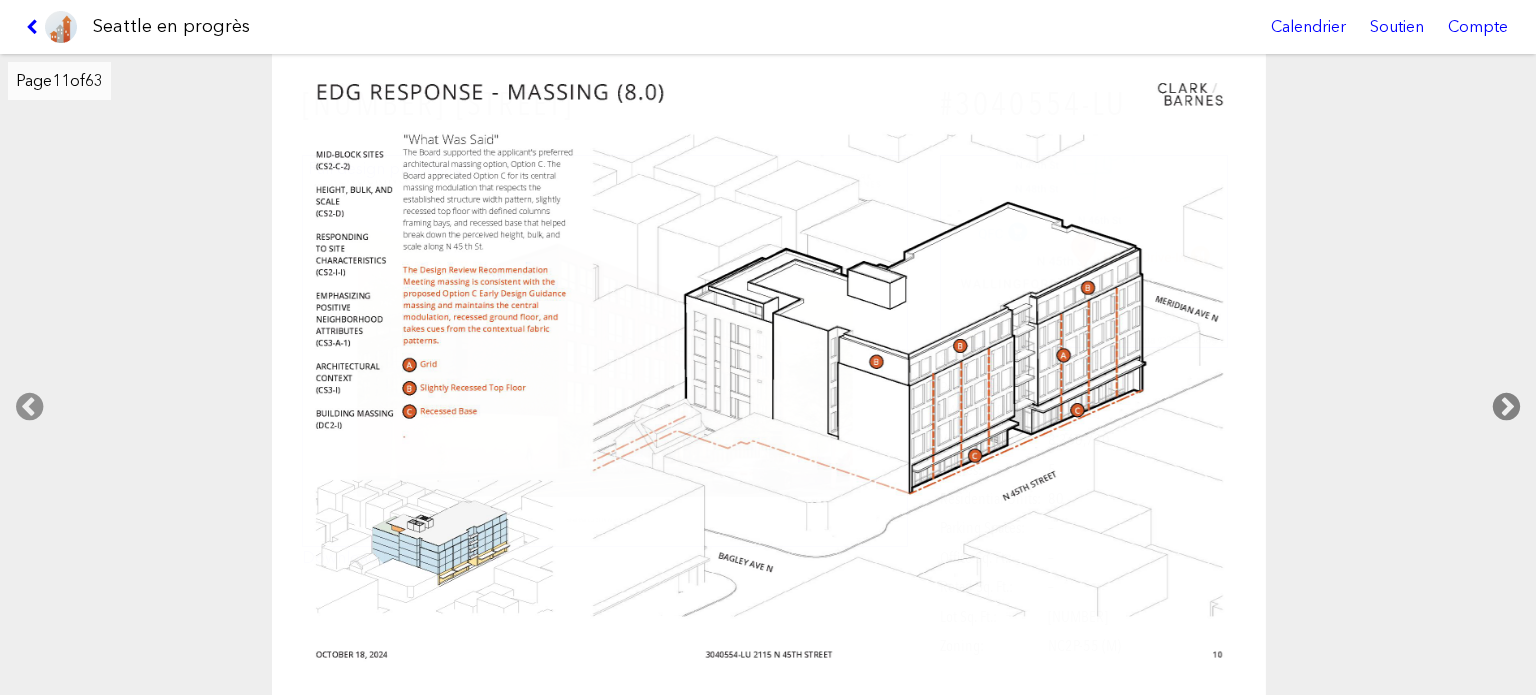 click at bounding box center [1506, 407] 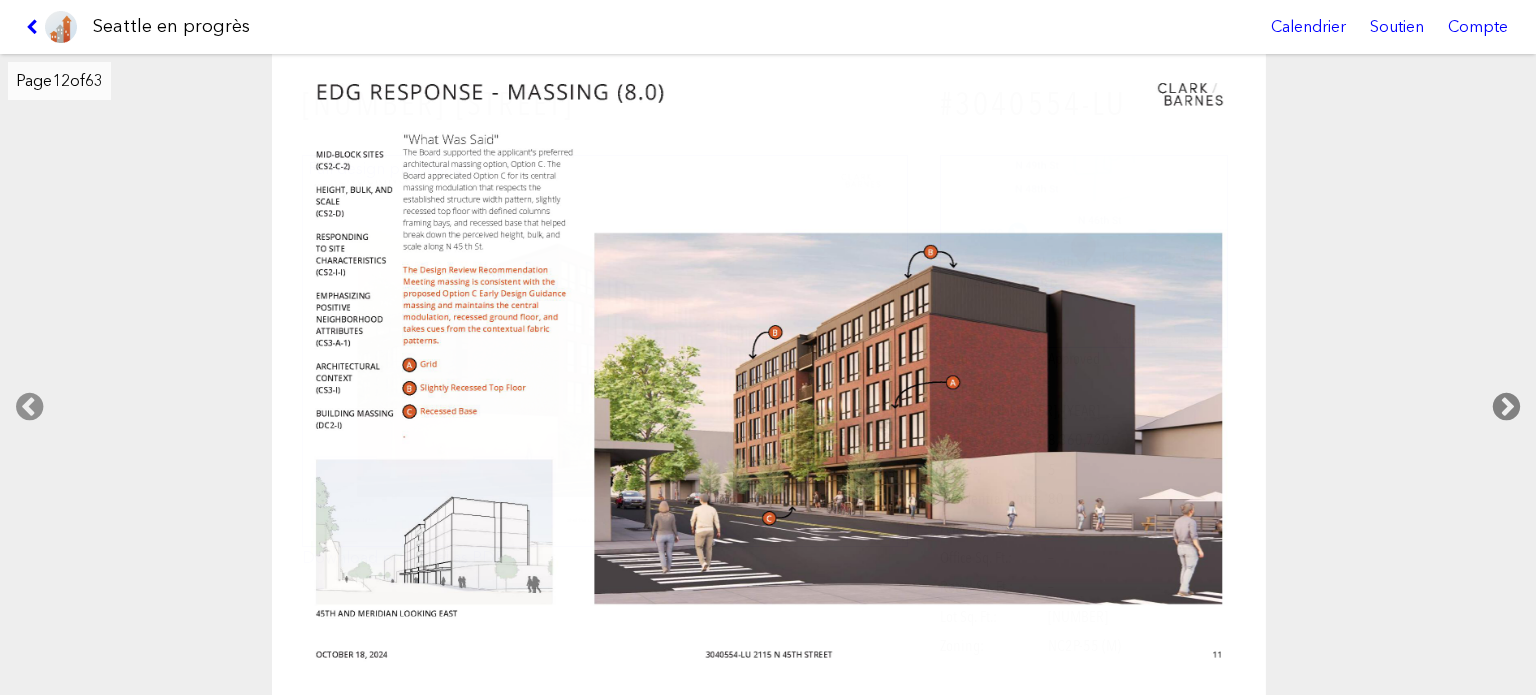 click at bounding box center [1506, 407] 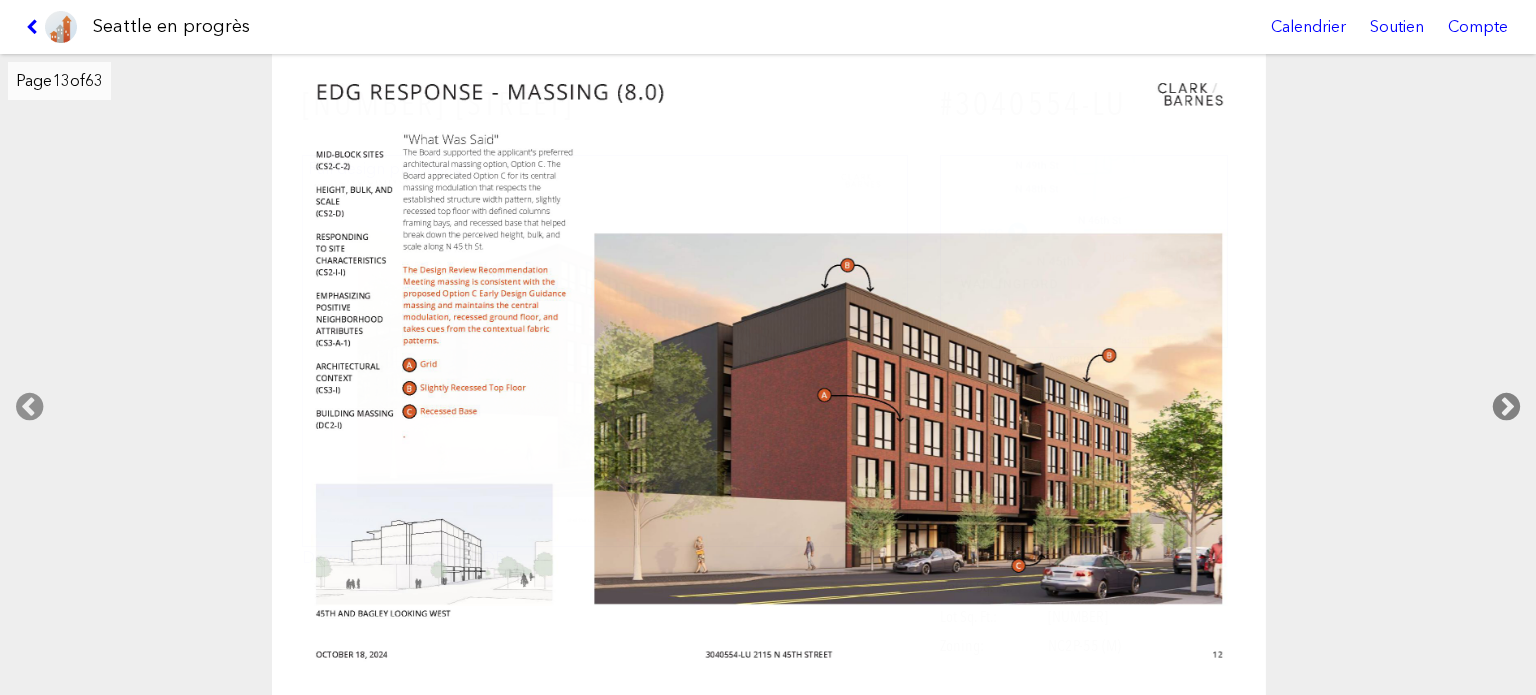 click at bounding box center [1506, 407] 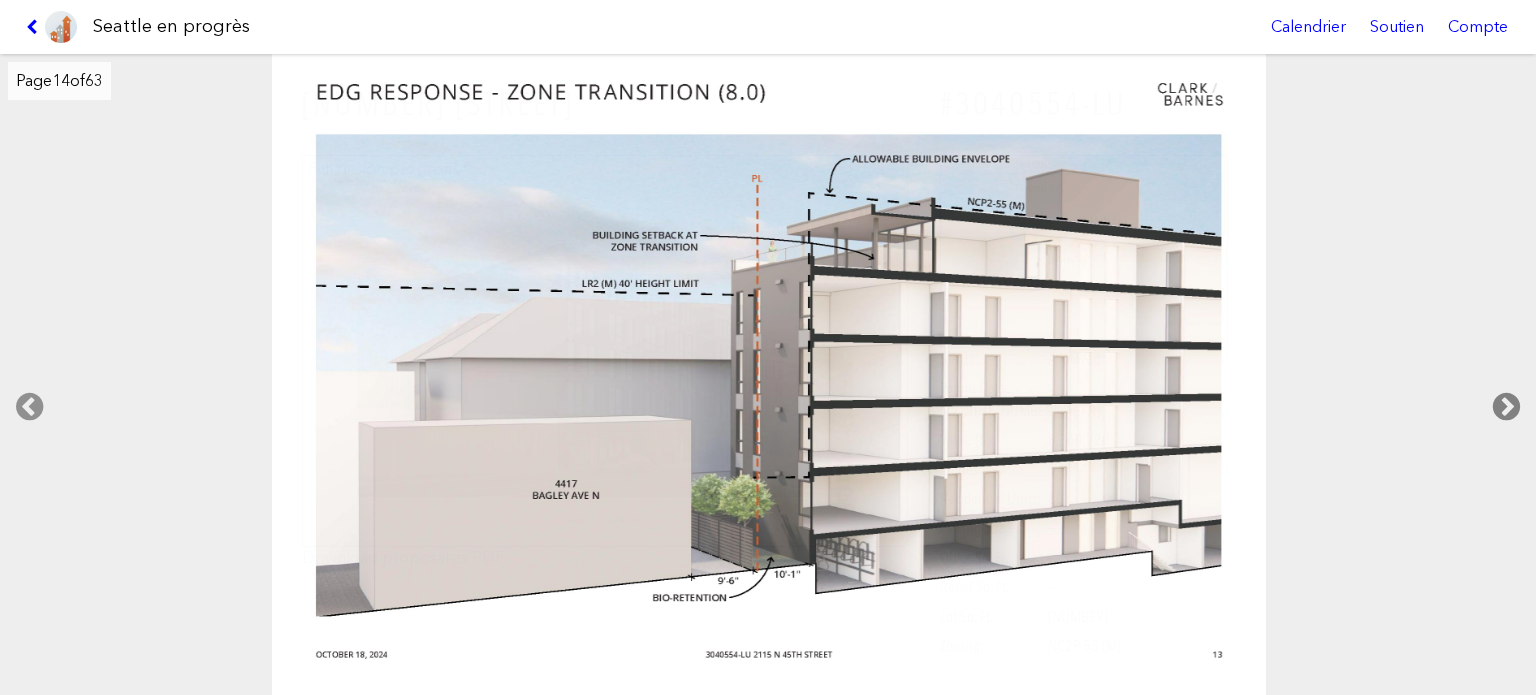 click at bounding box center [1506, 407] 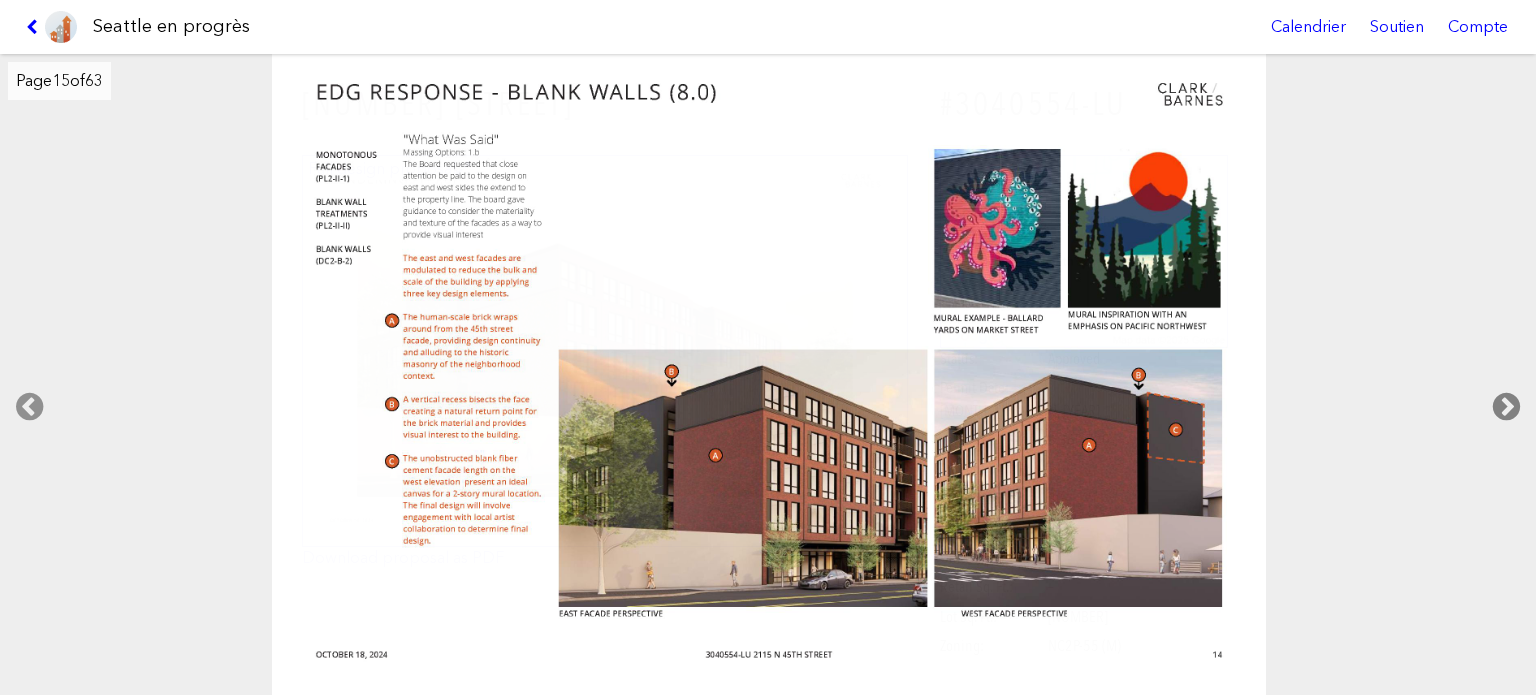 click at bounding box center (1506, 407) 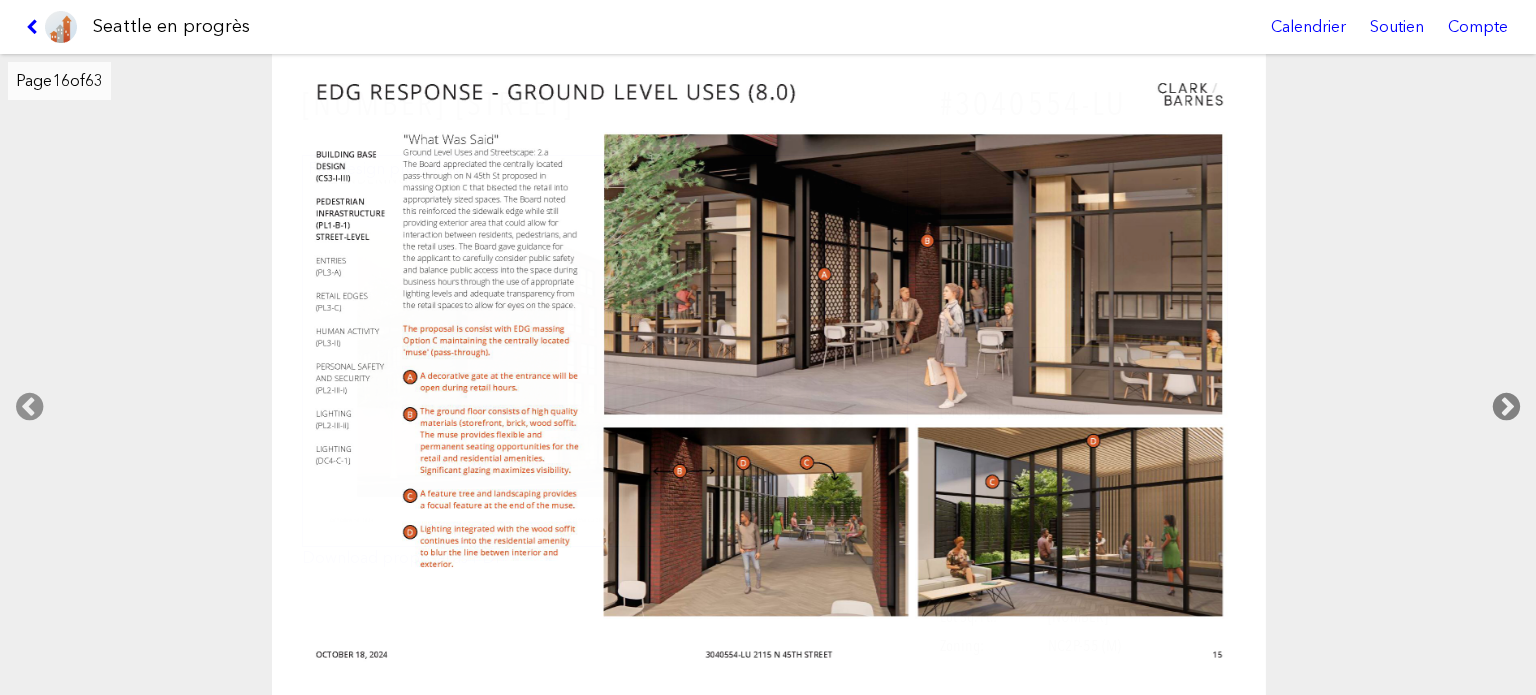 click at bounding box center [1506, 407] 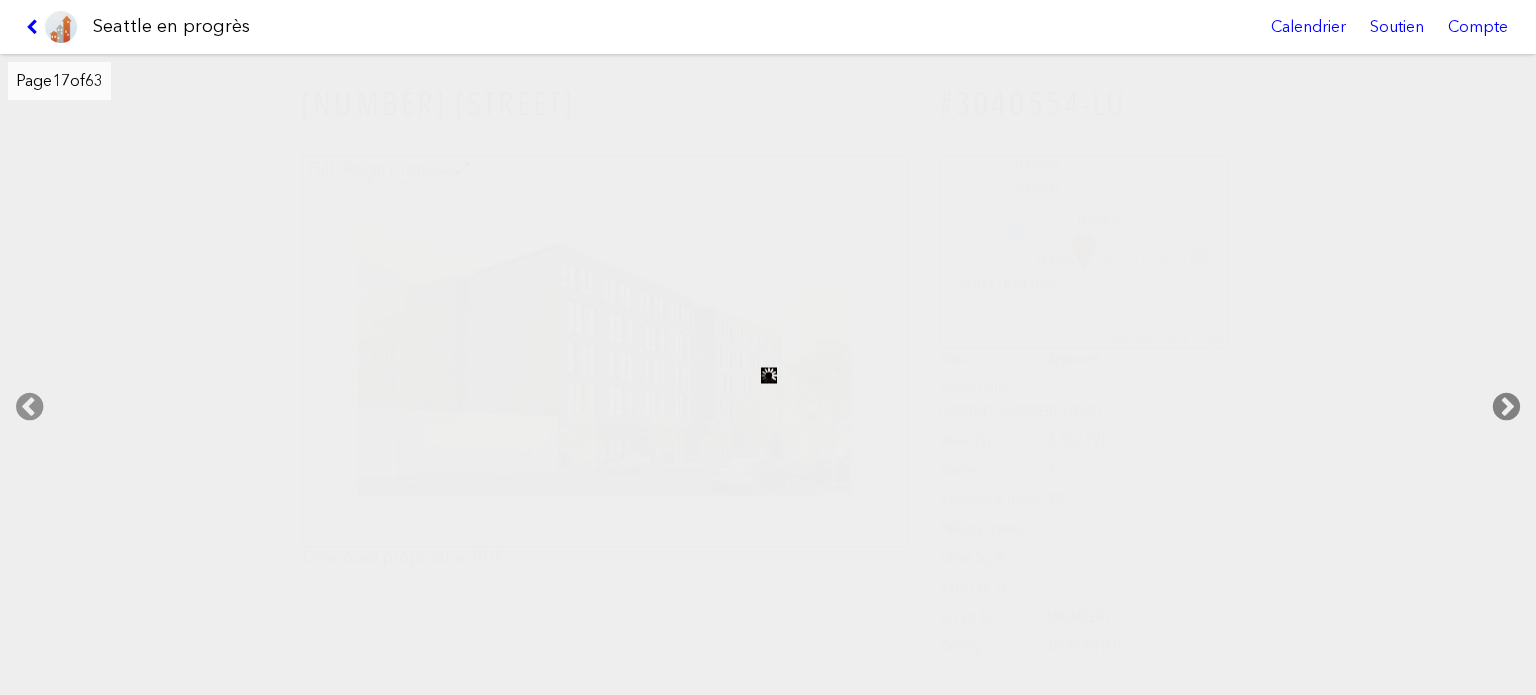 click at bounding box center [1506, 407] 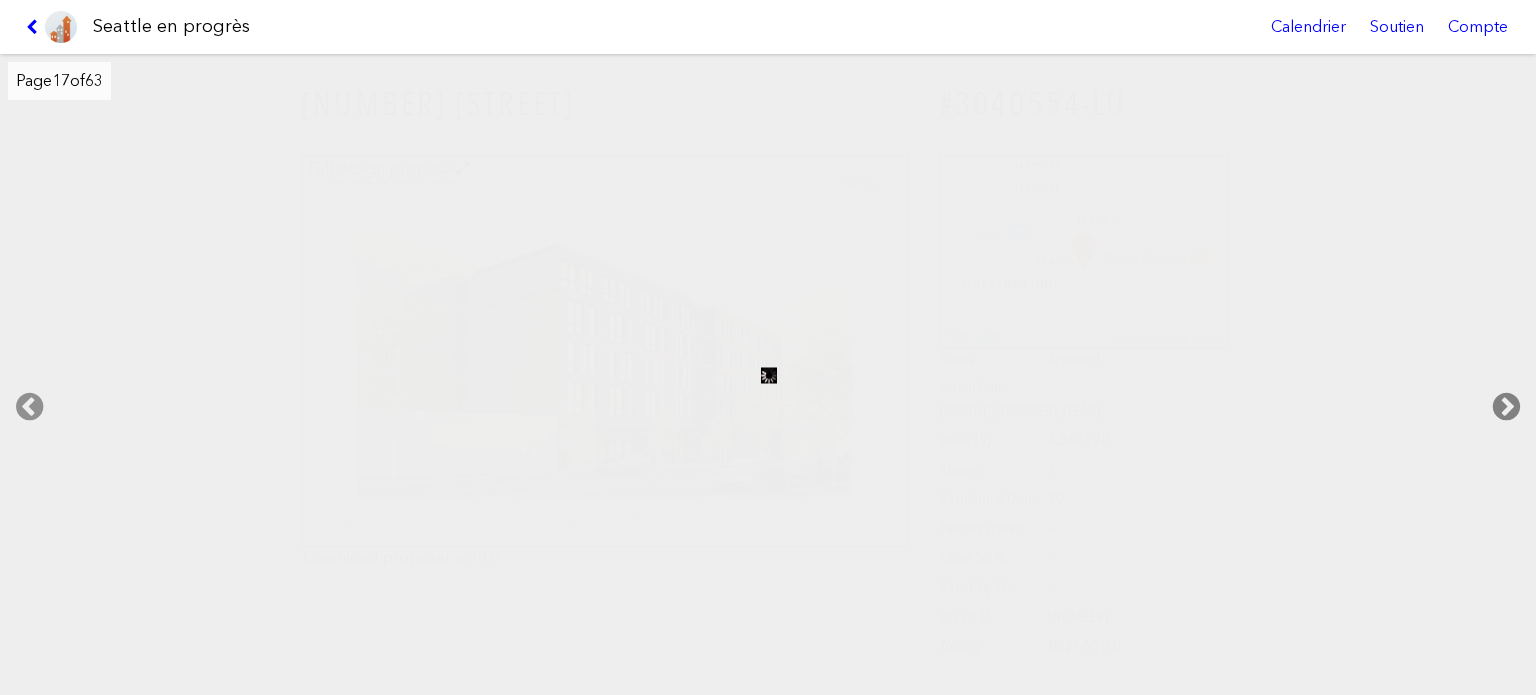 click at bounding box center (1506, 407) 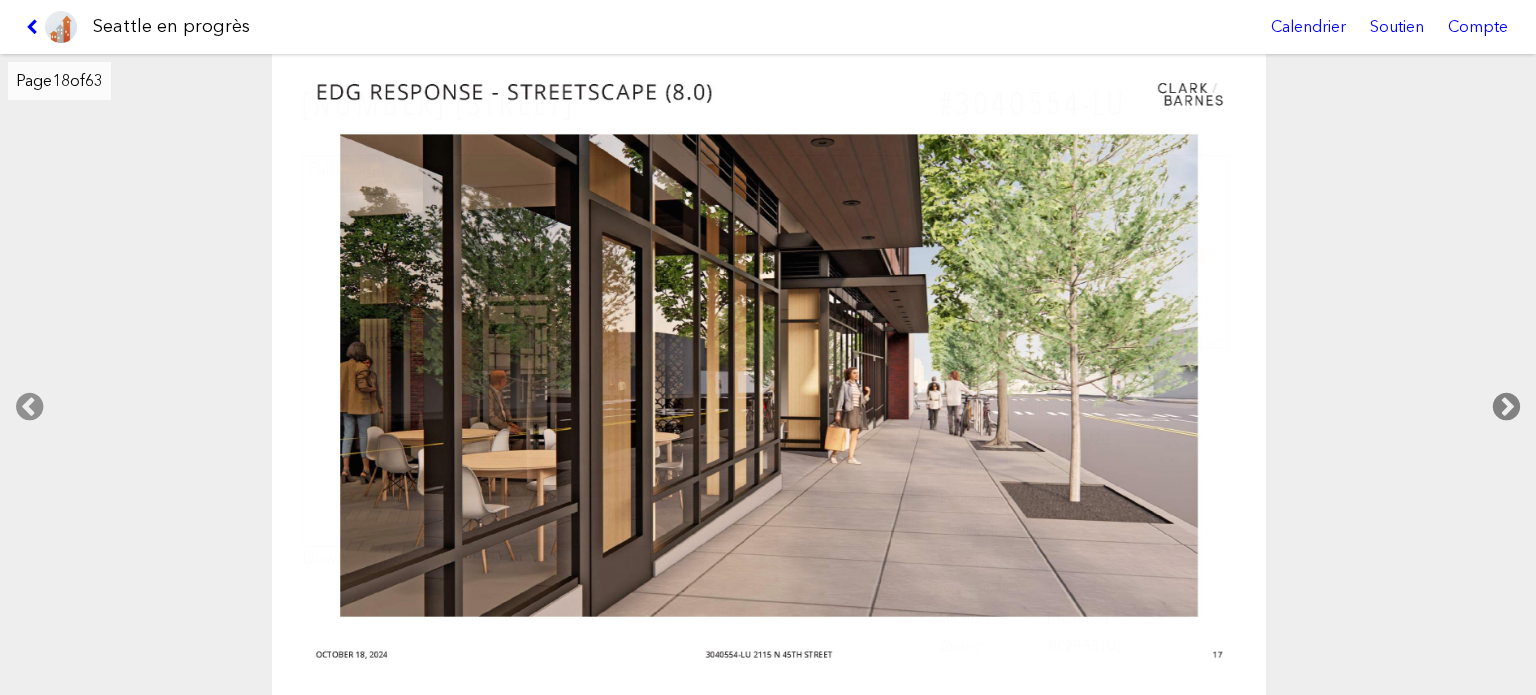 click at bounding box center [1506, 407] 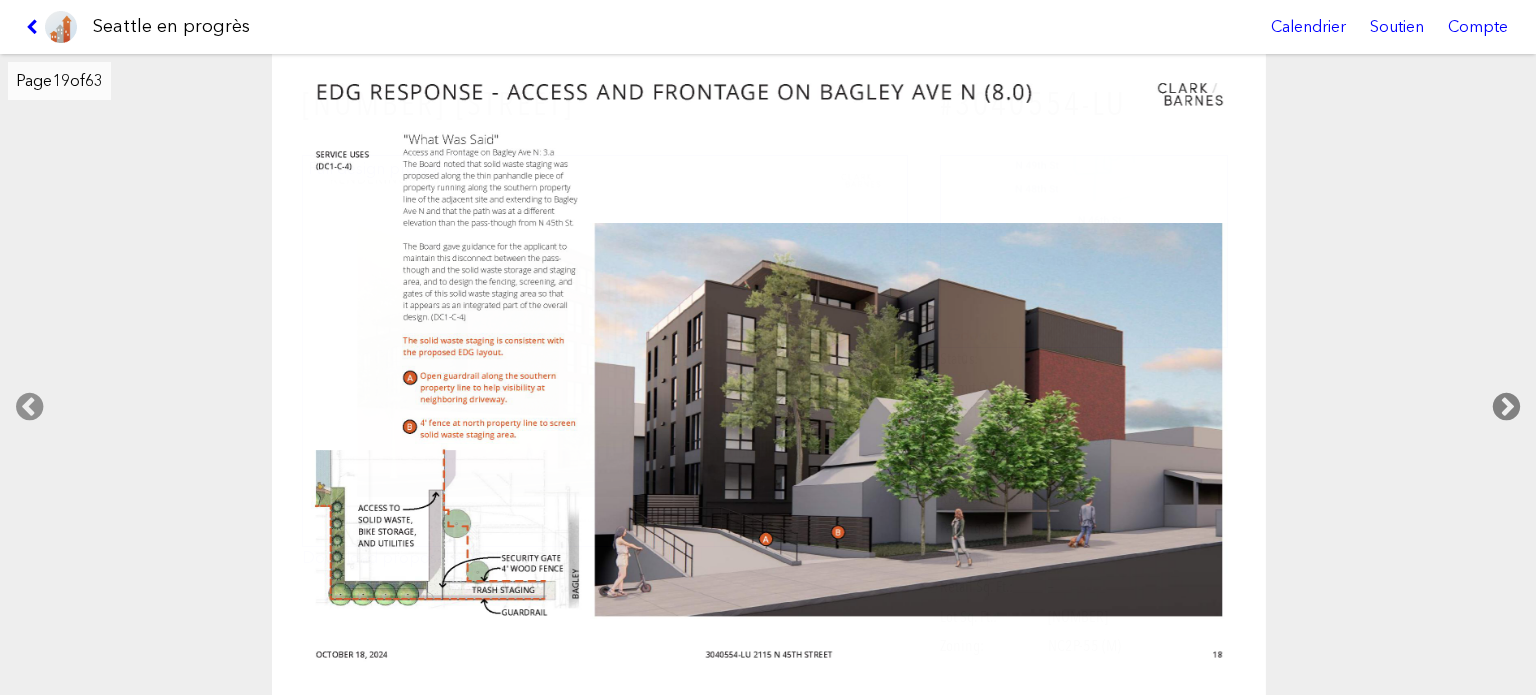 click at bounding box center (1506, 407) 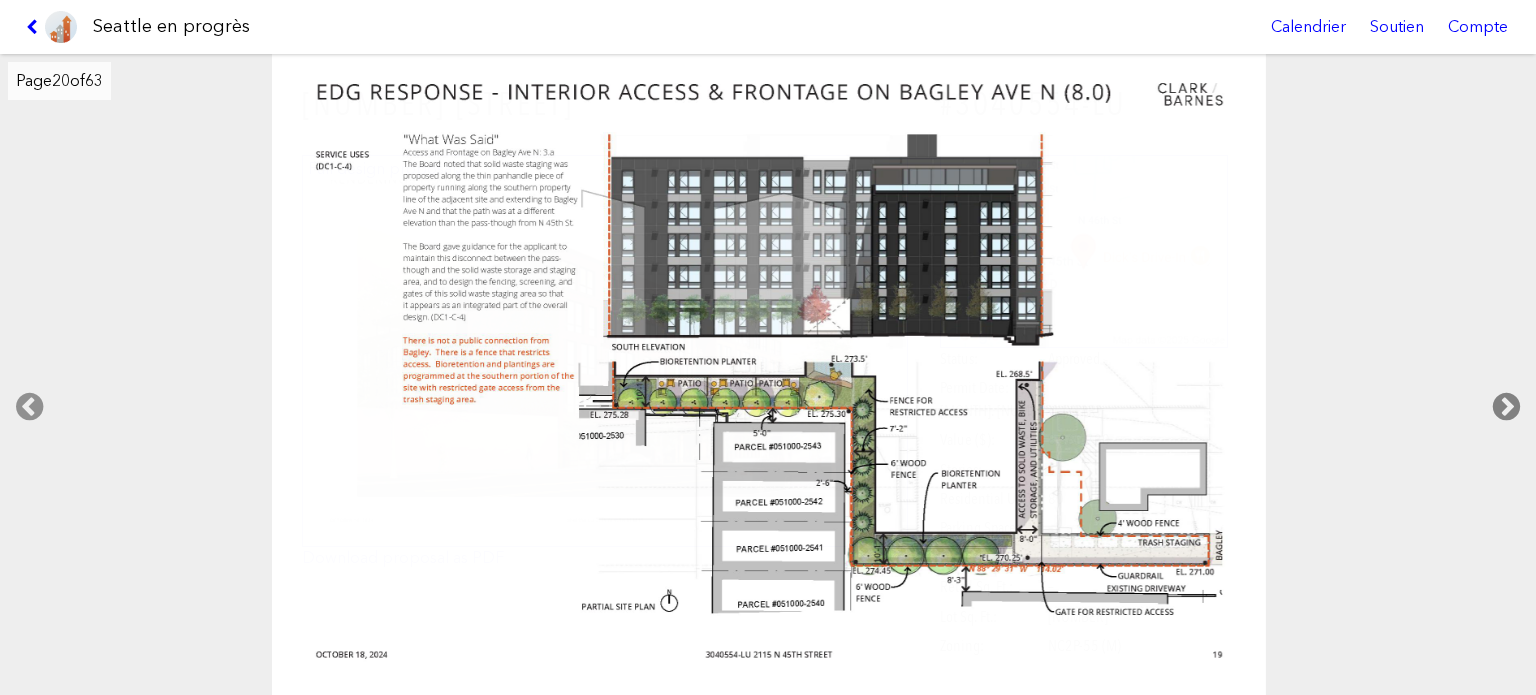 click at bounding box center (1506, 407) 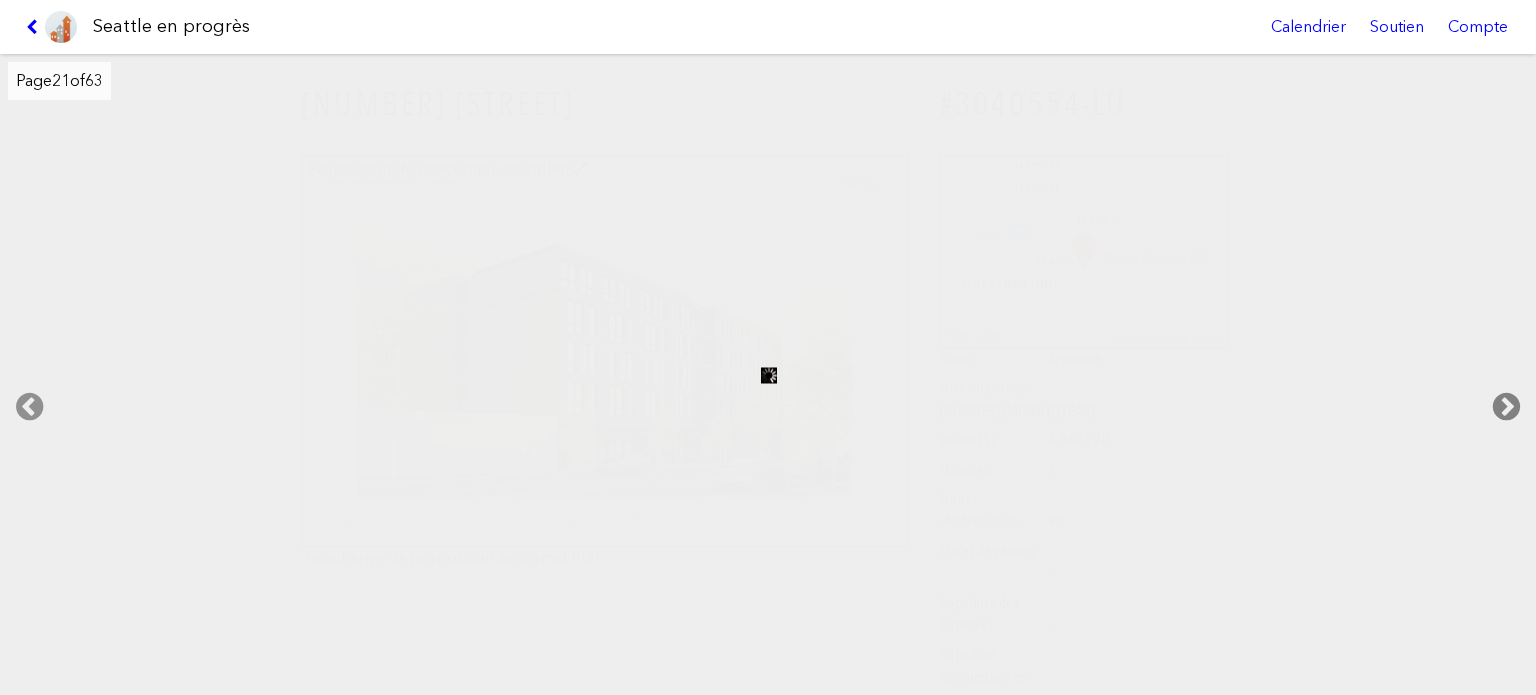 click at bounding box center [1506, 407] 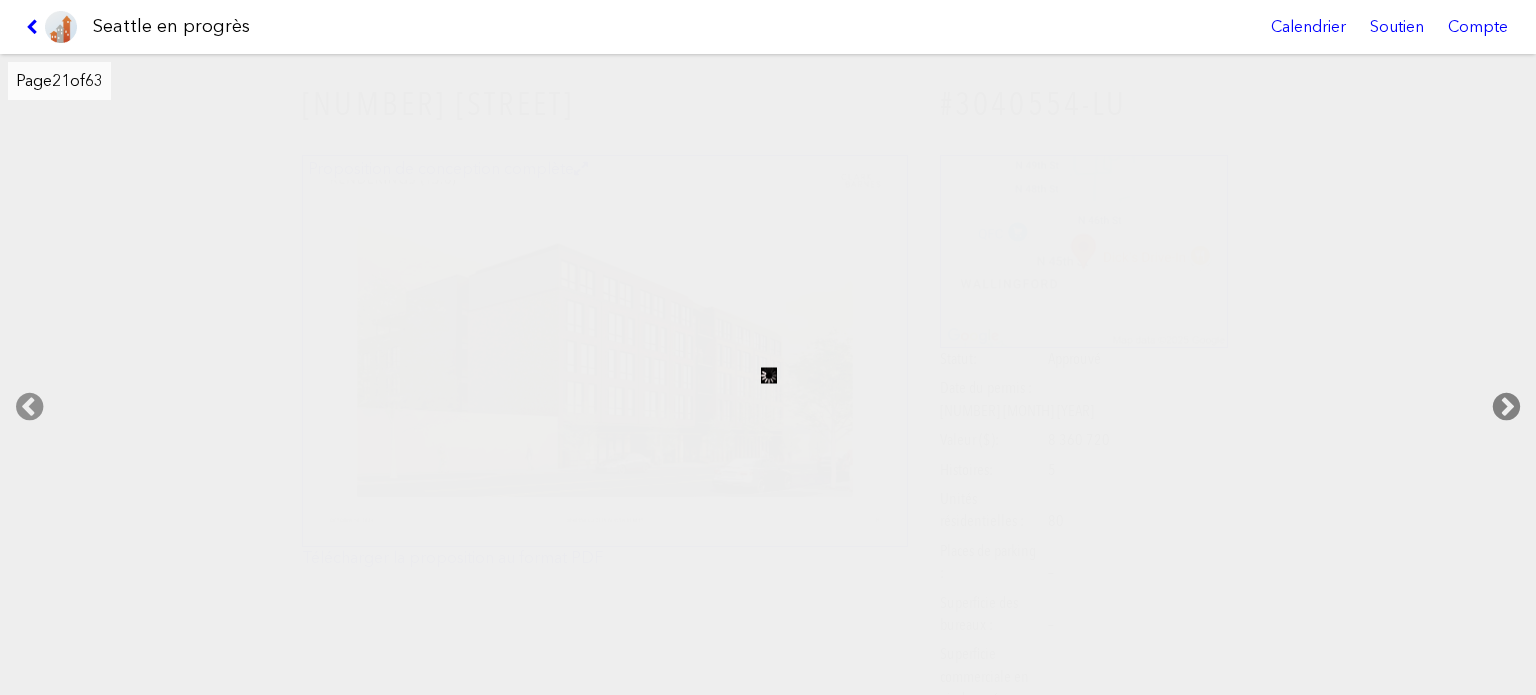 click at bounding box center [1506, 407] 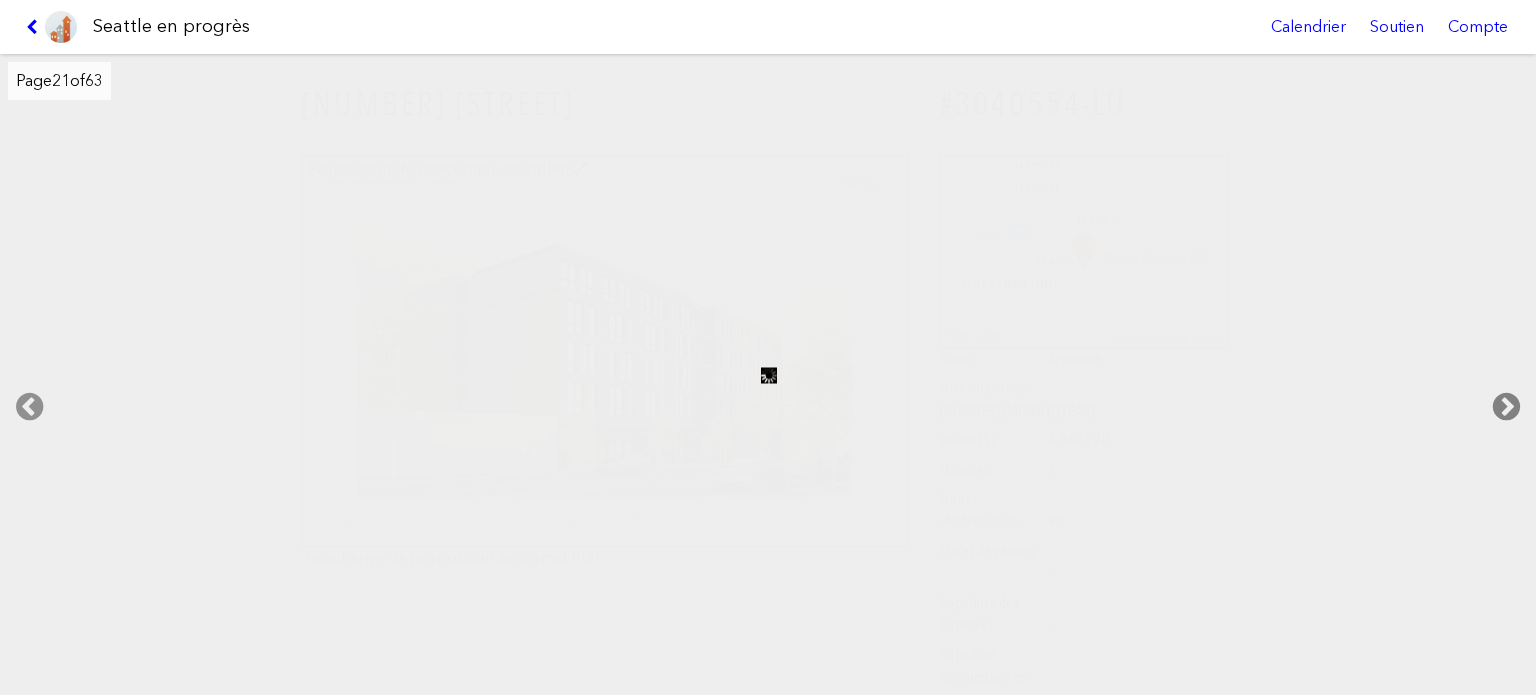 click at bounding box center [1506, 407] 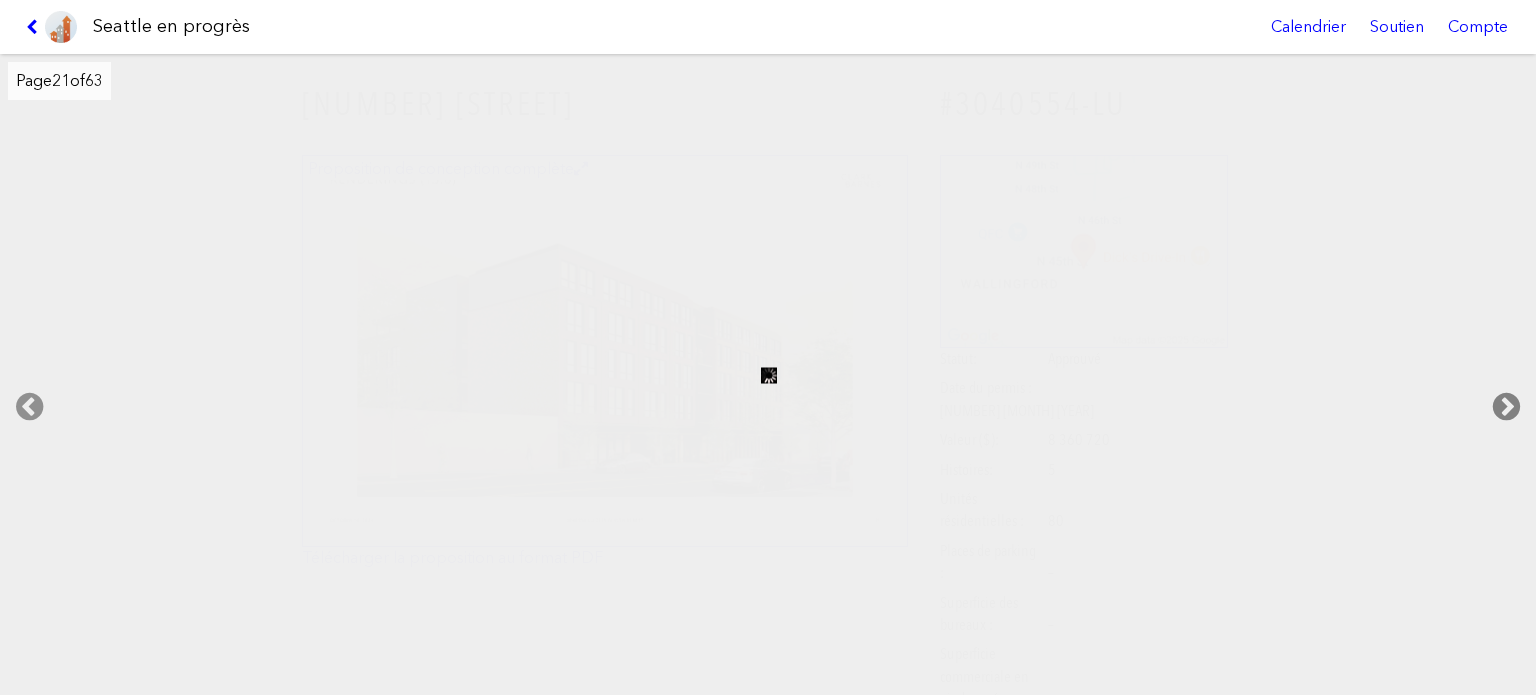click at bounding box center [1506, 407] 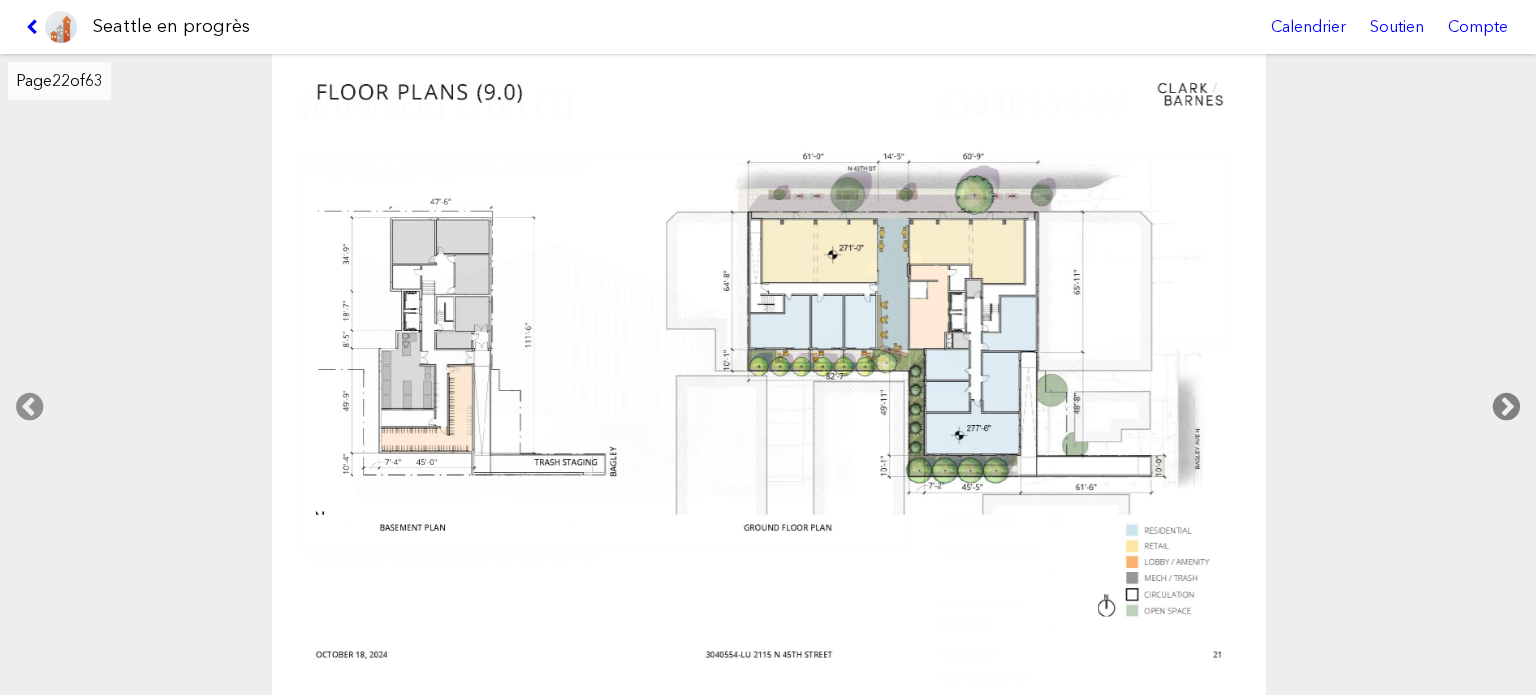 click at bounding box center [1506, 407] 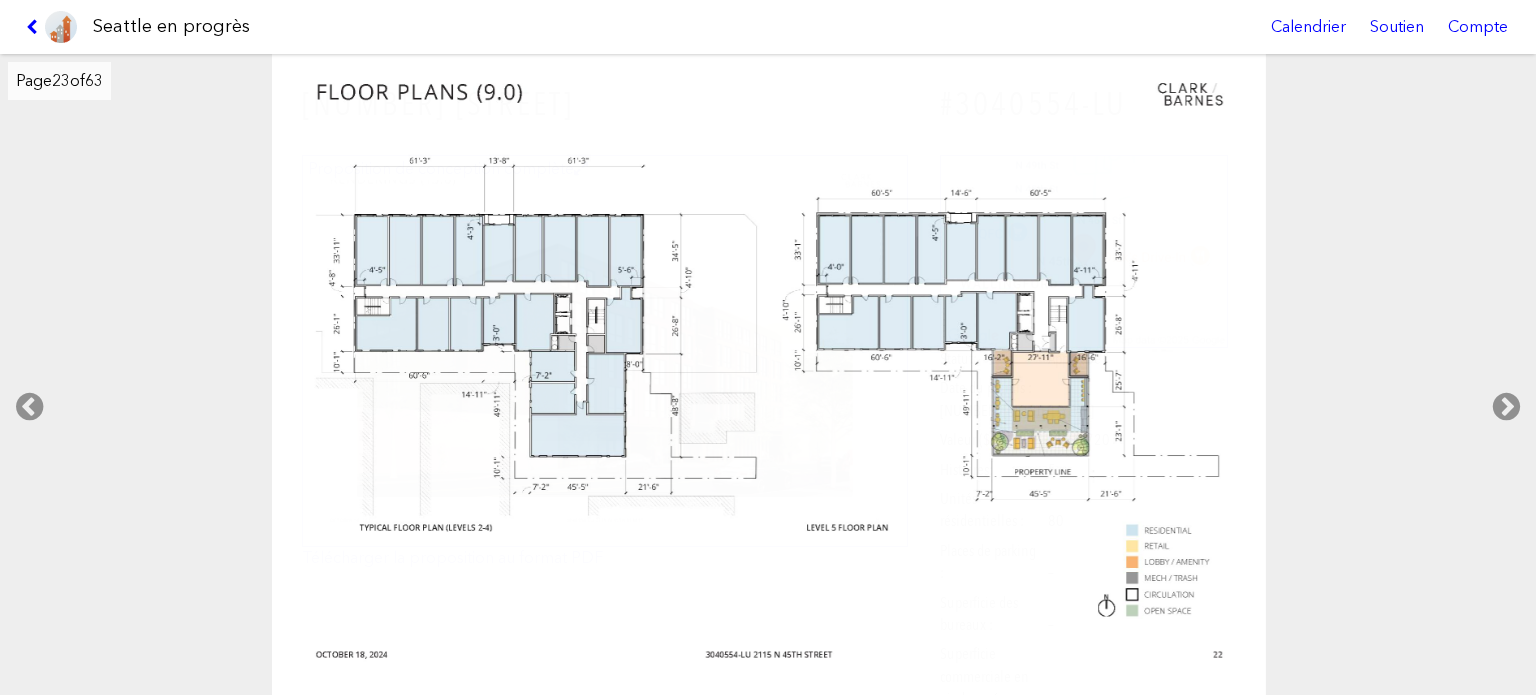 click at bounding box center [29, 407] 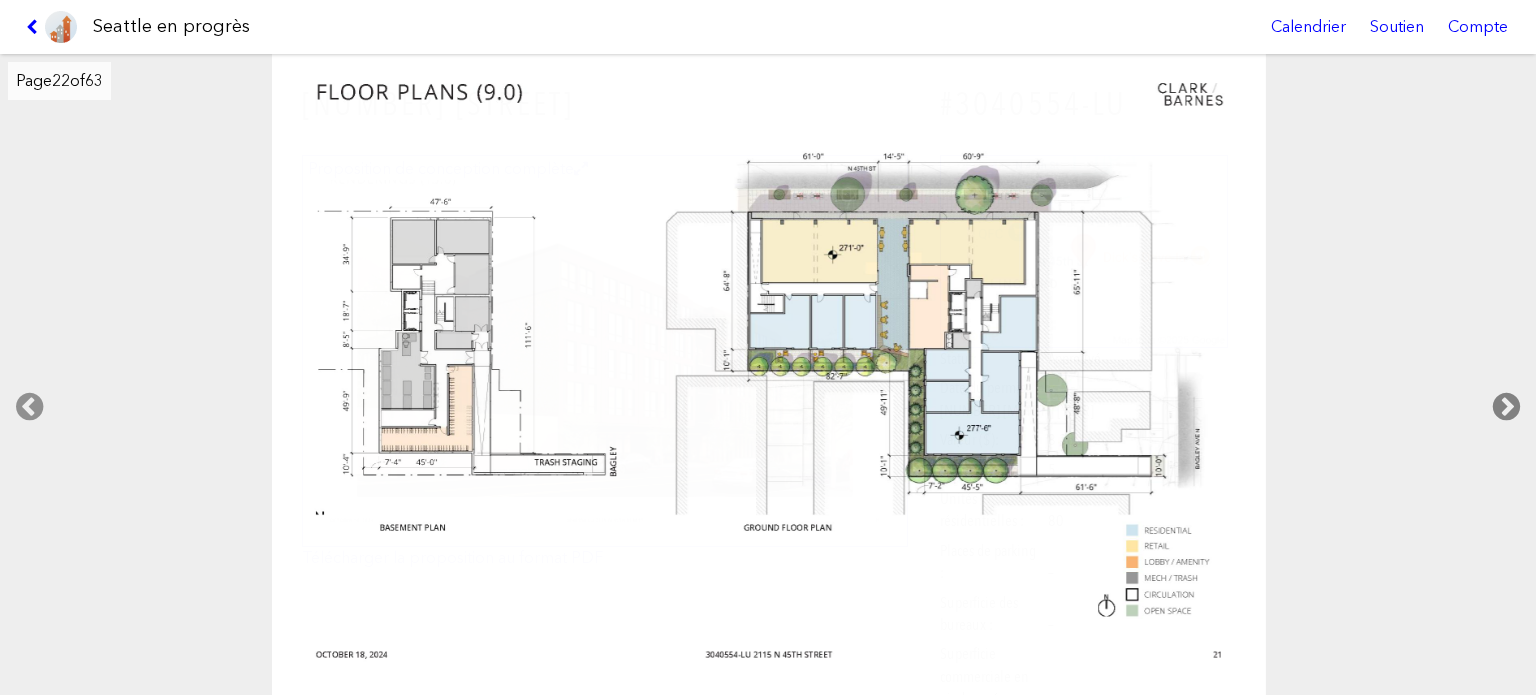 click at bounding box center [1506, 407] 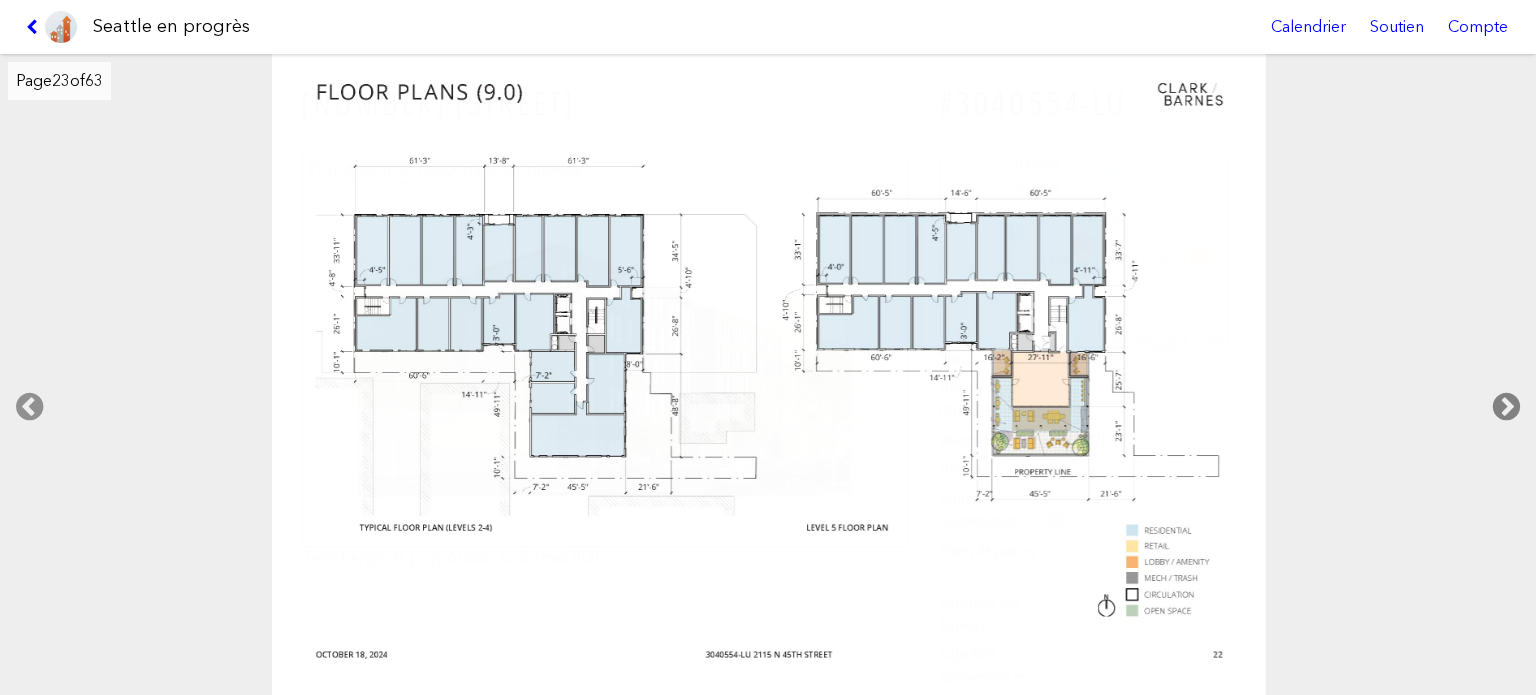 click at bounding box center [1506, 407] 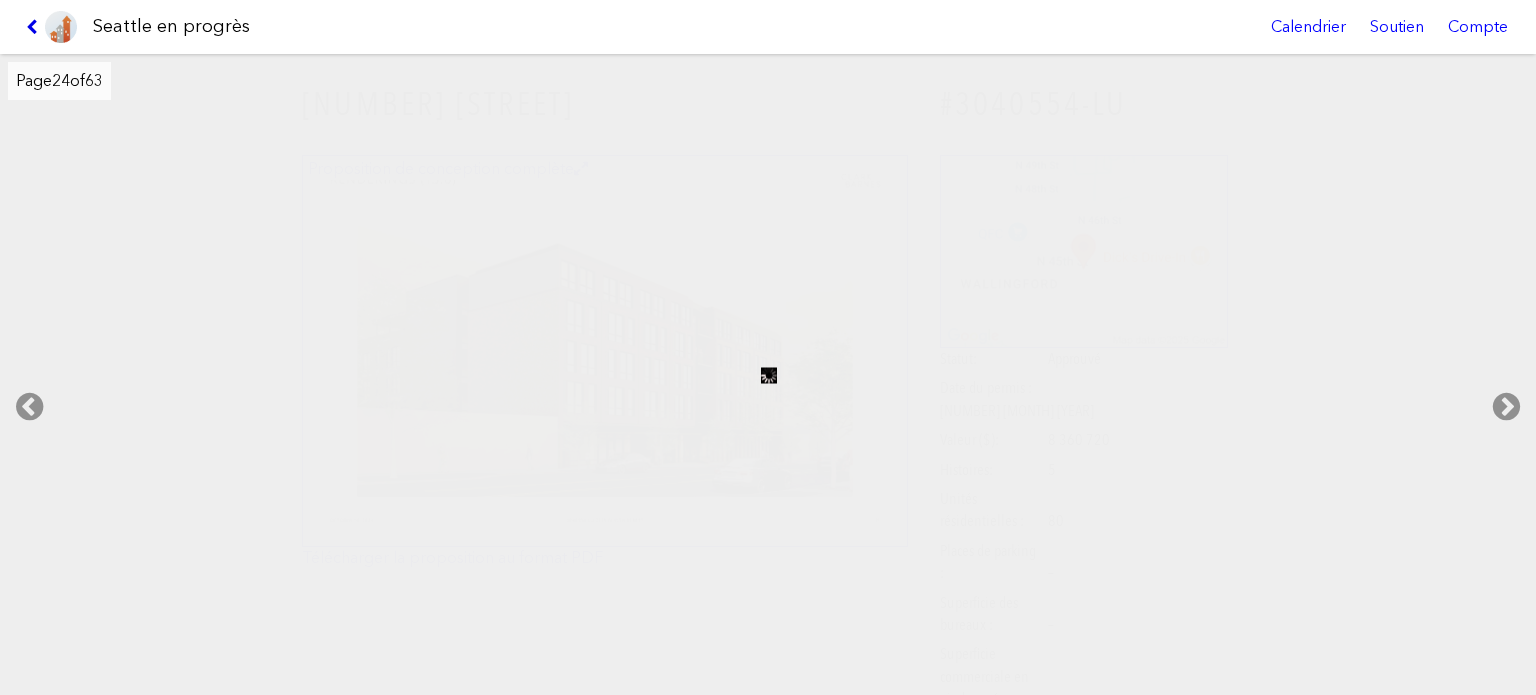 click at bounding box center (35, 27) 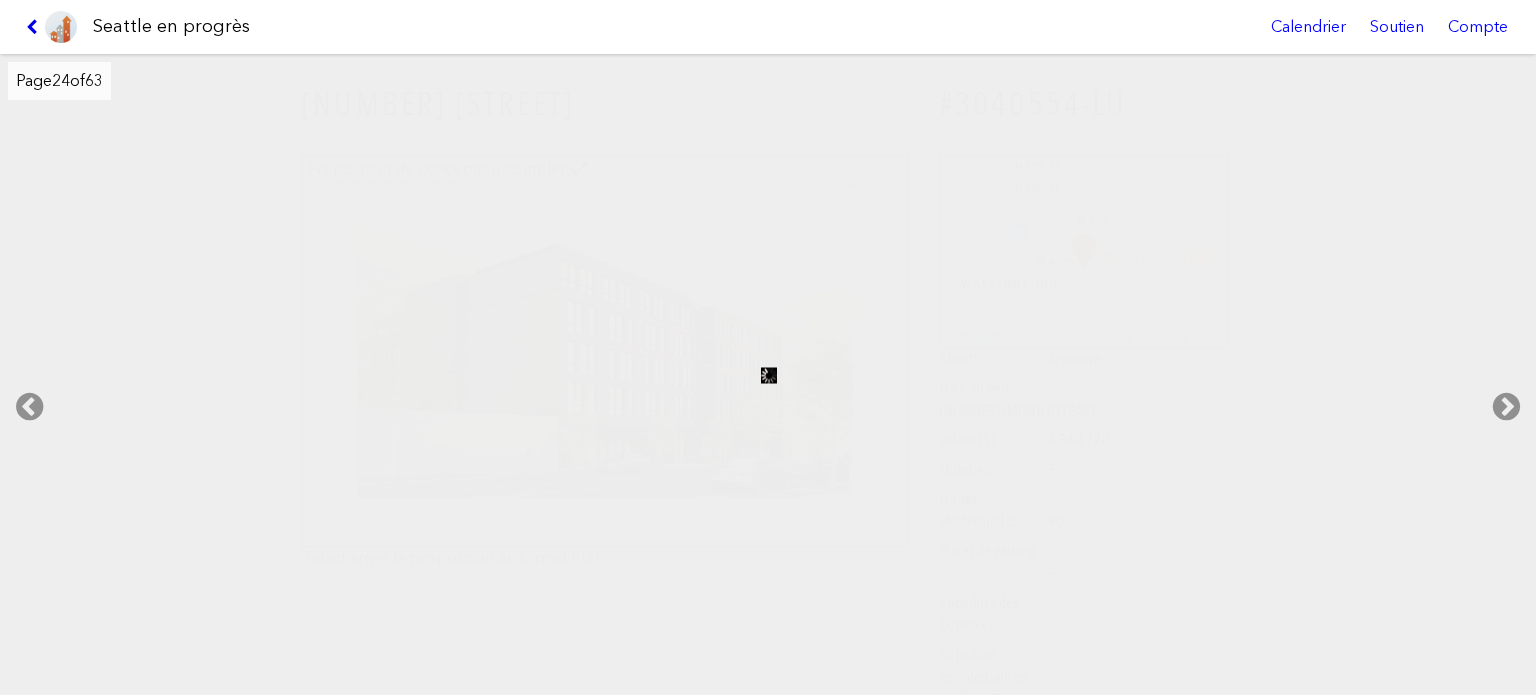 click at bounding box center (35, 27) 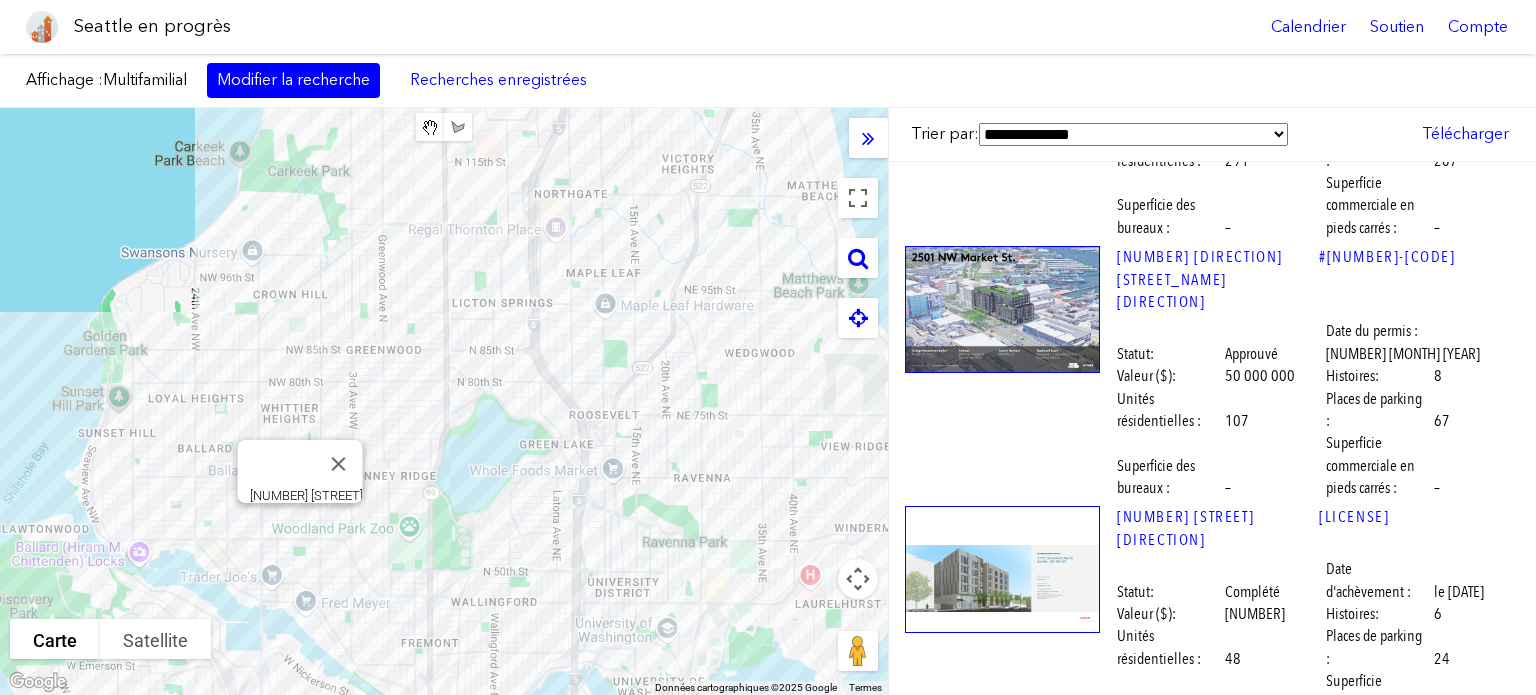 scroll, scrollTop: 37742, scrollLeft: 0, axis: vertical 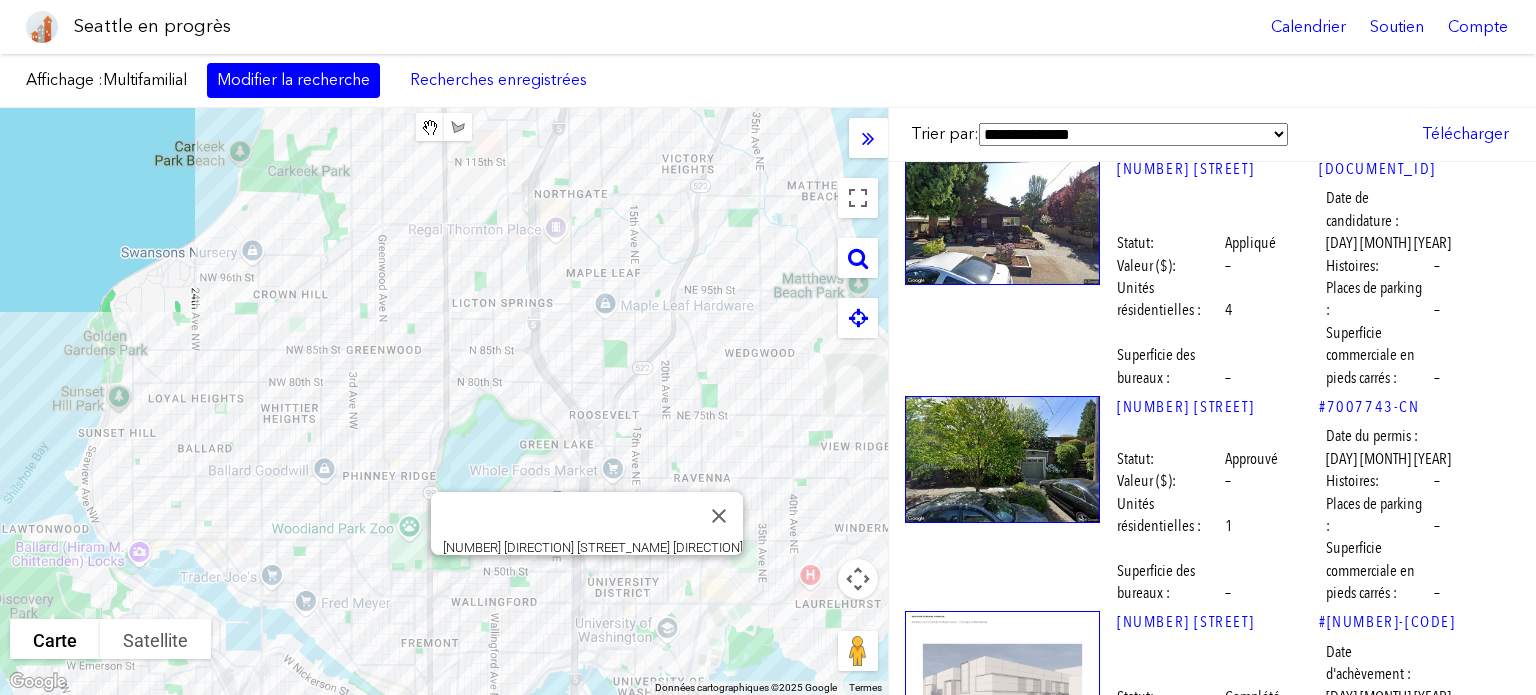 click at bounding box center [1002, 5150] 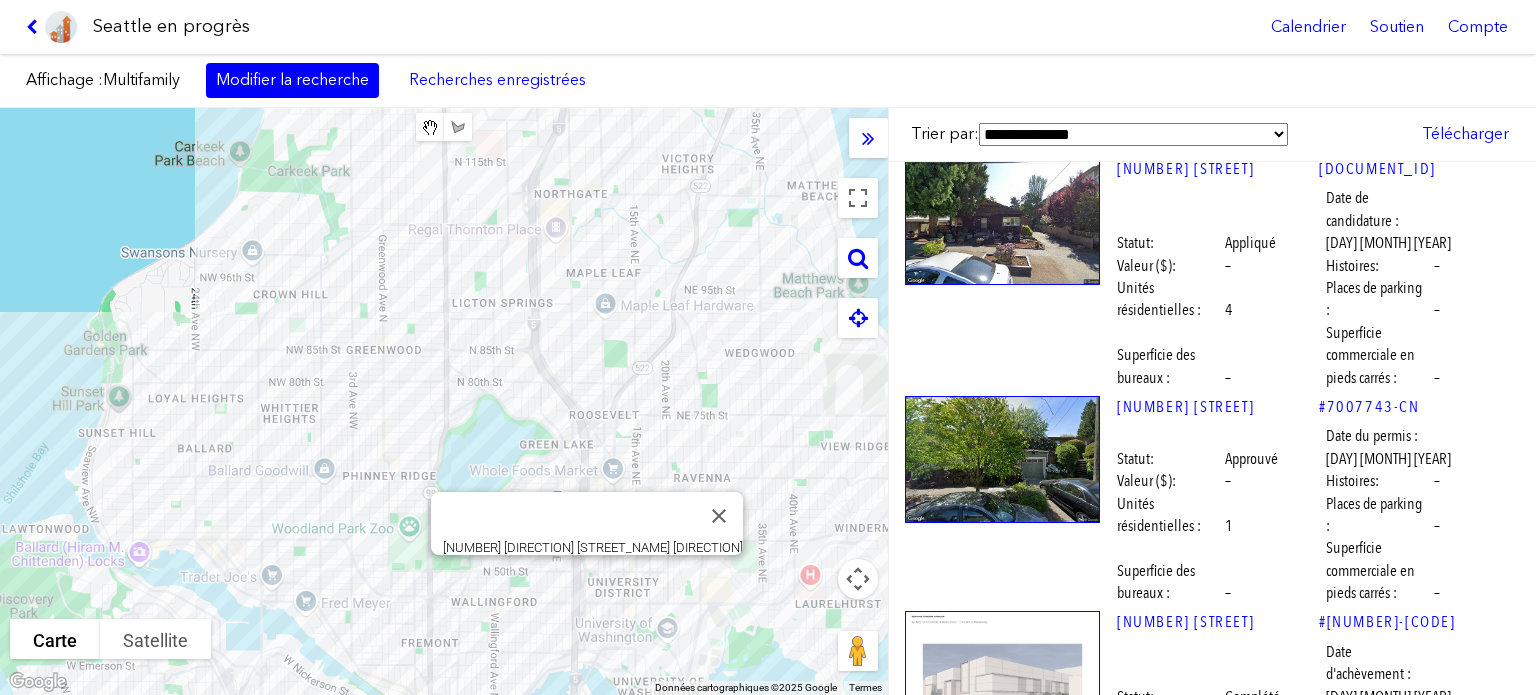 scroll, scrollTop: 39042, scrollLeft: 0, axis: vertical 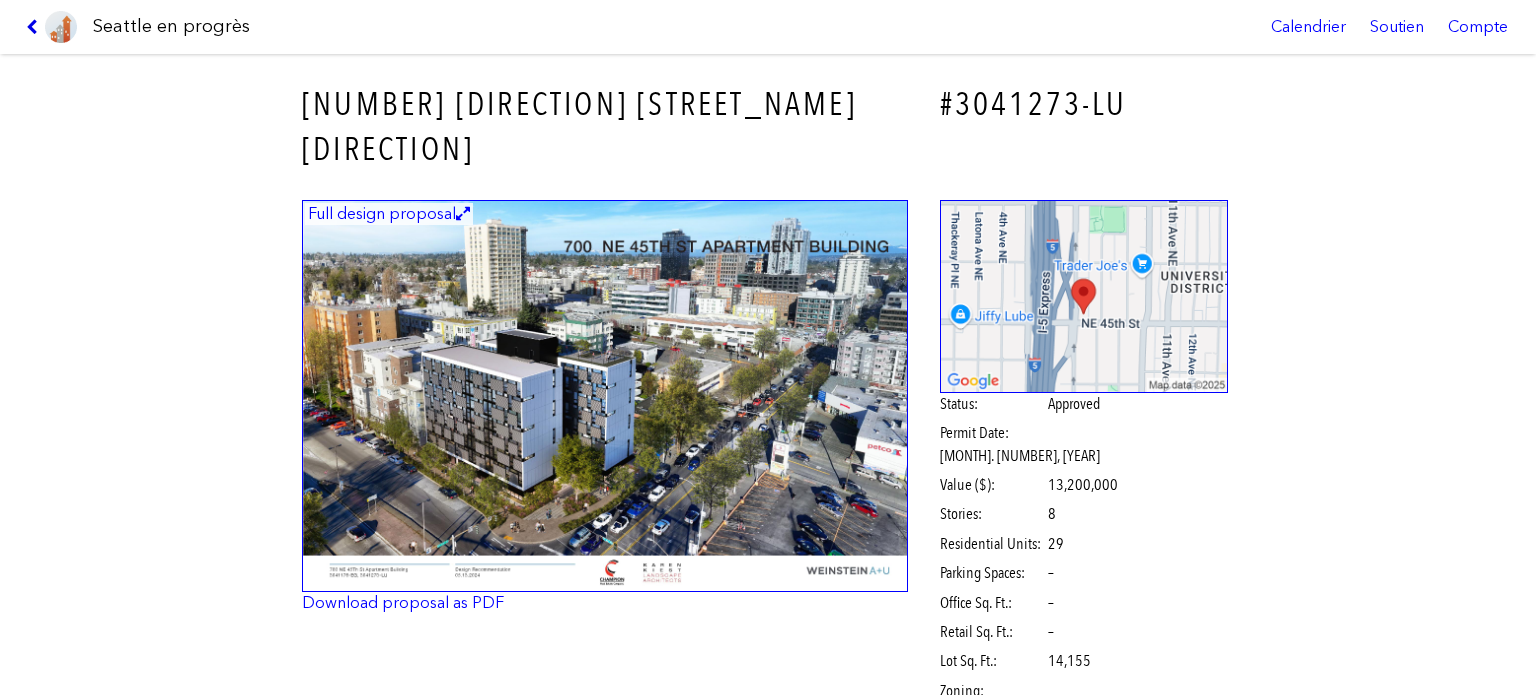 click at bounding box center [35, 27] 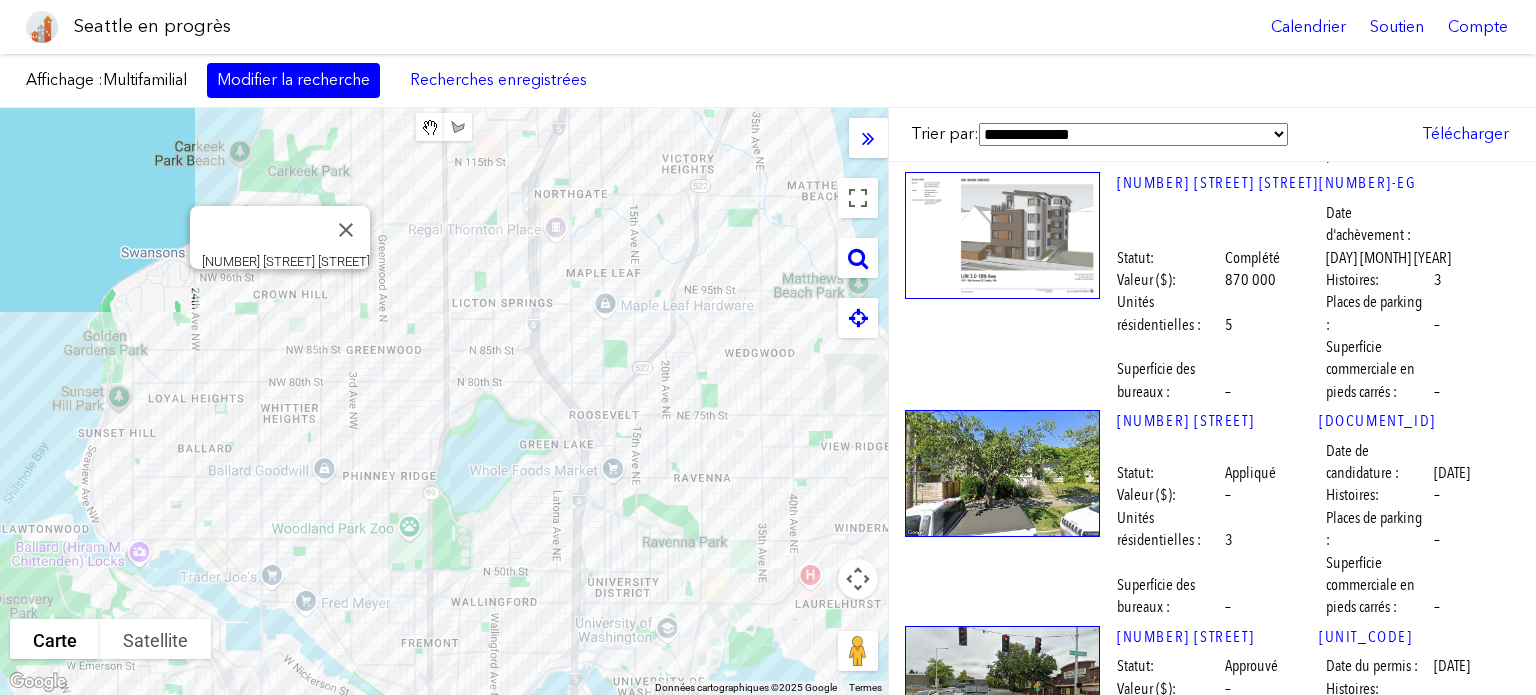 scroll, scrollTop: 50242, scrollLeft: 0, axis: vertical 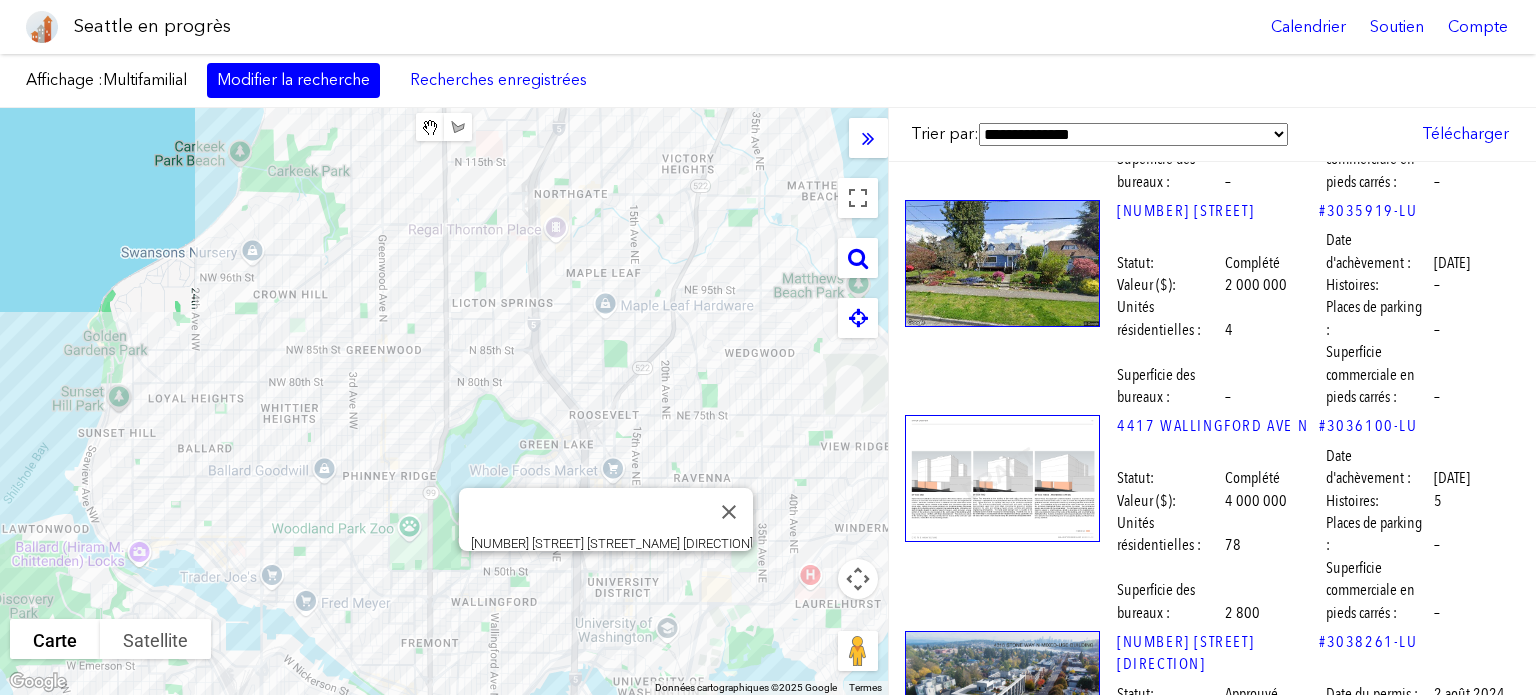 click at bounding box center (1002, 5556) 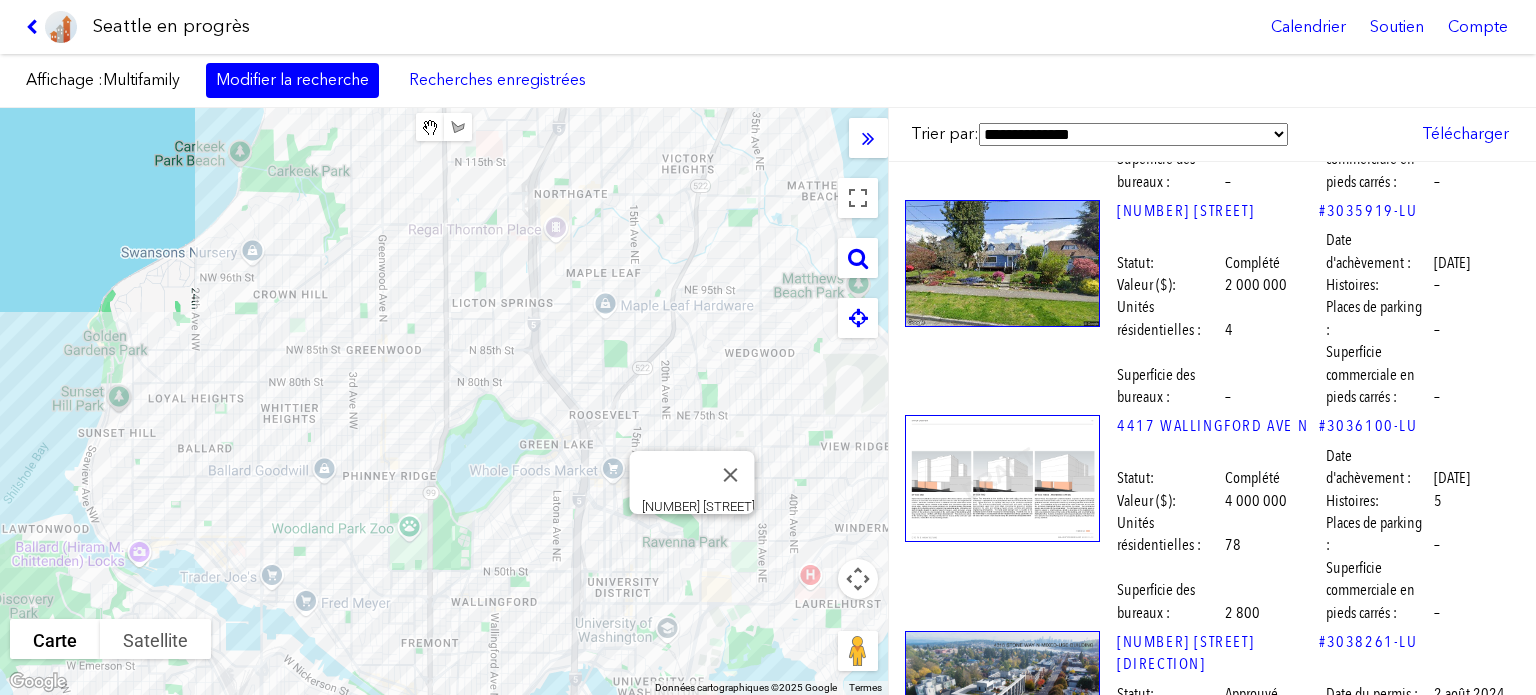 scroll, scrollTop: 51042, scrollLeft: 0, axis: vertical 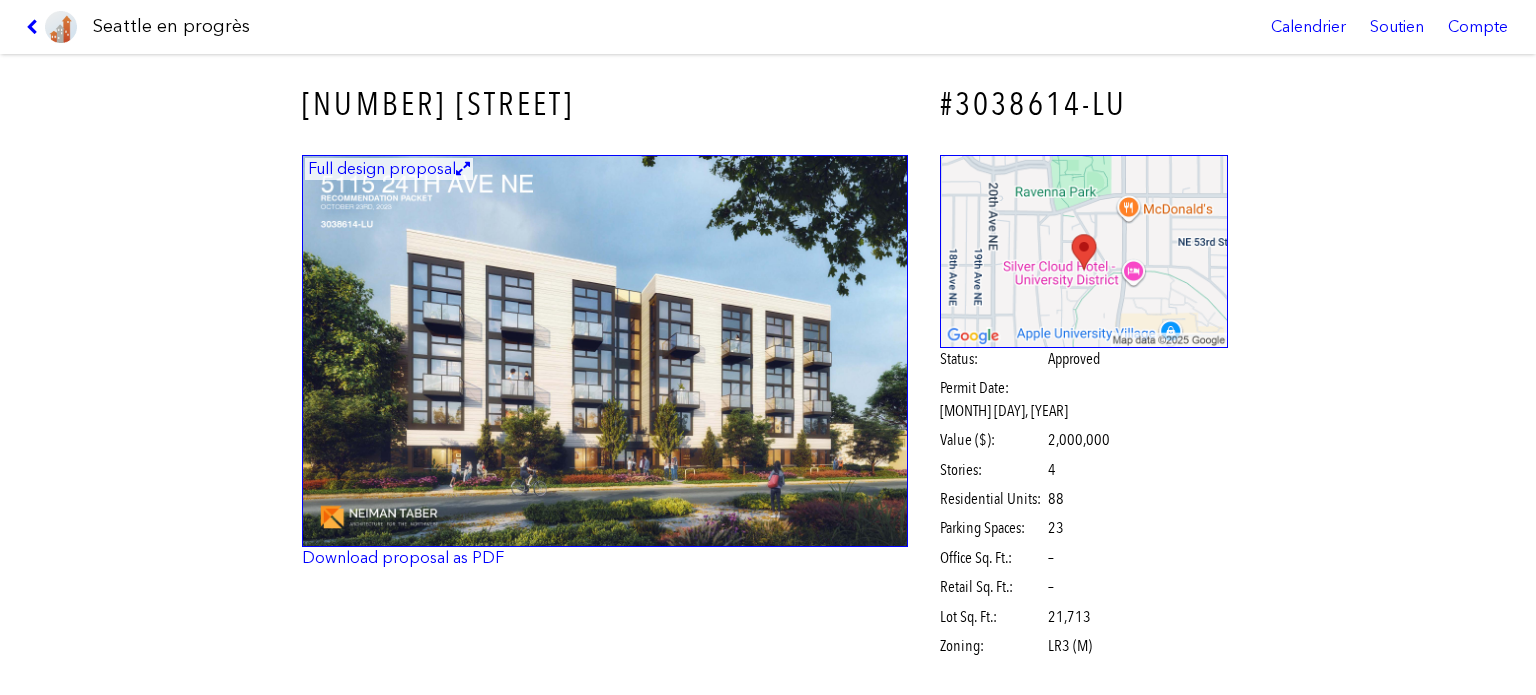 click at bounding box center (51, 27) 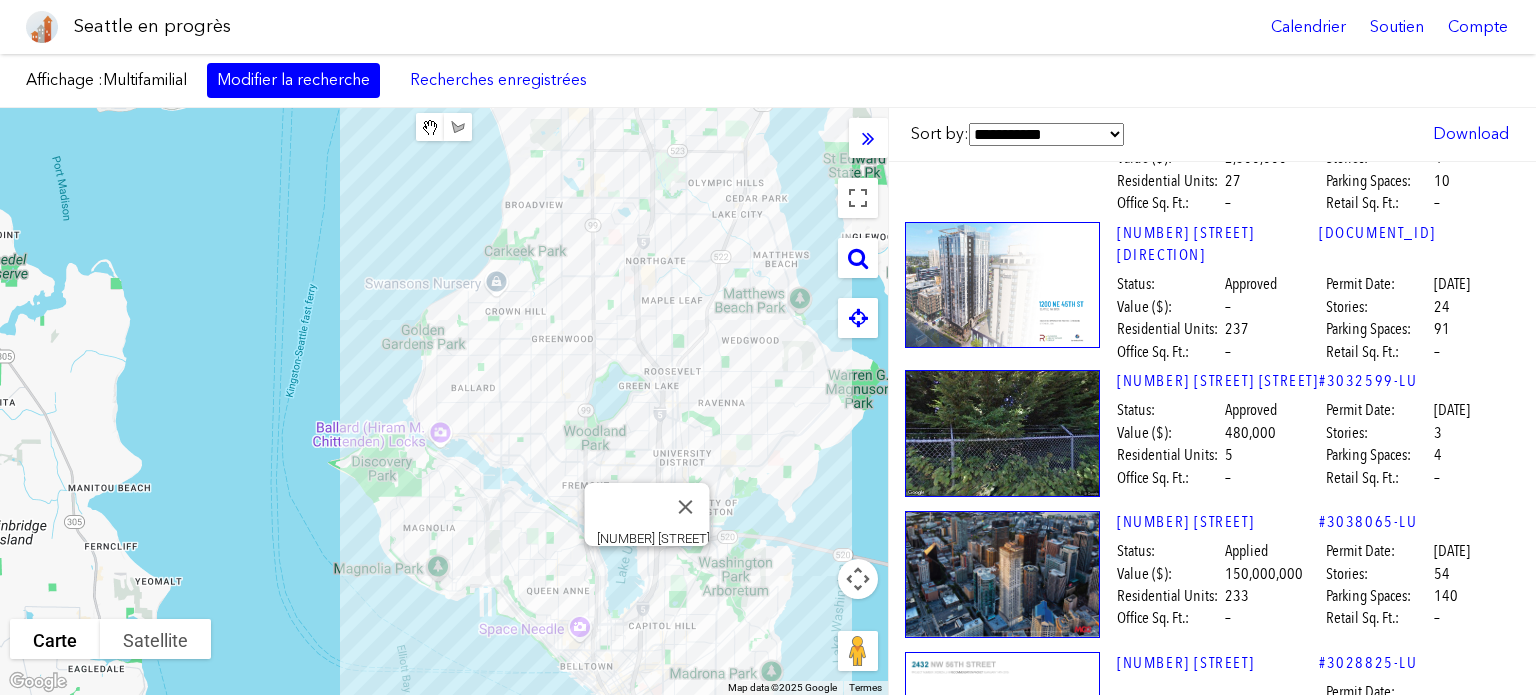 scroll, scrollTop: 55315, scrollLeft: 0, axis: vertical 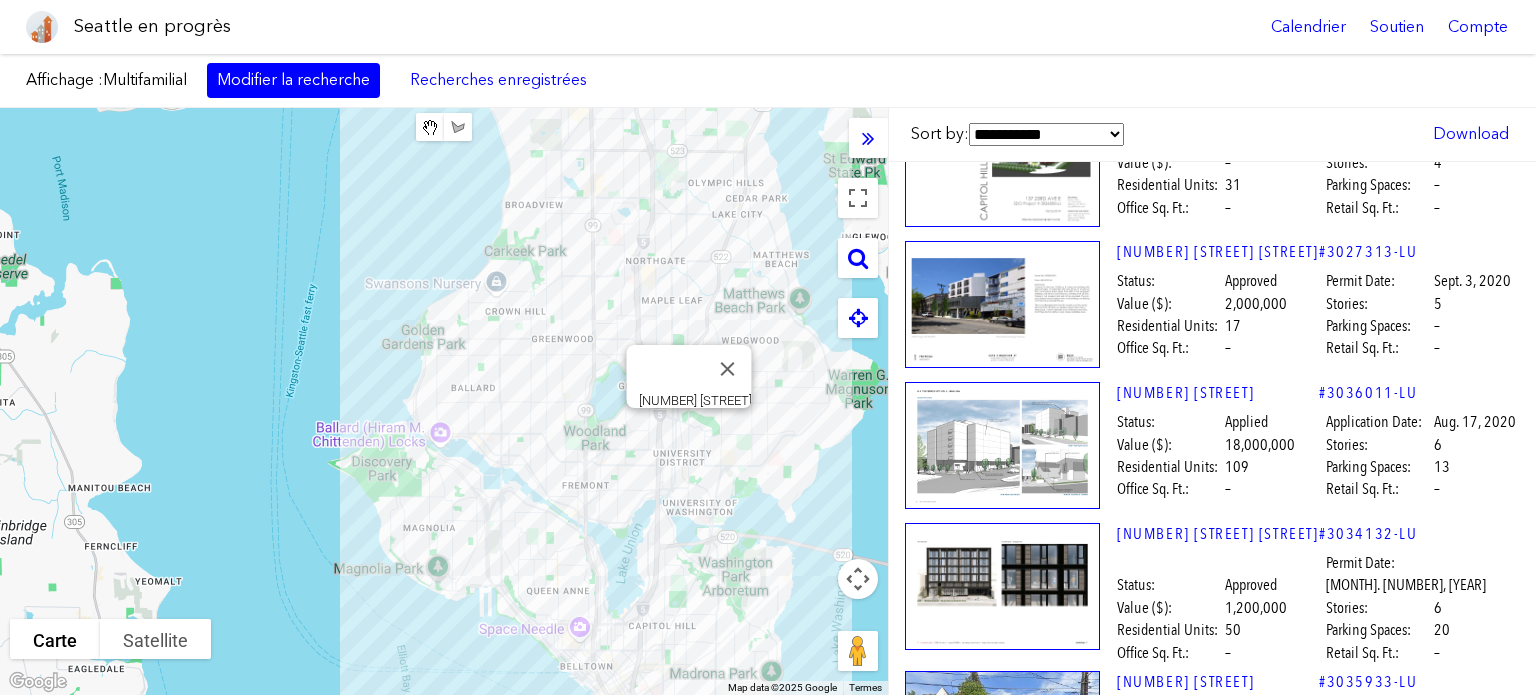 click at bounding box center (1002, 3590) 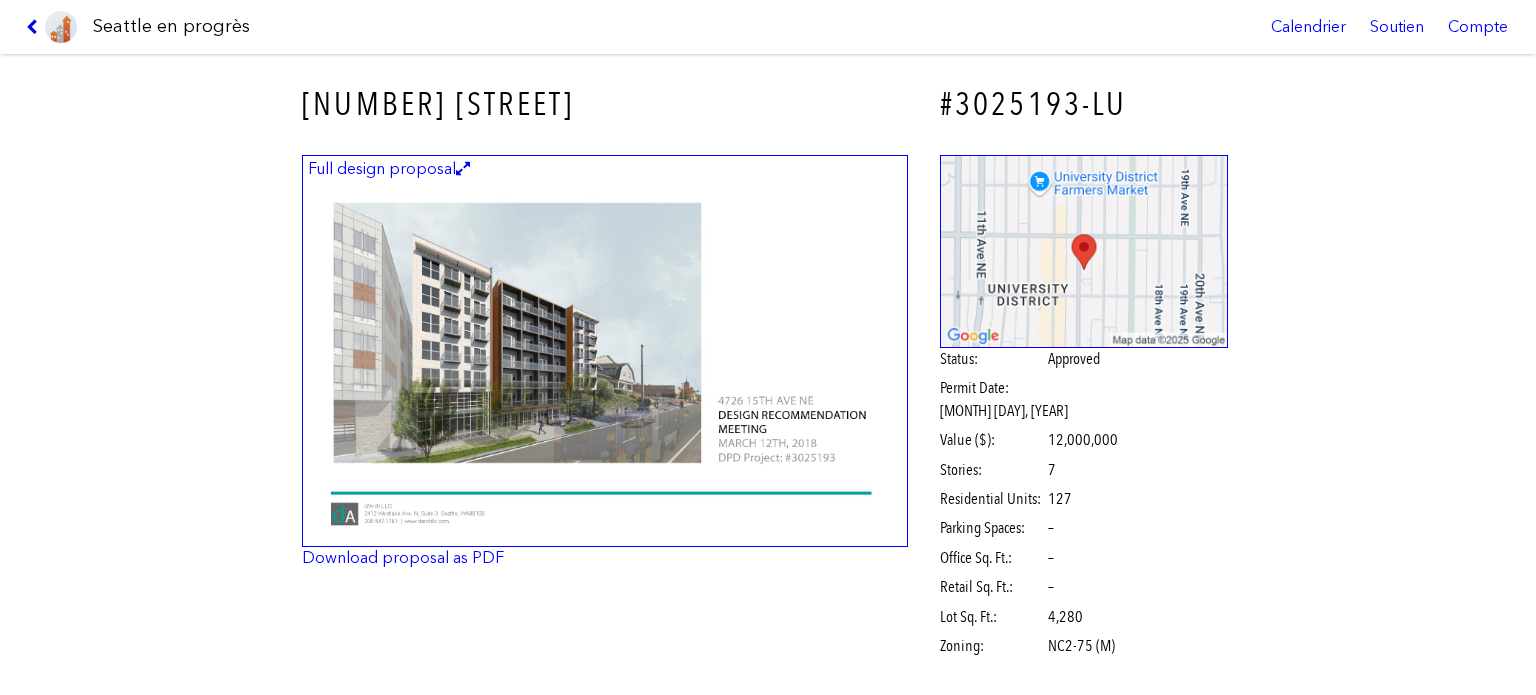 click at bounding box center [35, 27] 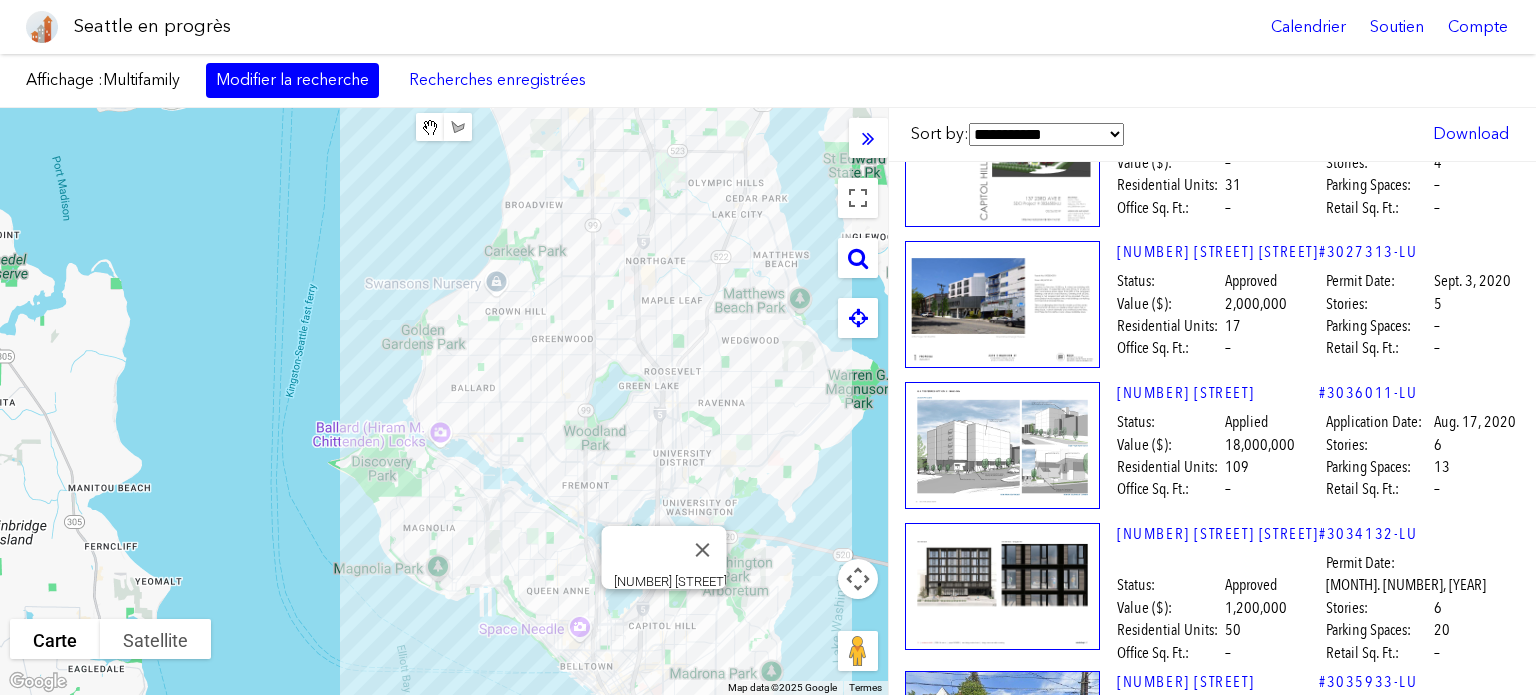 click at bounding box center [1002, 3687] 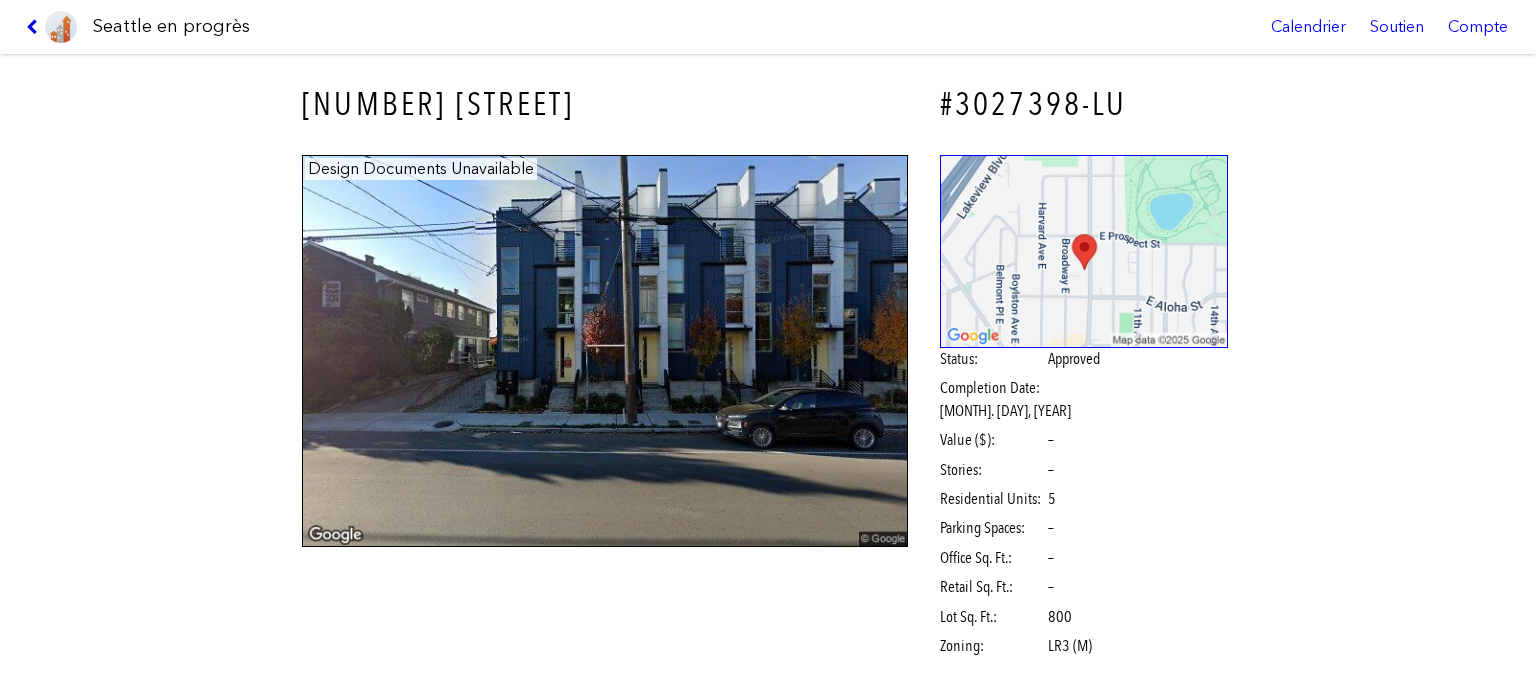 click at bounding box center [35, 27] 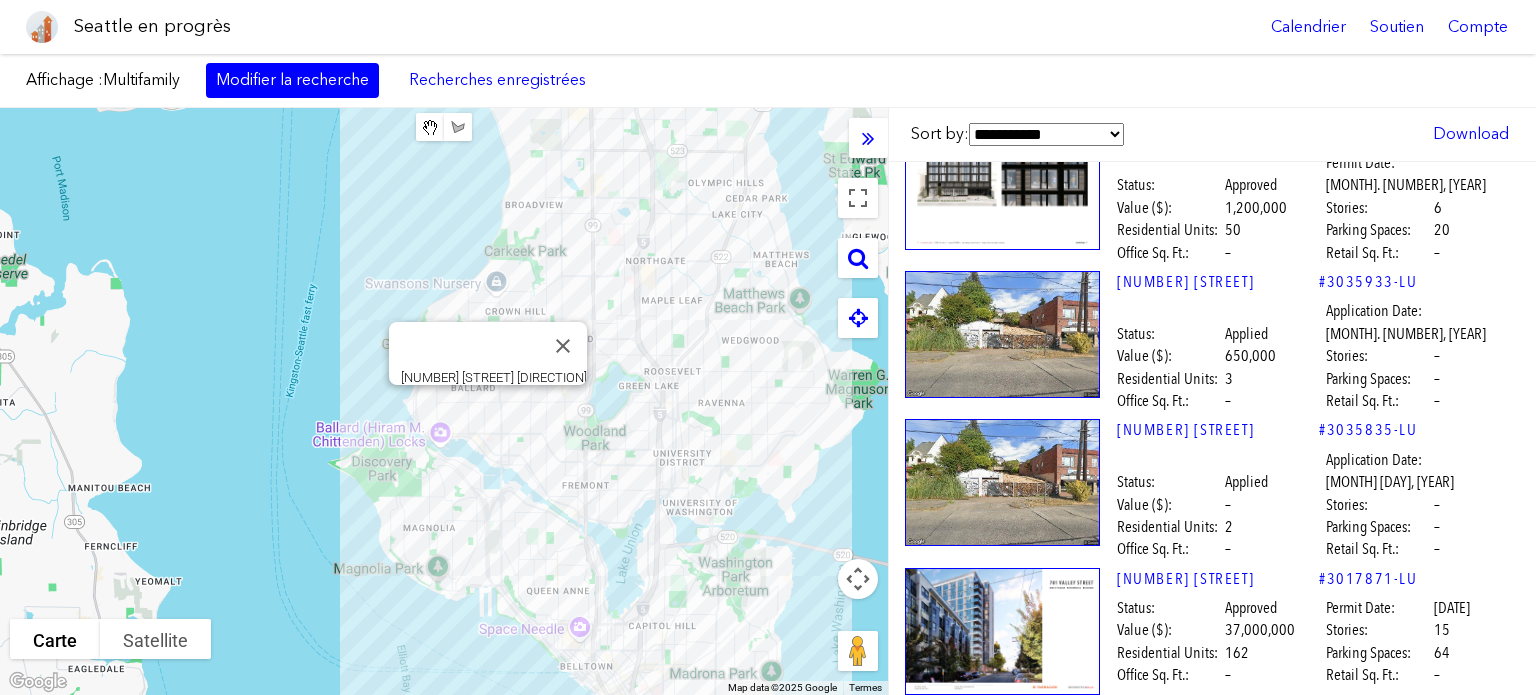 scroll, scrollTop: 56315, scrollLeft: 0, axis: vertical 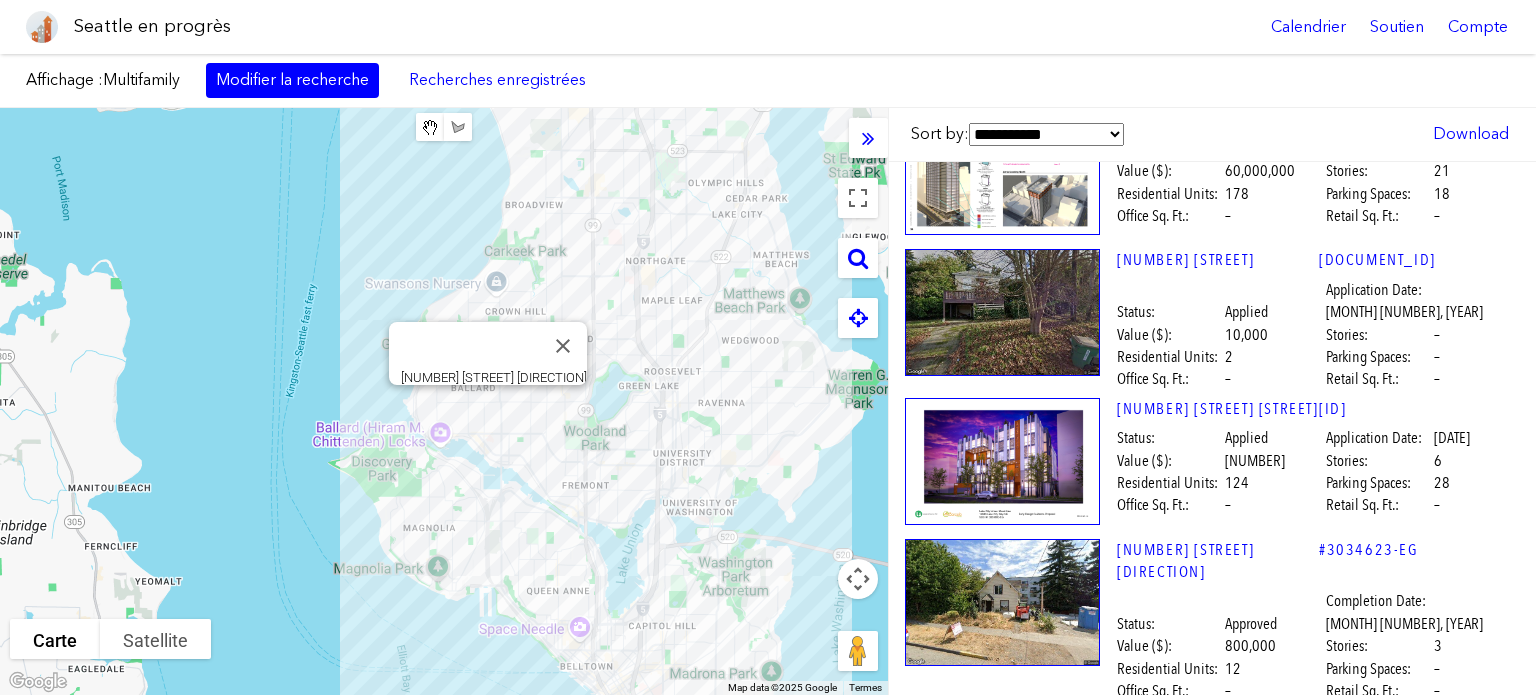 click at bounding box center [1002, 3643] 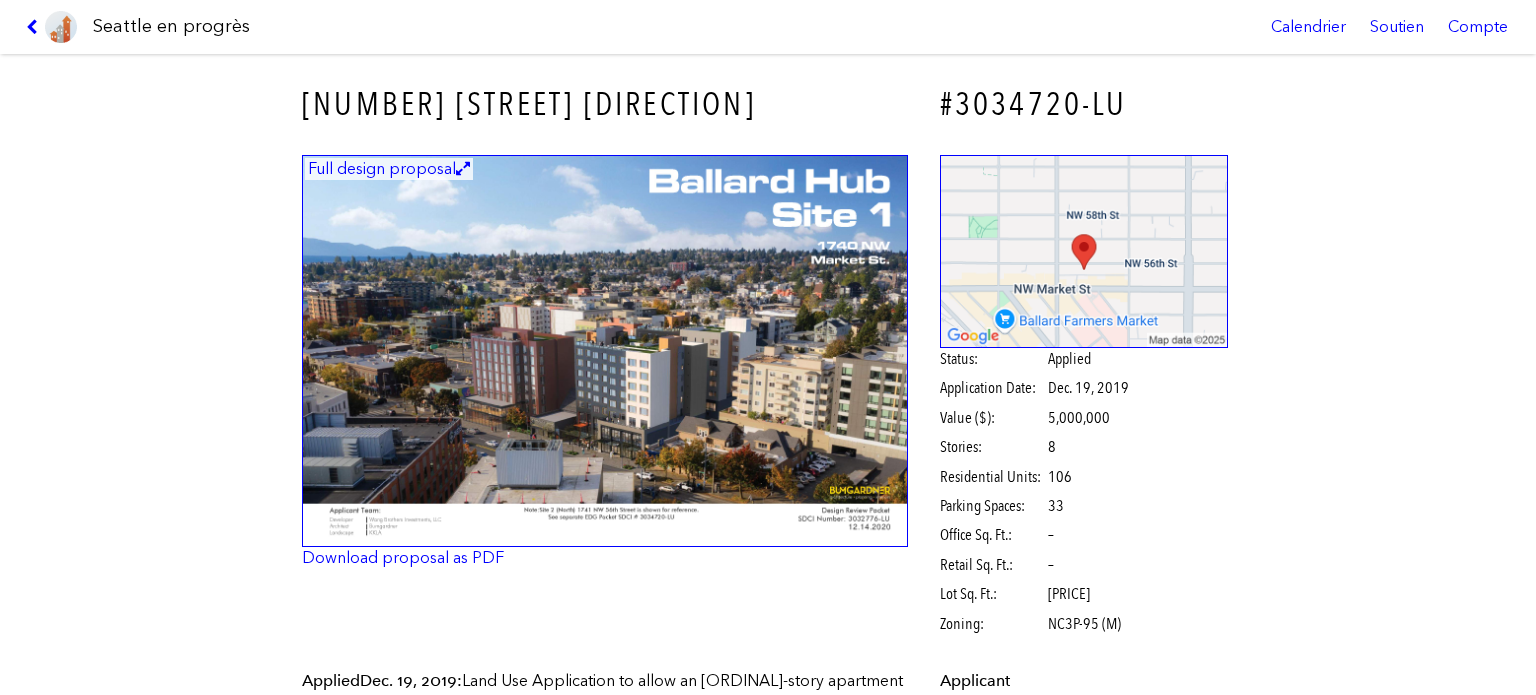 click at bounding box center [51, 27] 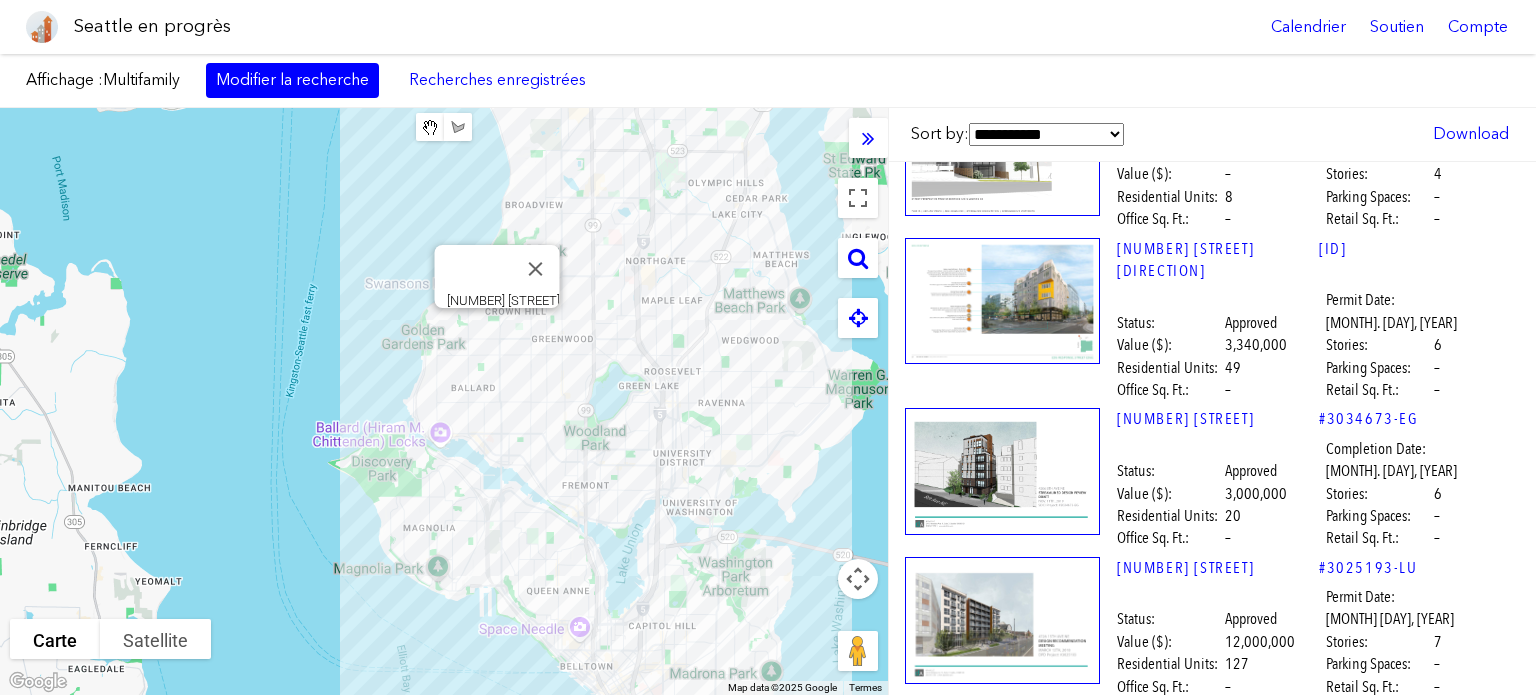 scroll, scrollTop: 58915, scrollLeft: 0, axis: vertical 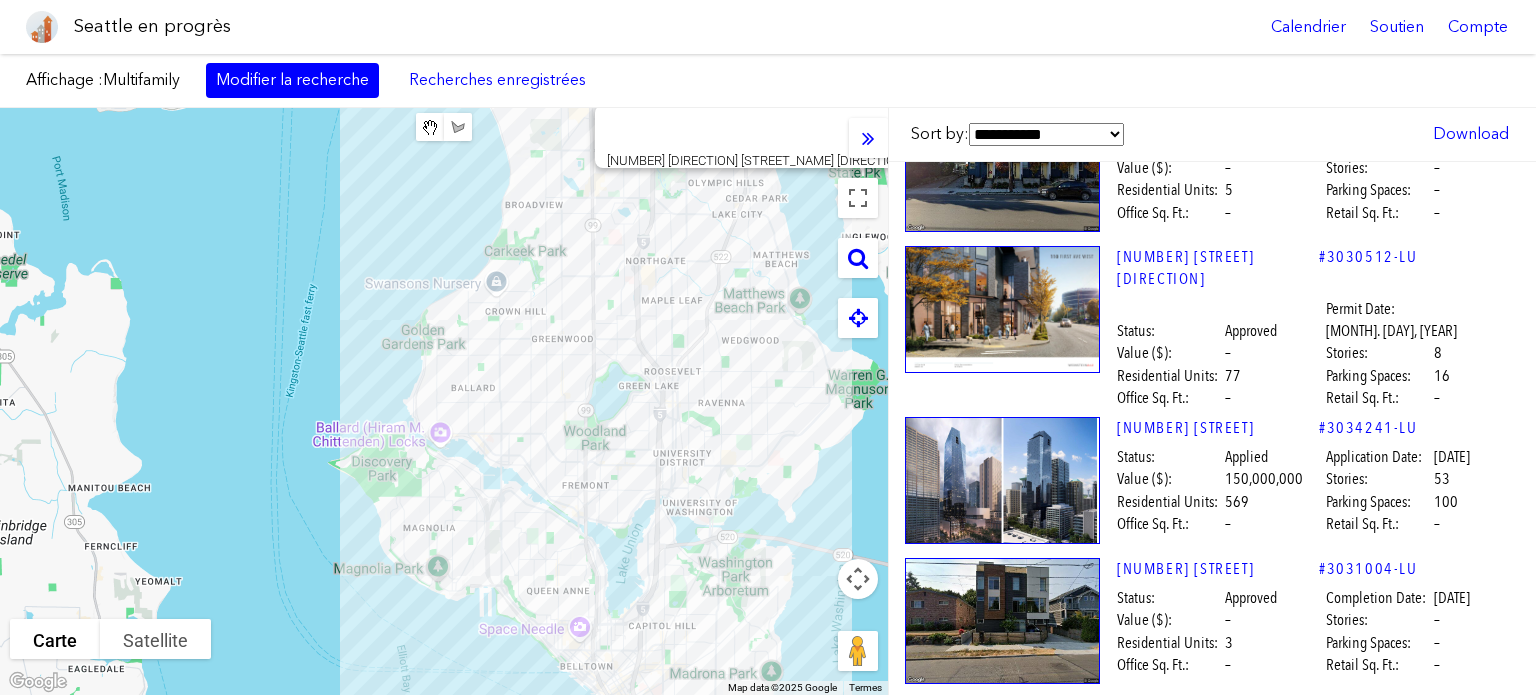 click at bounding box center (1002, 3965) 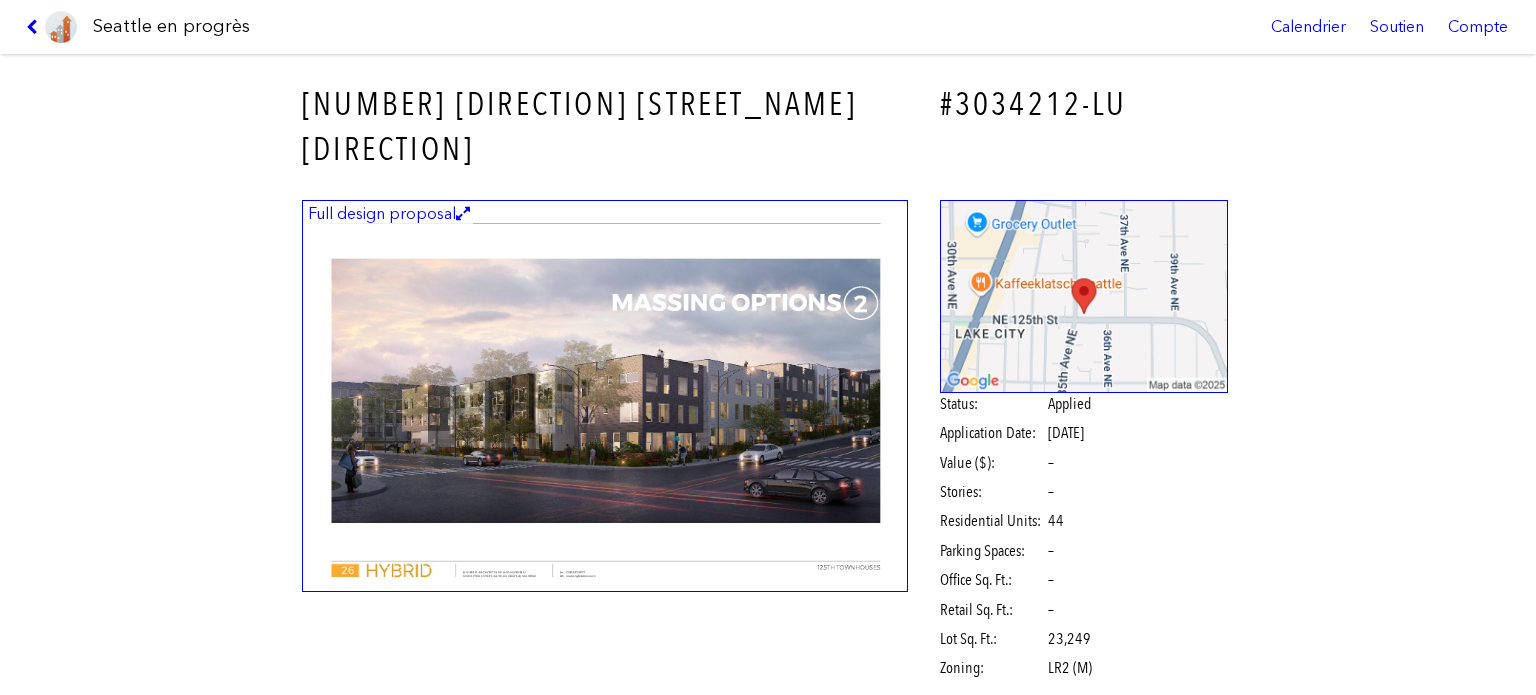 click at bounding box center [35, 27] 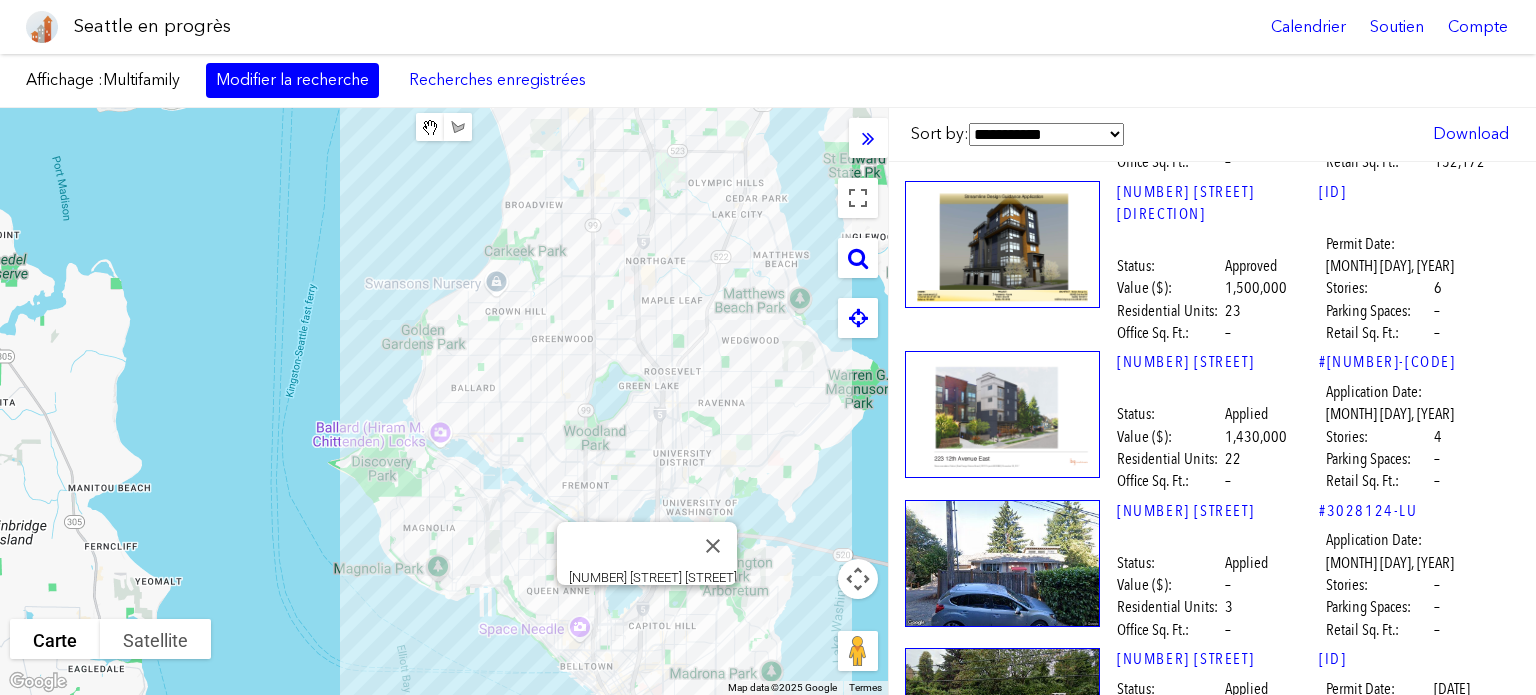 scroll, scrollTop: 69278, scrollLeft: 0, axis: vertical 